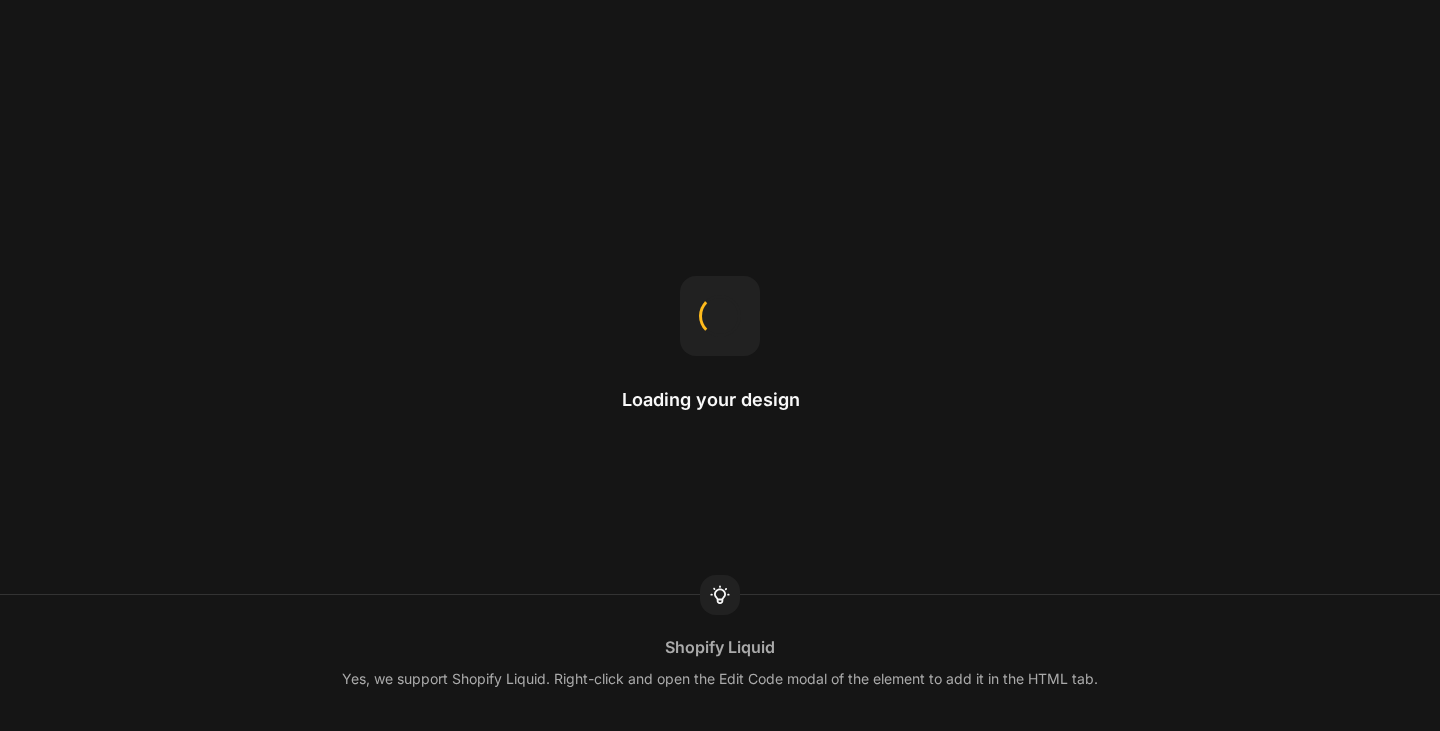 scroll, scrollTop: 0, scrollLeft: 0, axis: both 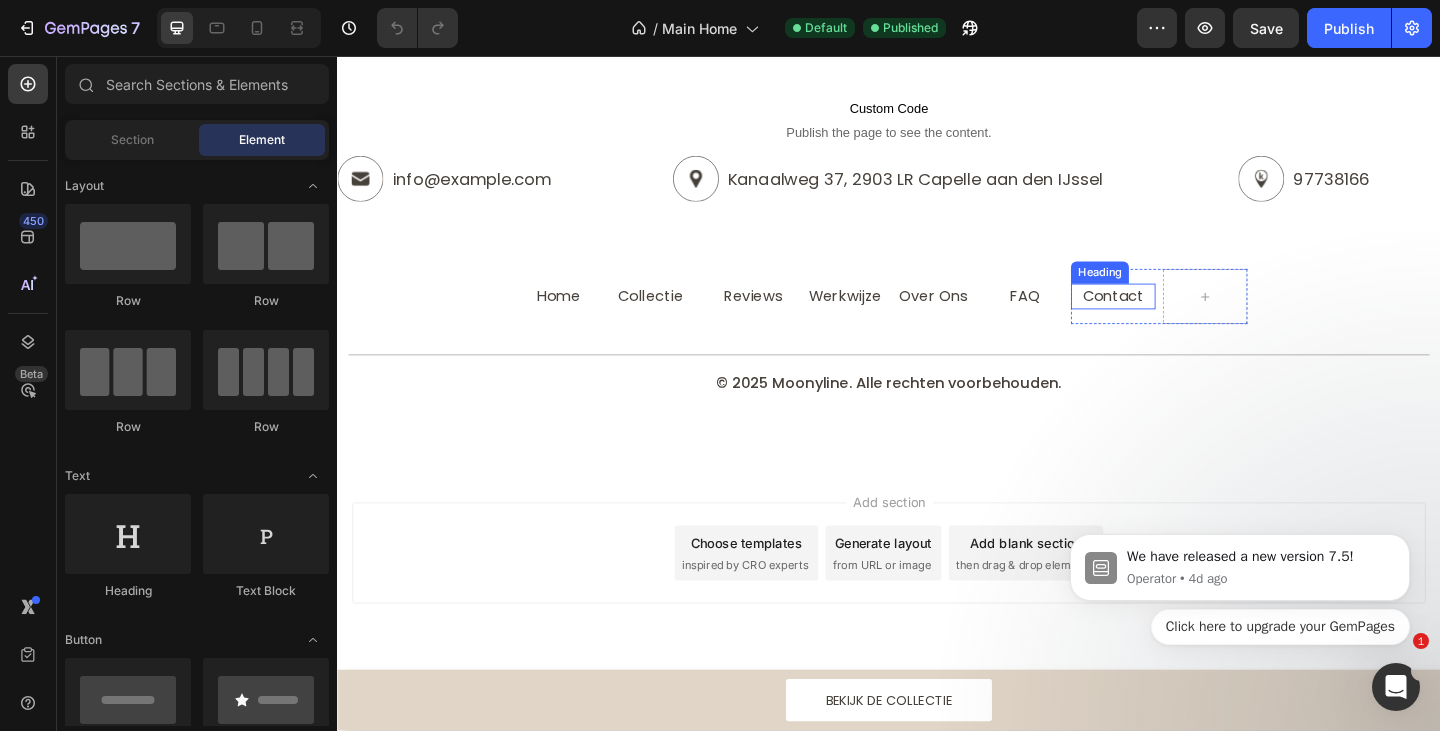 click on "Contact" at bounding box center (1181, 317) 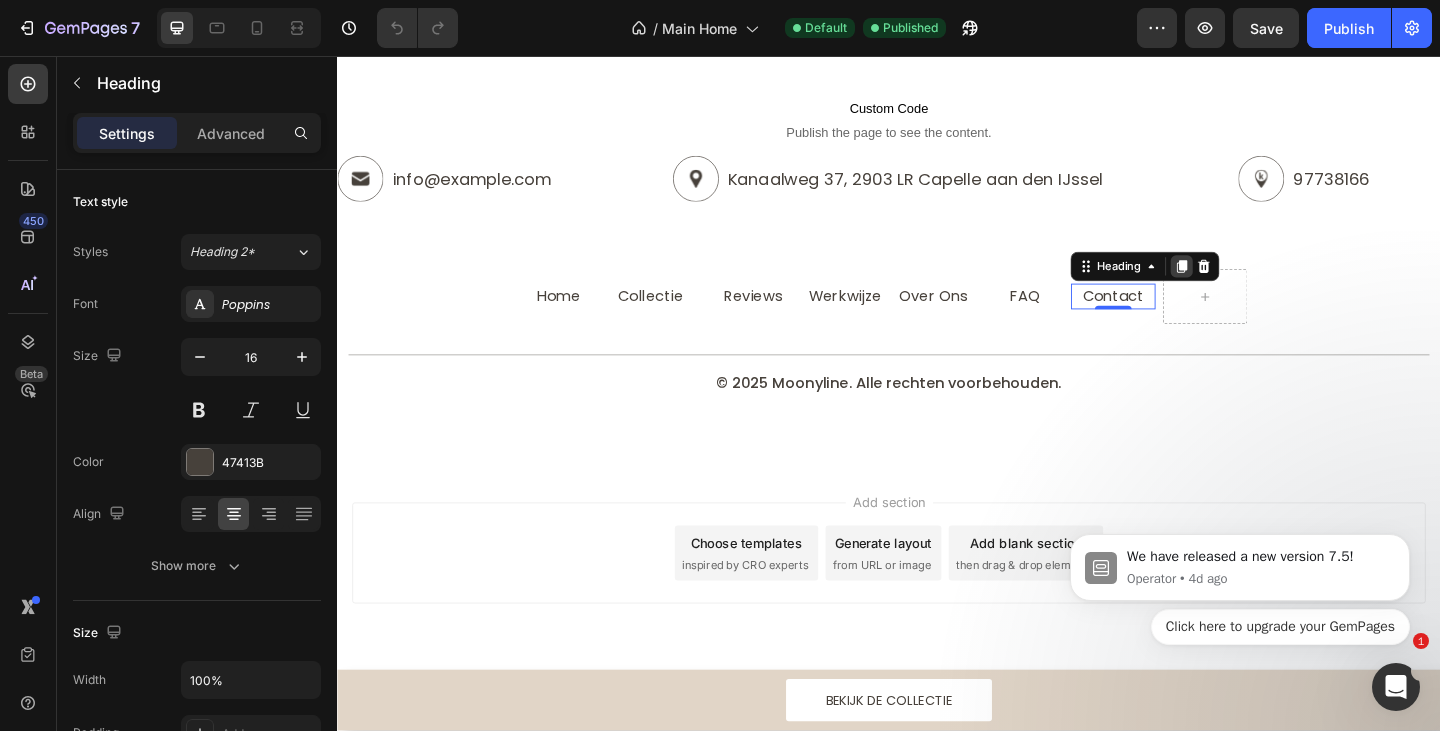 click 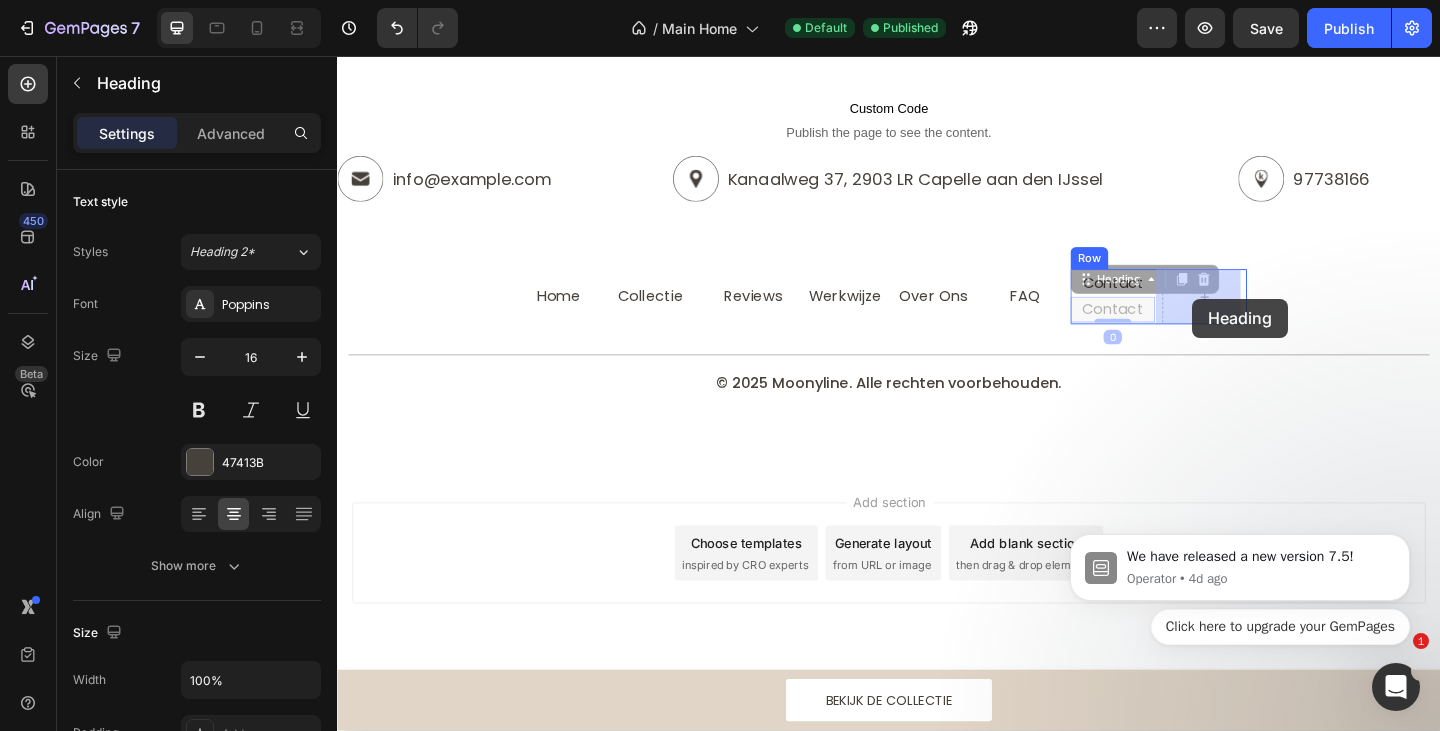 drag, startPoint x: 1148, startPoint y: 298, endPoint x: 1267, endPoint y: 320, distance: 121.016525 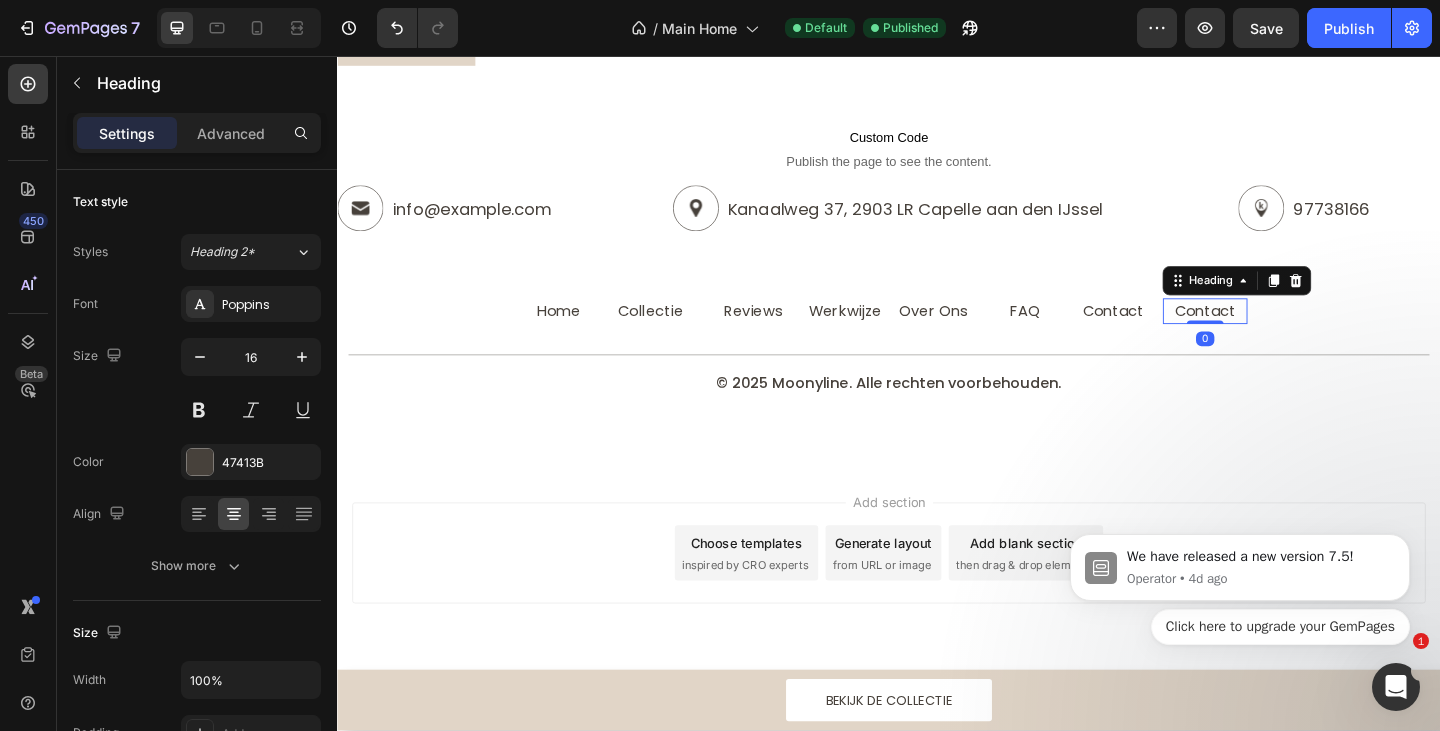 scroll, scrollTop: 4027, scrollLeft: 0, axis: vertical 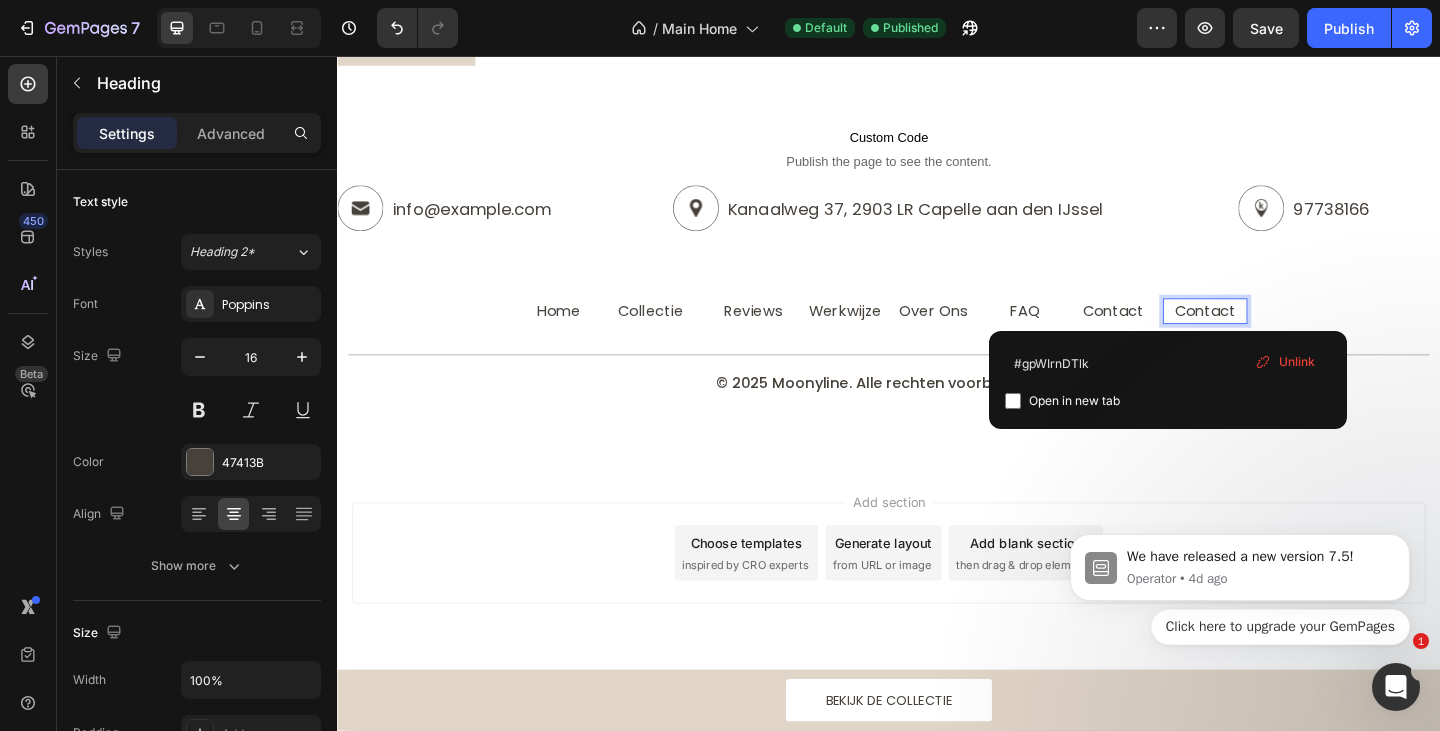 click on "Contact" at bounding box center (1281, 333) 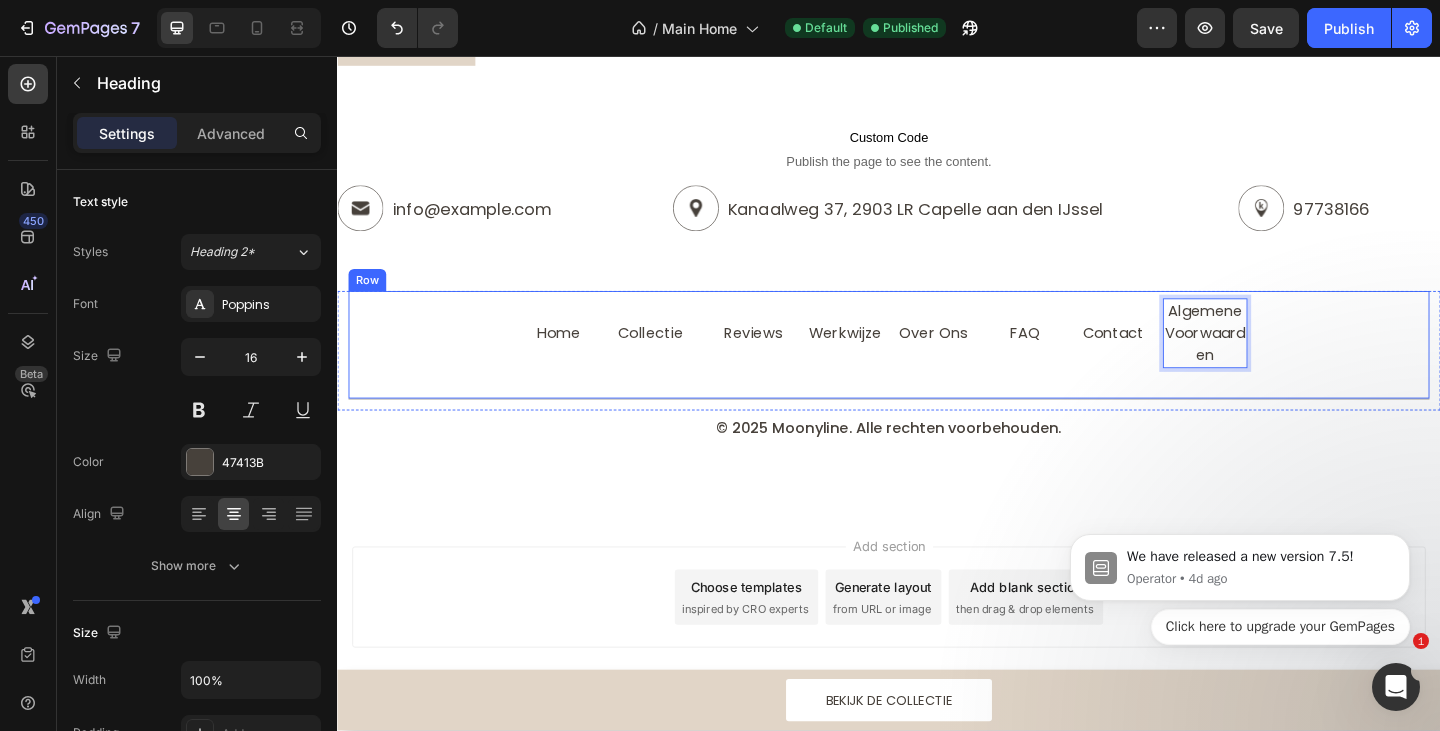 click on "Home Heading Collectie Heading Row Reviews Heading Werkwijze Heading Row OverOns Heading FAQ Heading Row Contact Heading Algemene Voorwaarden Heading   0 Row Row" at bounding box center (937, 370) 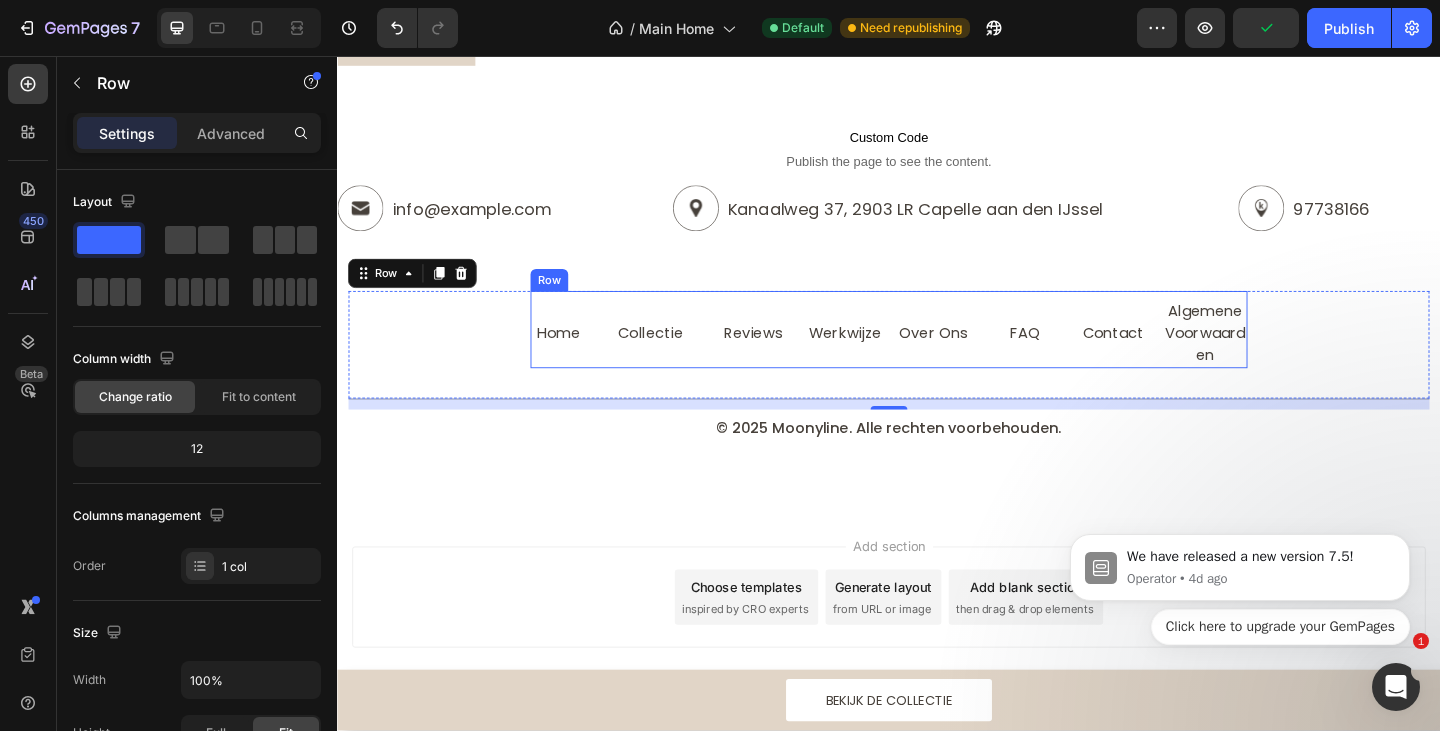 click on "Home Heading Collectie Heading Row Reviews Heading Werkwijze Heading Row OverOns Heading FAQ Heading Row Contact Heading Algemene Voorwaarden Heading Row Row" at bounding box center (937, 354) 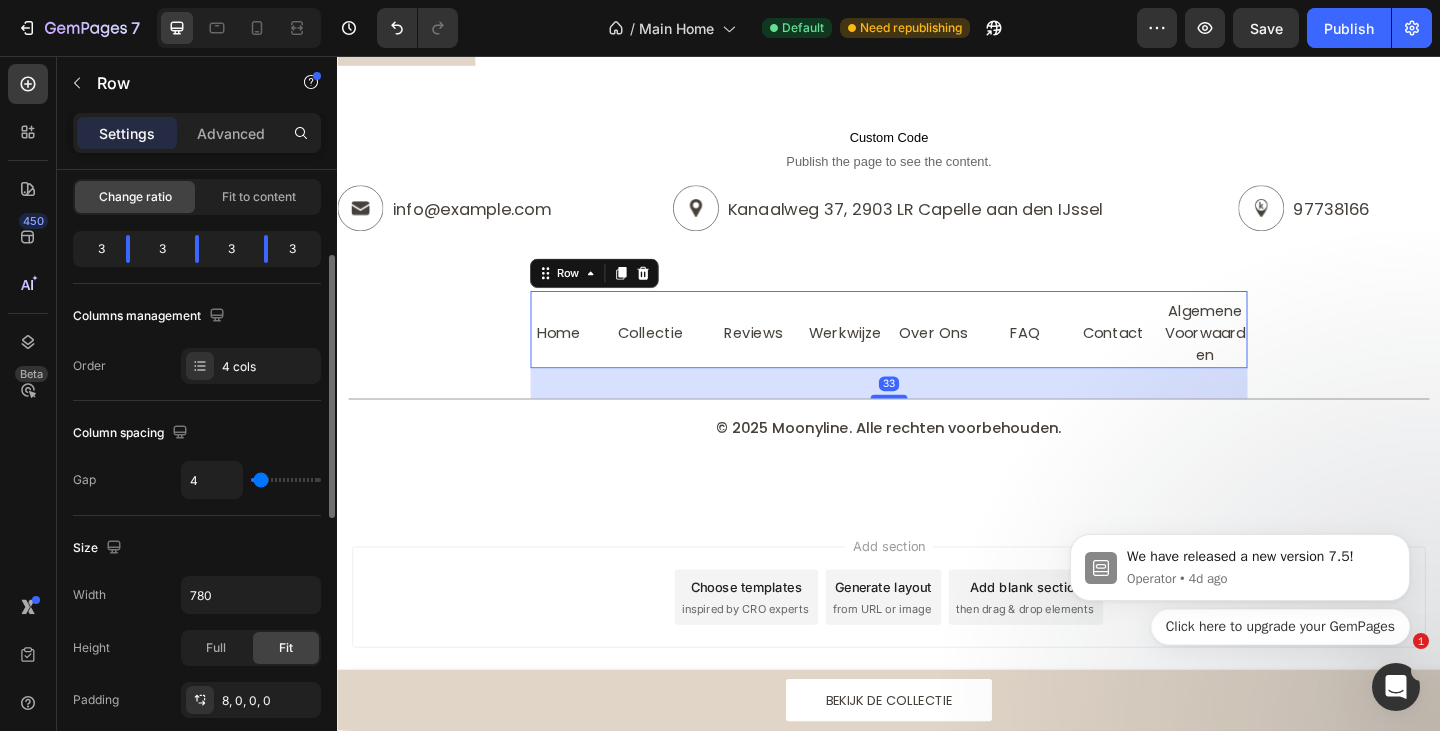scroll, scrollTop: 300, scrollLeft: 0, axis: vertical 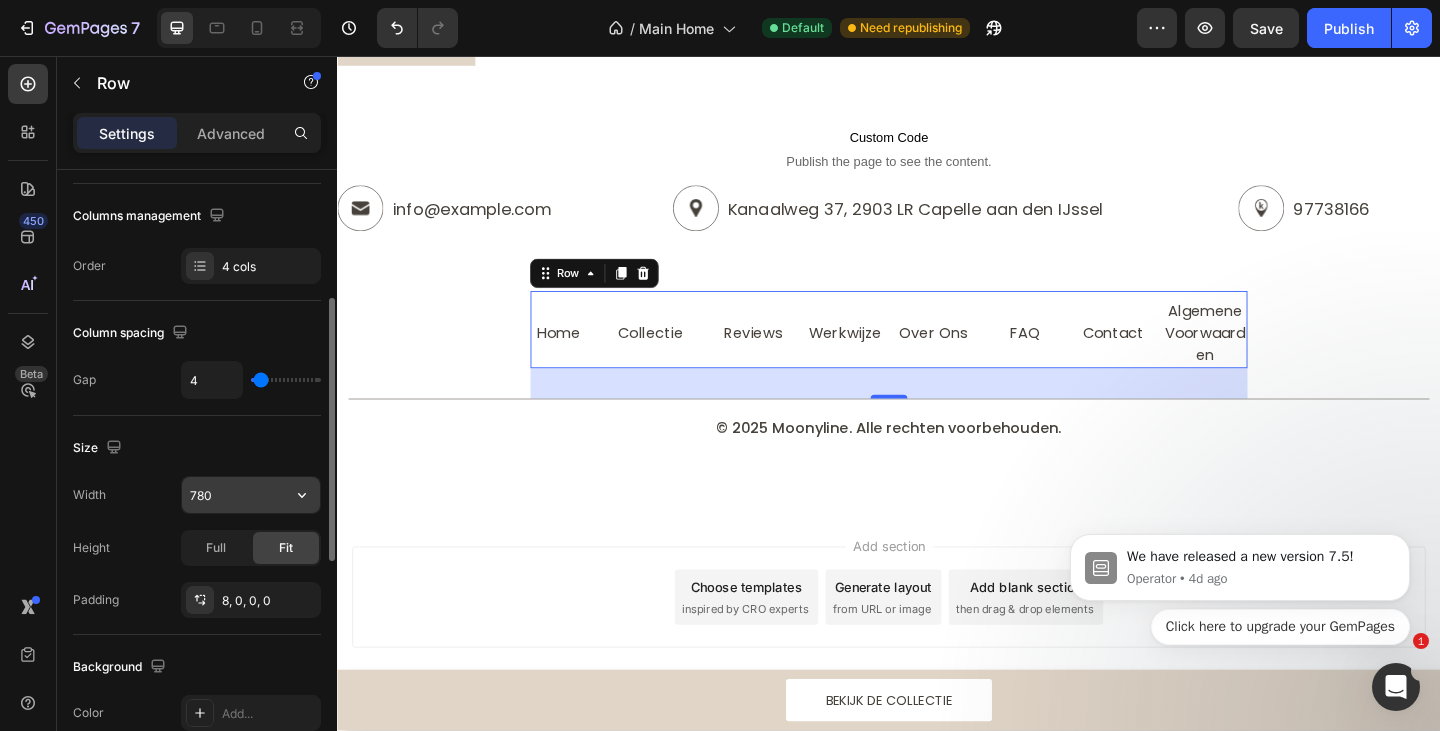 click on "780" at bounding box center [251, 495] 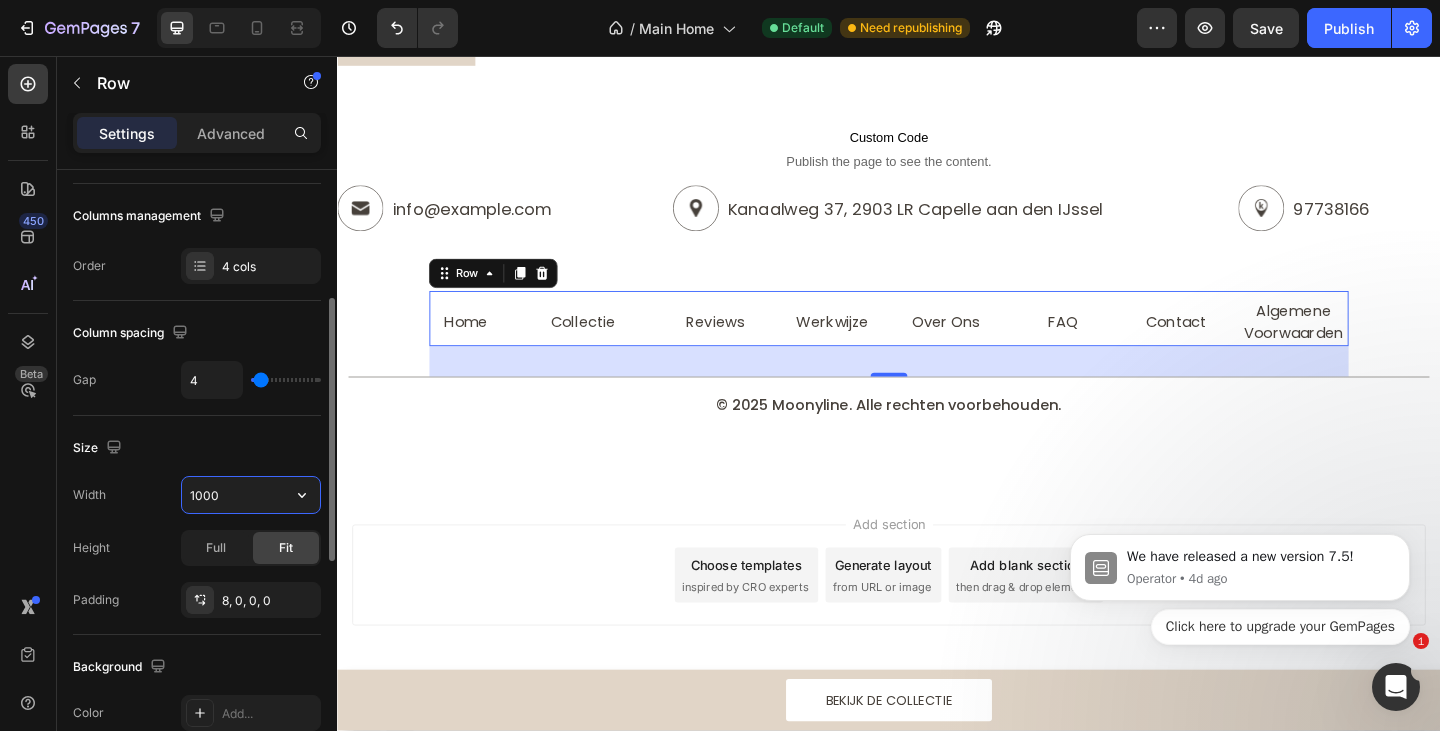 click on "1000" at bounding box center (251, 495) 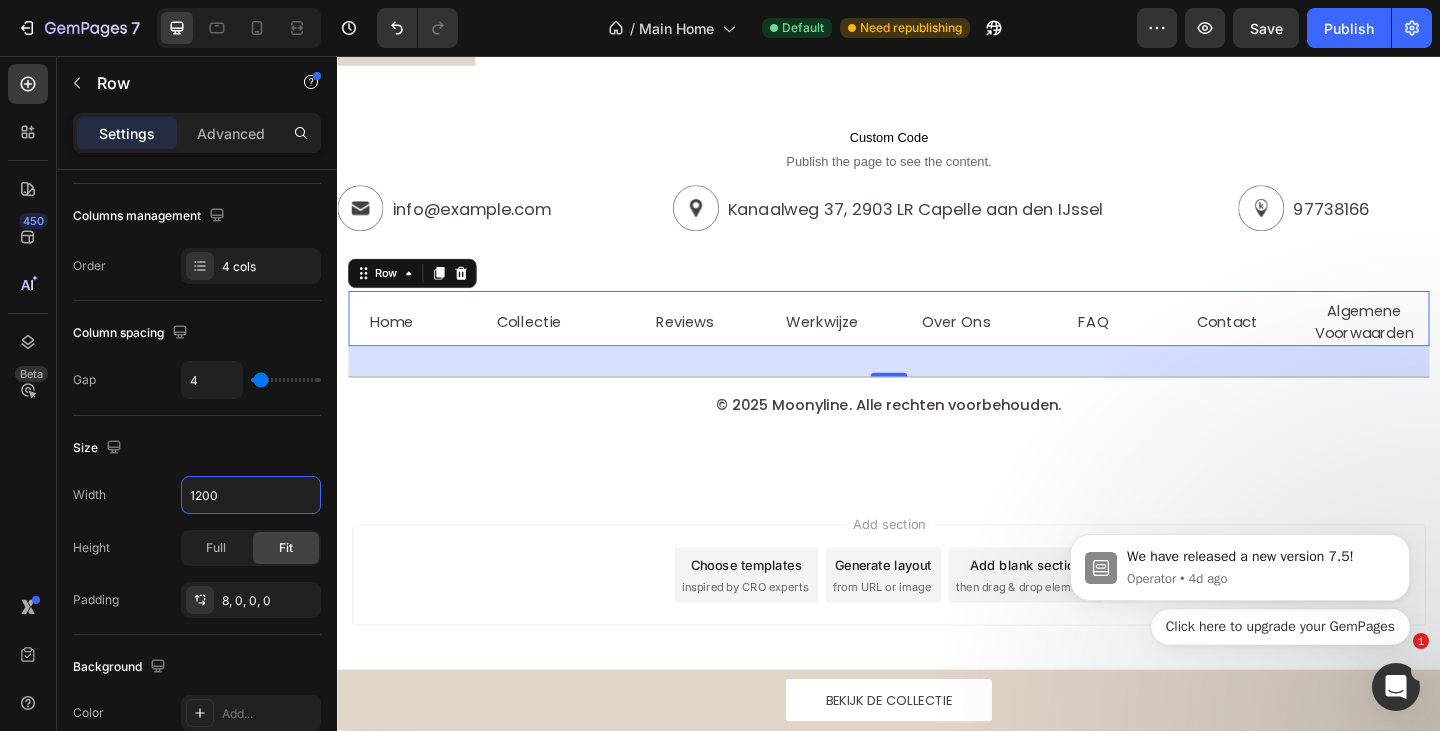 type on "1200" 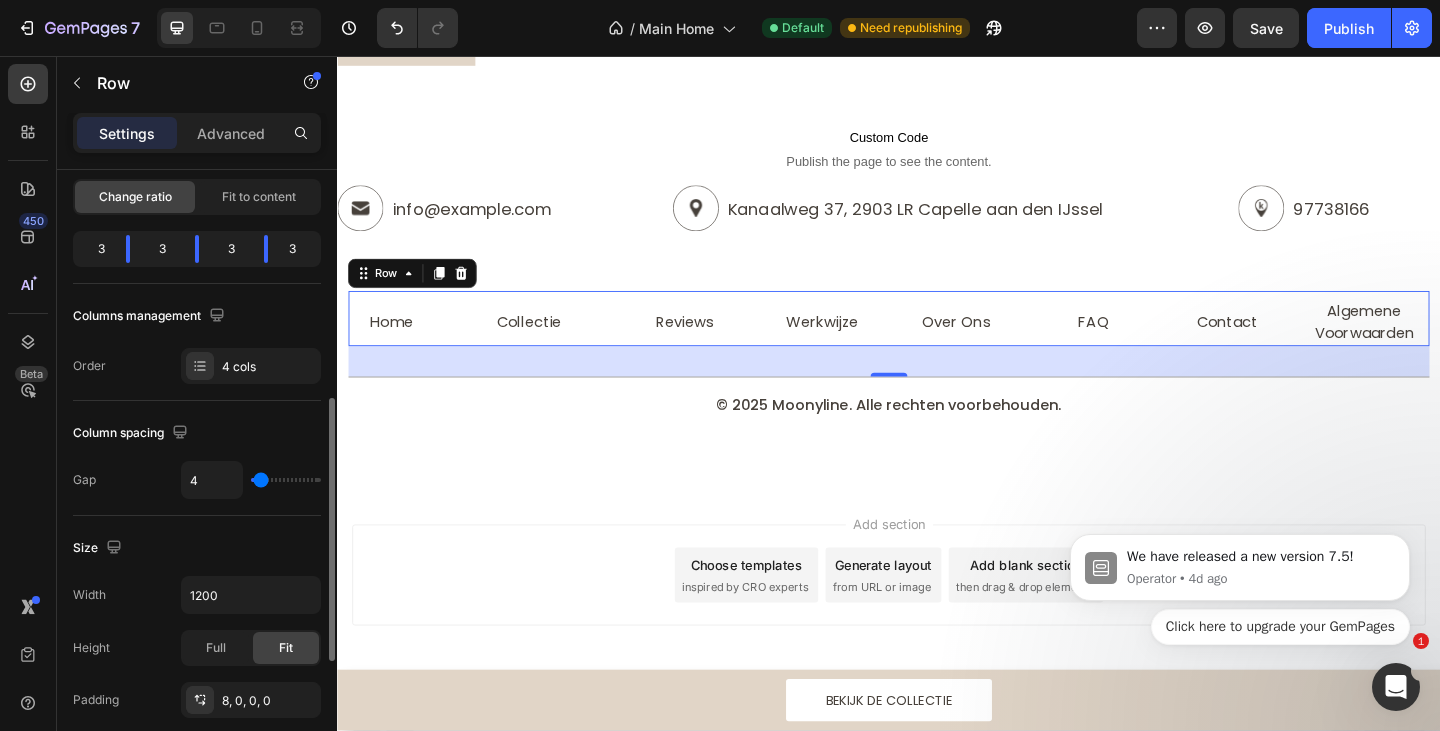 scroll, scrollTop: 100, scrollLeft: 0, axis: vertical 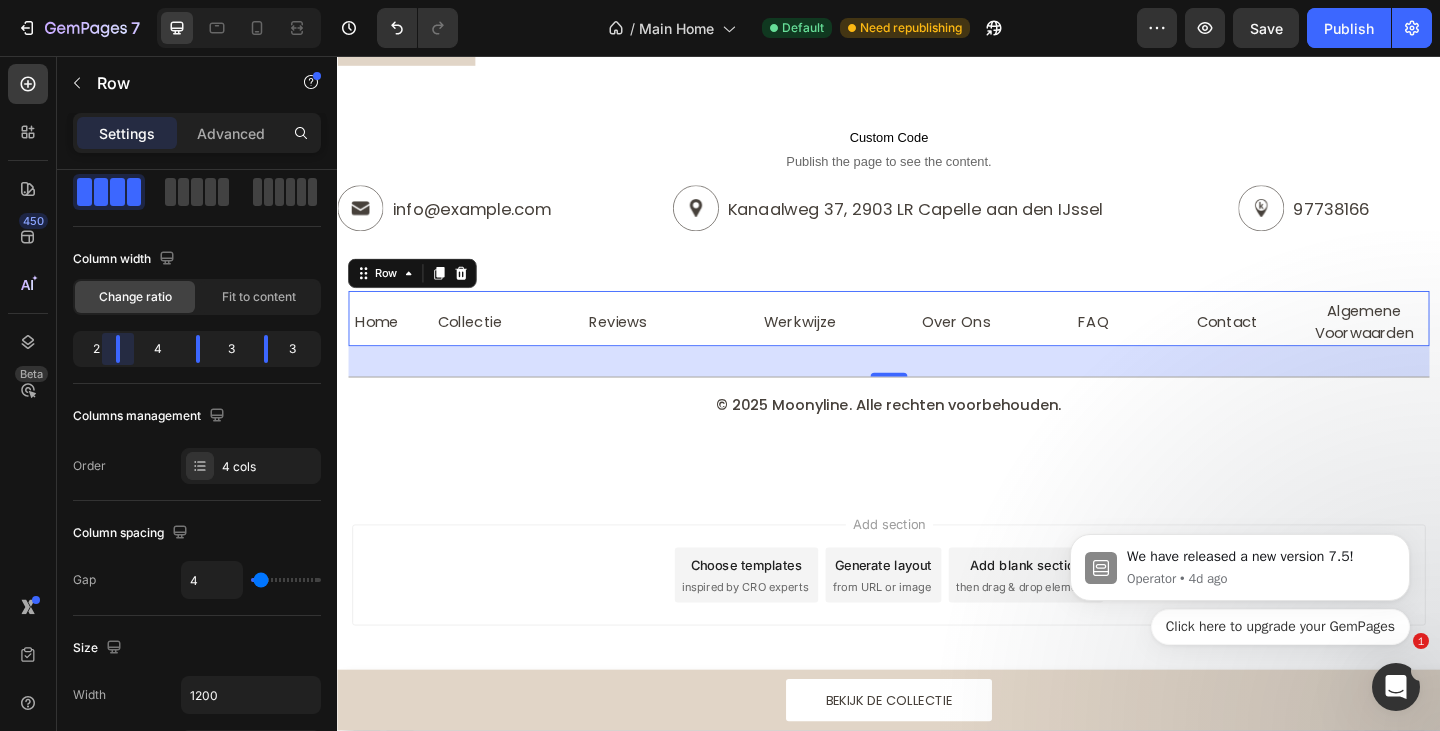click on "7   /  Main Home Default Need republishing Preview  Save   Publish  450 Beta Sections(18) Elements(83) Section Element Hero Section Product Detail Brands Trusted Badges Guarantee Product Breakdown How to use Testimonials Compare Bundle FAQs Social Proof Brand Story Product List Collection Blog List Contact Sticky Add to Cart Custom Footer Browse Library 450 Layout
Row
Row
Row
Row Text
Heading
Text Block Button
Button
Button Media
Image
Image
Video" at bounding box center (720, 0) 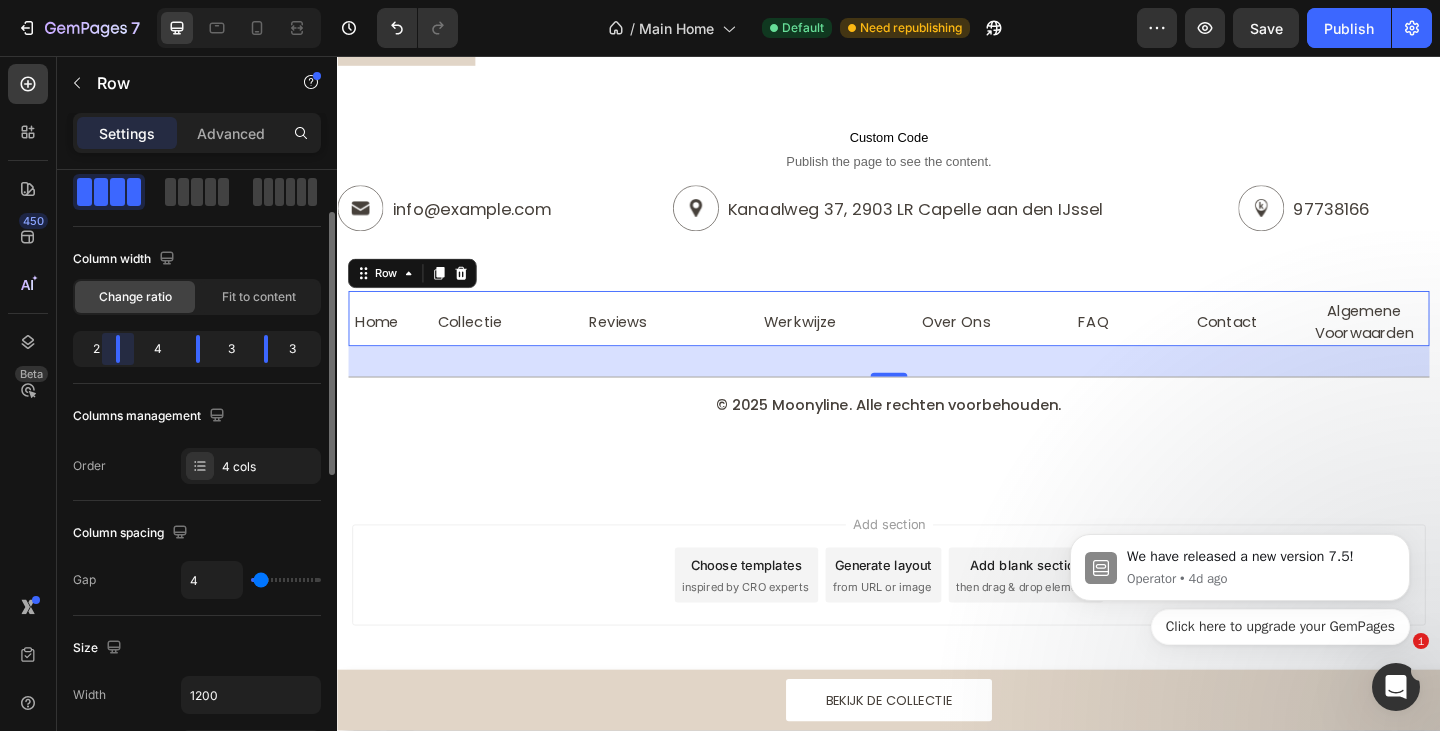drag, startPoint x: 116, startPoint y: 357, endPoint x: 172, endPoint y: 361, distance: 56.142673 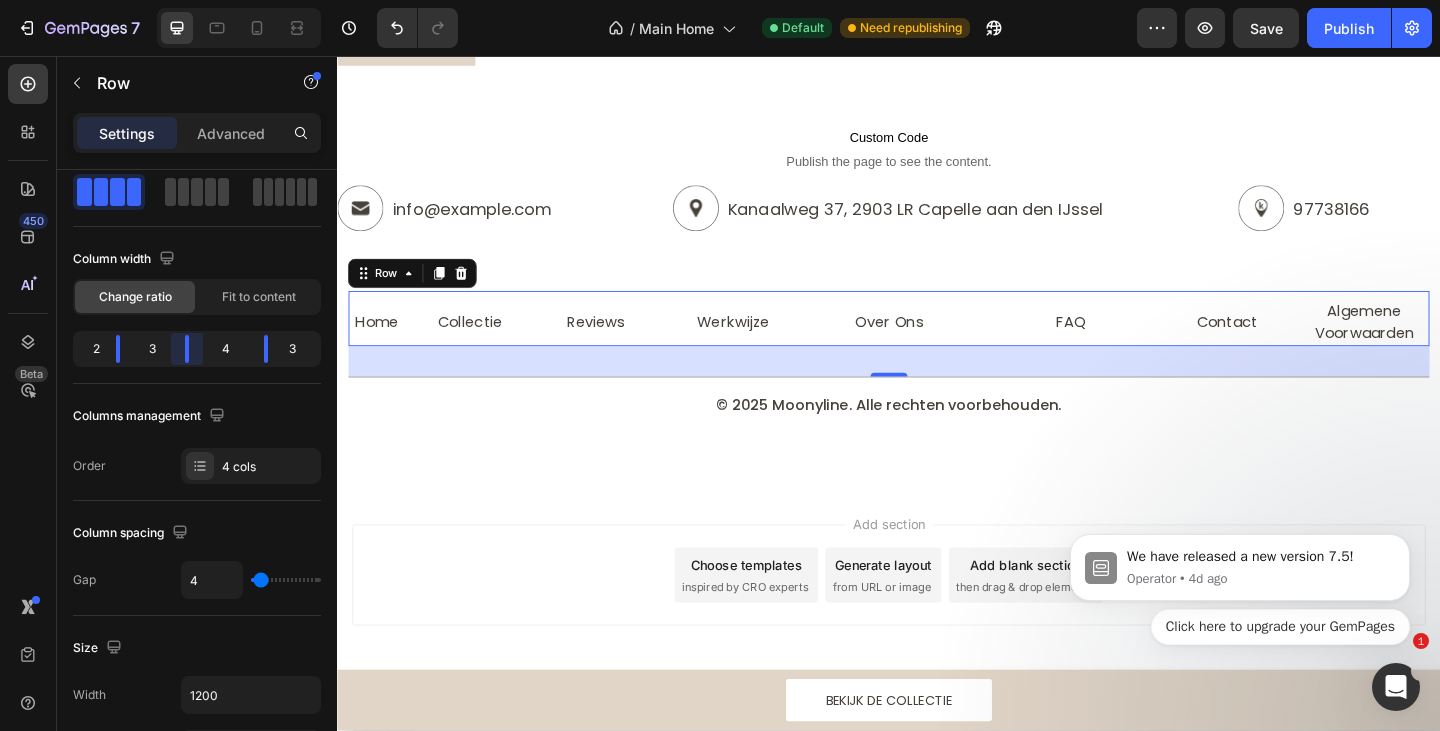 click on "7   /  Main Home Default Need republishing Preview  Save   Publish  450 Beta Sections(18) Elements(83) Section Element Hero Section Product Detail Brands Trusted Badges Guarantee Product Breakdown How to use Testimonials Compare Bundle FAQs Social Proof Brand Story Product List Collection Blog List Contact Sticky Add to Cart Custom Footer Browse Library 450 Layout
Row
Row
Row
Row Text
Heading
Text Block Button
Button
Button Media
Image
Image
Video" at bounding box center [720, 0] 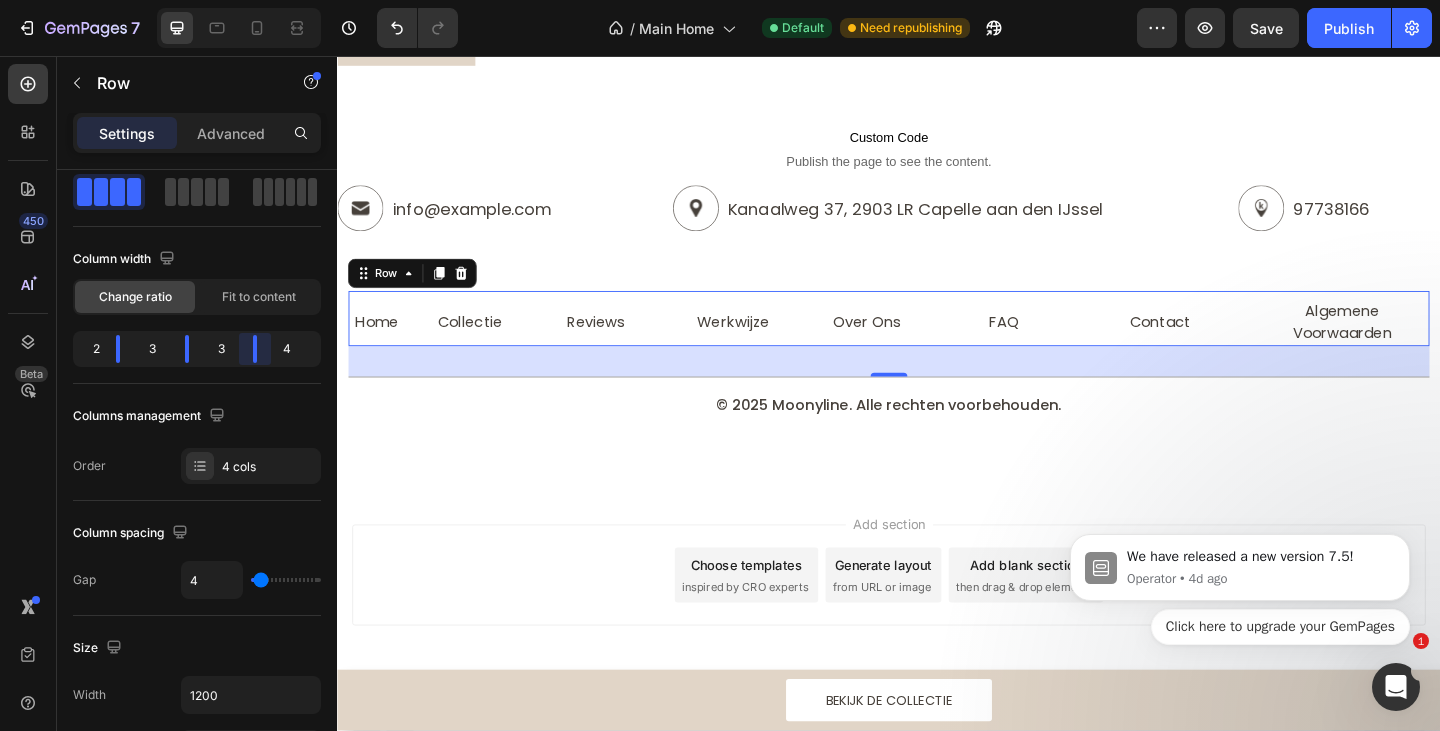 drag, startPoint x: 259, startPoint y: 353, endPoint x: 233, endPoint y: 354, distance: 26.019224 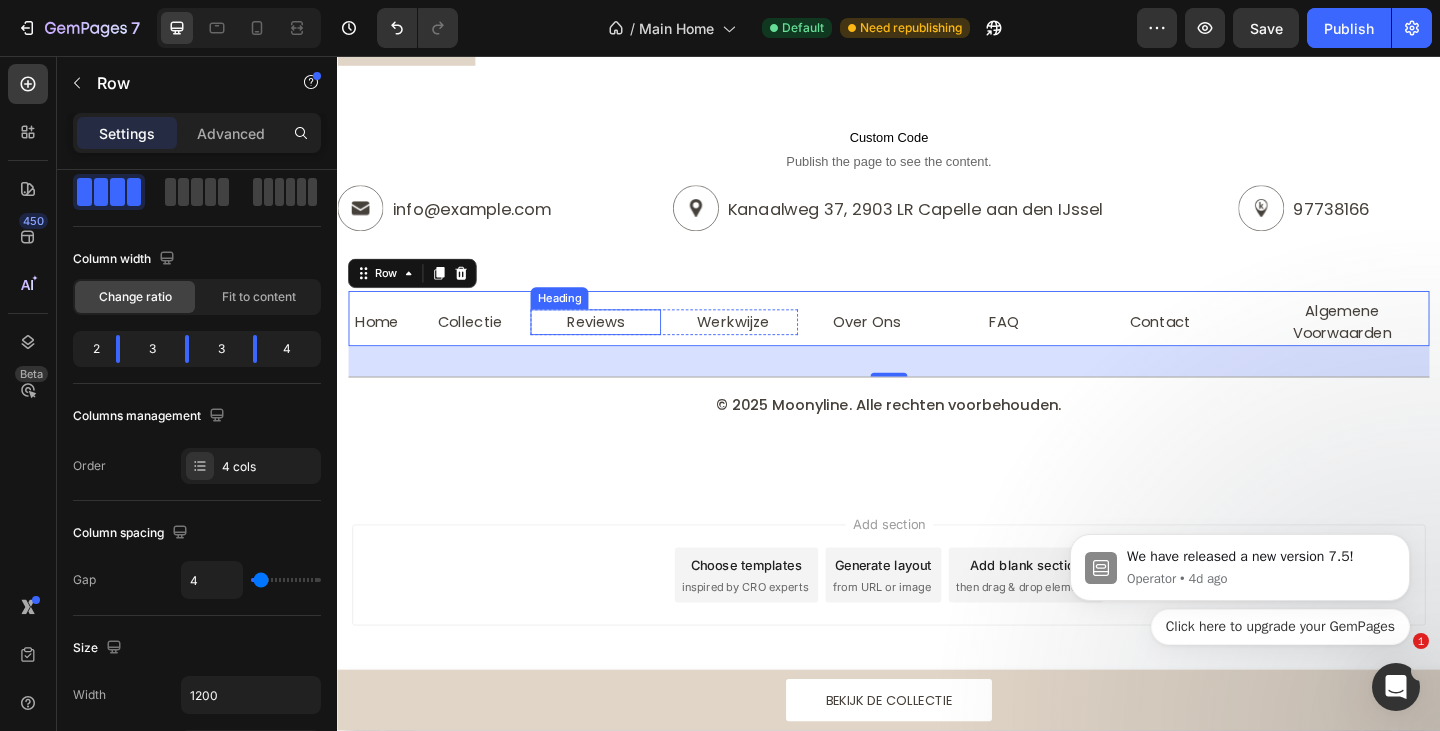 click on "Reviews" at bounding box center [618, 346] 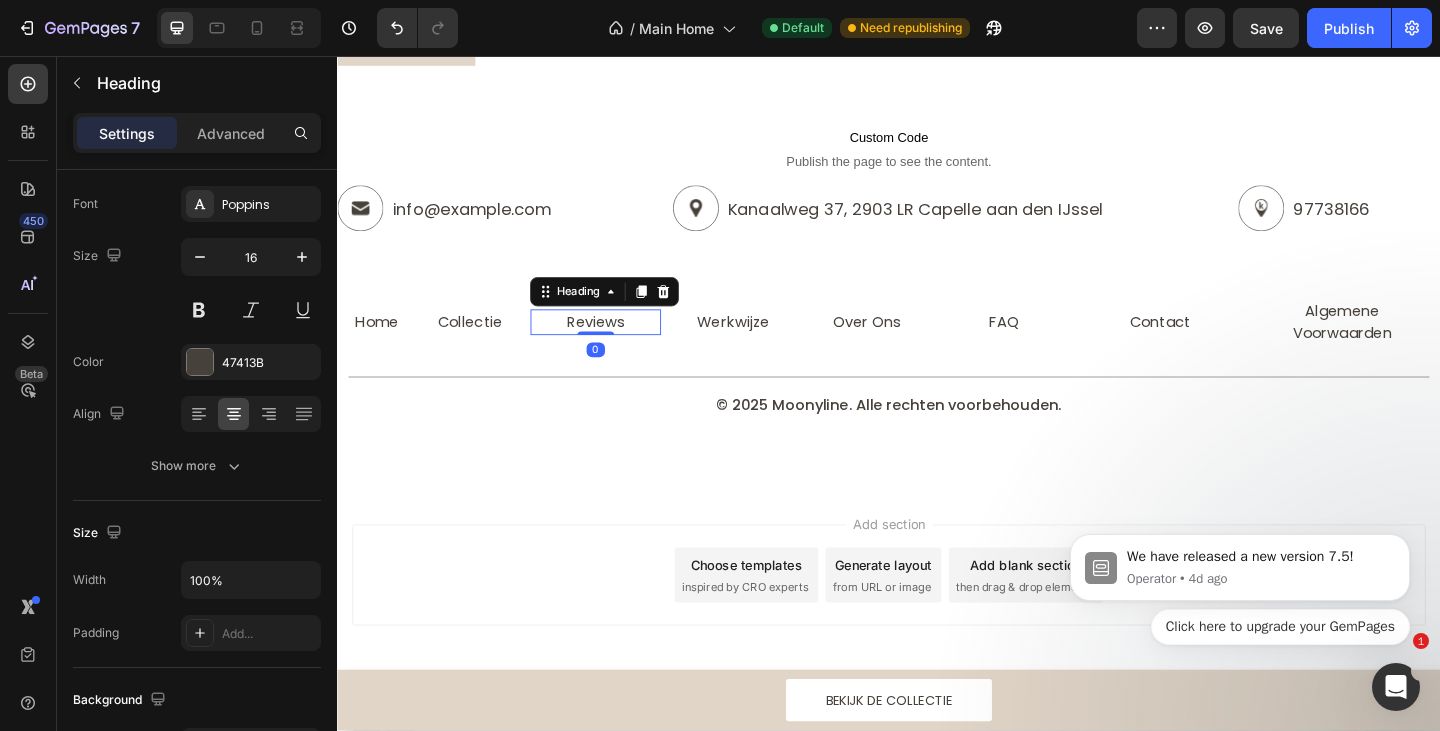scroll, scrollTop: 0, scrollLeft: 0, axis: both 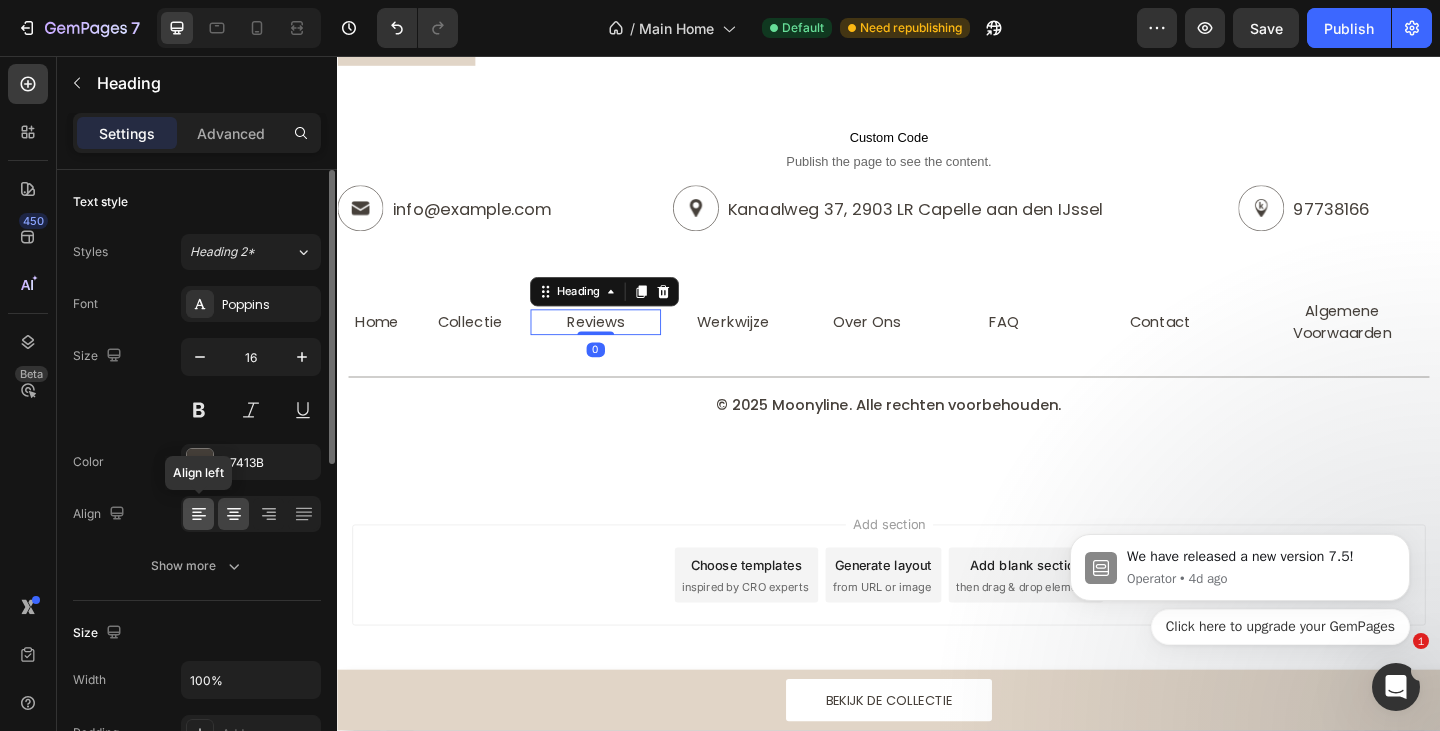 click 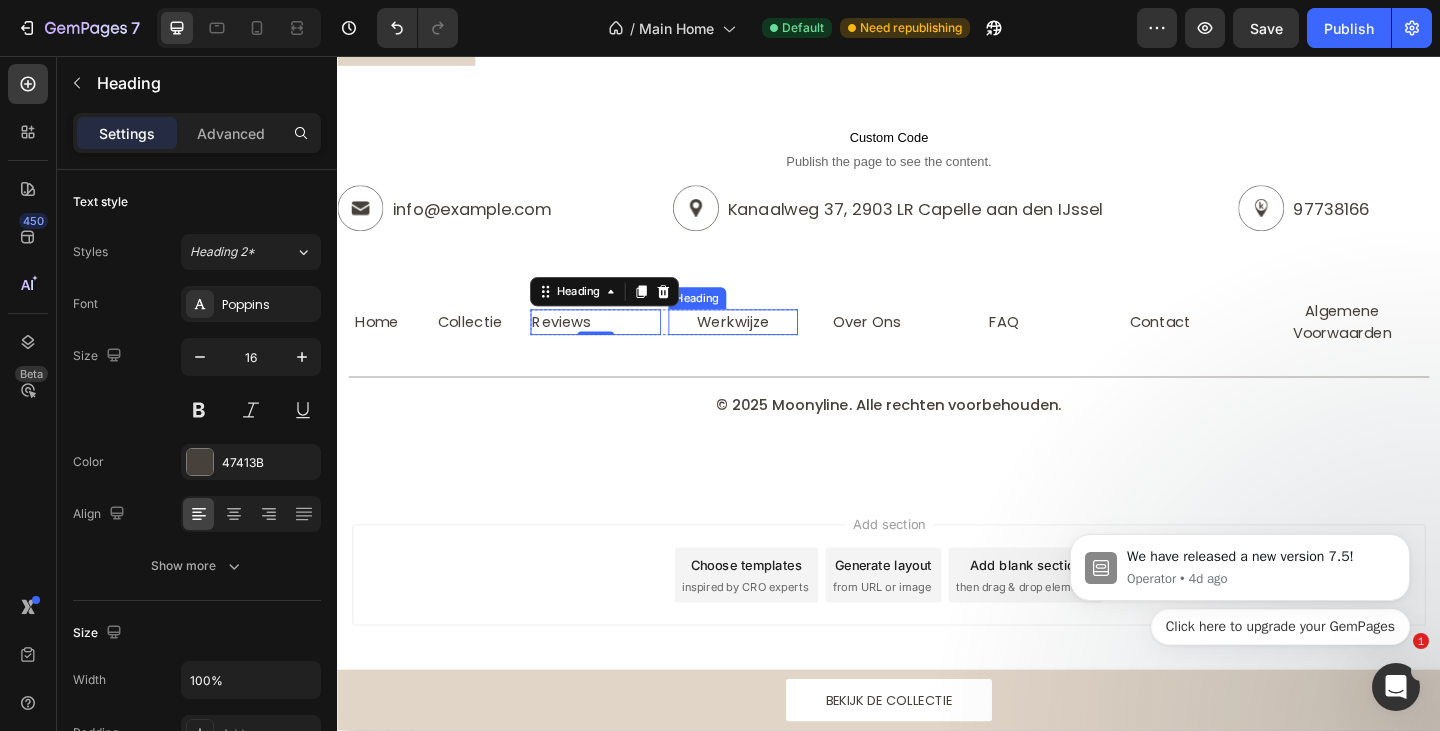 click on "Werkwijze" at bounding box center [768, 346] 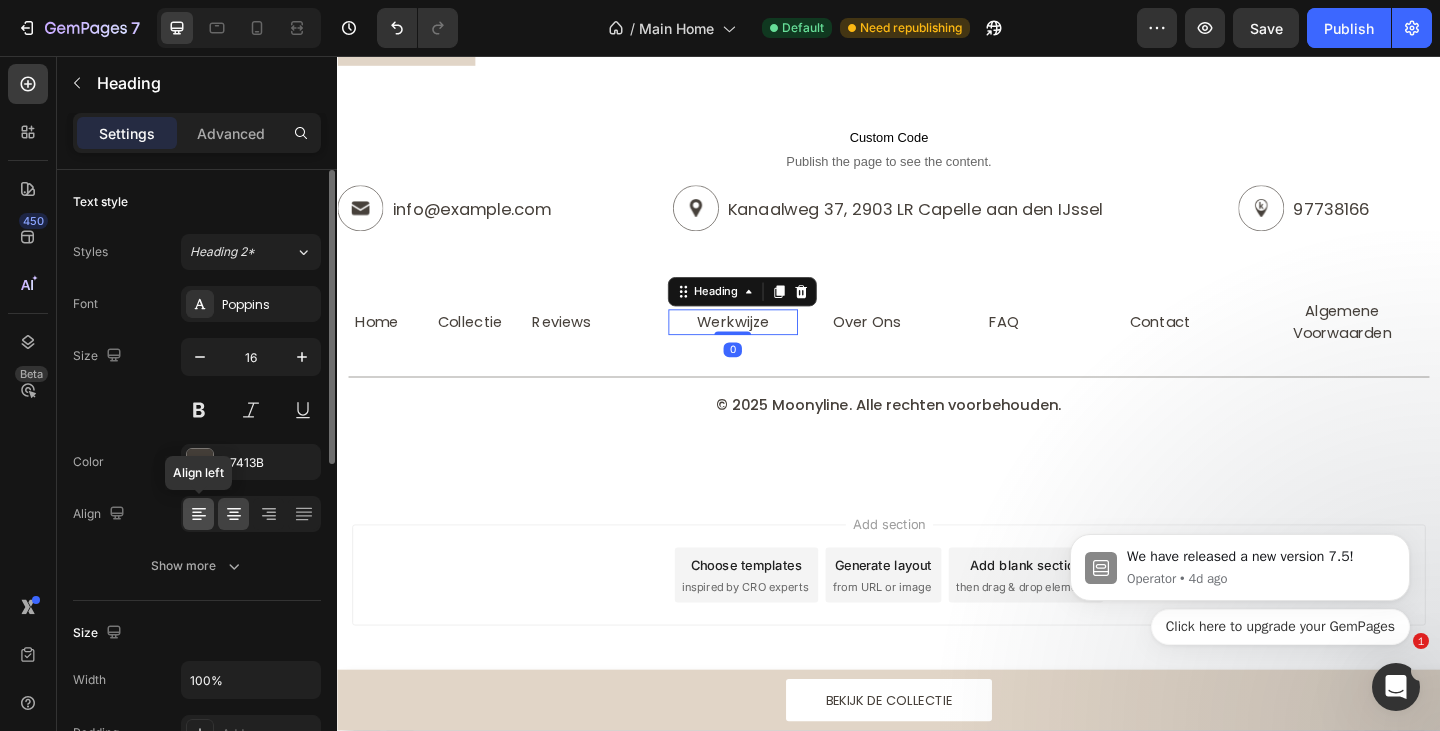 click 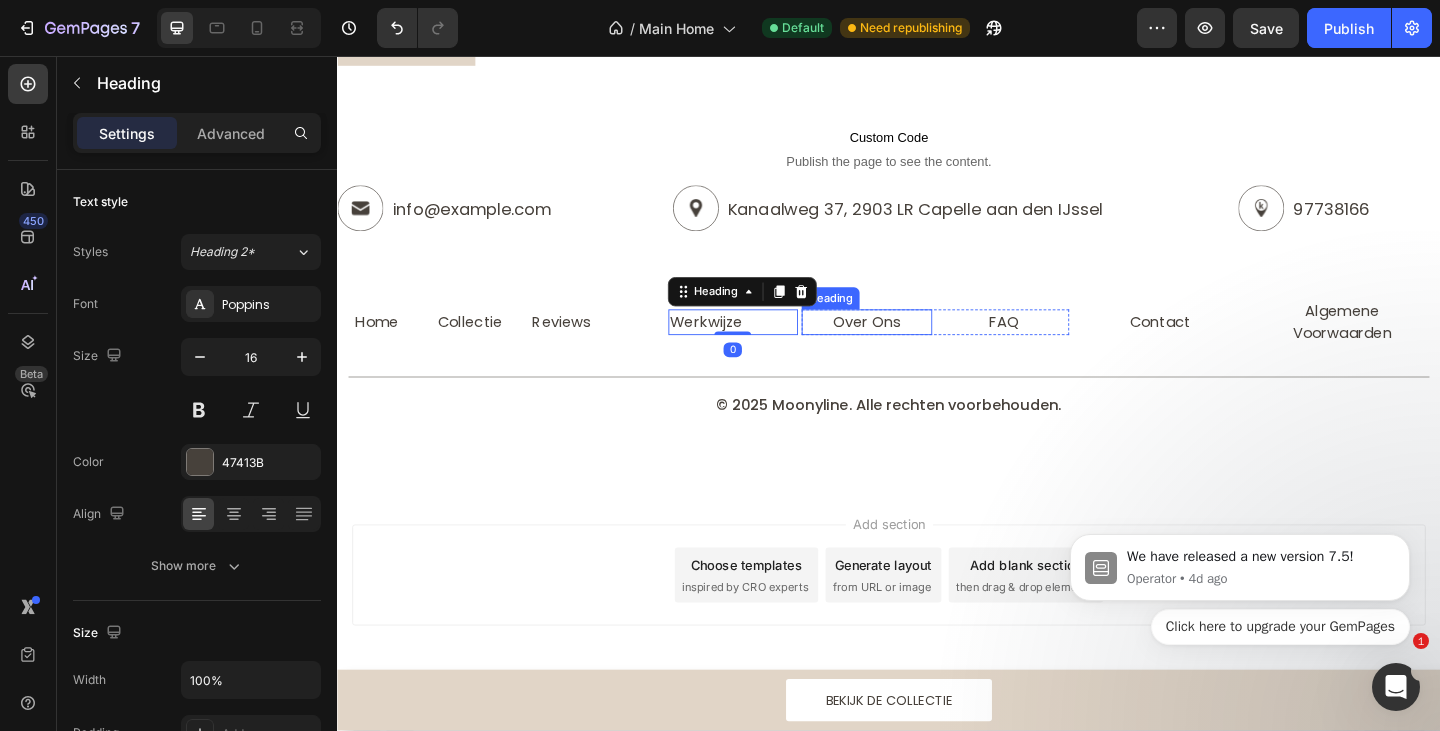 click on "Over Ons" at bounding box center (913, 346) 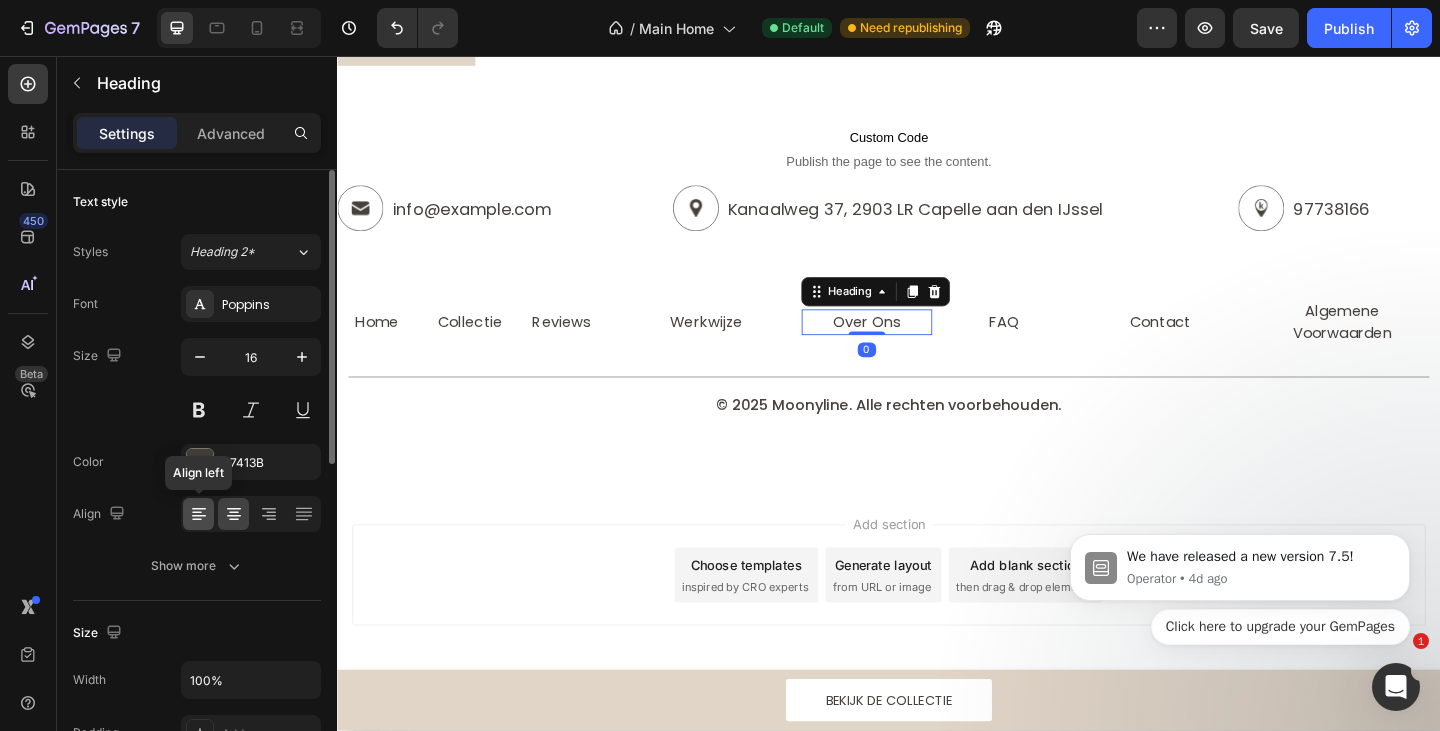 click 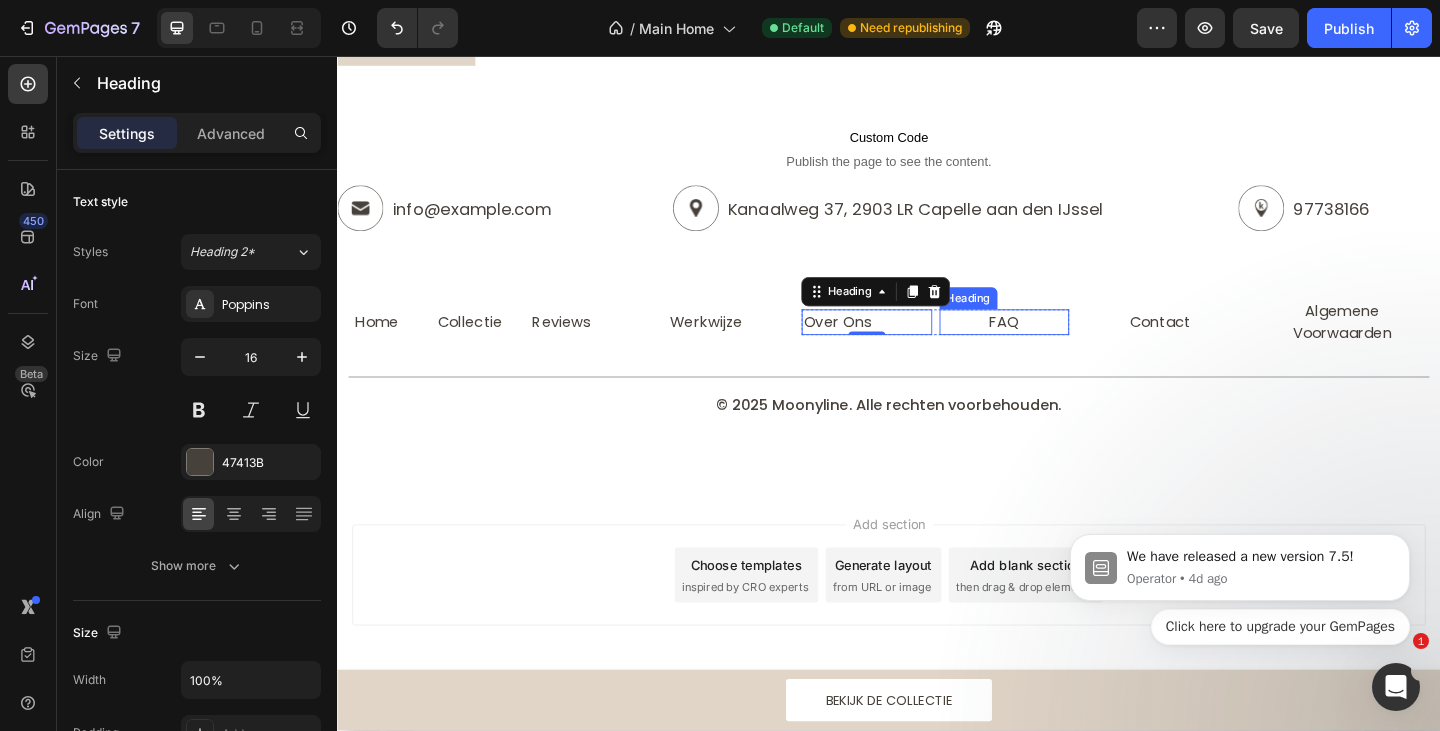 click on "FAQ" at bounding box center [1063, 346] 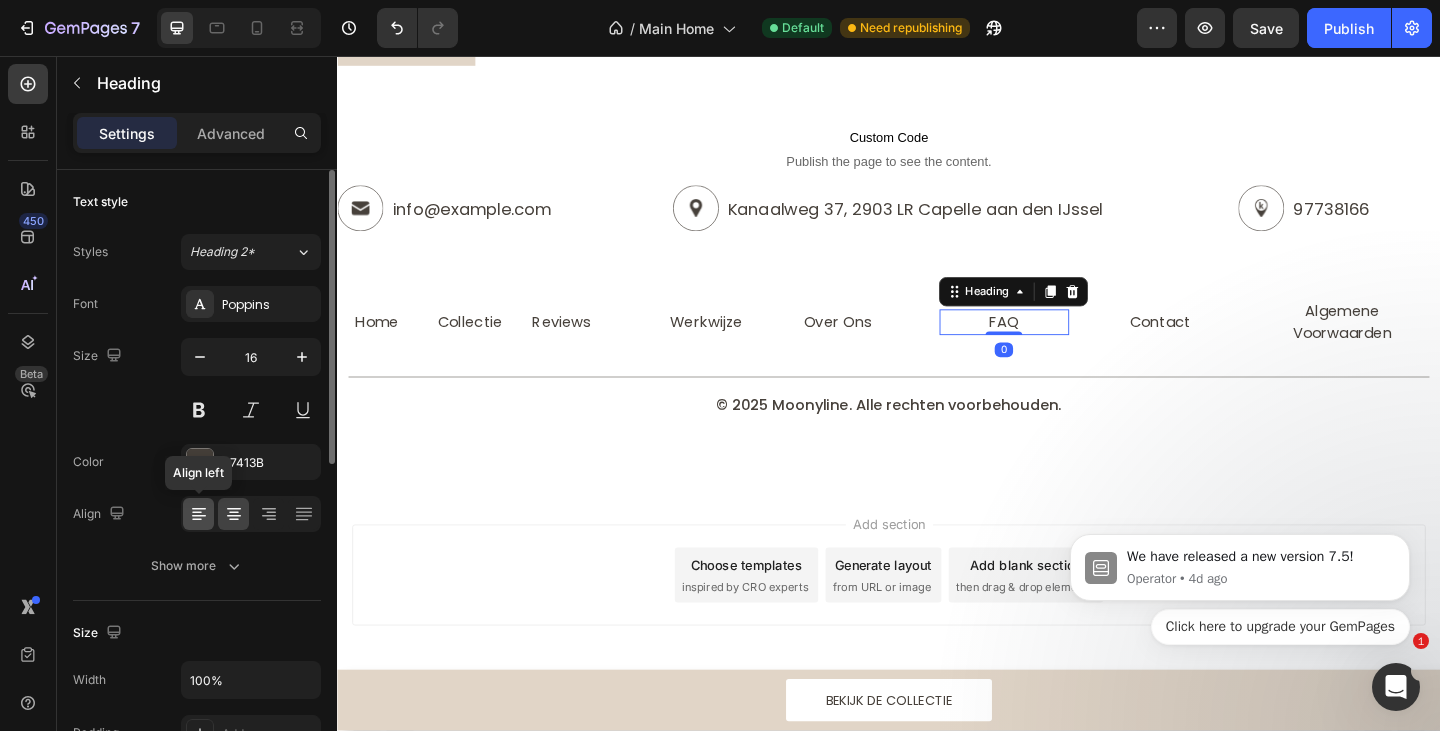 click 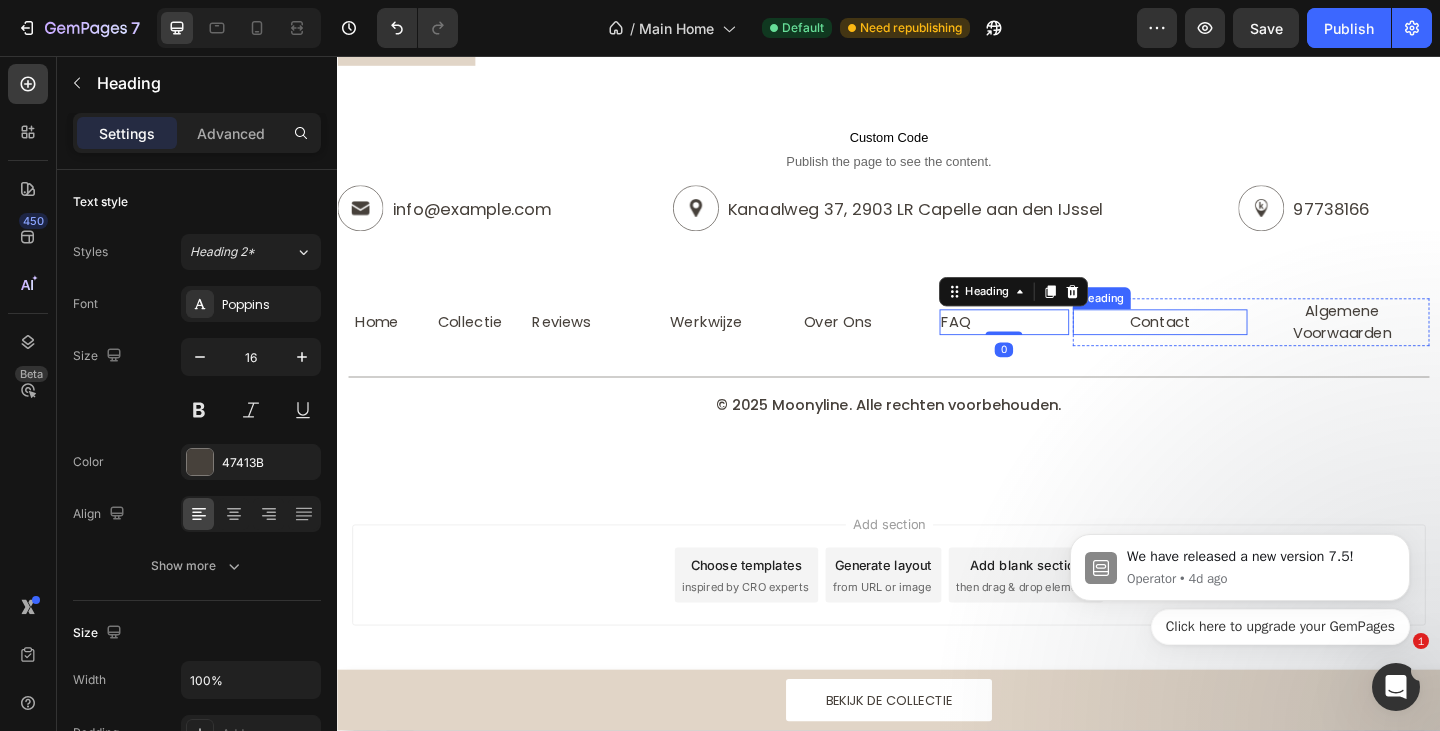 click on "Contact" at bounding box center [1232, 346] 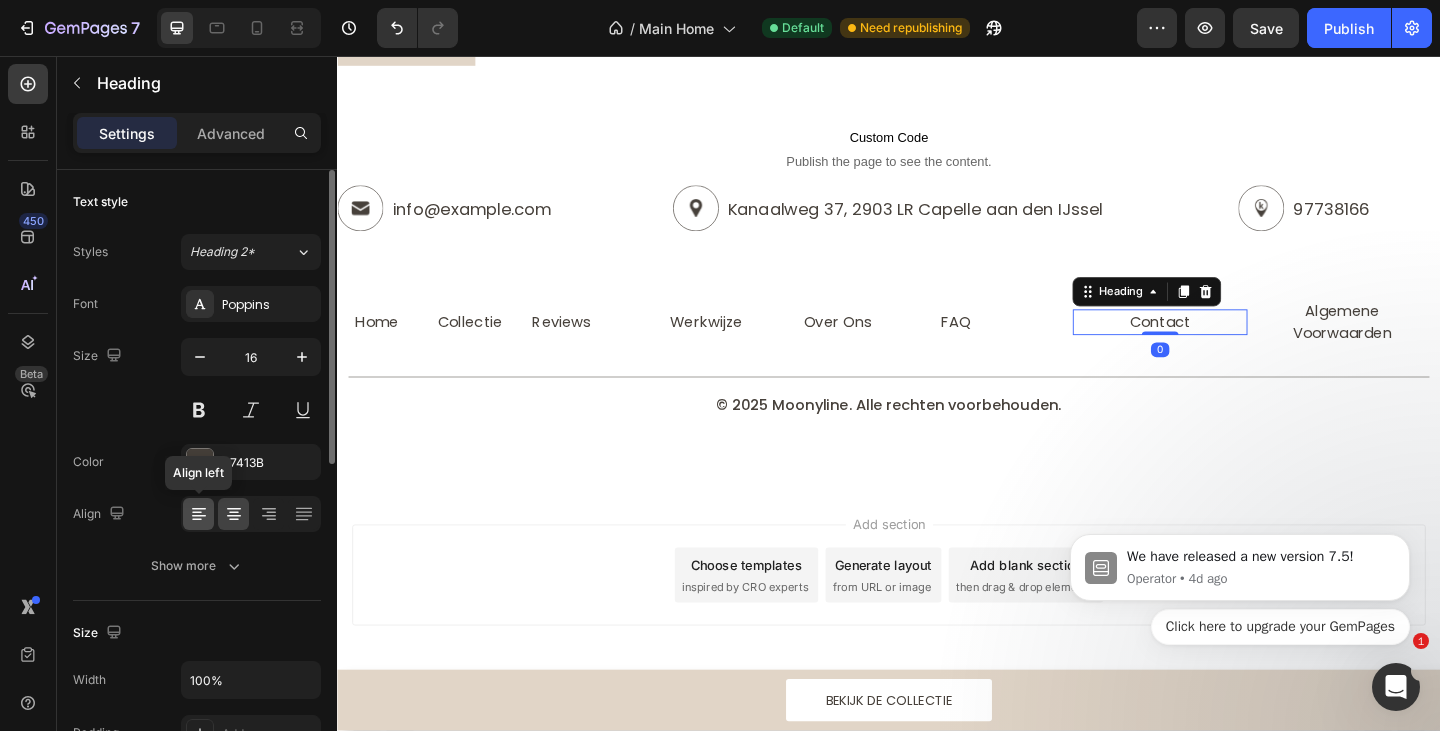 click 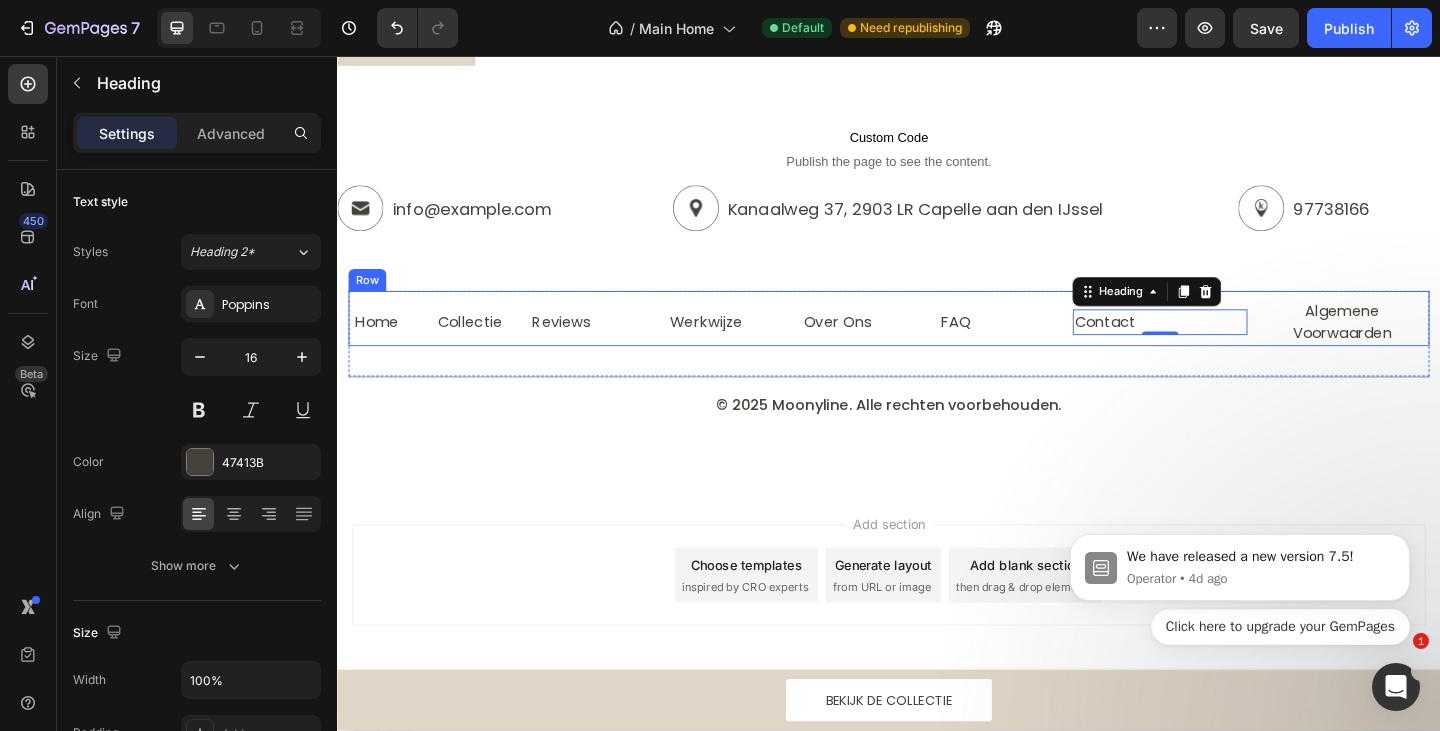 click on "Reviews Heading Werkwijze Heading Row" at bounding box center [692, 346] 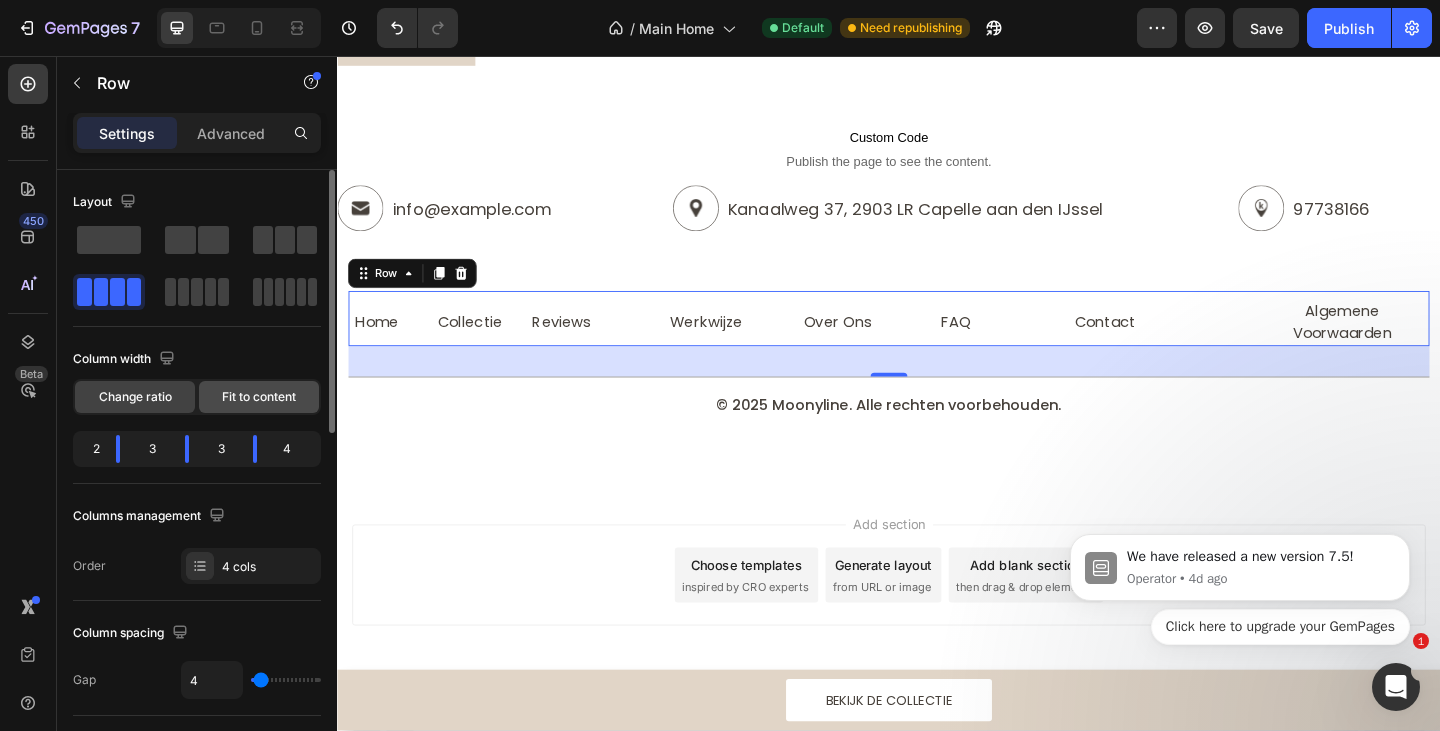 click on "Fit to content" 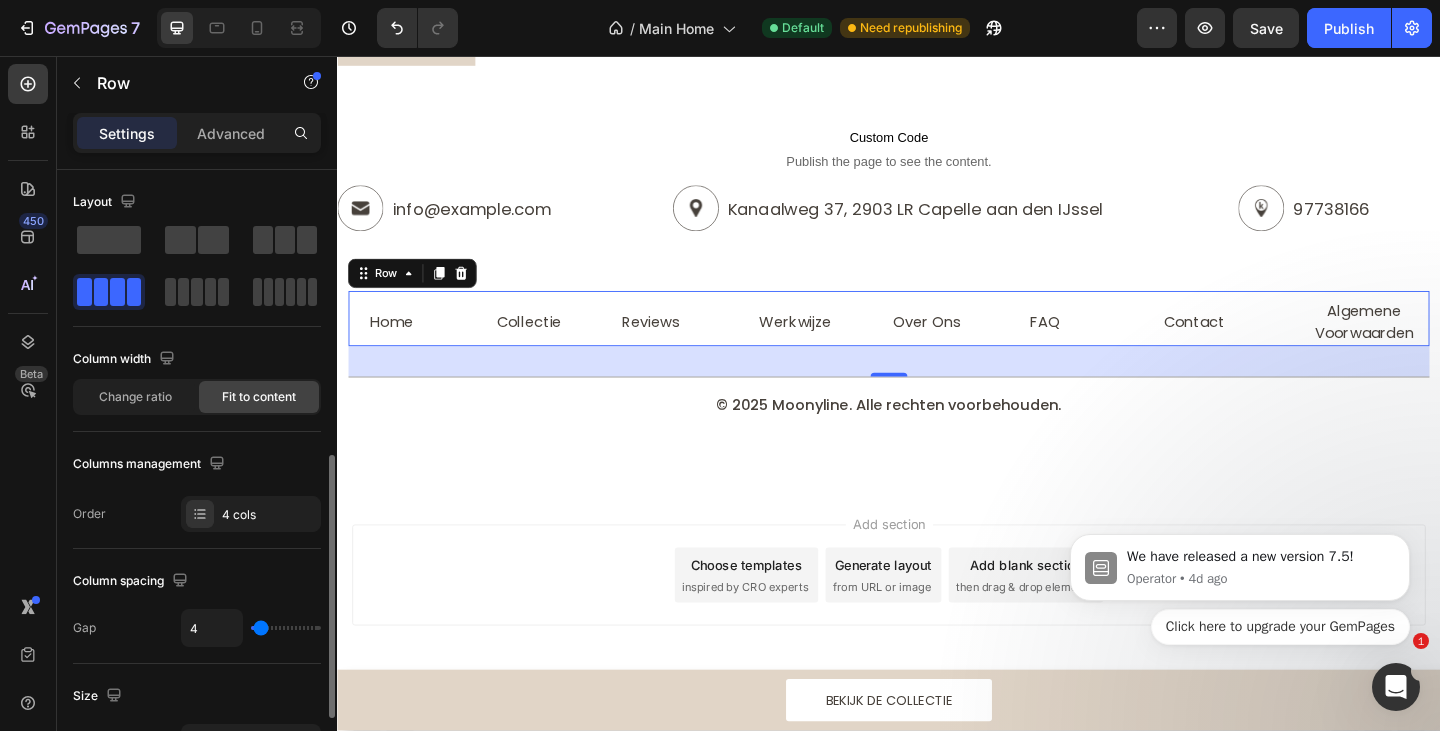 scroll, scrollTop: 200, scrollLeft: 0, axis: vertical 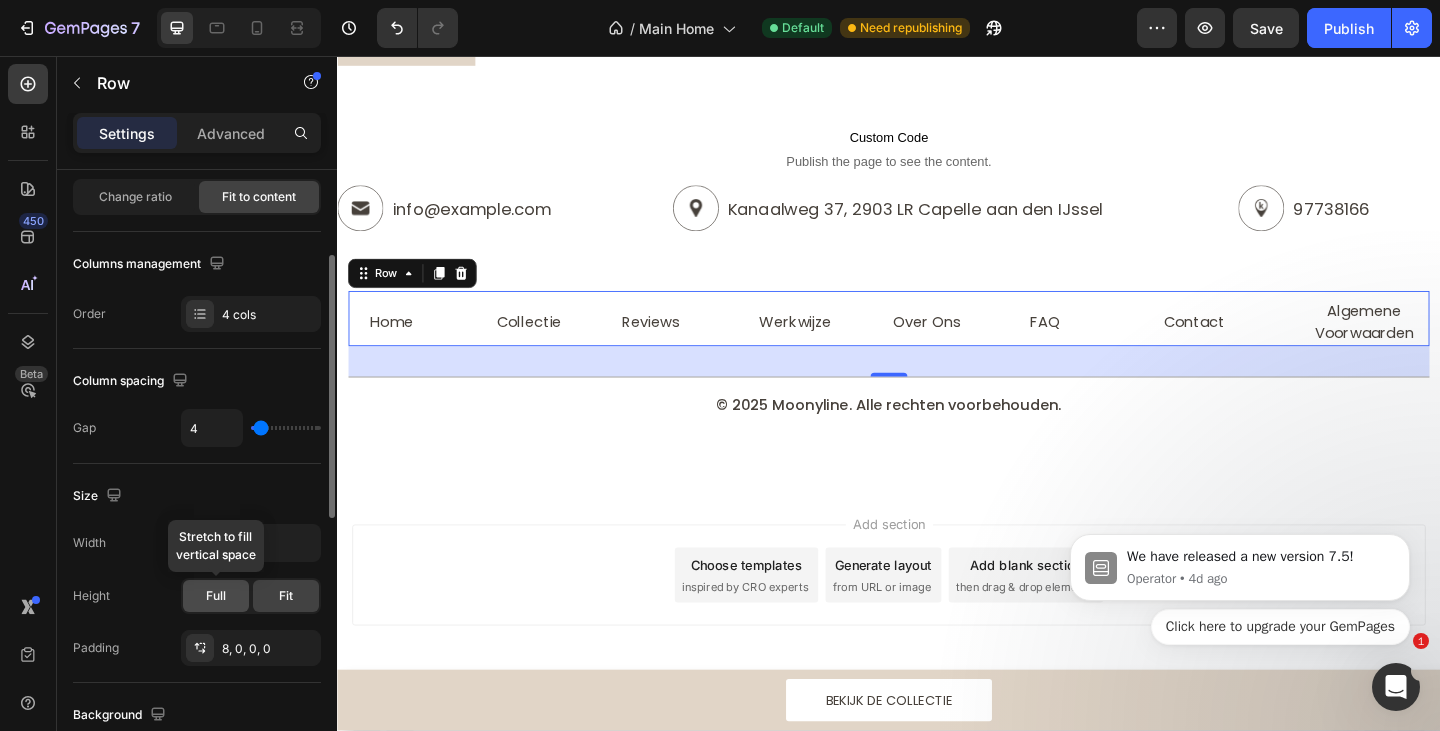 click on "Full" 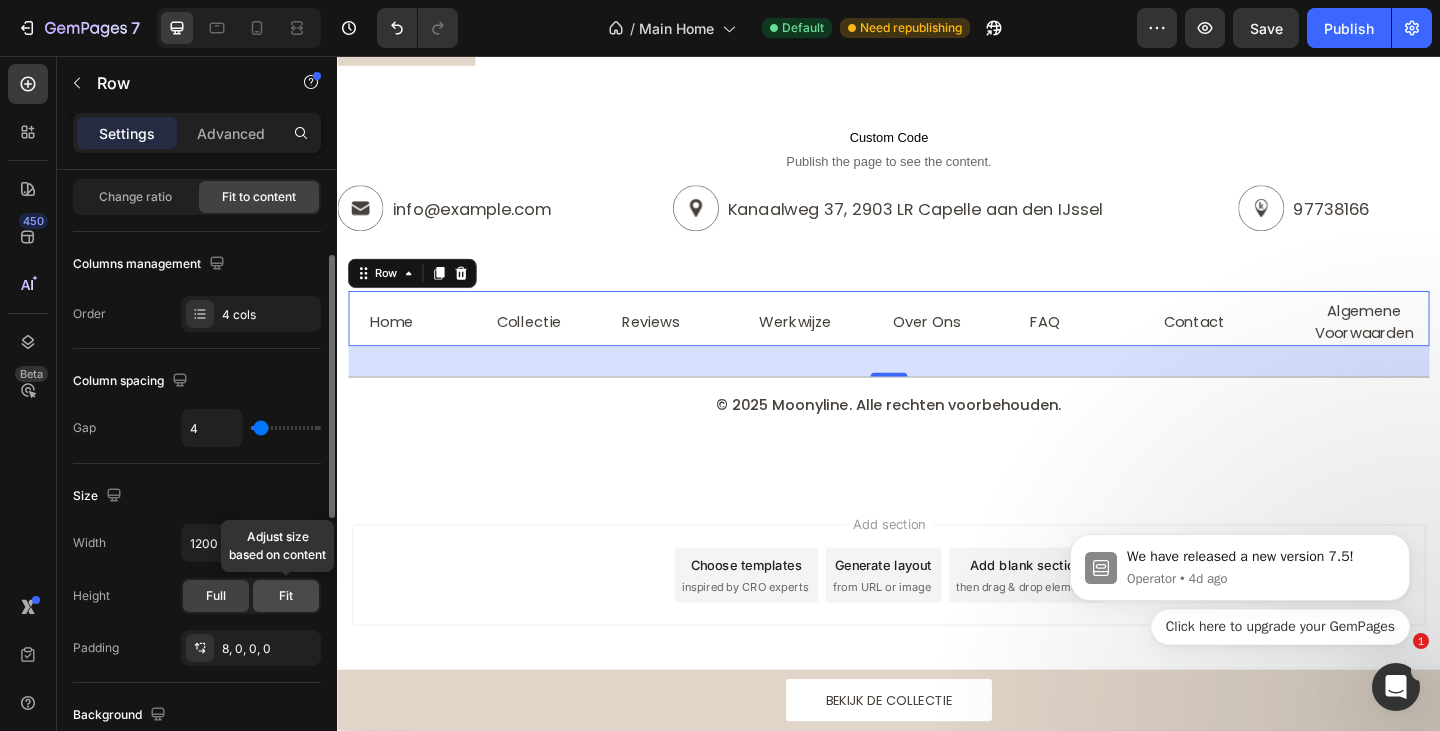 click on "Fit" 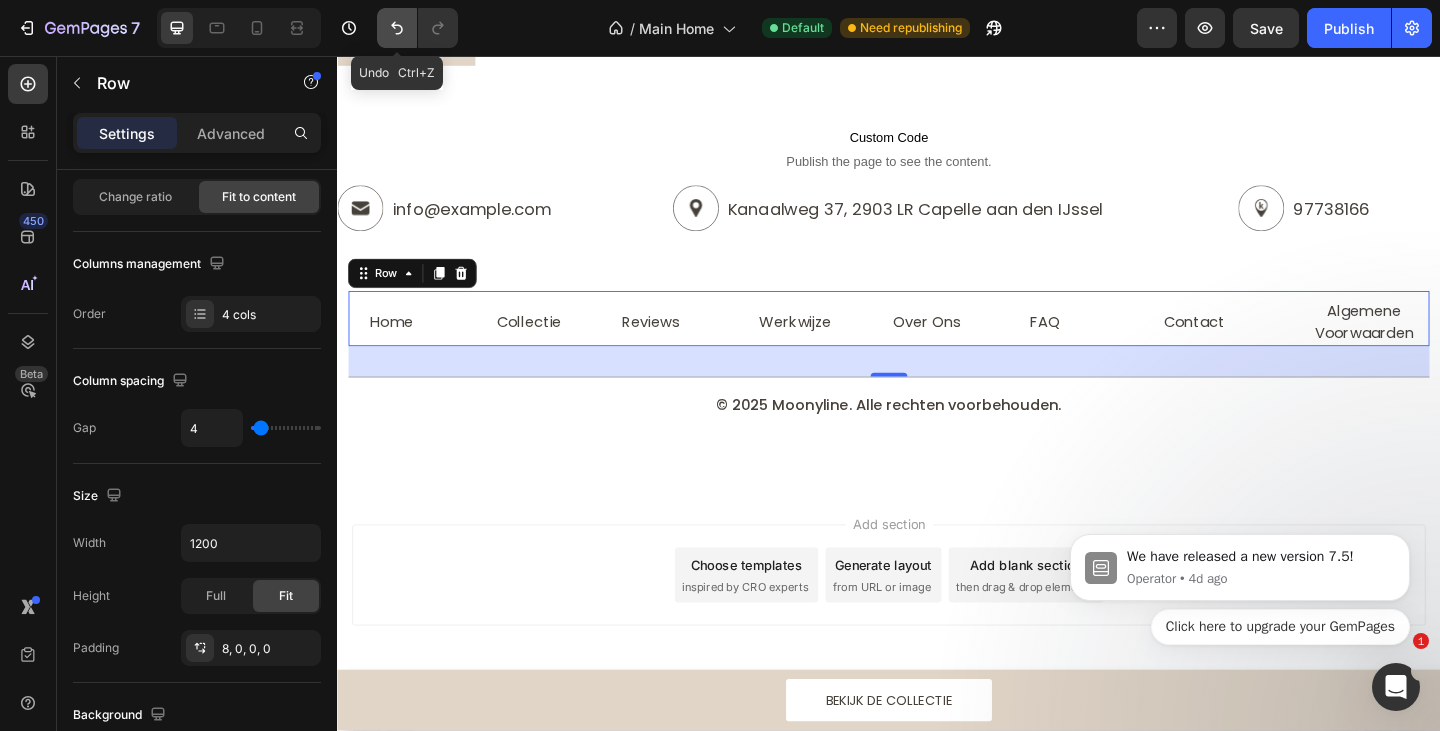 click 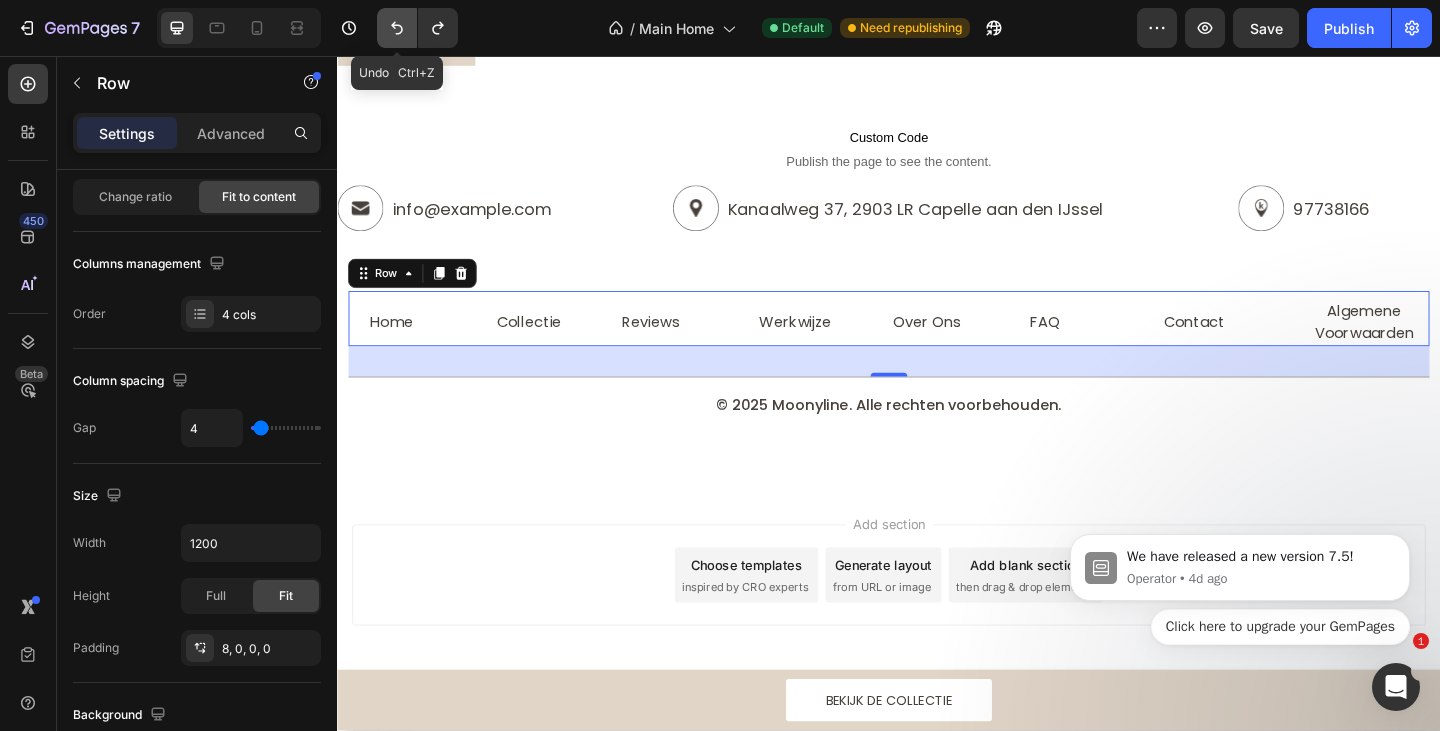 click 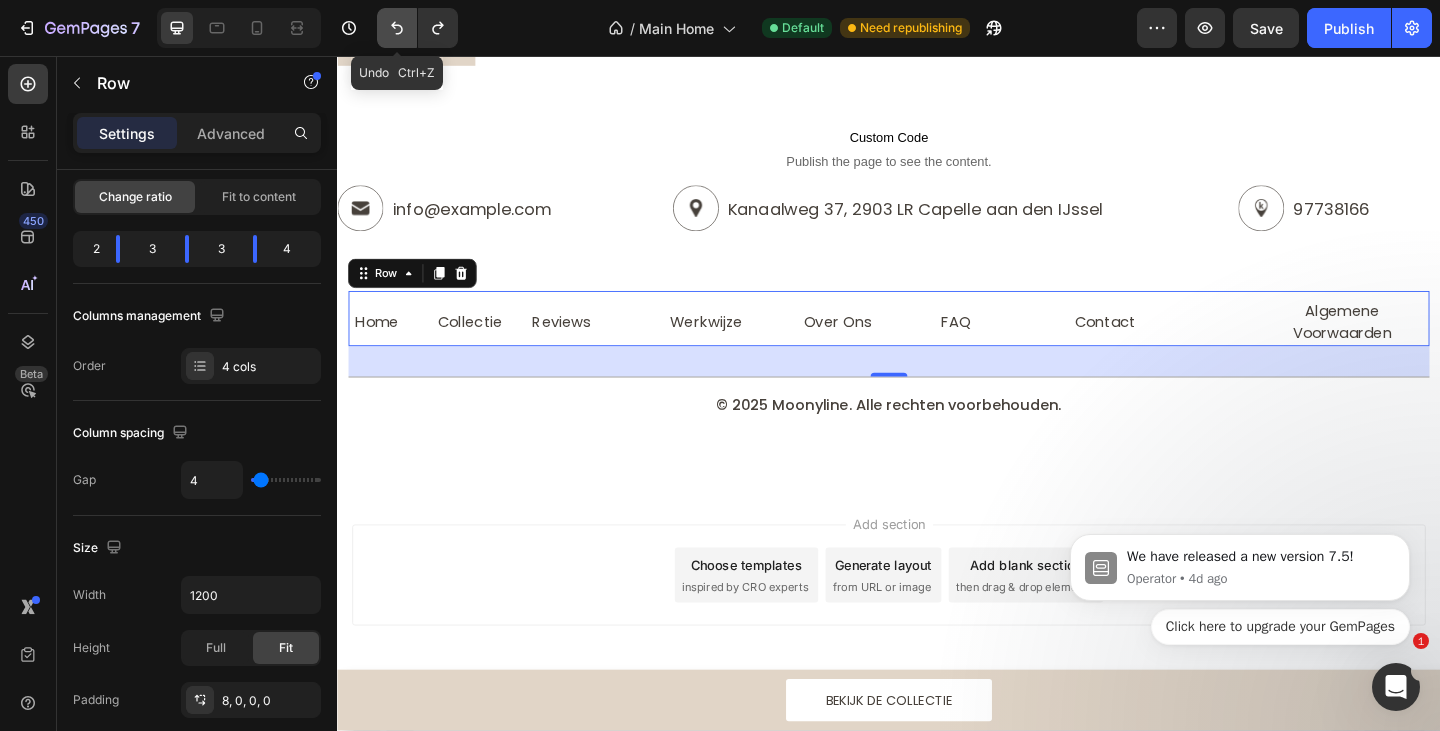 click 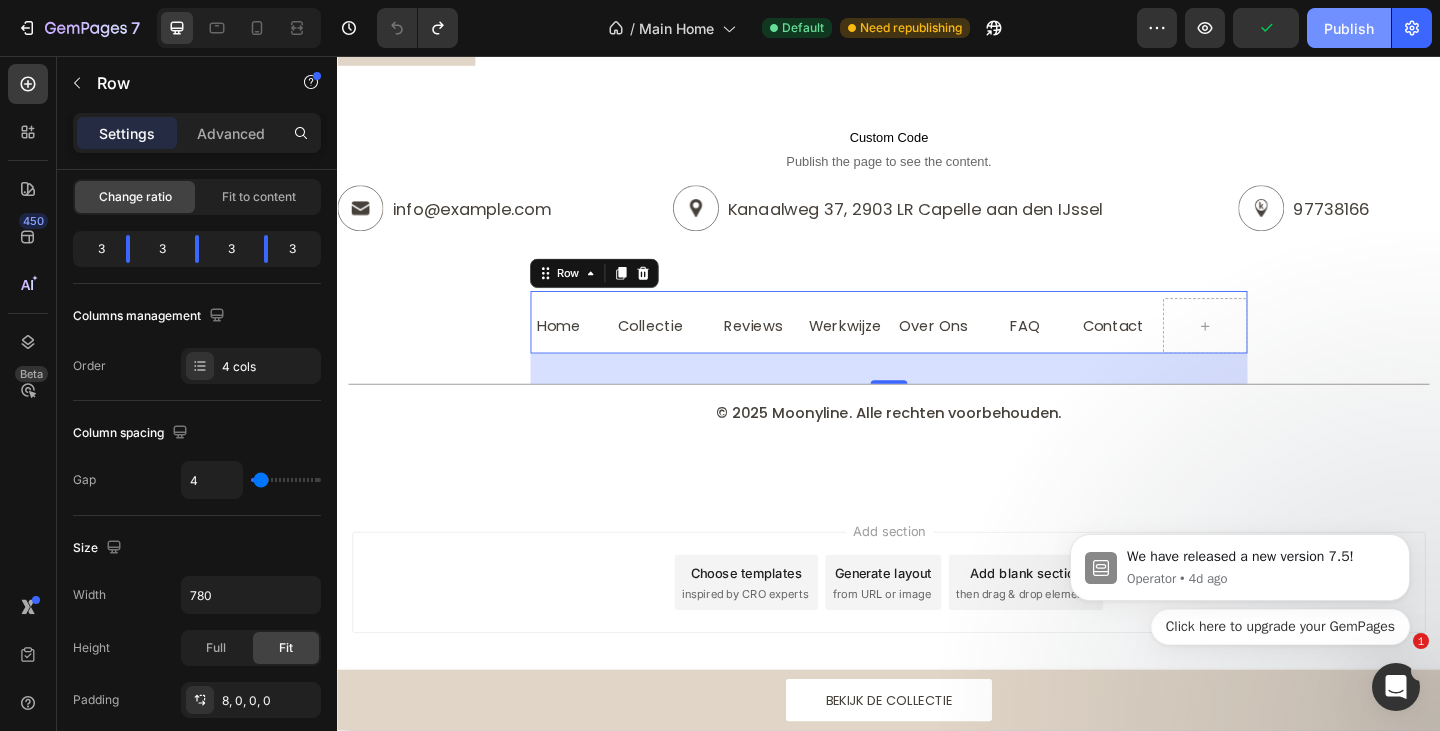 click on "Publish" at bounding box center [1349, 28] 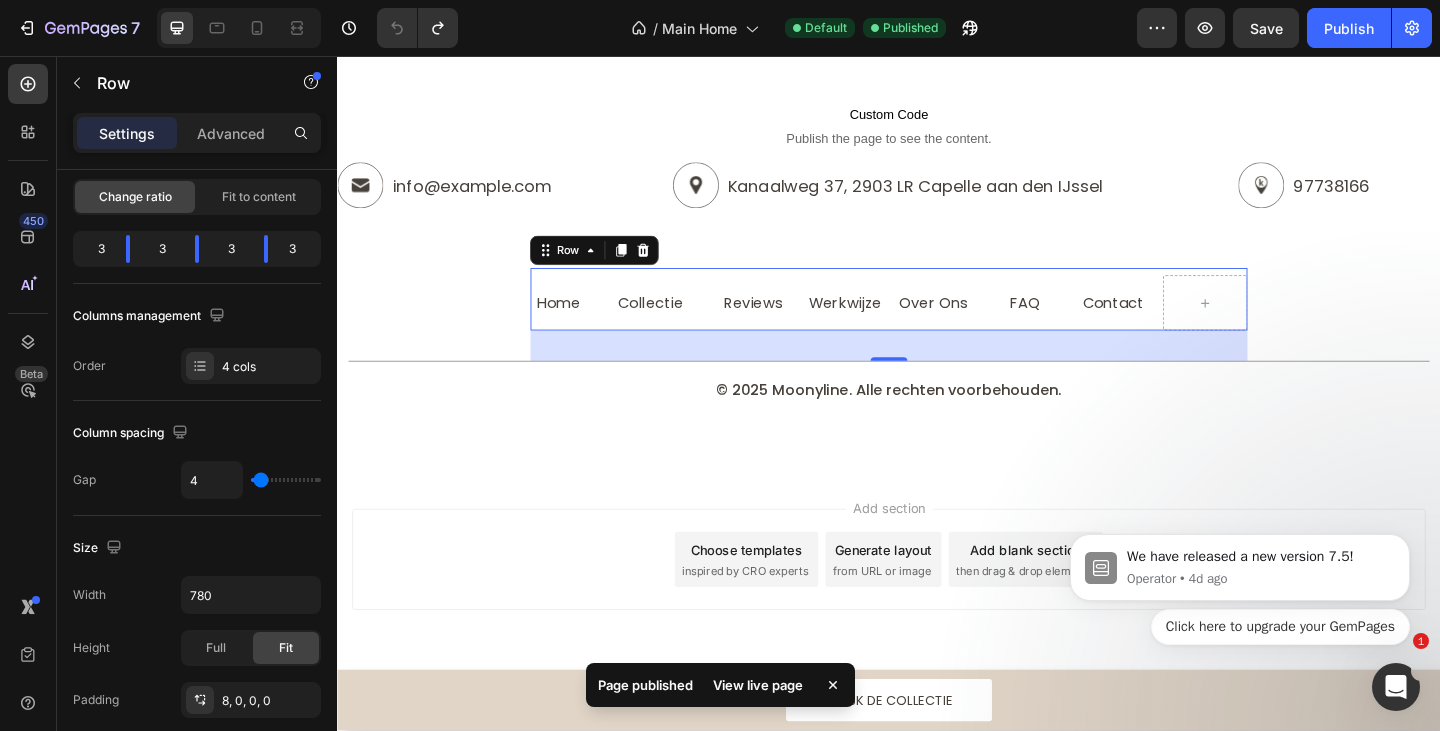 scroll, scrollTop: 4059, scrollLeft: 0, axis: vertical 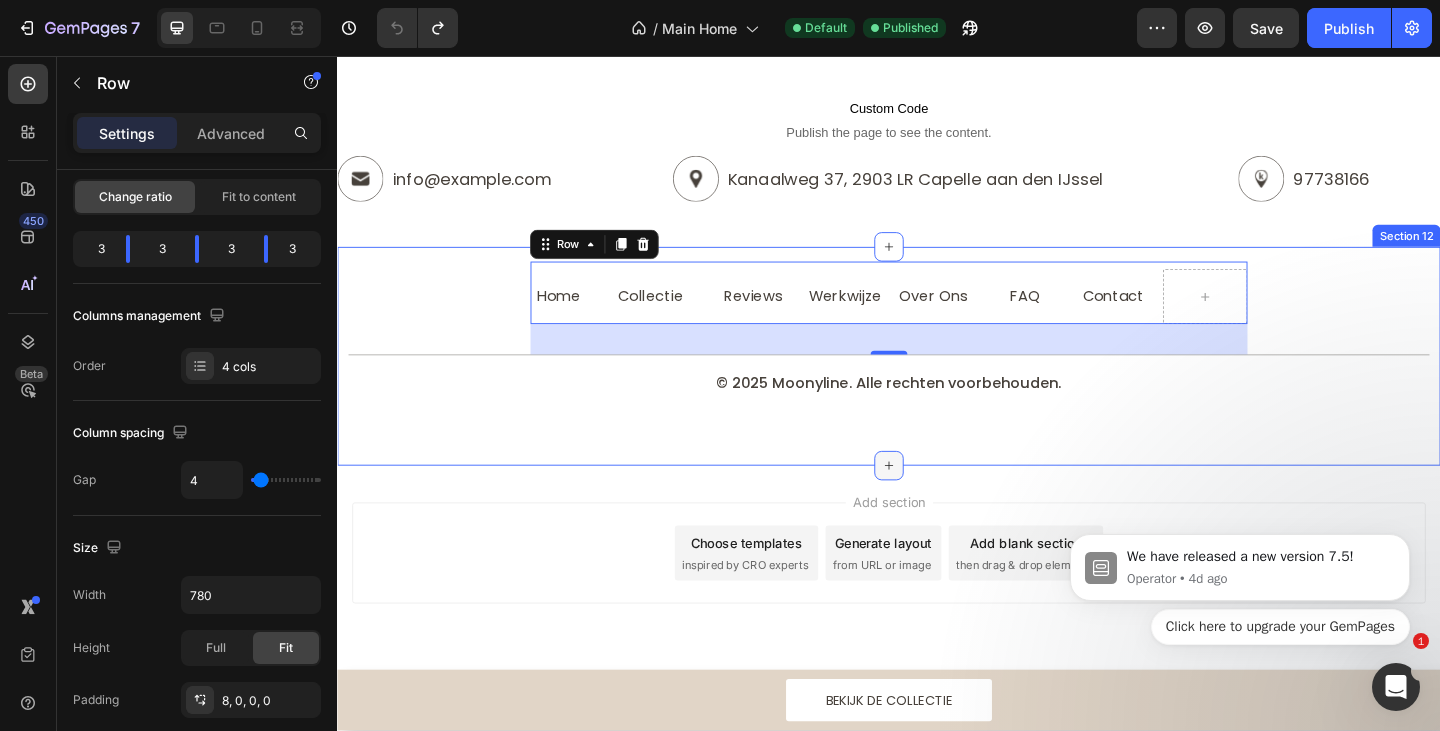click 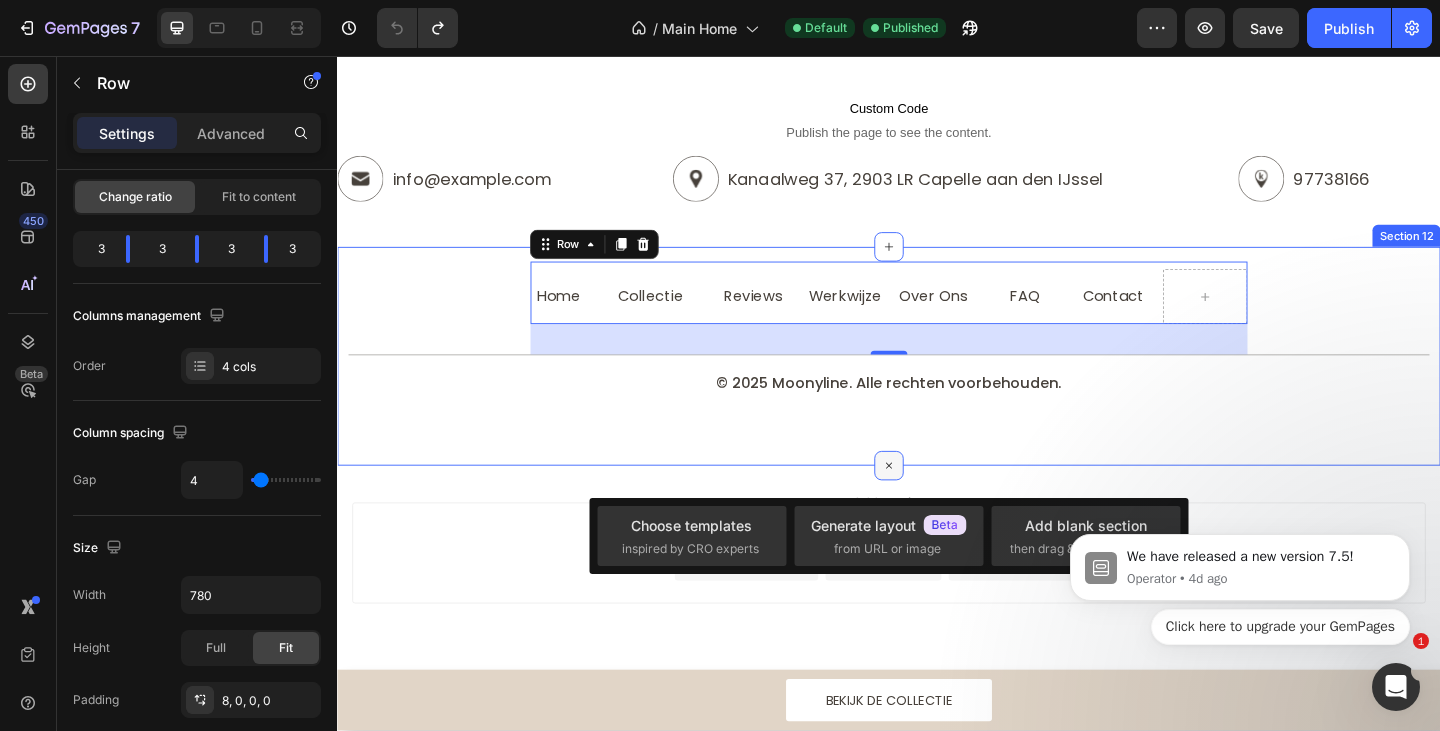 click at bounding box center (937, 502) 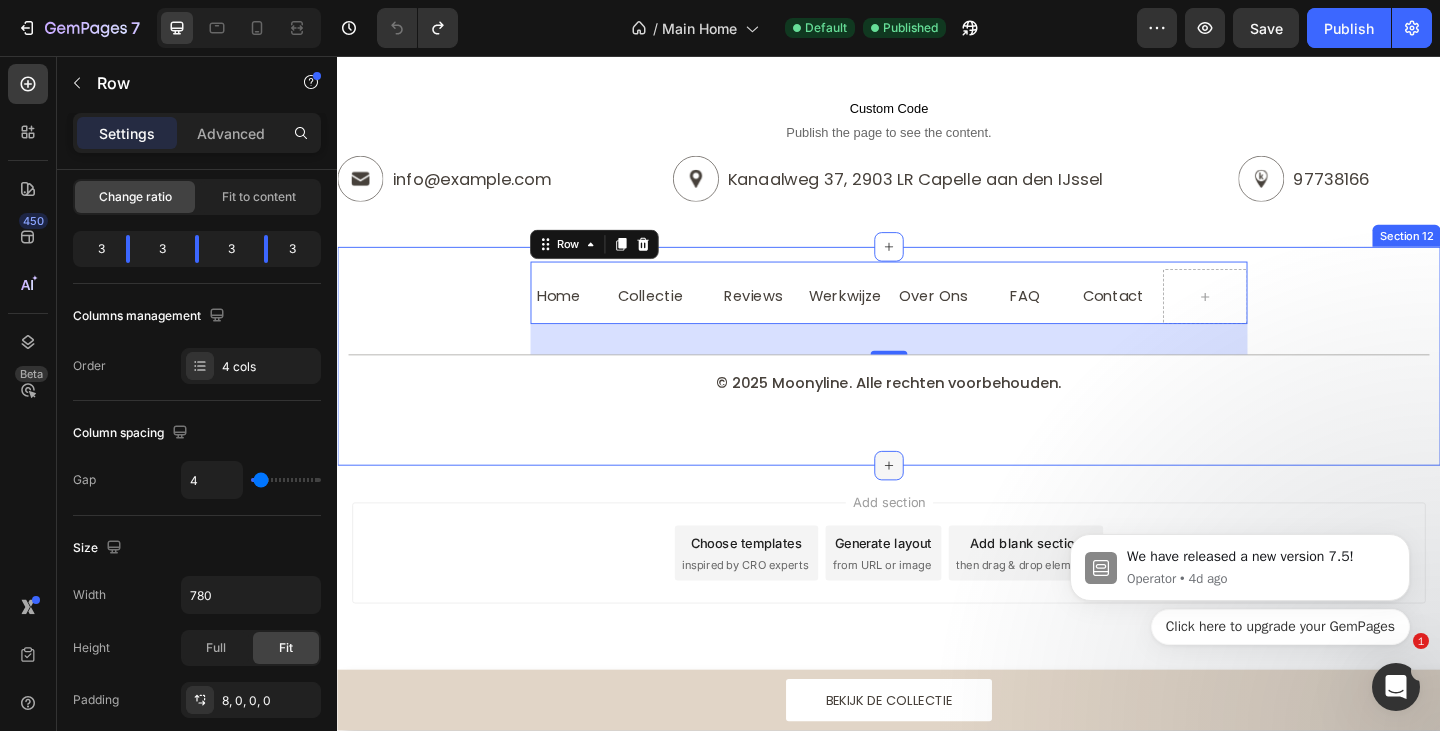 click at bounding box center [937, 502] 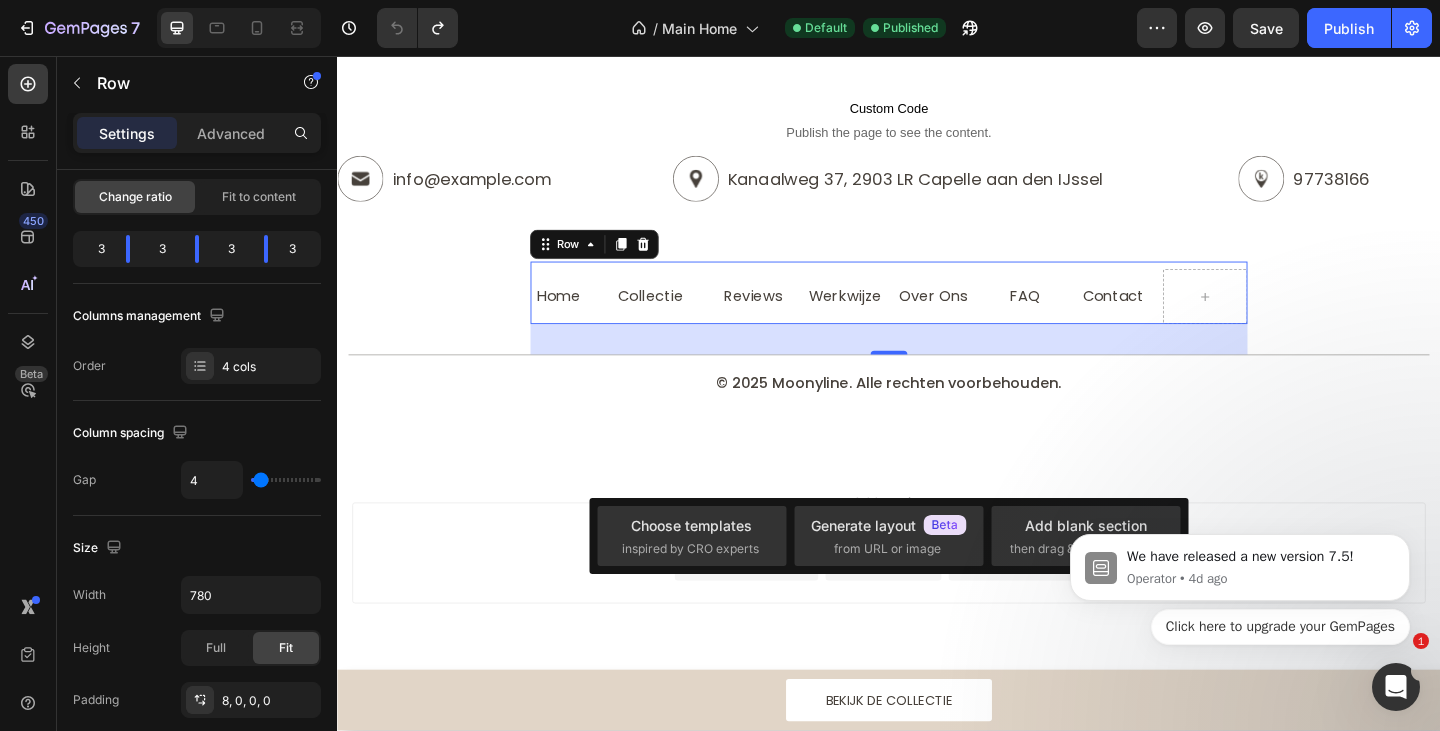 click on "We have released a new version 7.5! Operator • 4d ago Click here to upgrade your GemPages" at bounding box center (1240, 572) 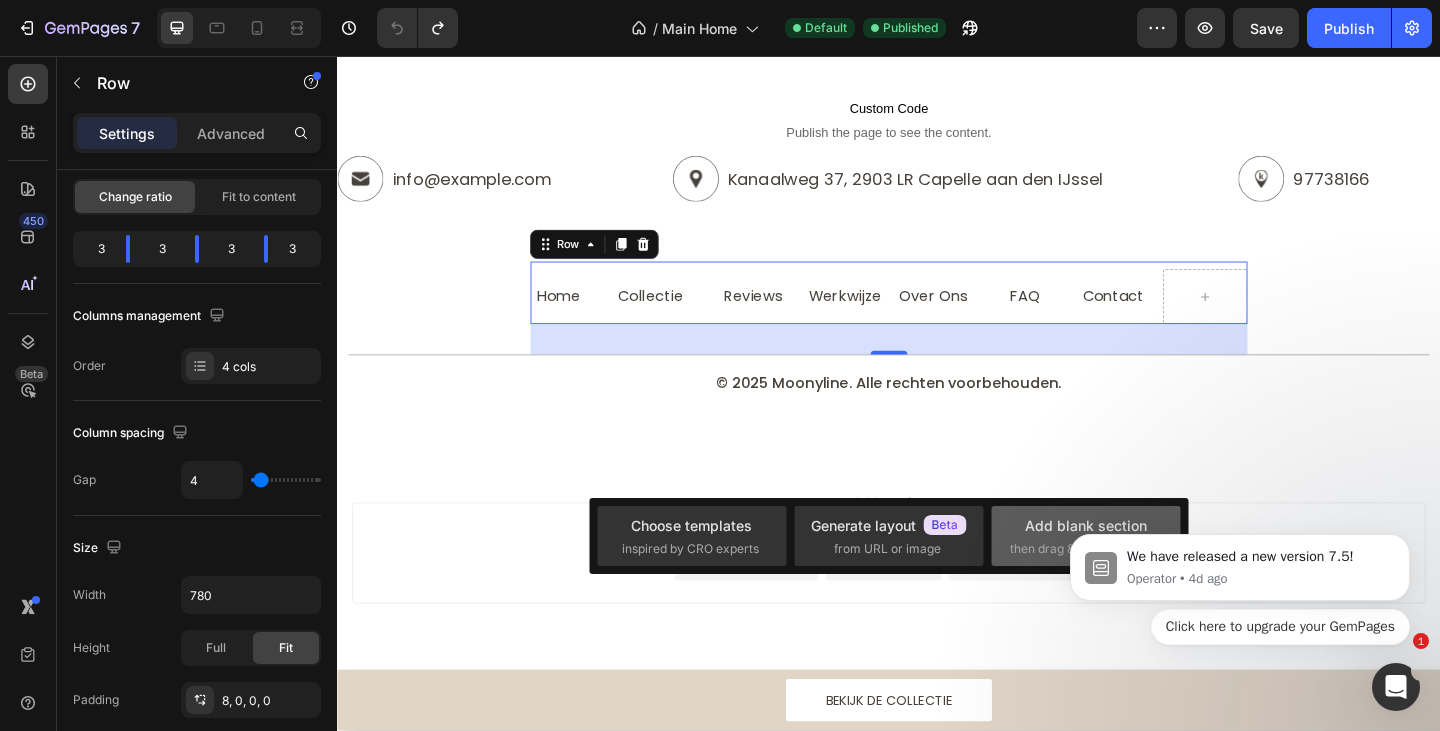 click on "Add blank section" at bounding box center (1086, 525) 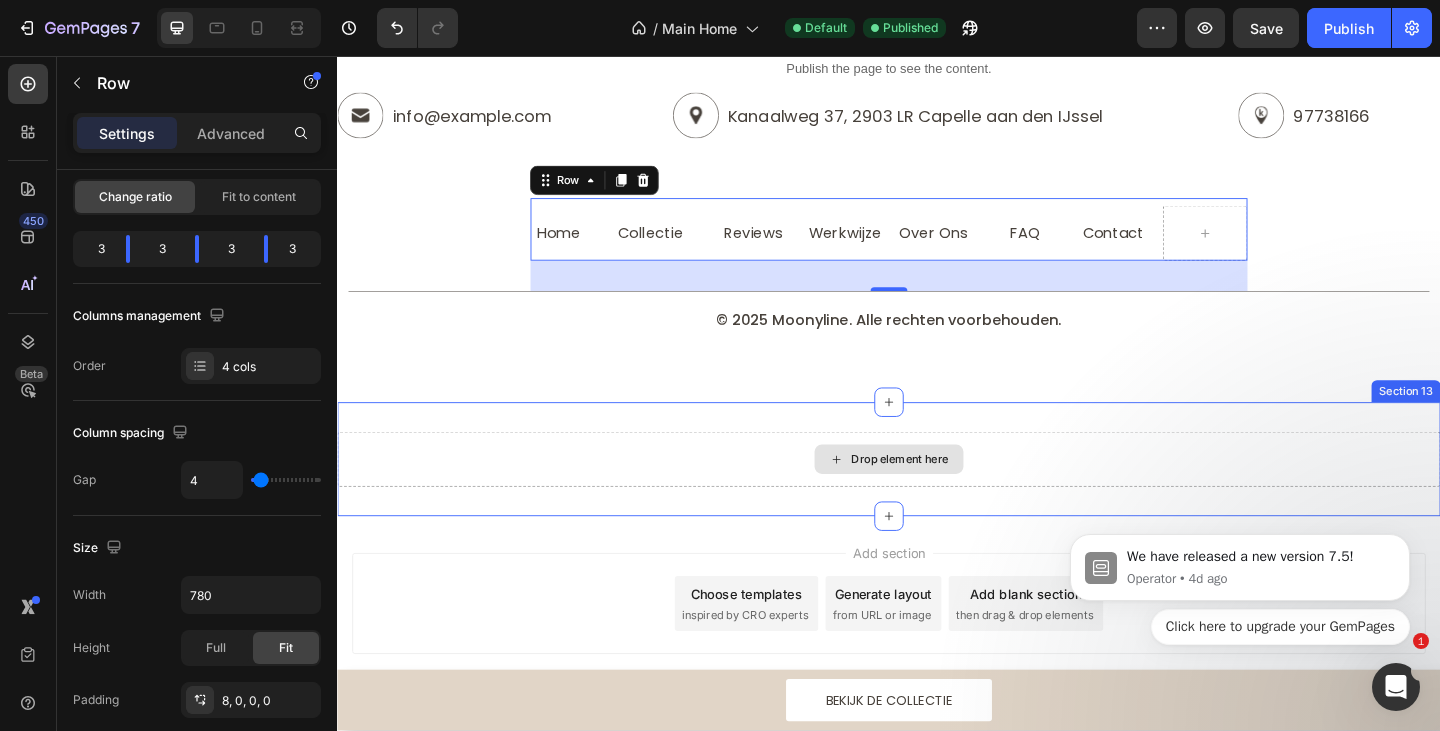 scroll, scrollTop: 4183, scrollLeft: 0, axis: vertical 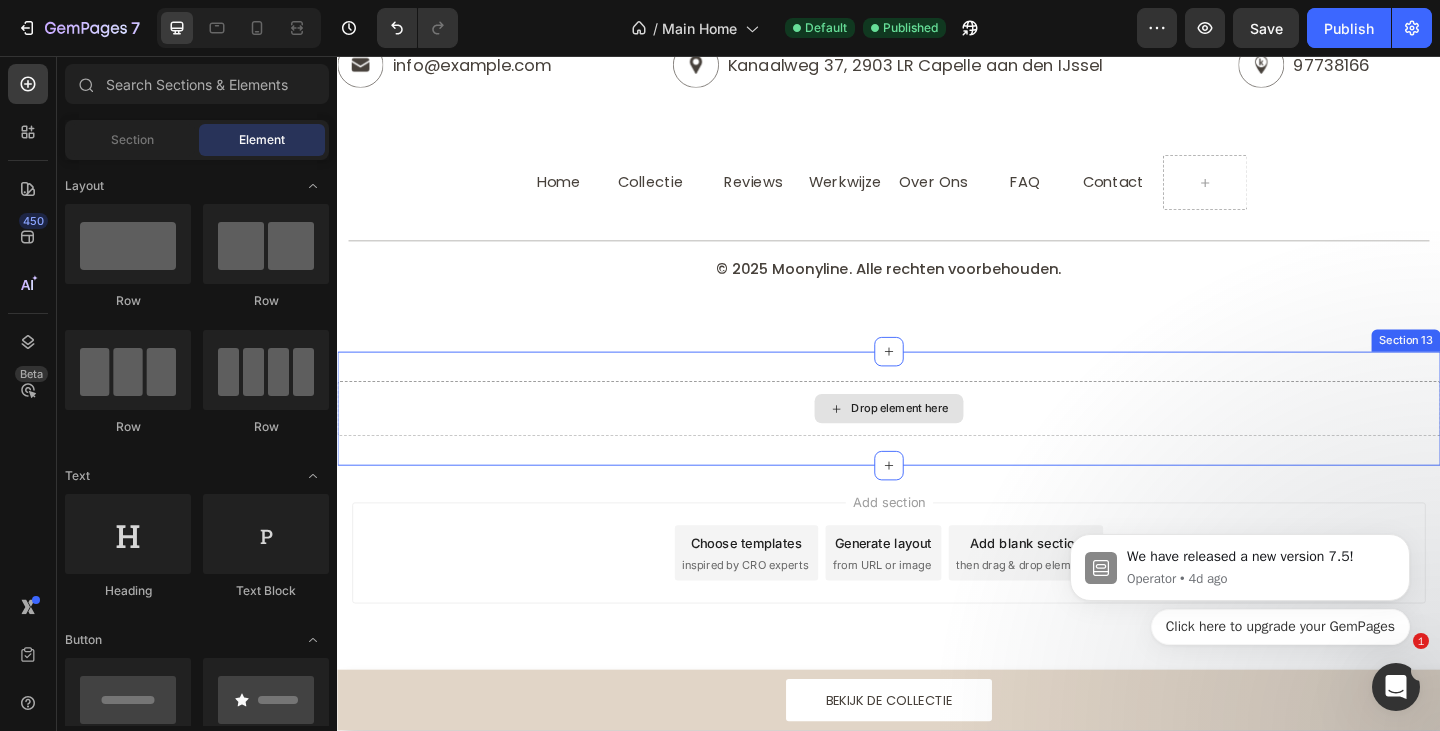 click on "Drop element here" at bounding box center (949, 440) 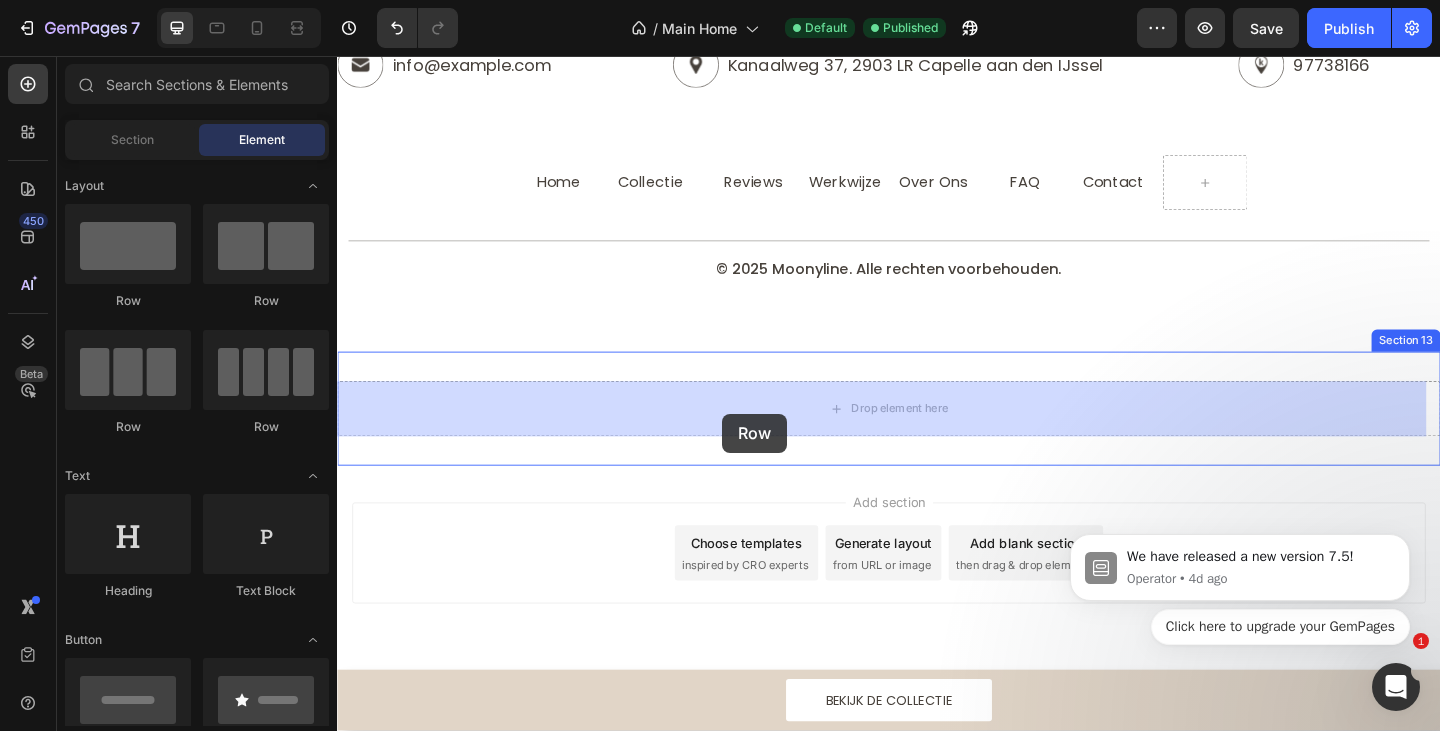 drag, startPoint x: 463, startPoint y: 426, endPoint x: 1138, endPoint y: 486, distance: 677.66144 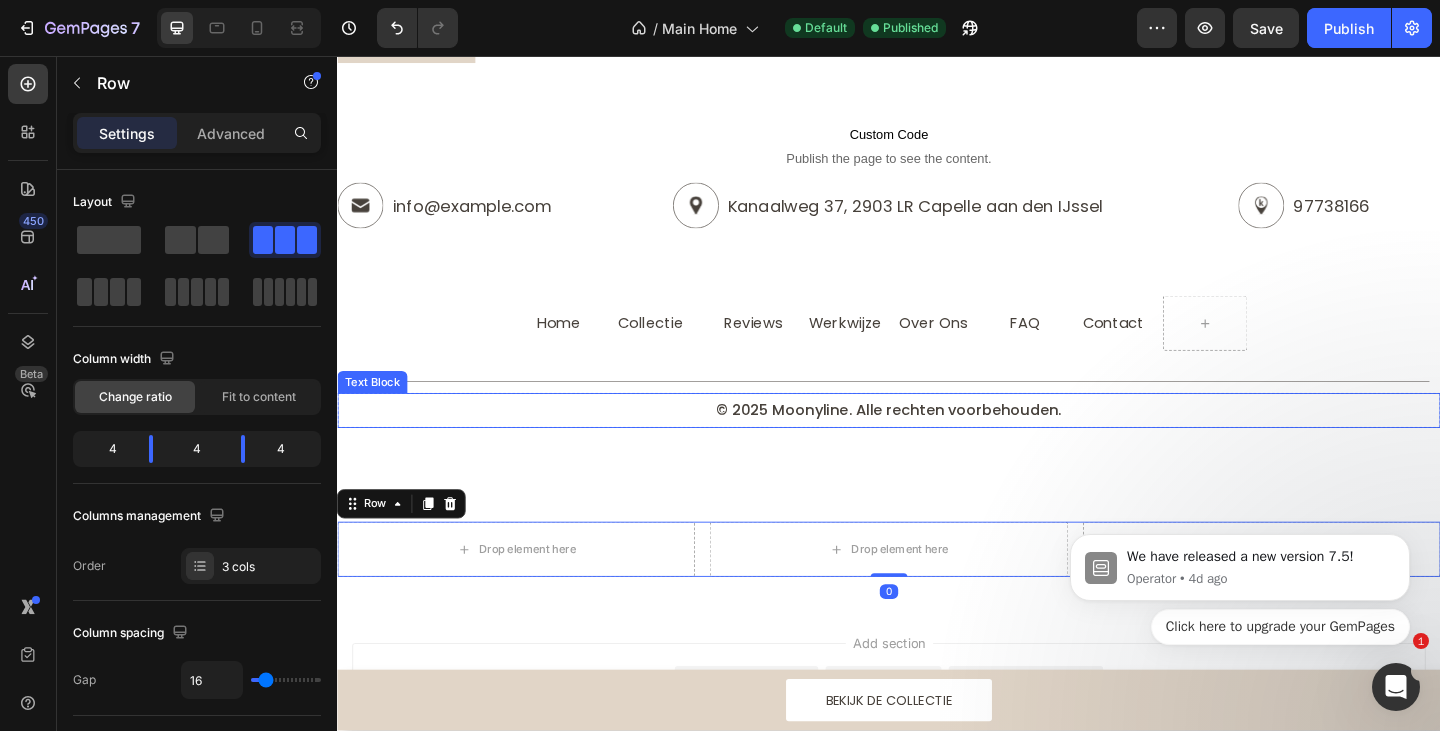 scroll, scrollTop: 3983, scrollLeft: 0, axis: vertical 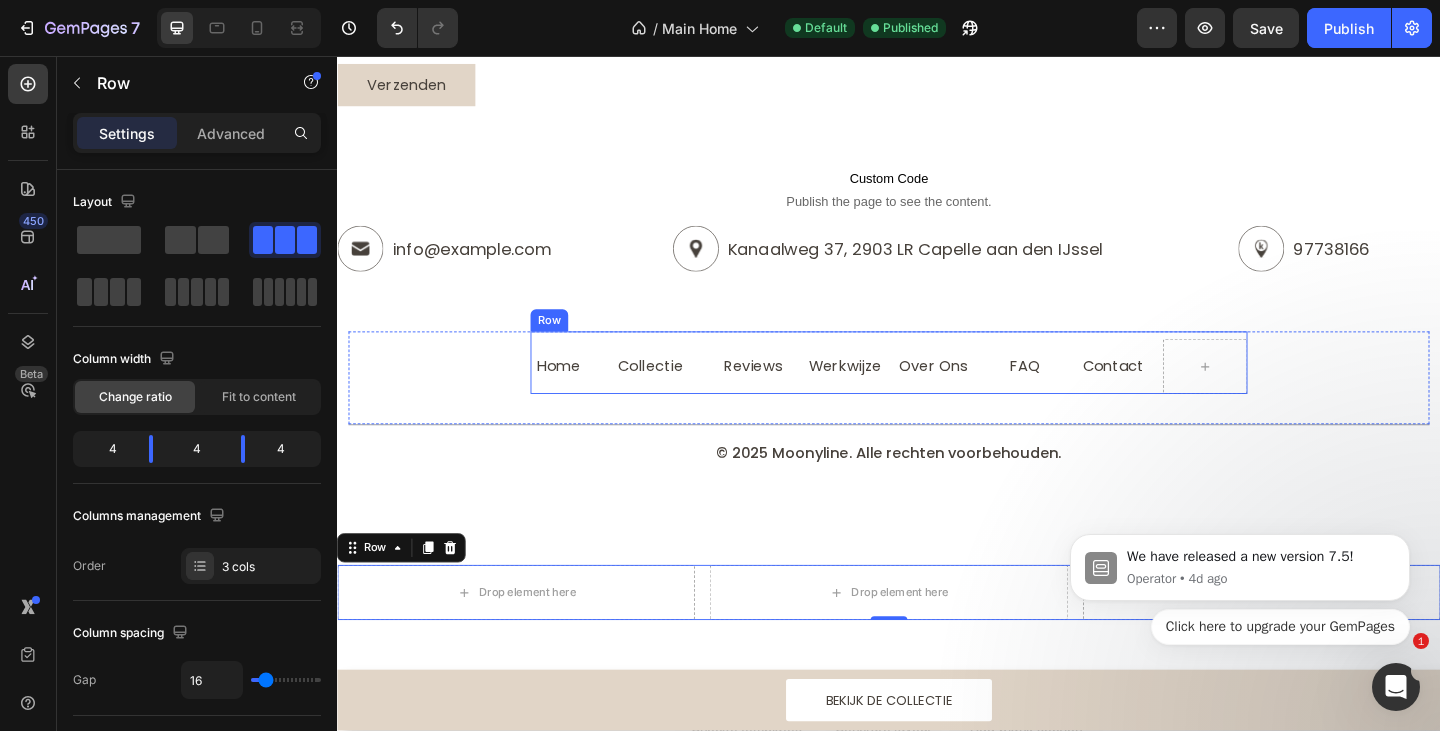 click on "OverOns Heading FAQ Heading Row" at bounding box center (1035, 394) 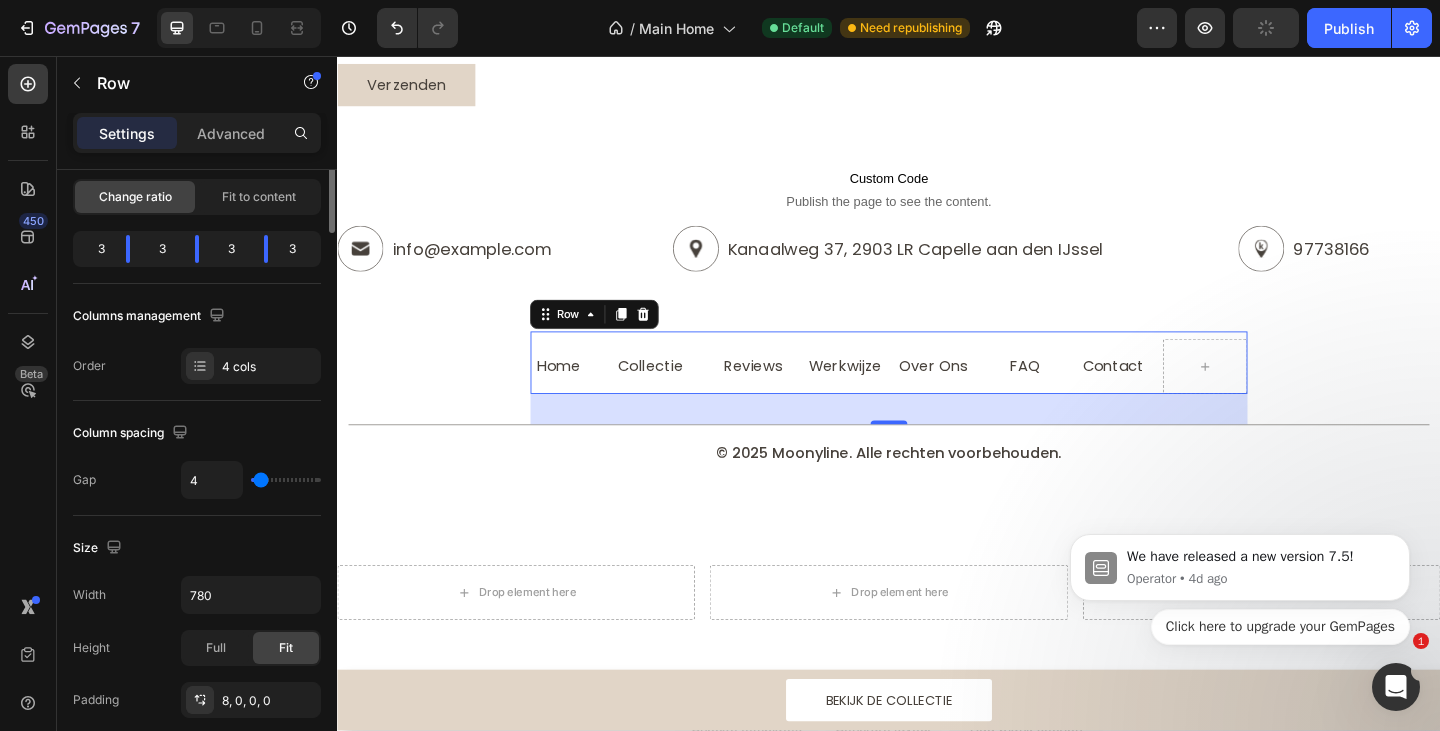 scroll, scrollTop: 0, scrollLeft: 0, axis: both 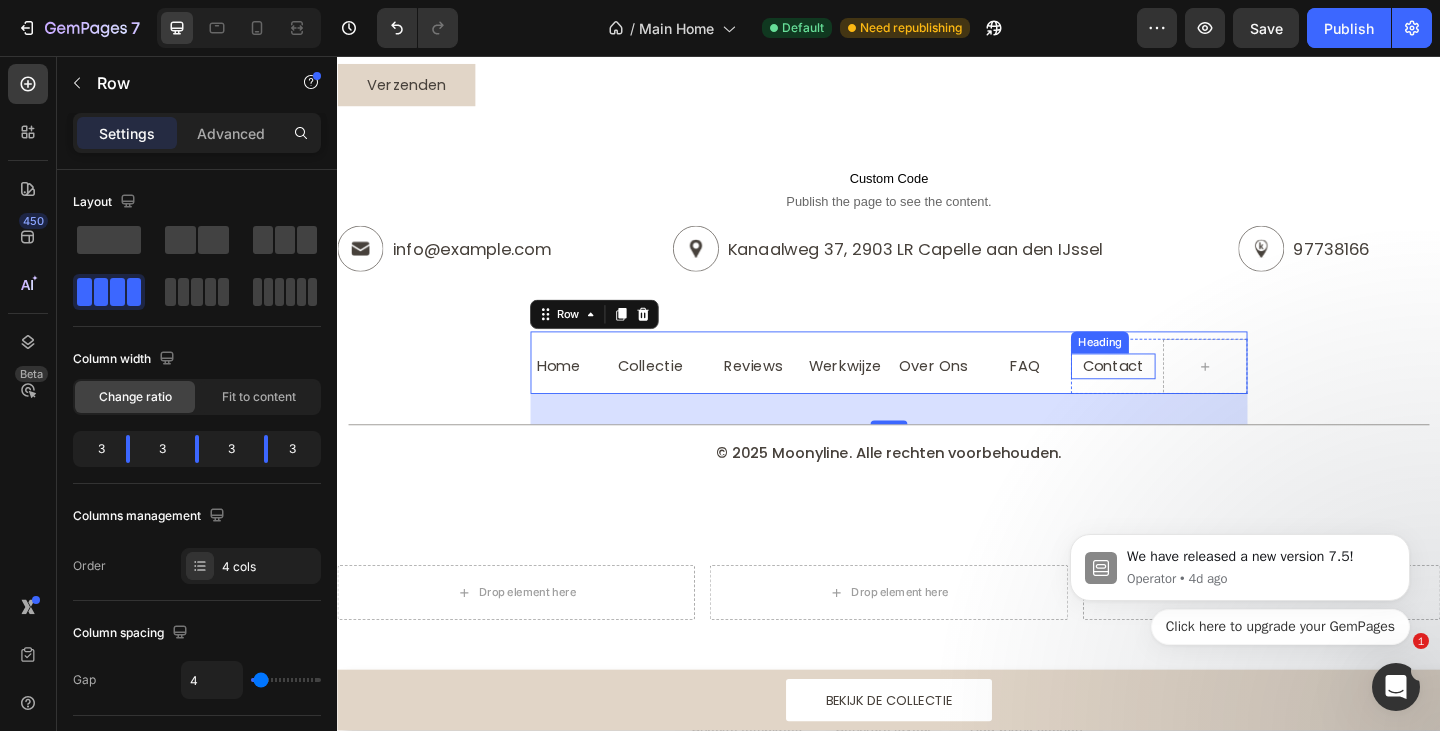 click on "Contact" at bounding box center [1181, 394] 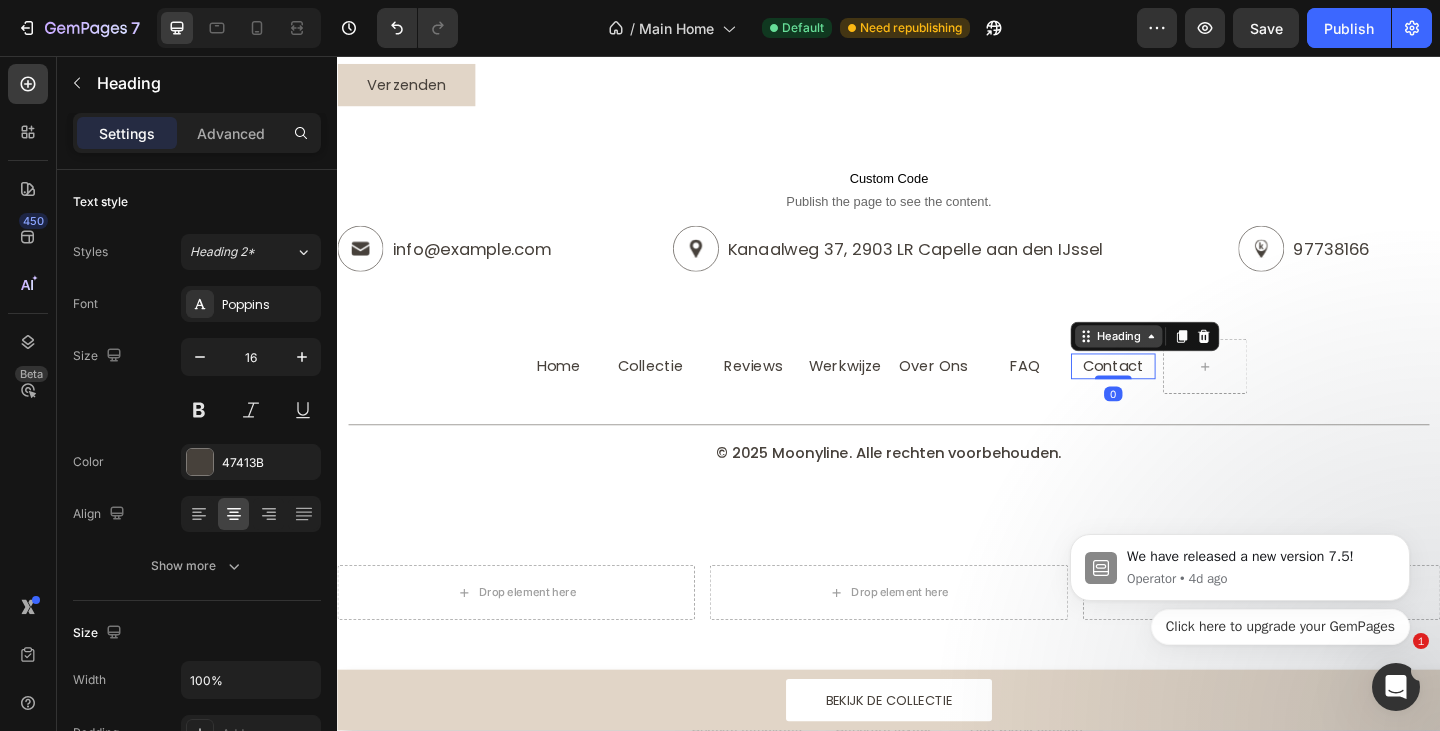 click on "Heading" at bounding box center (1187, 361) 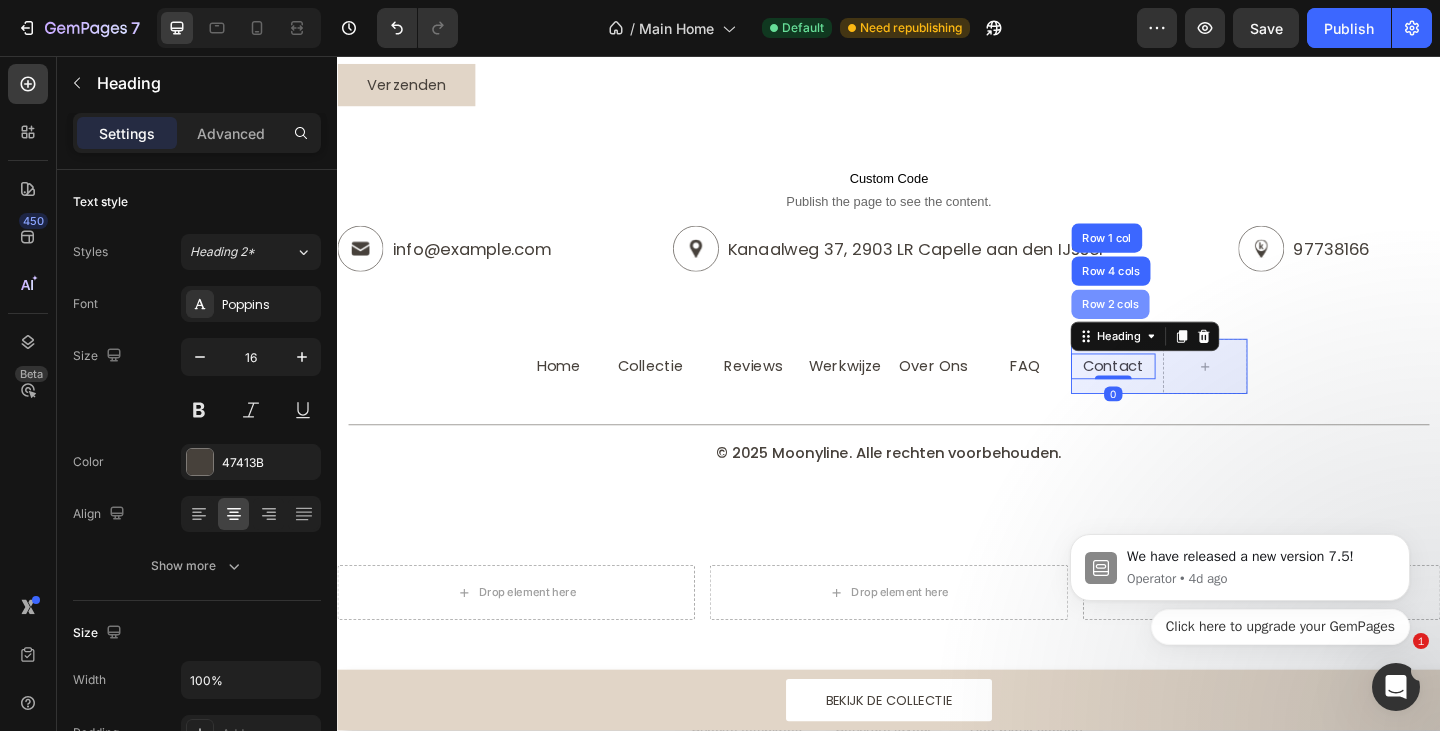 click on "Row 2 cols" at bounding box center [1178, 326] 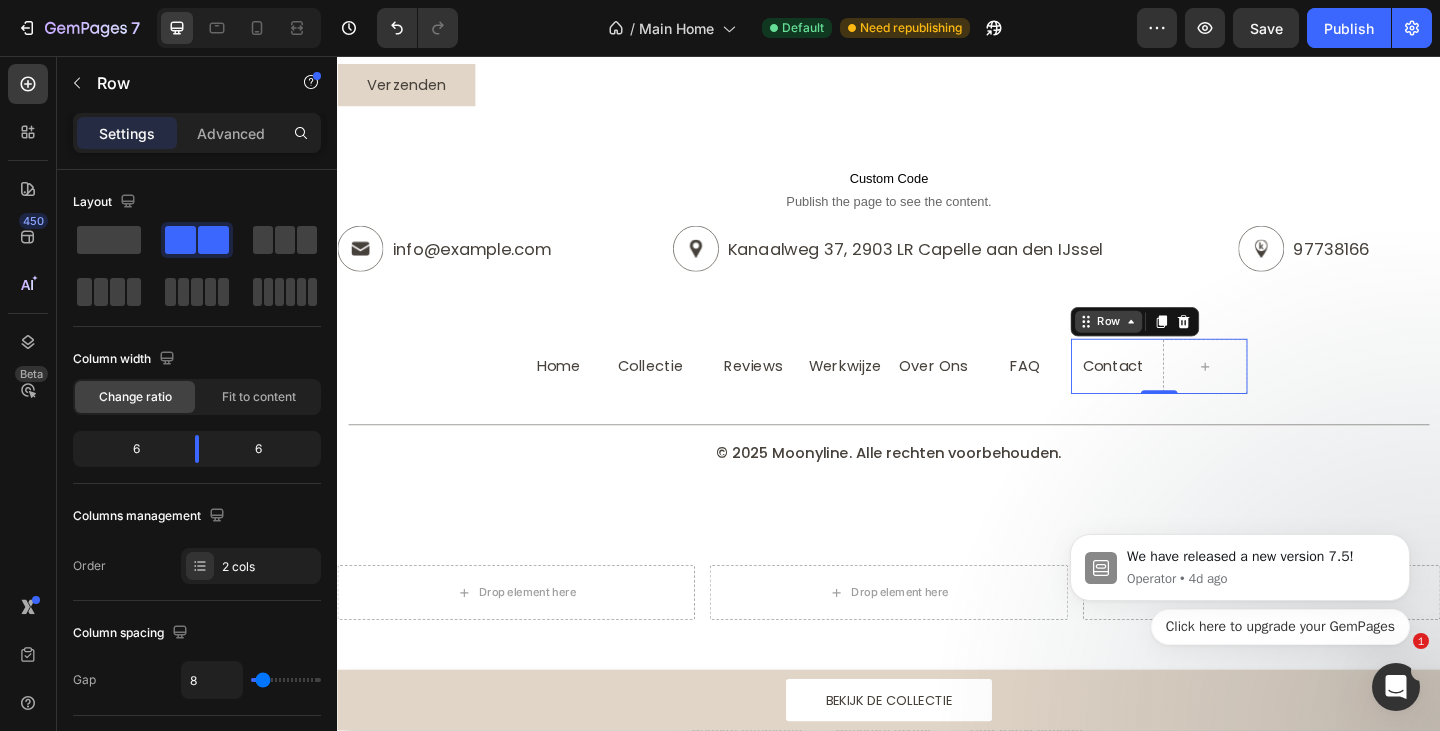 click on "Row" at bounding box center (1176, 345) 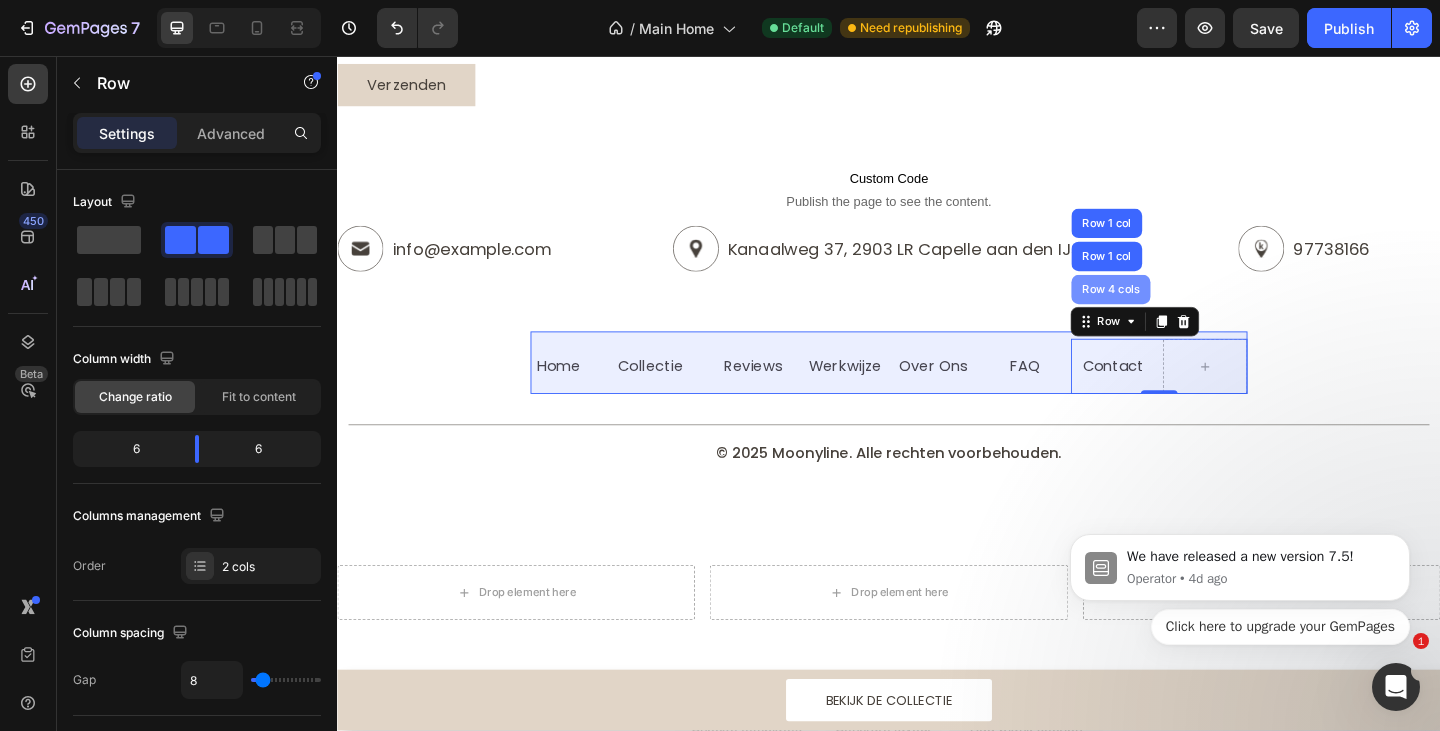 click on "Row 4 cols" at bounding box center (1179, 310) 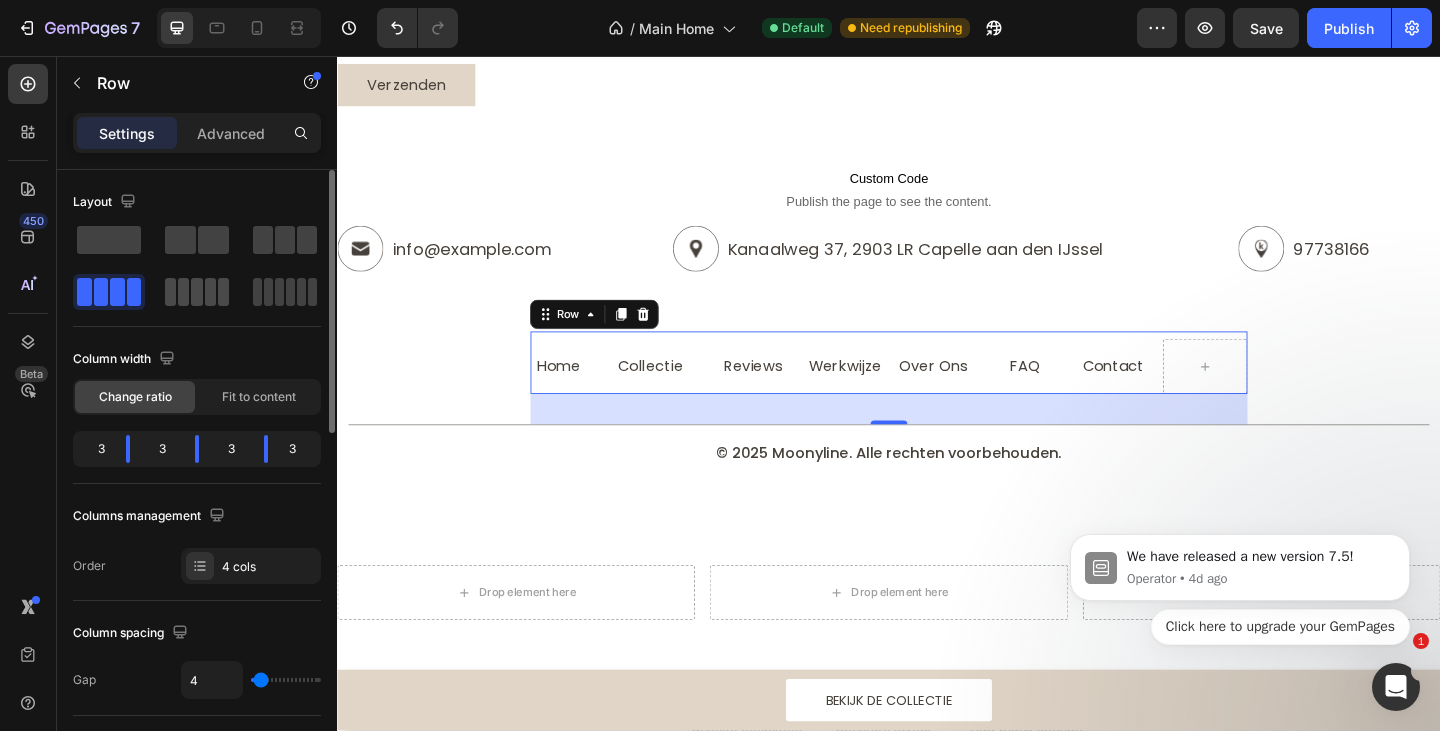 click 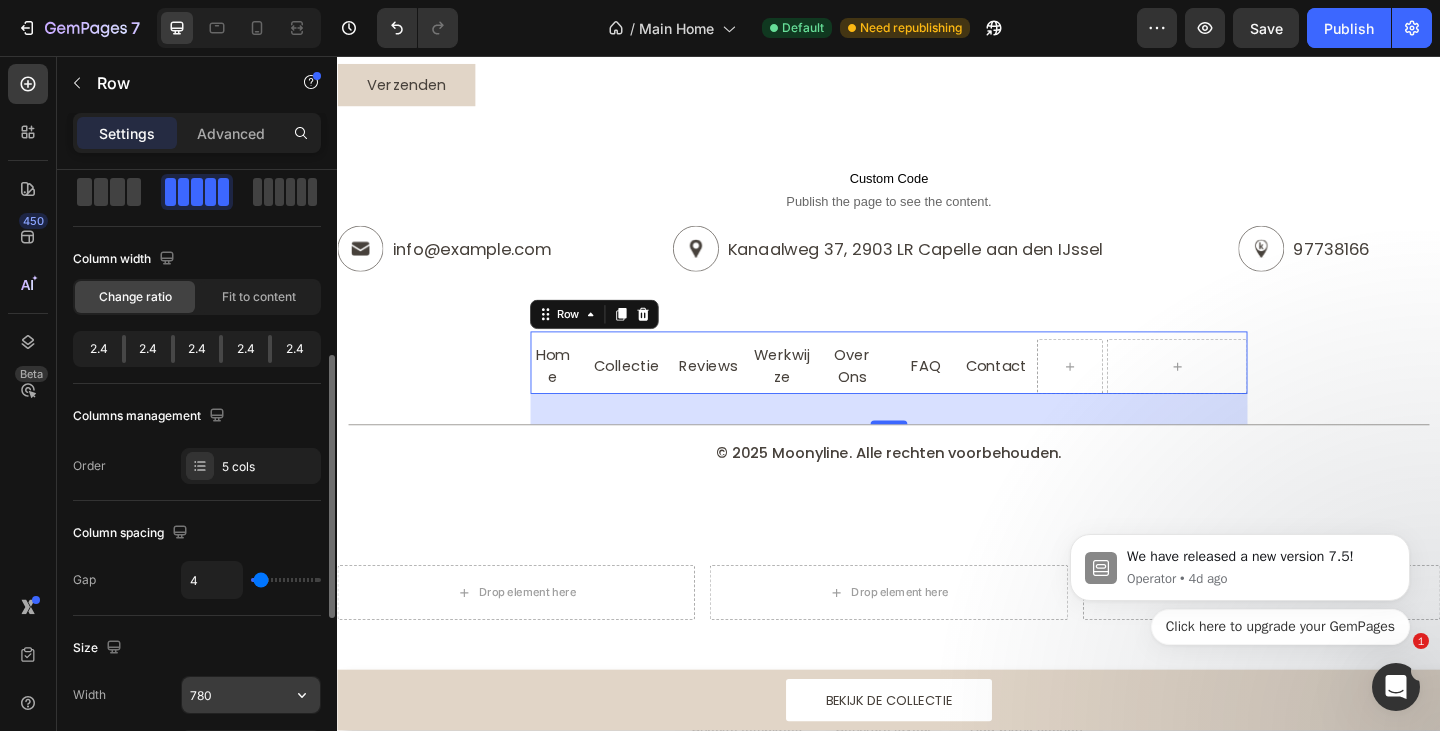 scroll, scrollTop: 300, scrollLeft: 0, axis: vertical 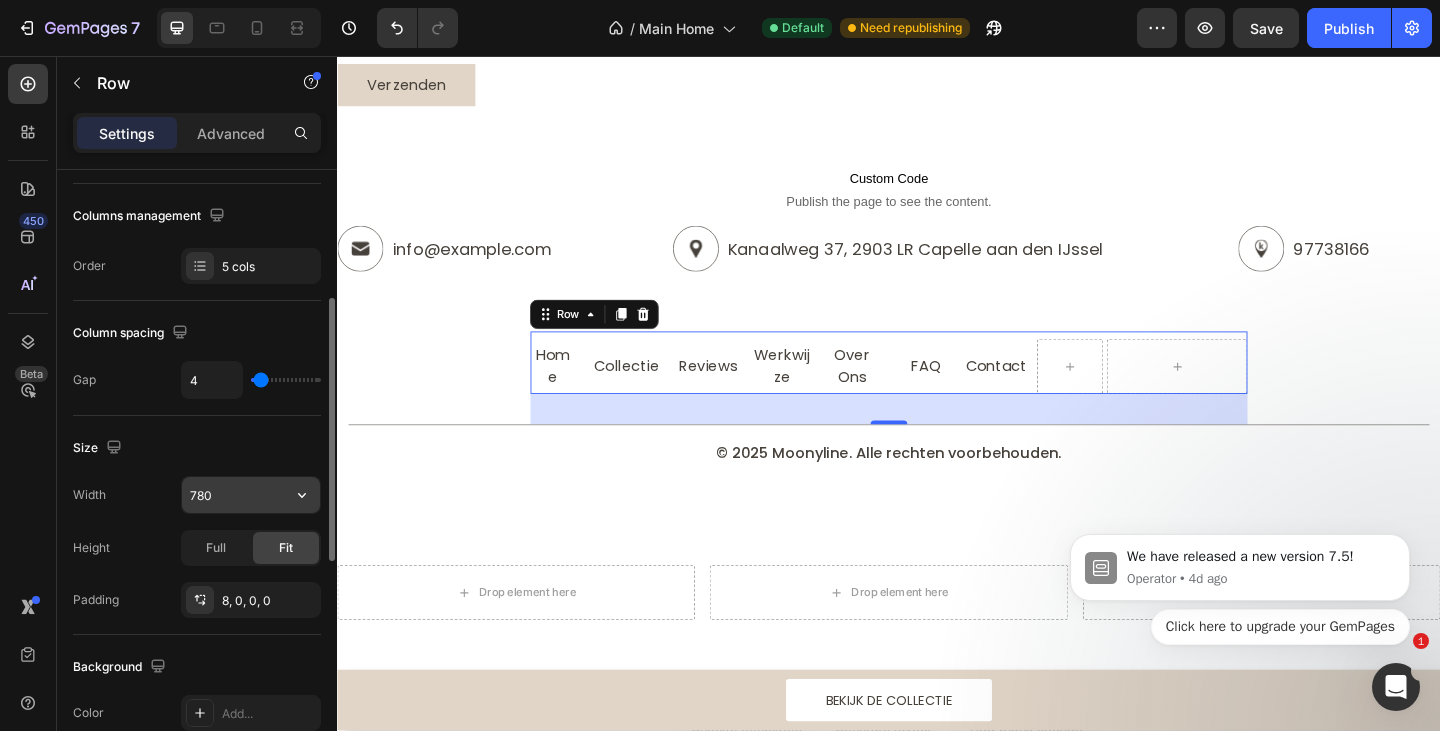 click on "780" at bounding box center (251, 495) 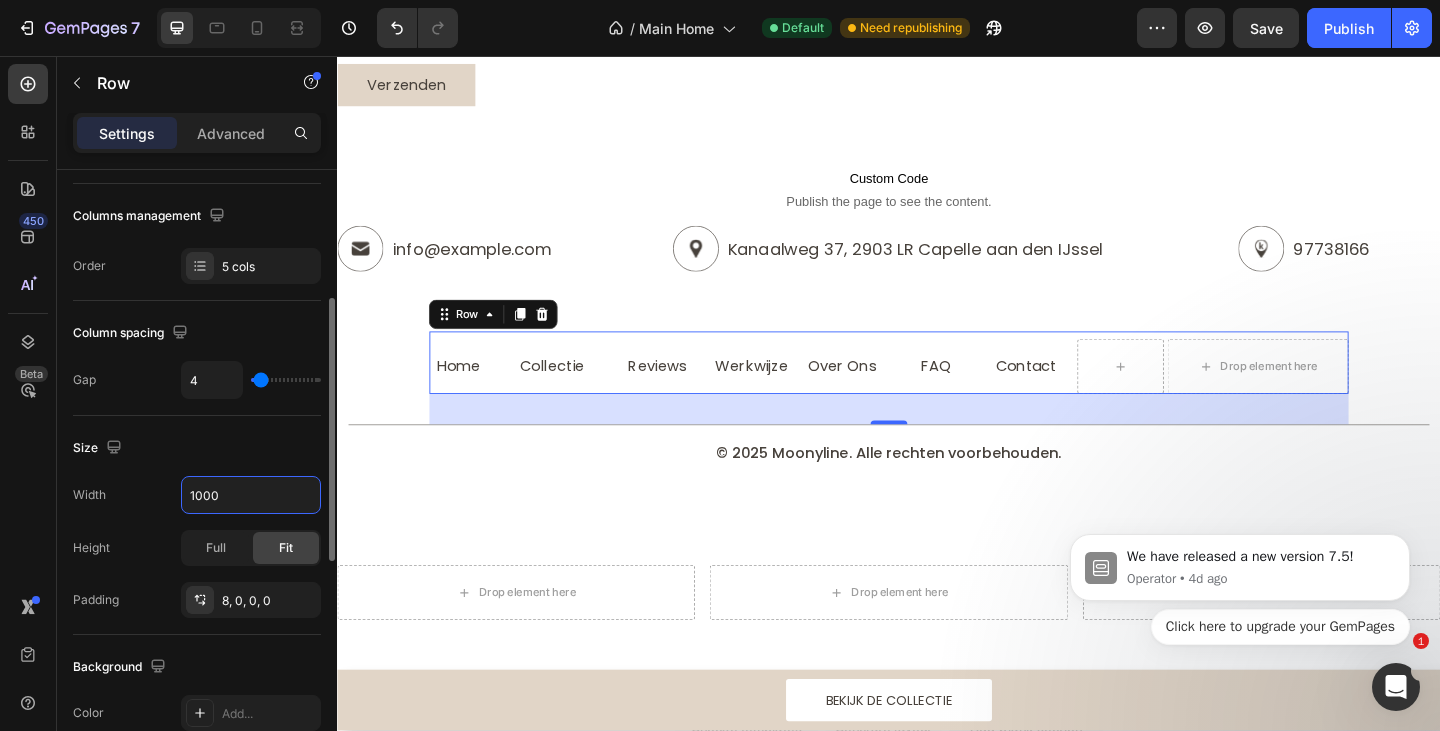 type on "1000" 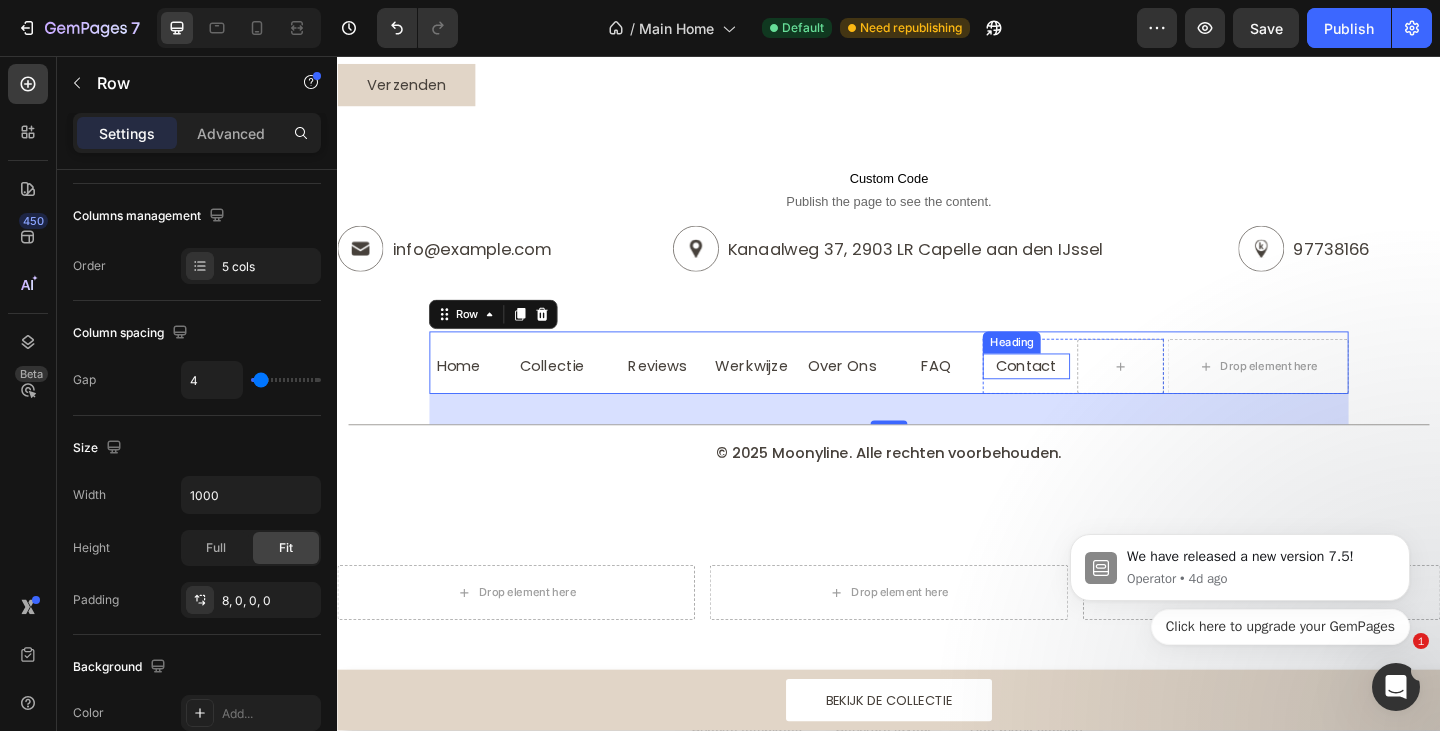 click on "Contact" at bounding box center [1087, 393] 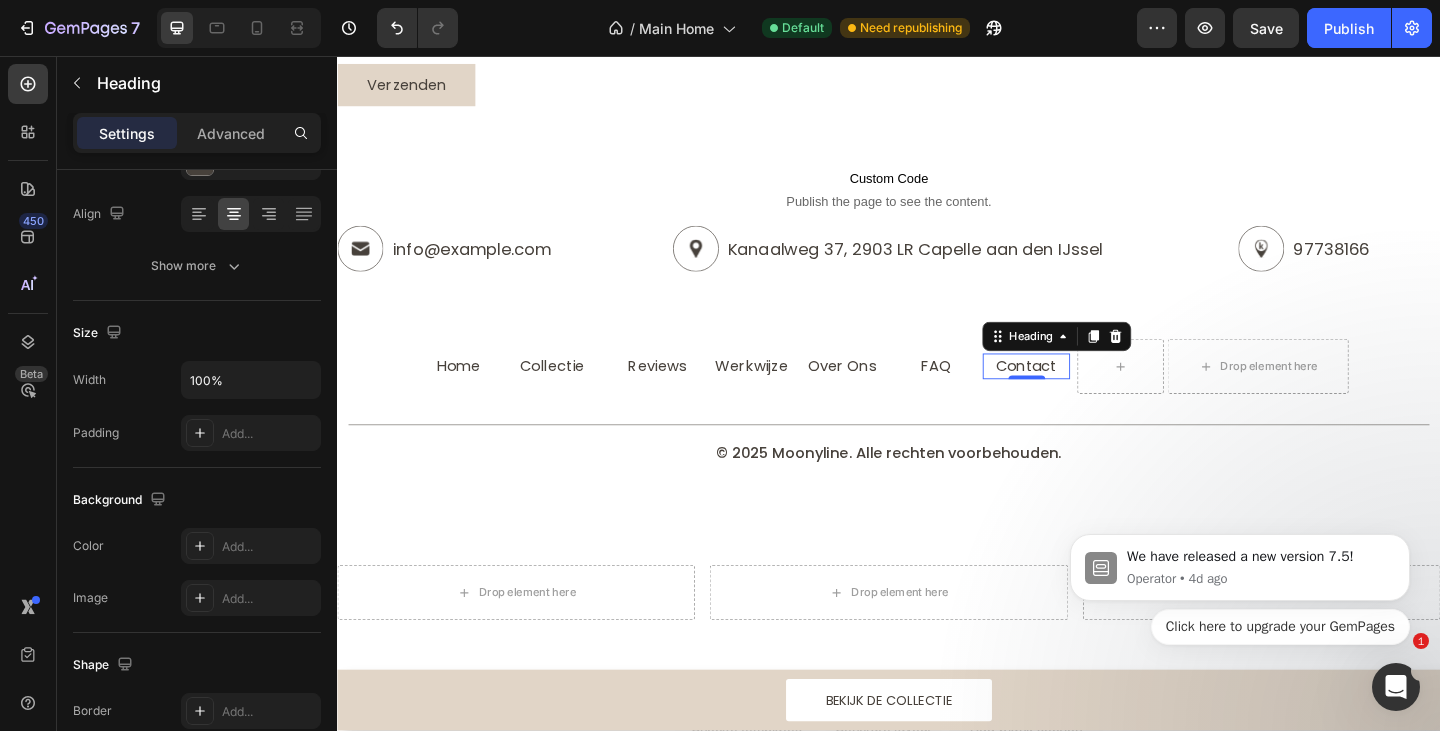 scroll, scrollTop: 0, scrollLeft: 0, axis: both 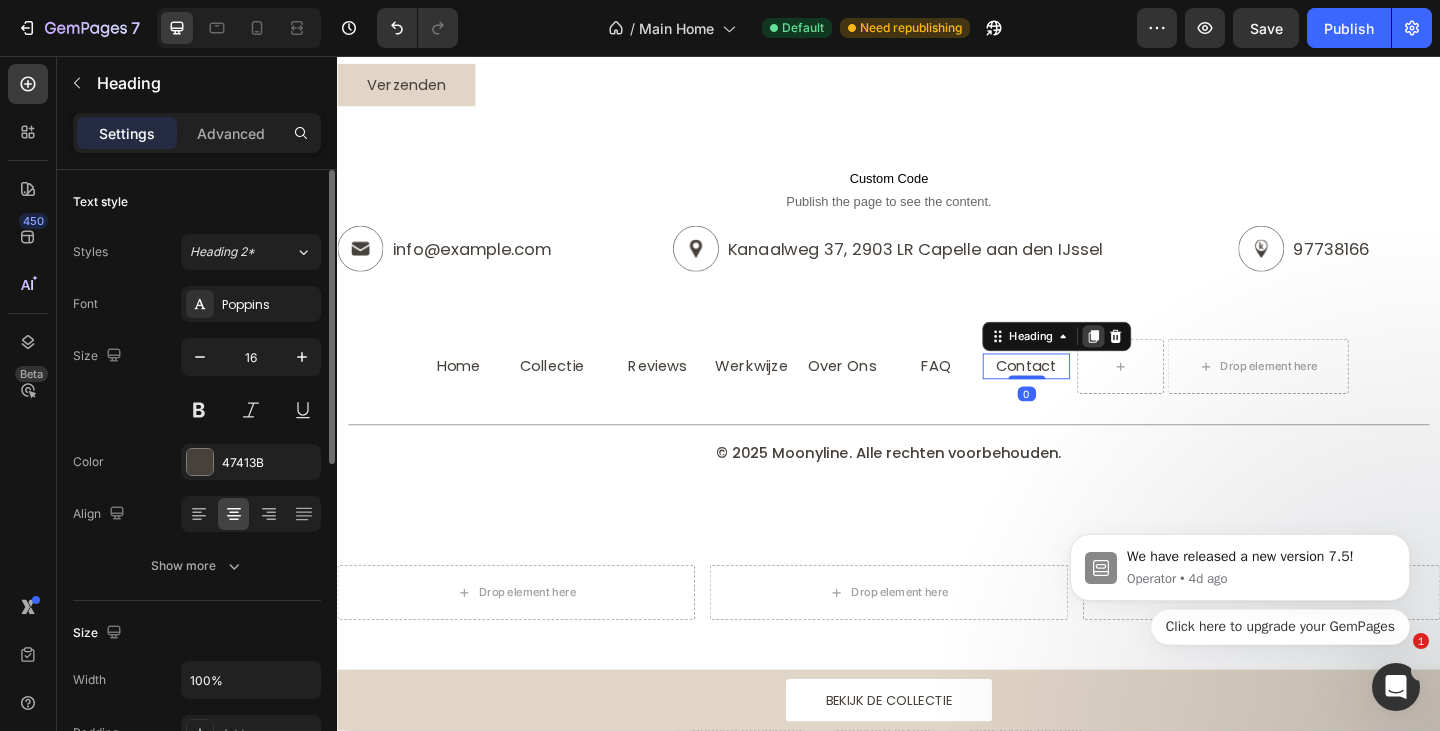 click 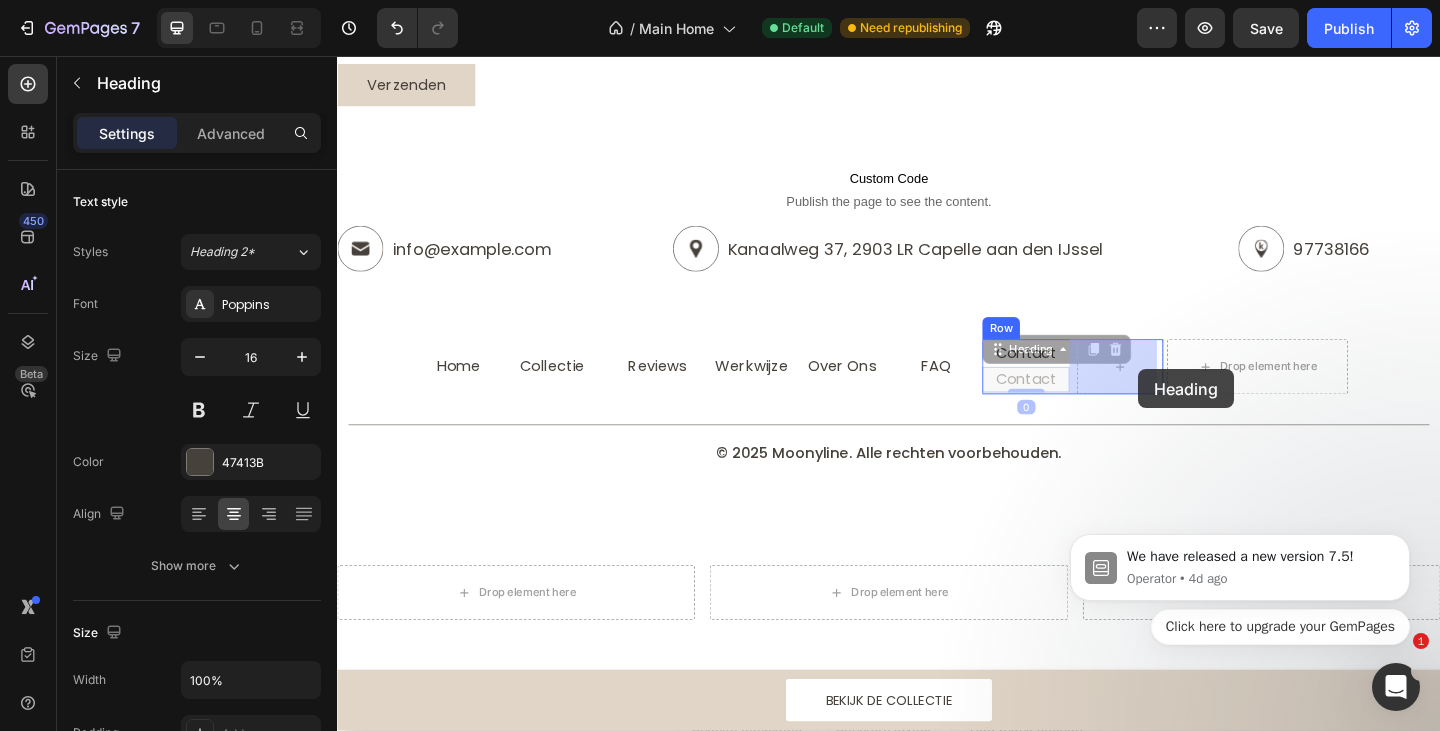 drag, startPoint x: 1050, startPoint y: 374, endPoint x: 1208, endPoint y: 397, distance: 159.66527 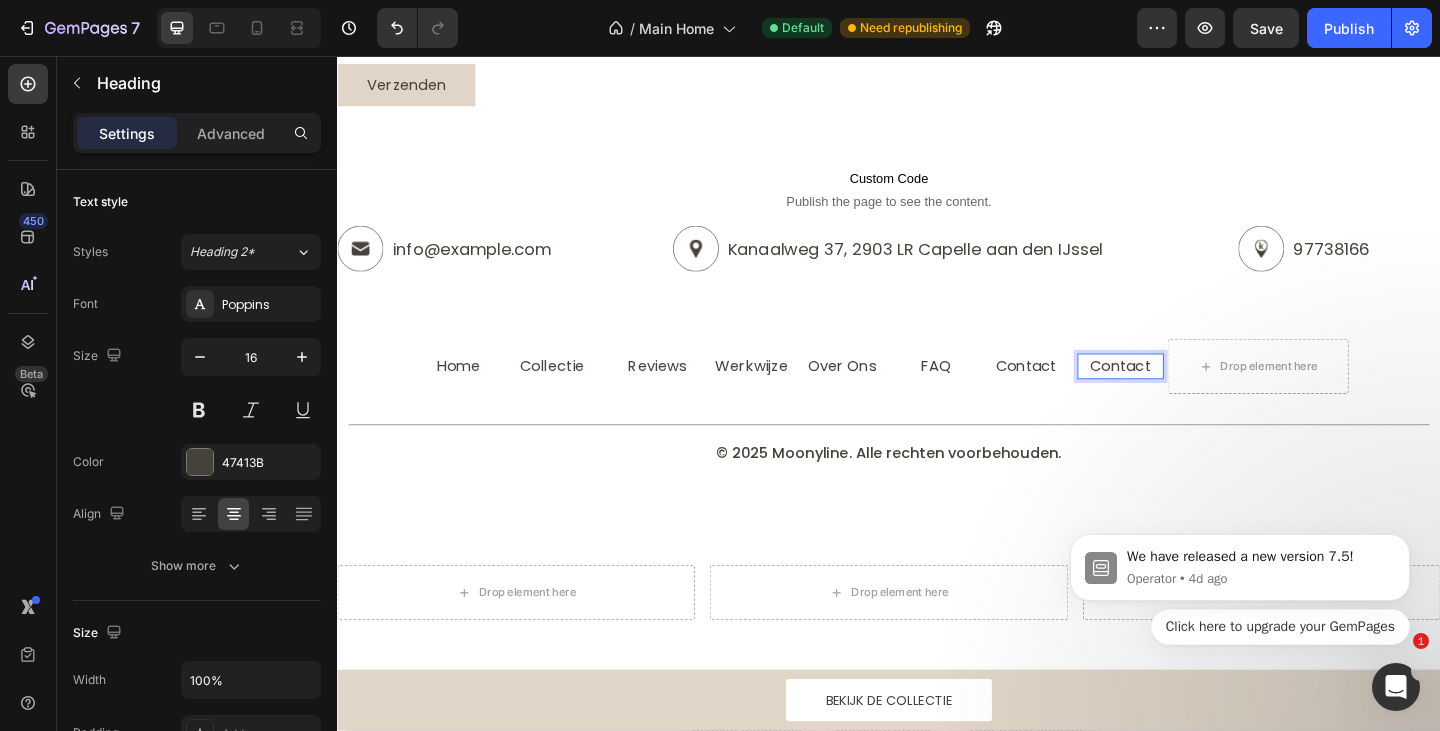 click on "Contact" at bounding box center (1189, 393) 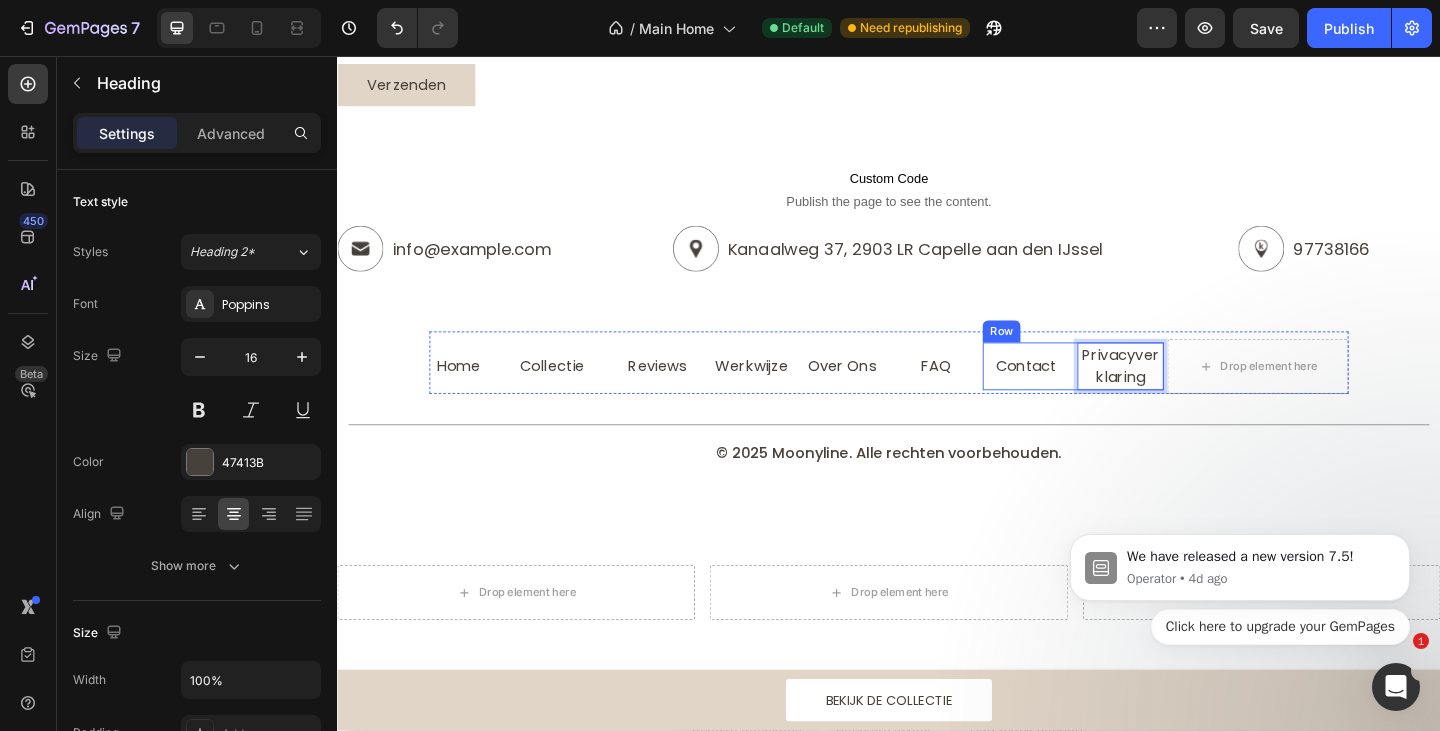 click on "Contact Heading" at bounding box center [1086, 394] 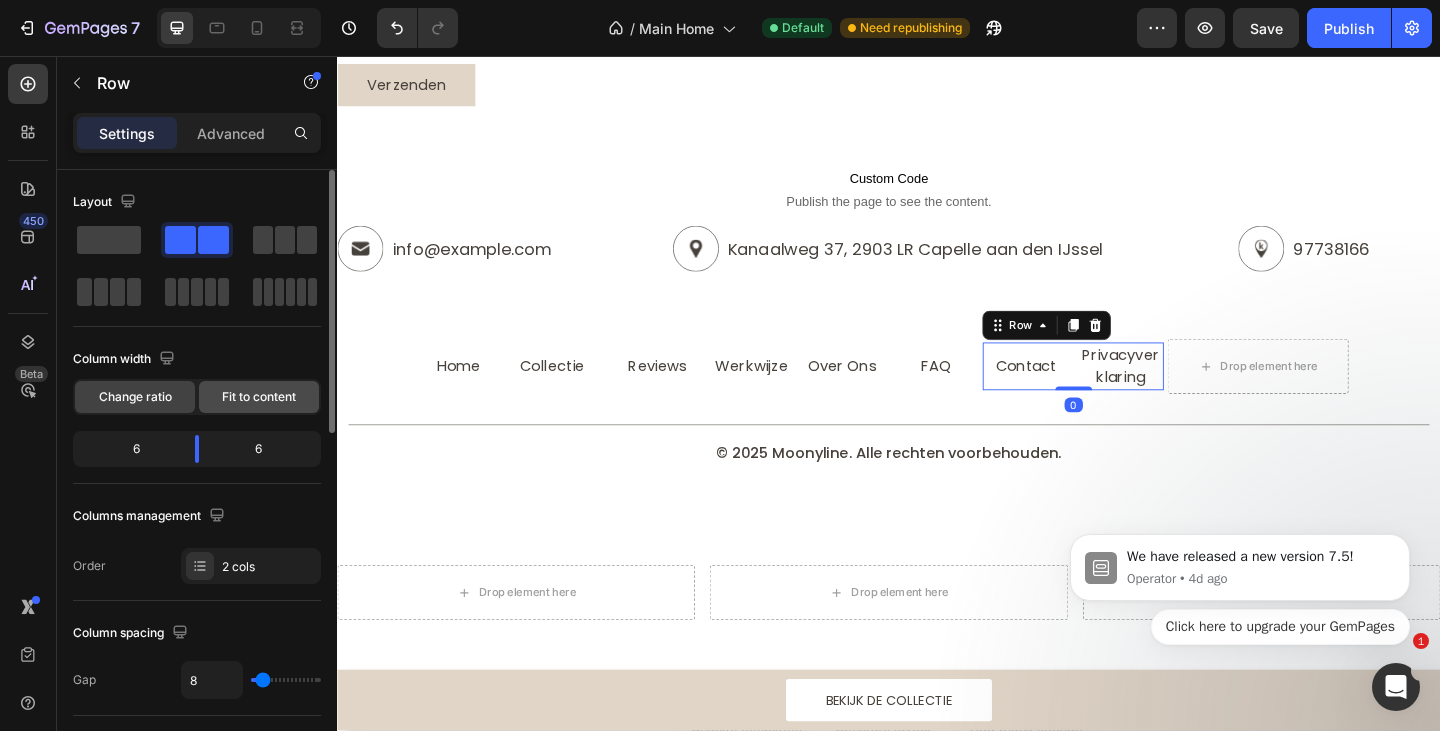 click on "Fit to content" 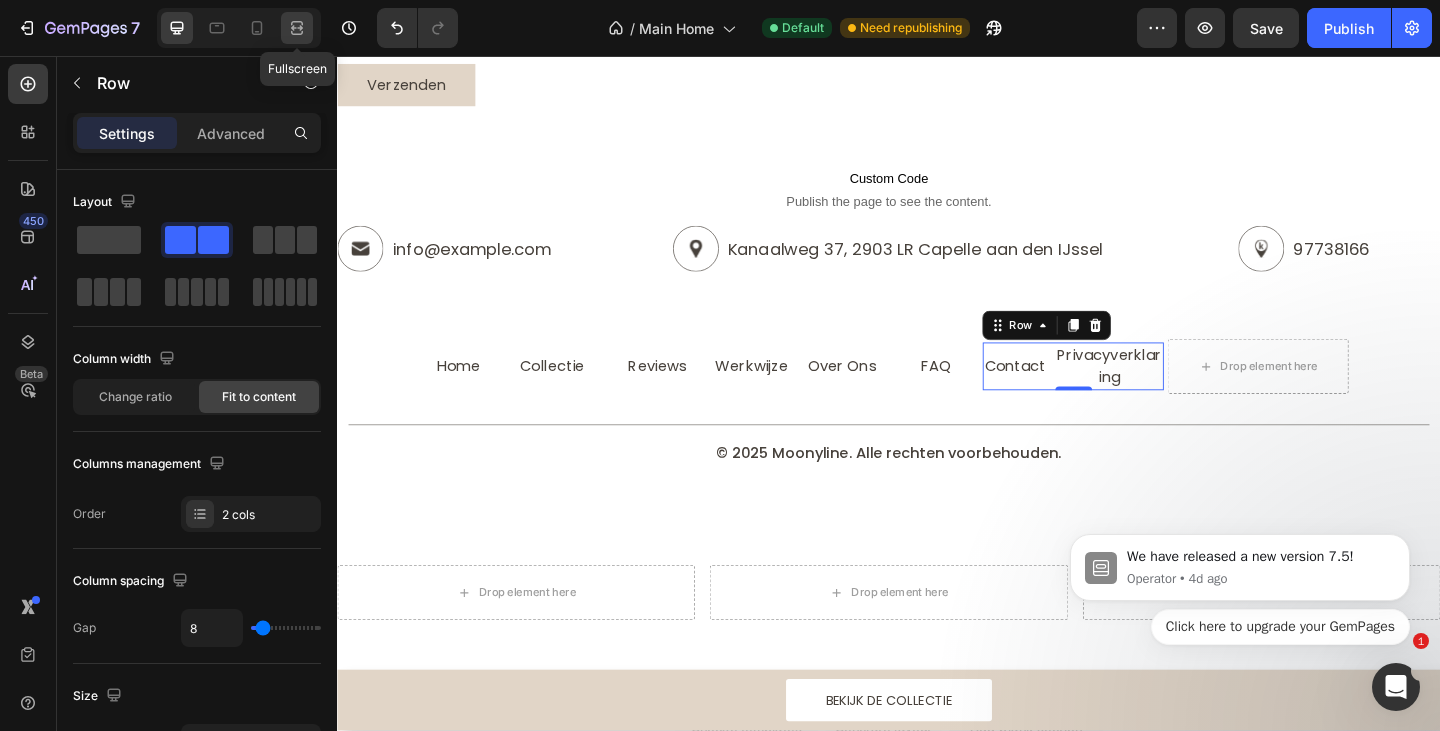 click 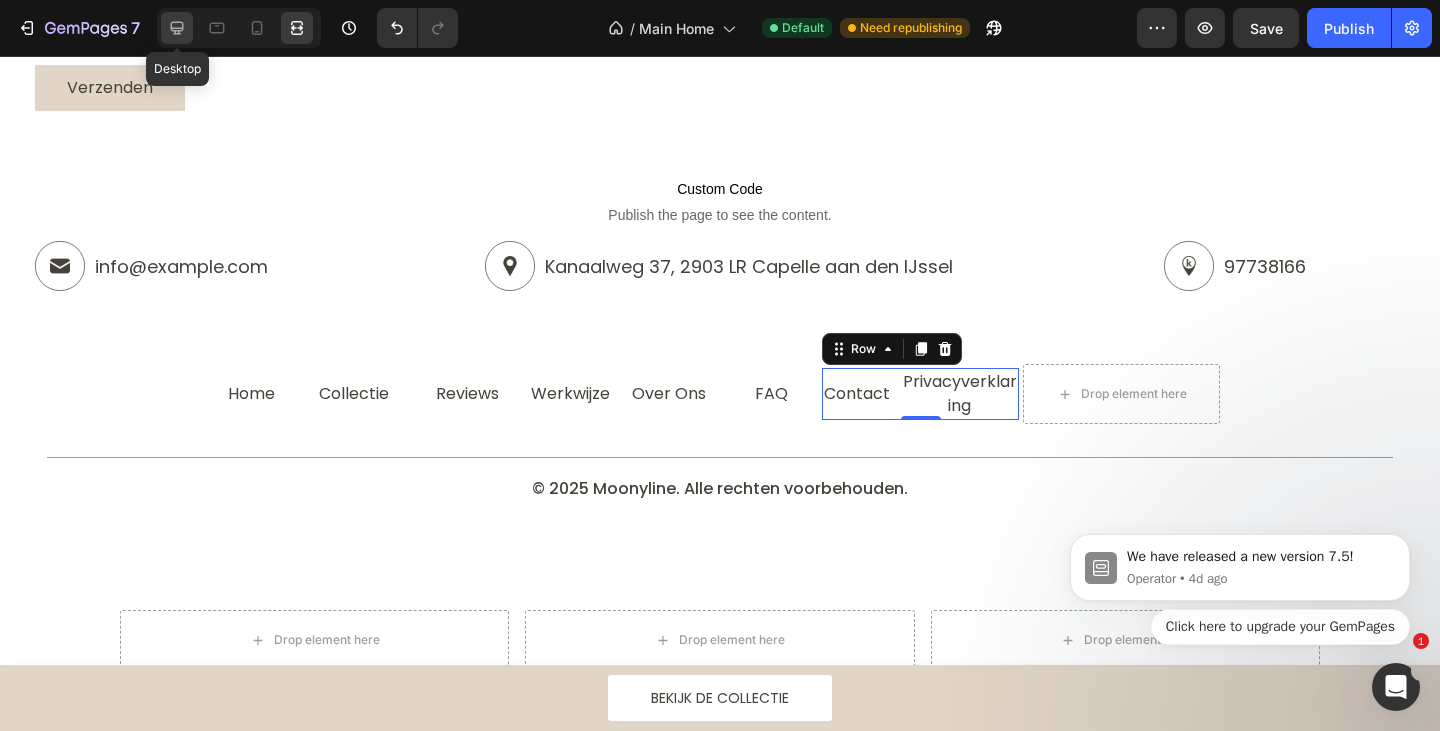 click 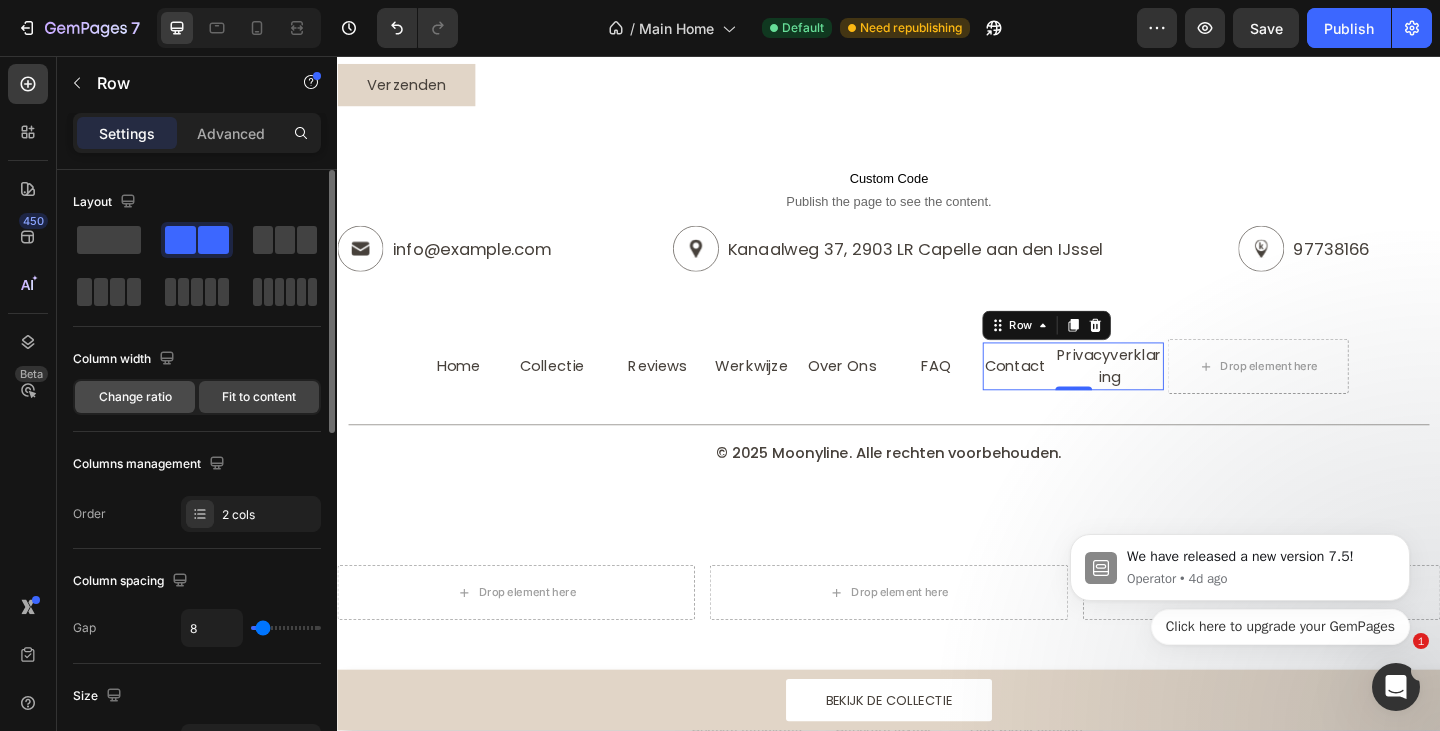 click on "Change ratio" 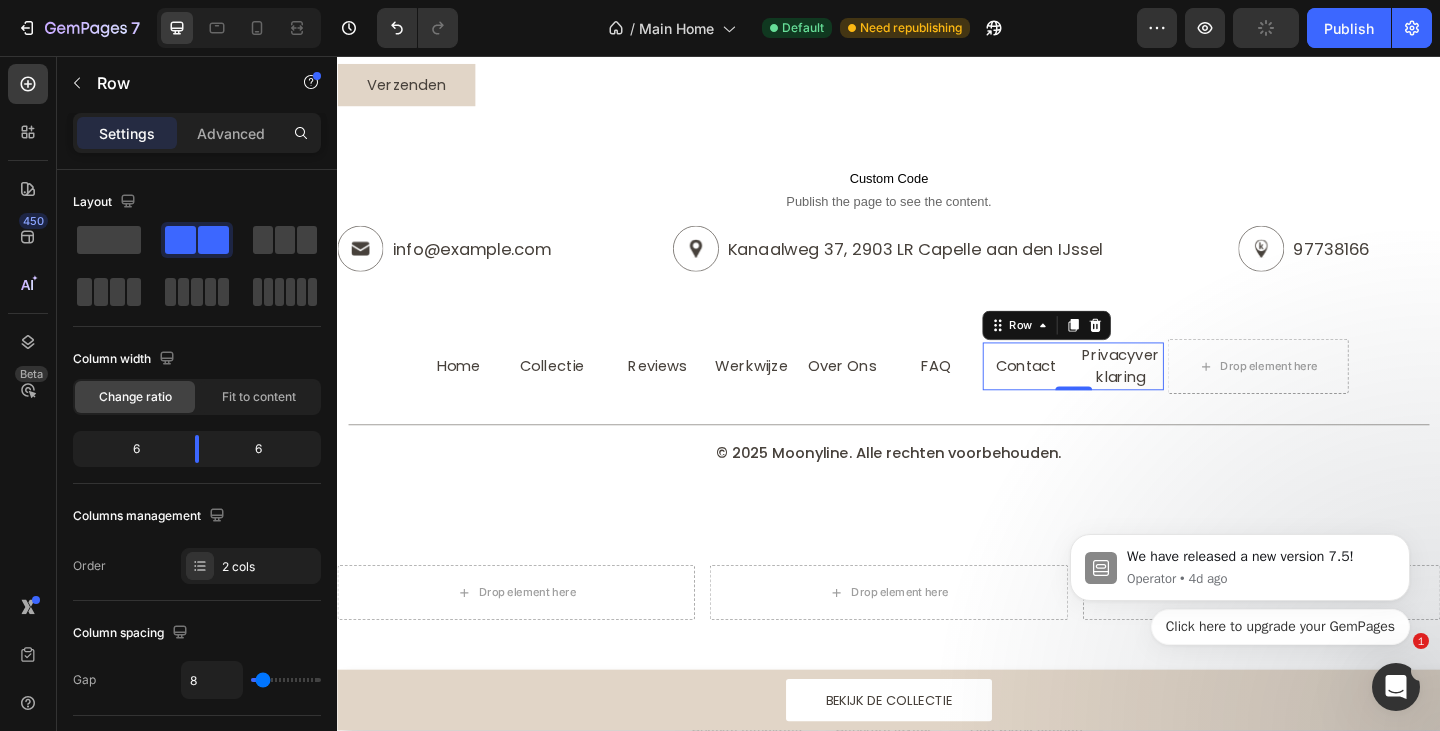 click on "Contact Heading Privacyverklaring Heading Row   0" at bounding box center (1137, 394) 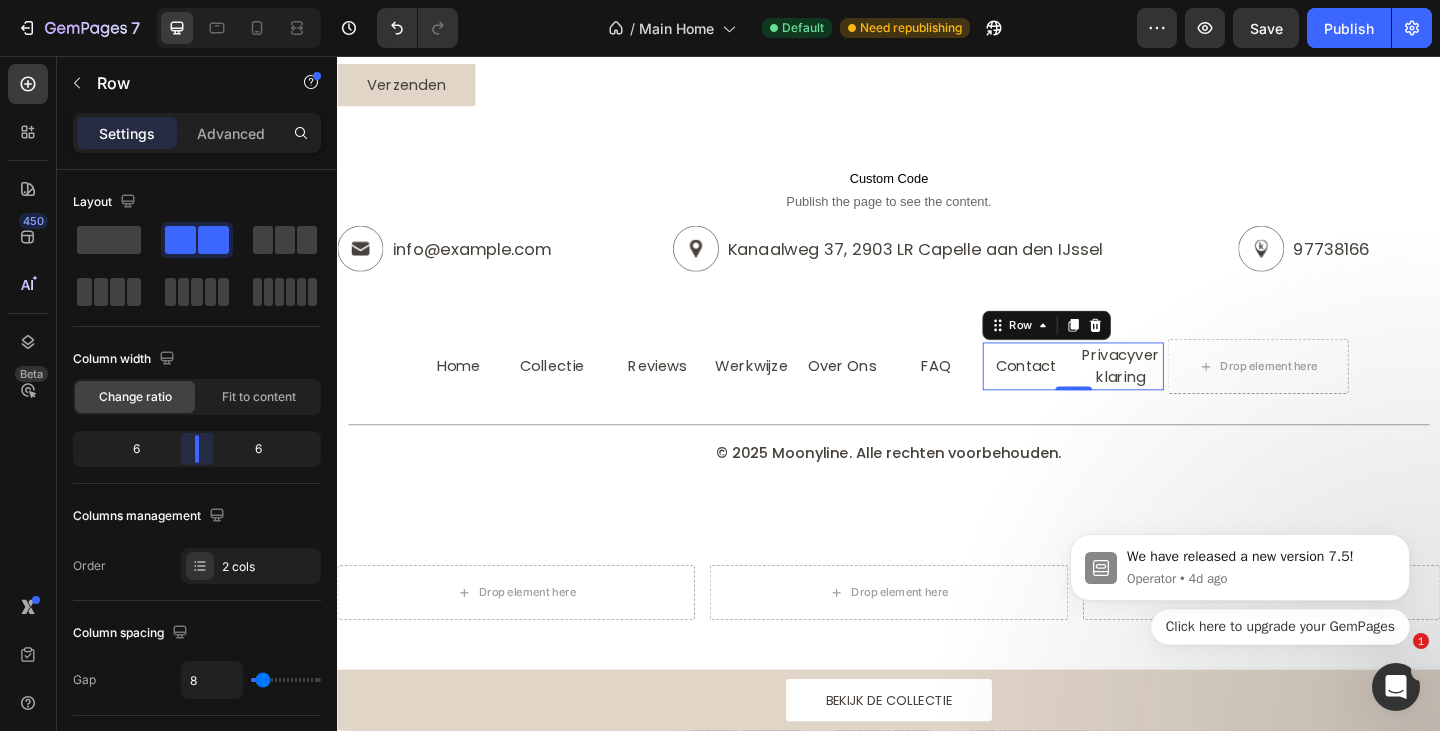 drag, startPoint x: 199, startPoint y: 453, endPoint x: 194, endPoint y: 463, distance: 11.18034 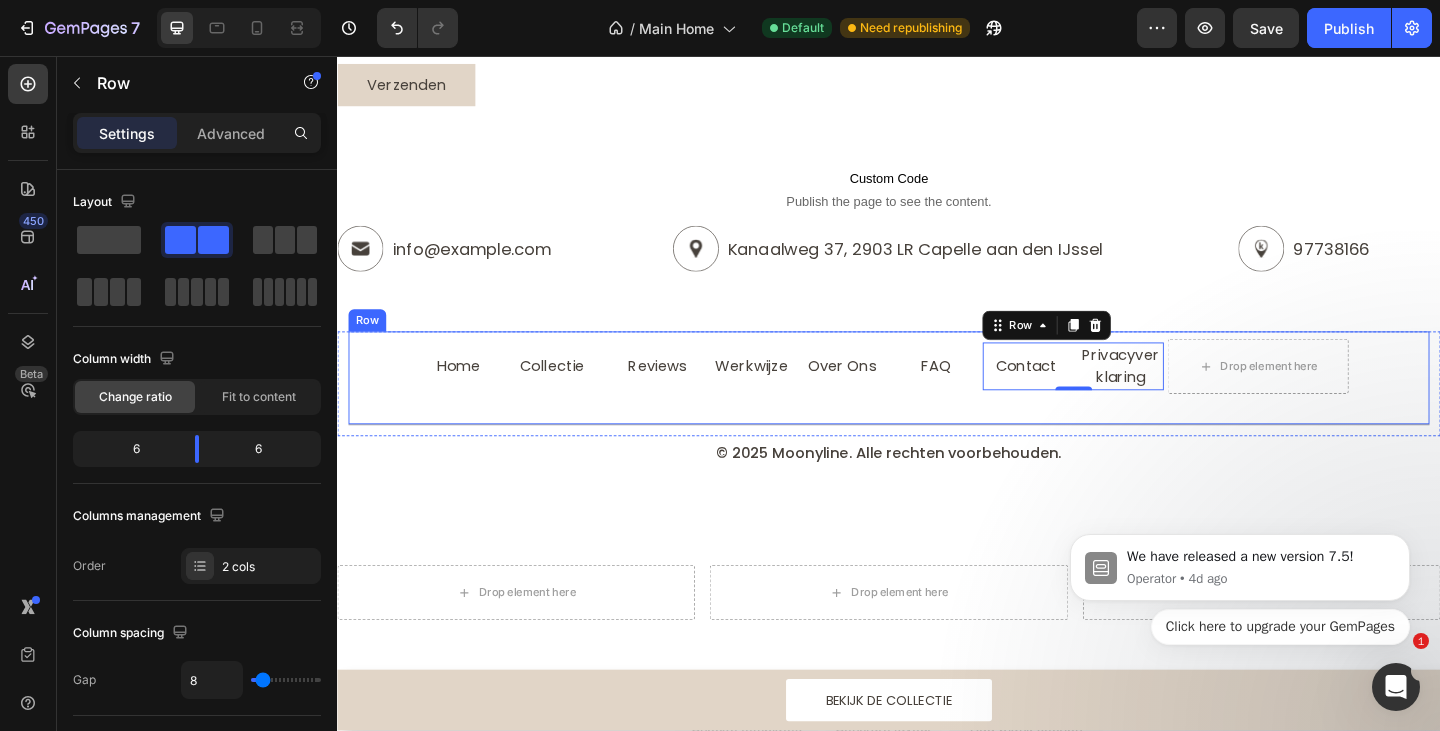 click on "Home Heading Collectie Heading Row Reviews Heading Werkwijze Heading Row OverOns Heading FAQ Heading Row Contact Heading Privacyverklaring Heading Row   0
Drop element here Row" at bounding box center (937, 406) 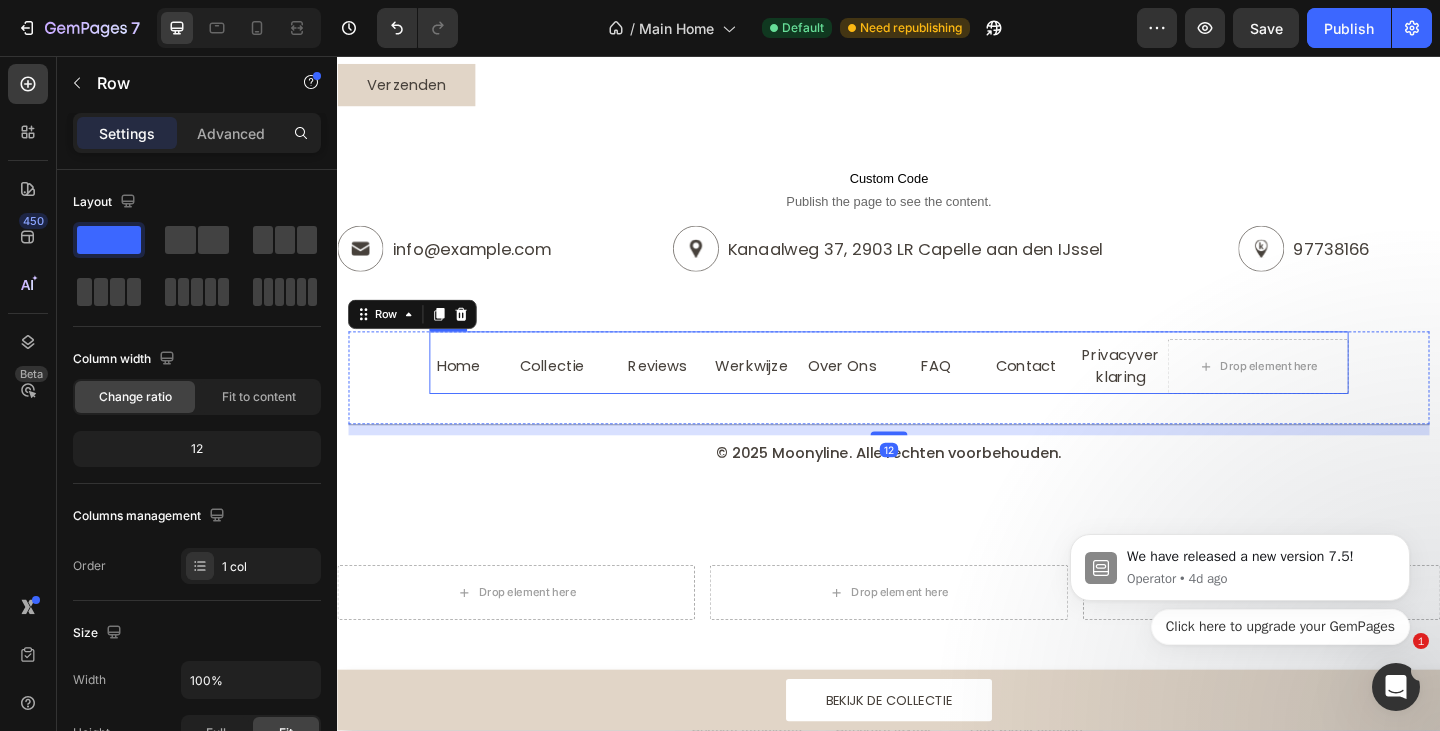 click on "Home Heading Collectie Heading Row" at bounding box center [535, 394] 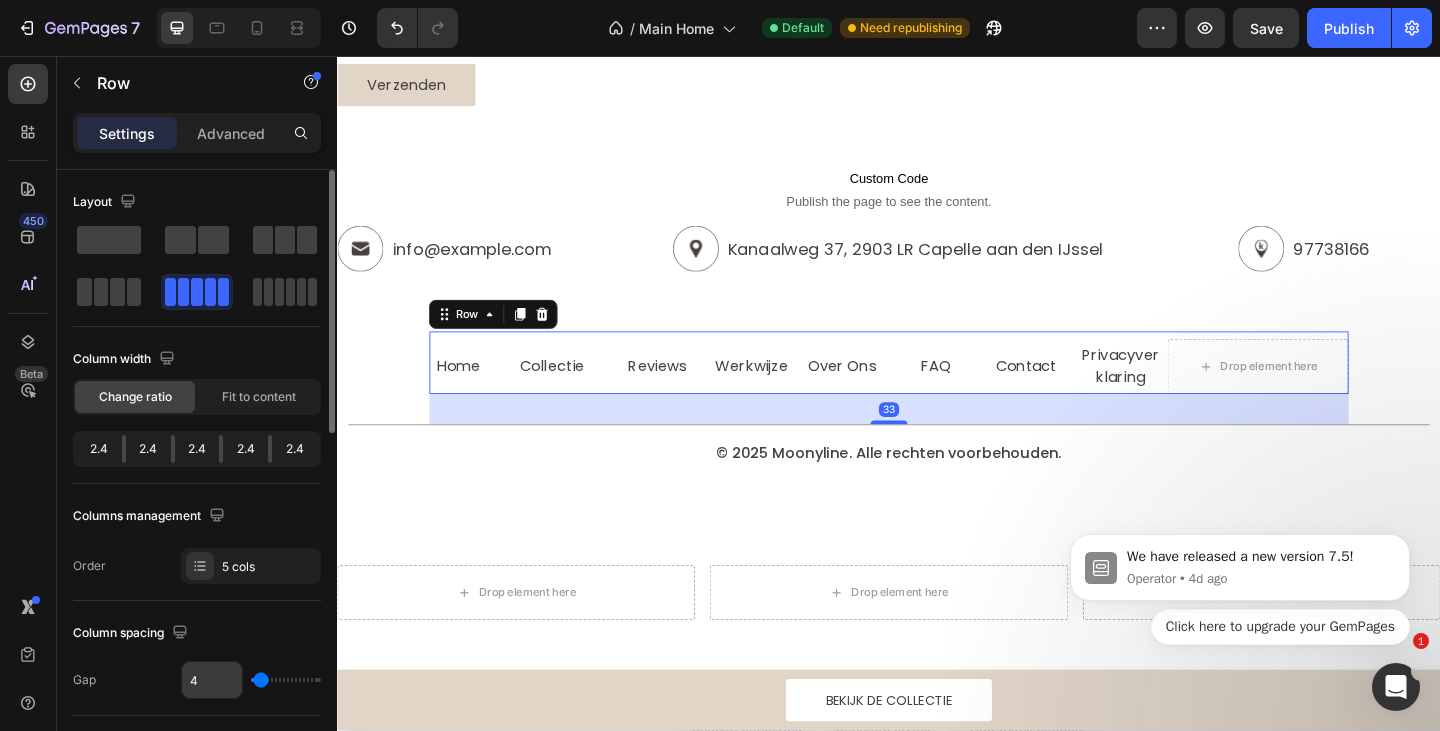 scroll, scrollTop: 200, scrollLeft: 0, axis: vertical 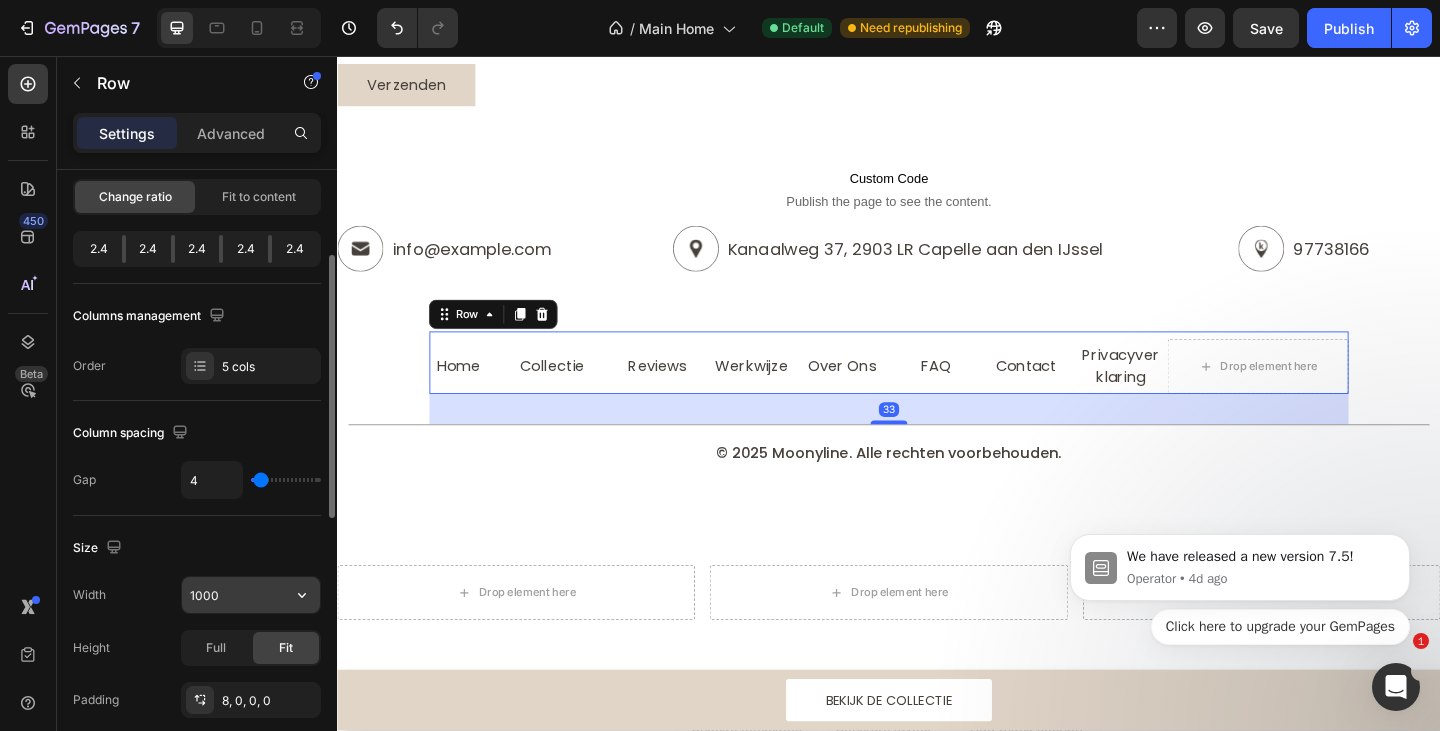 click on "1000" at bounding box center (251, 595) 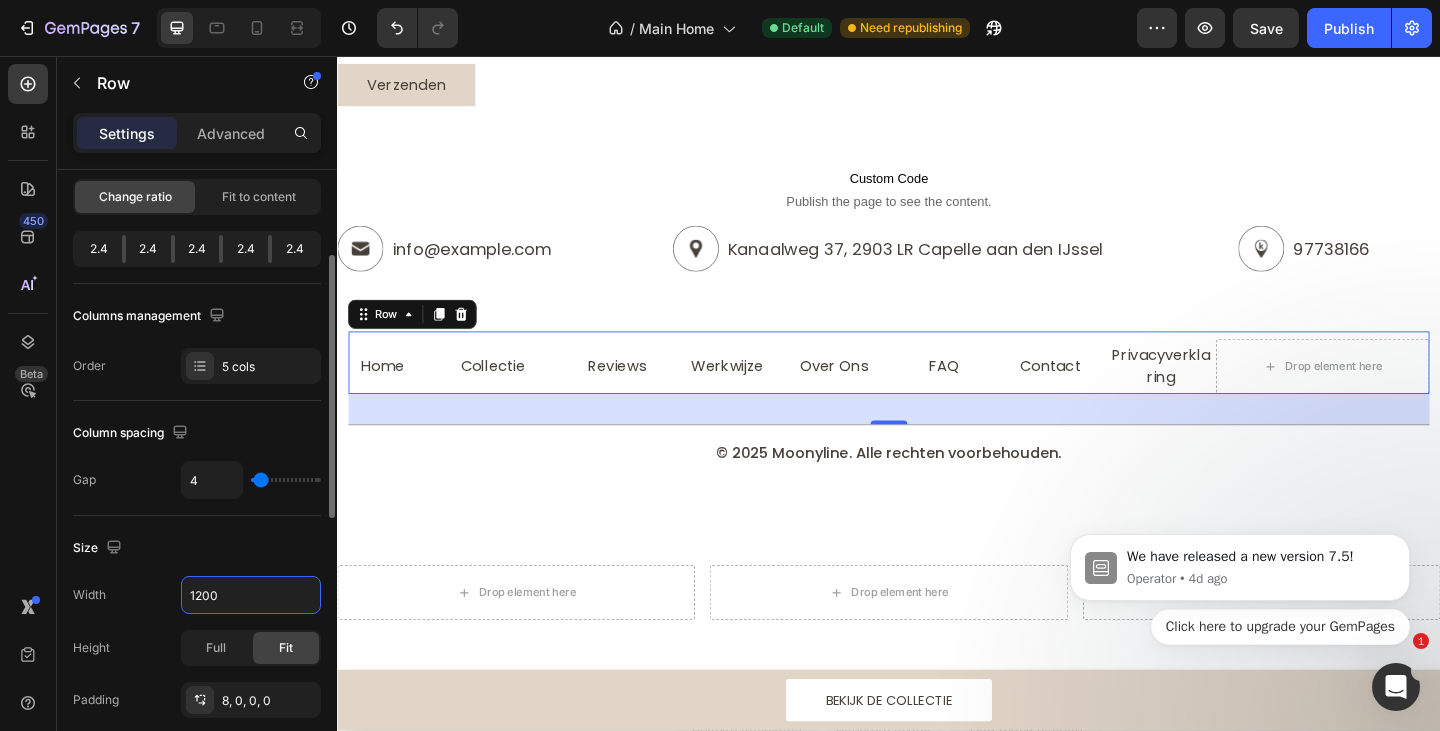 type on "1200" 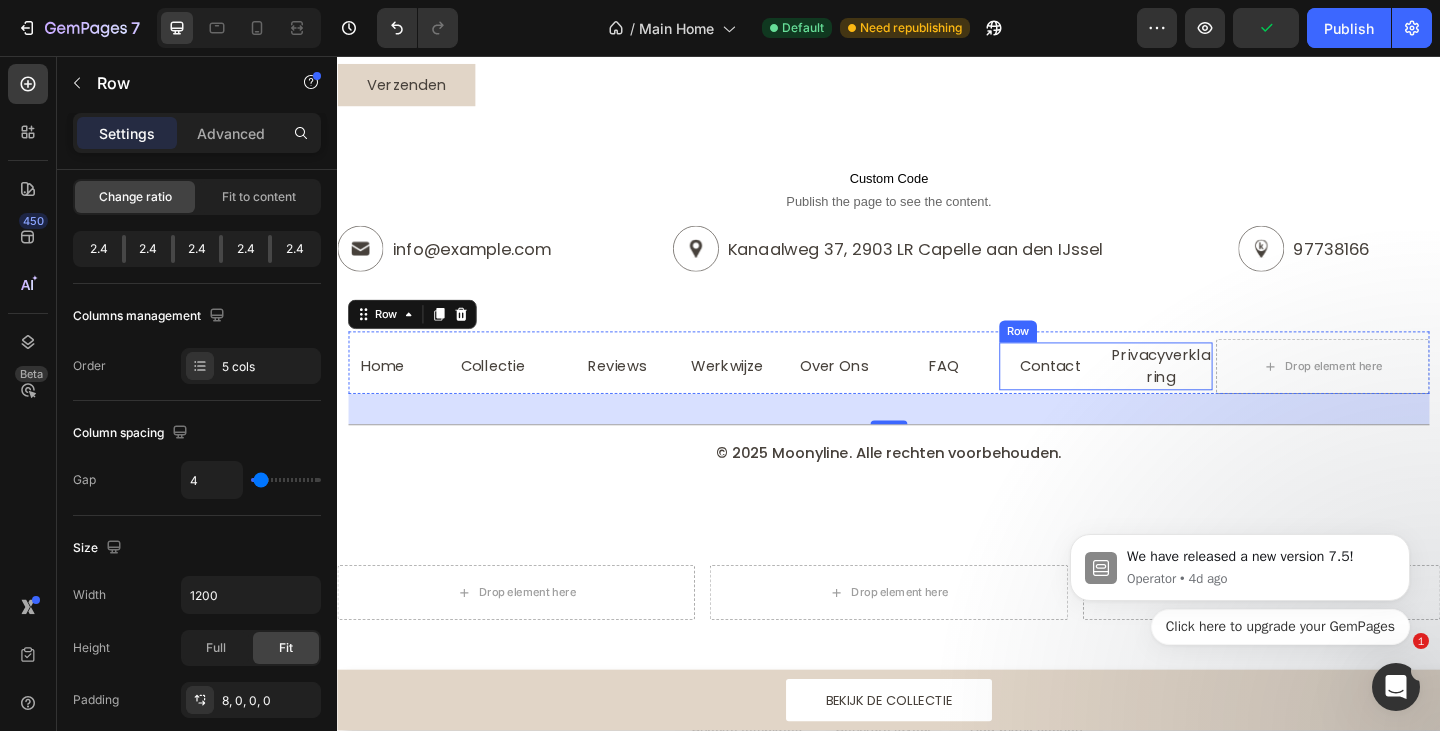 click on "Contact Heading" at bounding box center [1113, 394] 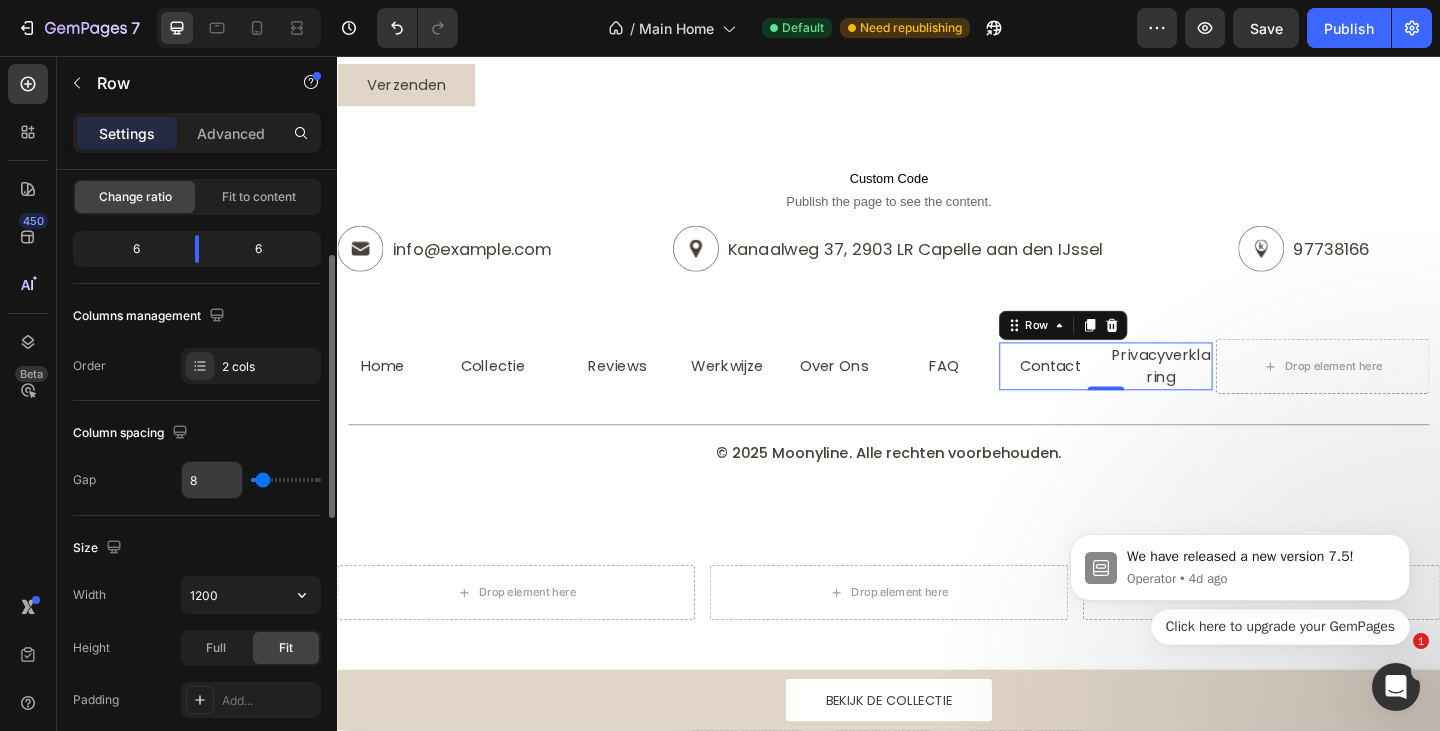scroll, scrollTop: 100, scrollLeft: 0, axis: vertical 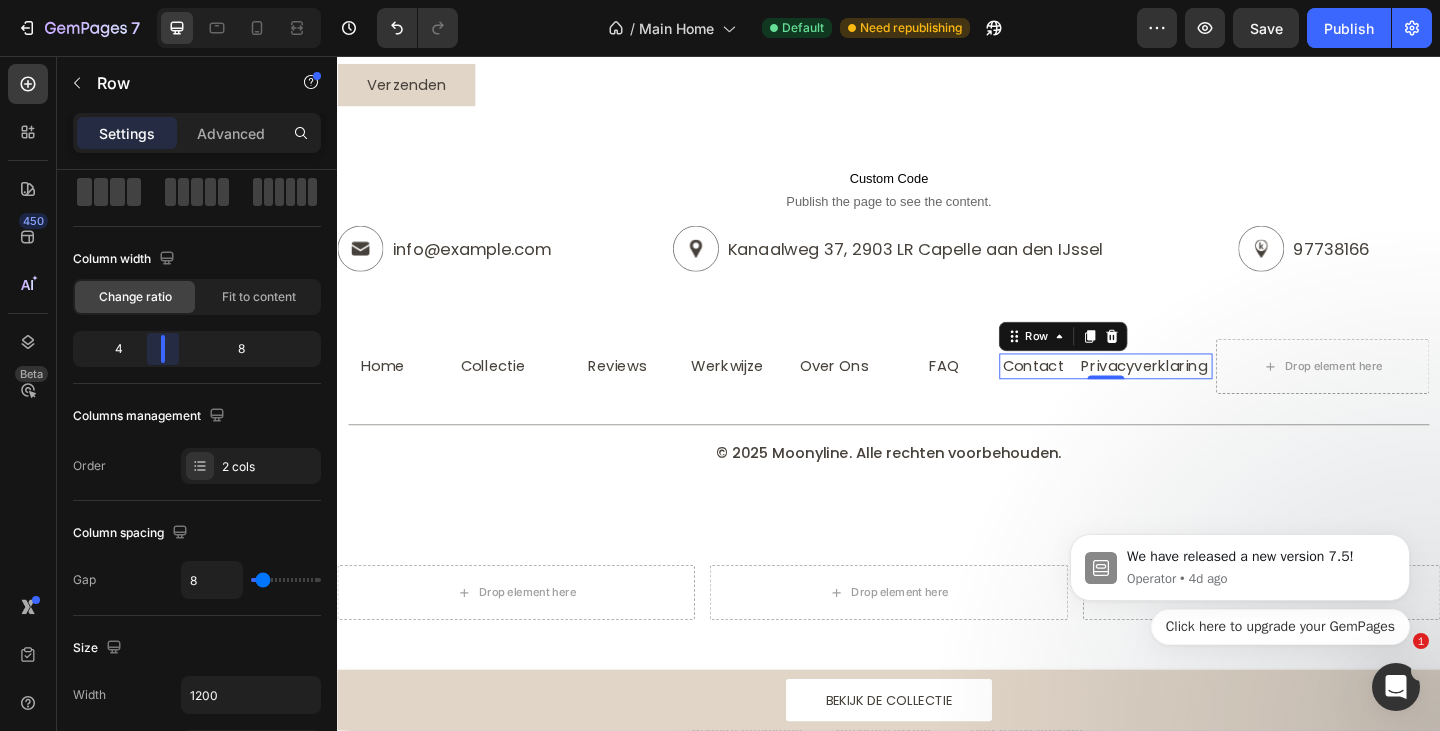 drag, startPoint x: 197, startPoint y: 357, endPoint x: 159, endPoint y: 361, distance: 38.209946 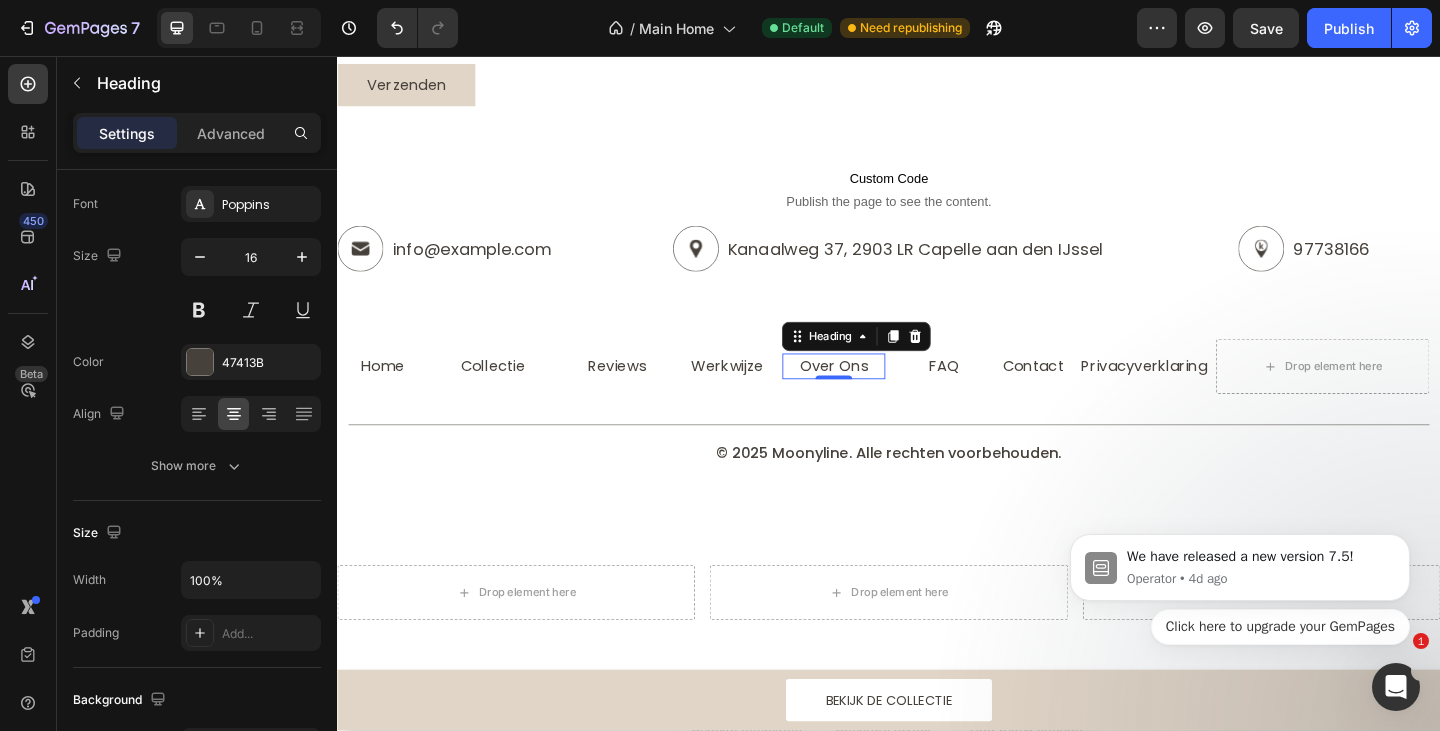click on "Over Ons" at bounding box center [877, 394] 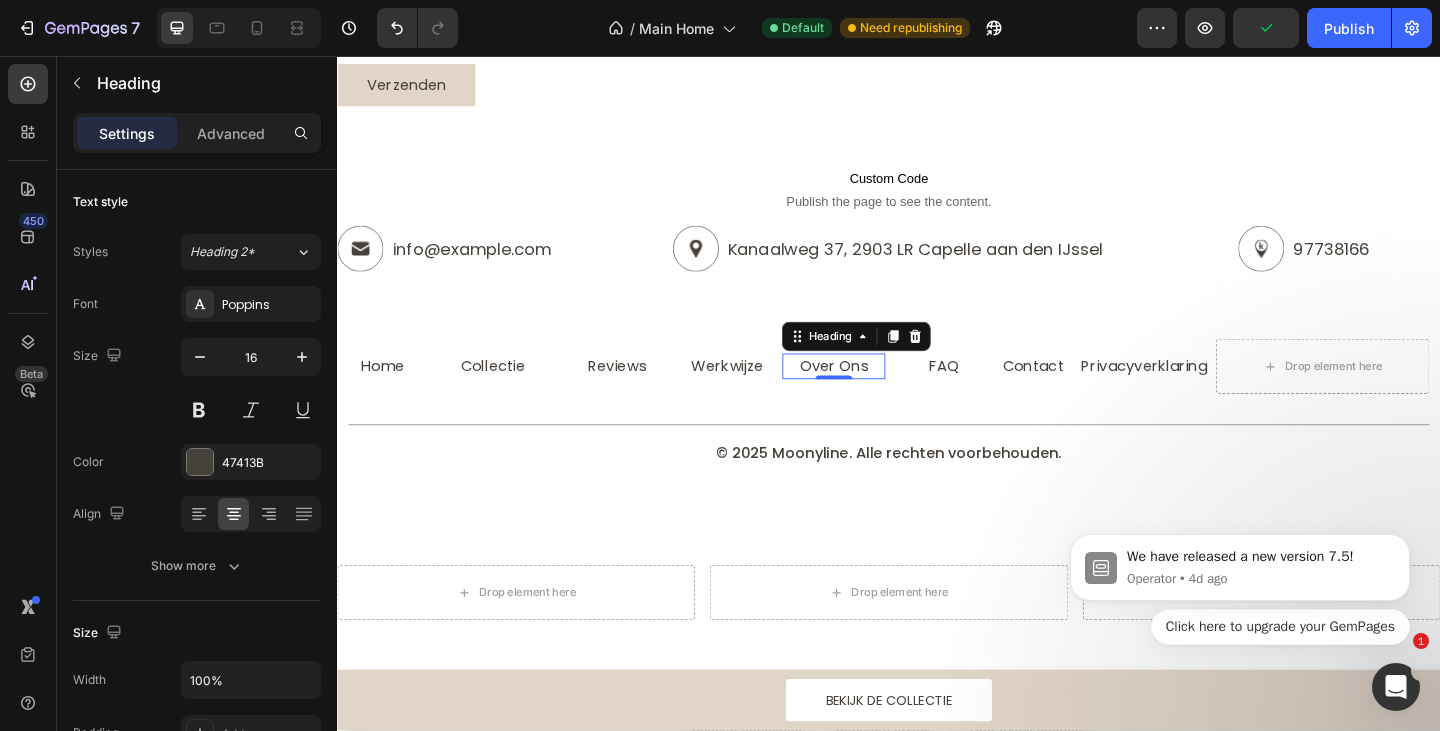 click on "We have released a new version 7.5! Operator • 4d ago Click here to upgrade your GemPages" 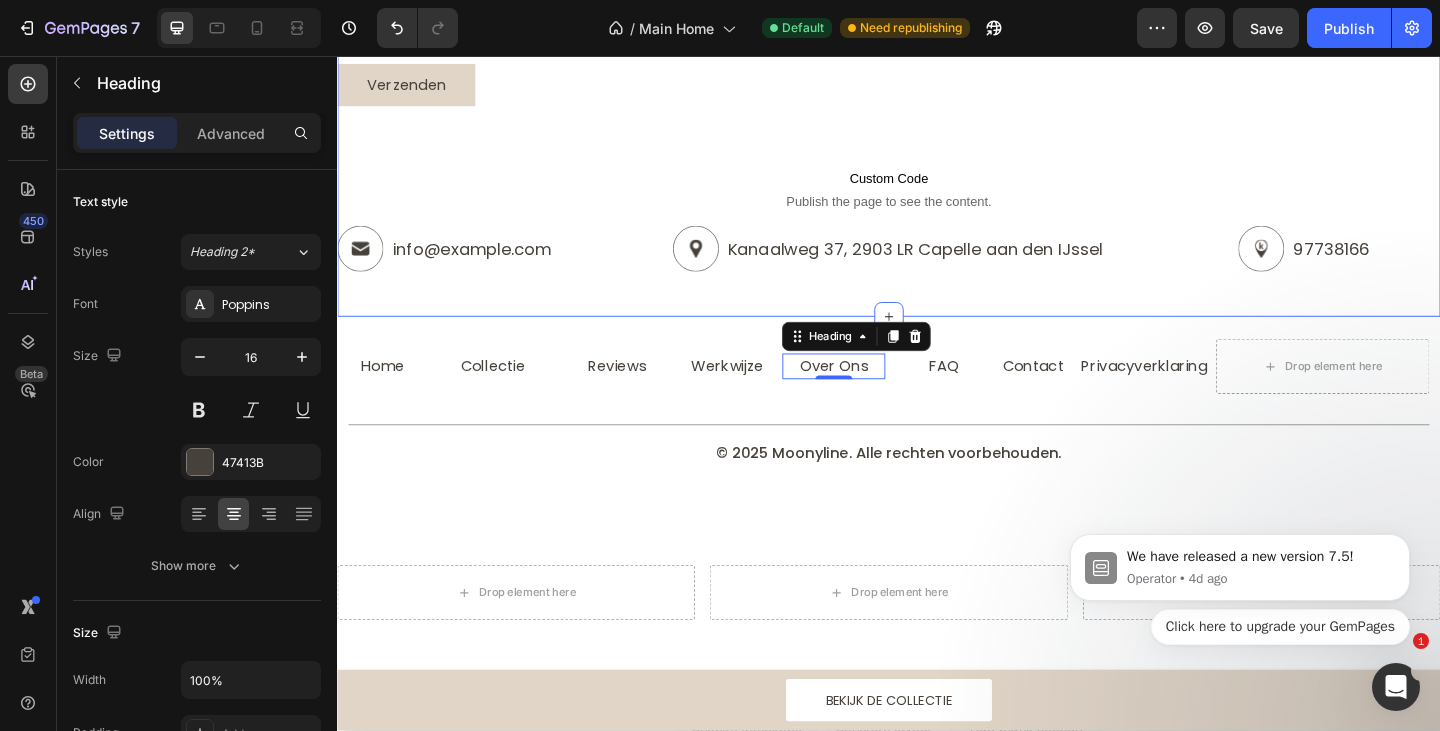 click on "Laten we in contact komen Heading Heb je een vraag, verzoek of opmerking? We staan voor je klaar met persoonlijke aandacht en  snelle reacties. Vul het formulier in of stuur ons een e-mail – we reageren zo spoedig mogelijk. Text Block Row Naam Heading Text Field E-mailadres Heading Email Field Row Telefoonnummer Heading Text Field Bericht Heading Text Area Row Verzenden Submit Button Contact Form
Custom Code
Publish the page to see the content.
Custom Code Row
Icon info@moonyline.nl Heading Row
Icon Kanaalweg 37, 2903 LR Capelle aan den IJssel Heading Row
Icon [PHONE] Heading Row Row Row Row Section 11" at bounding box center [937, -23] 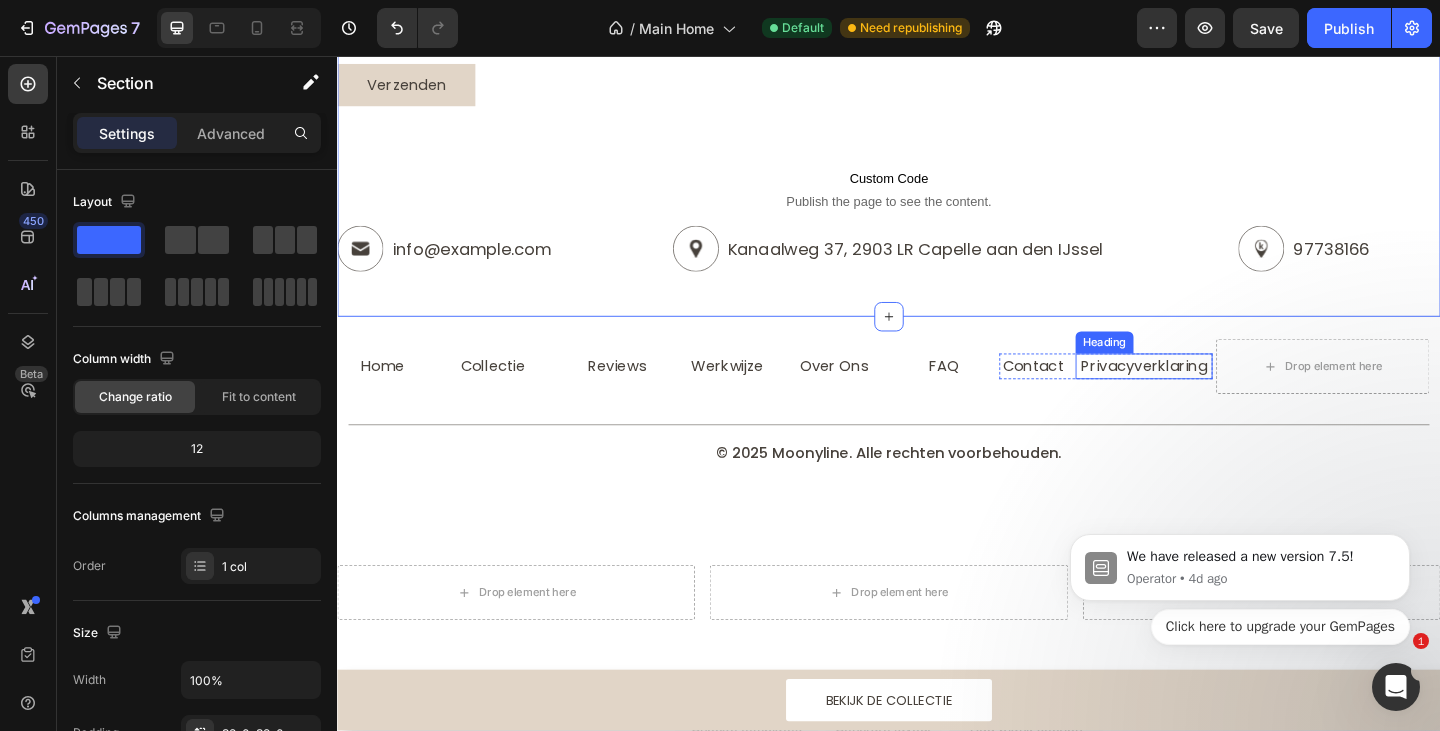 click on "Privacyverklaring" at bounding box center (1214, 394) 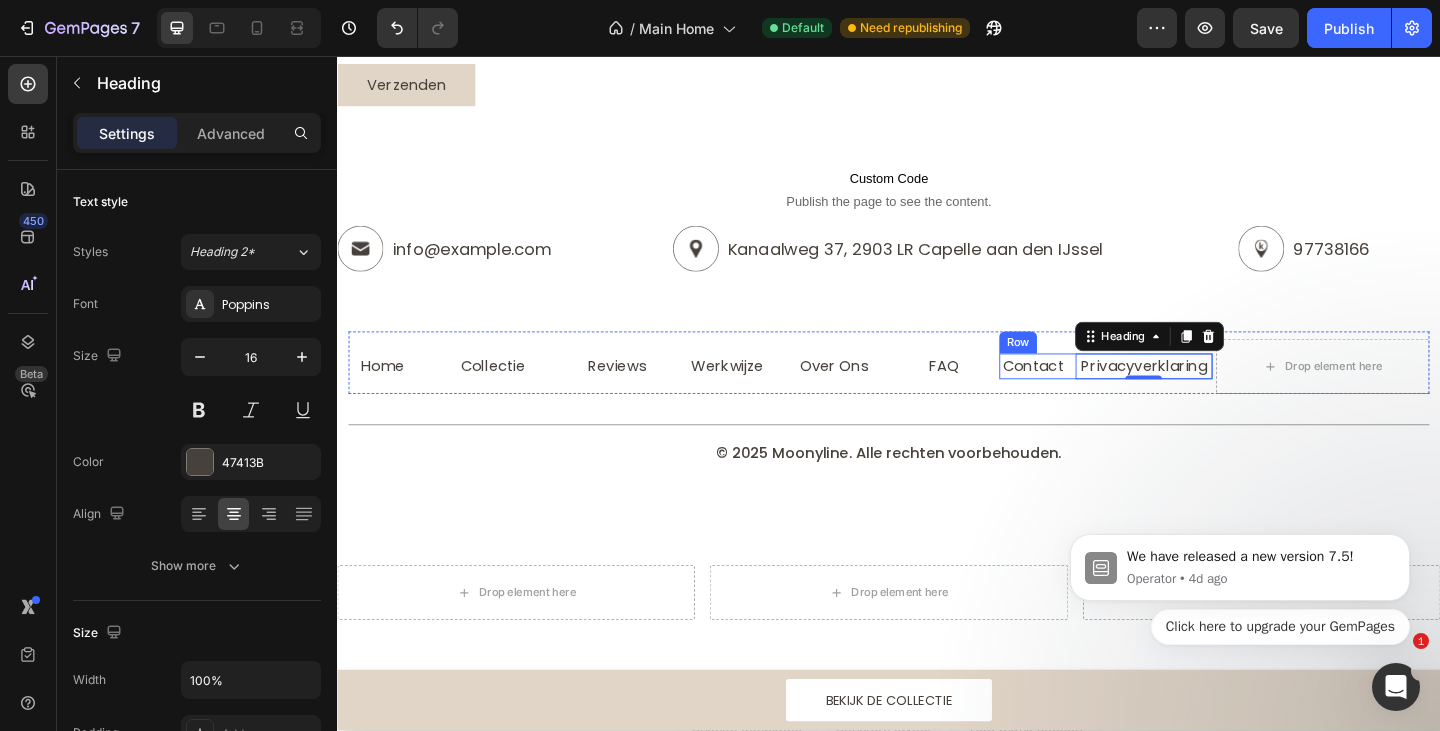 click on "Contact Heading Privacyverklaring Heading   0 Row" at bounding box center [1173, 394] 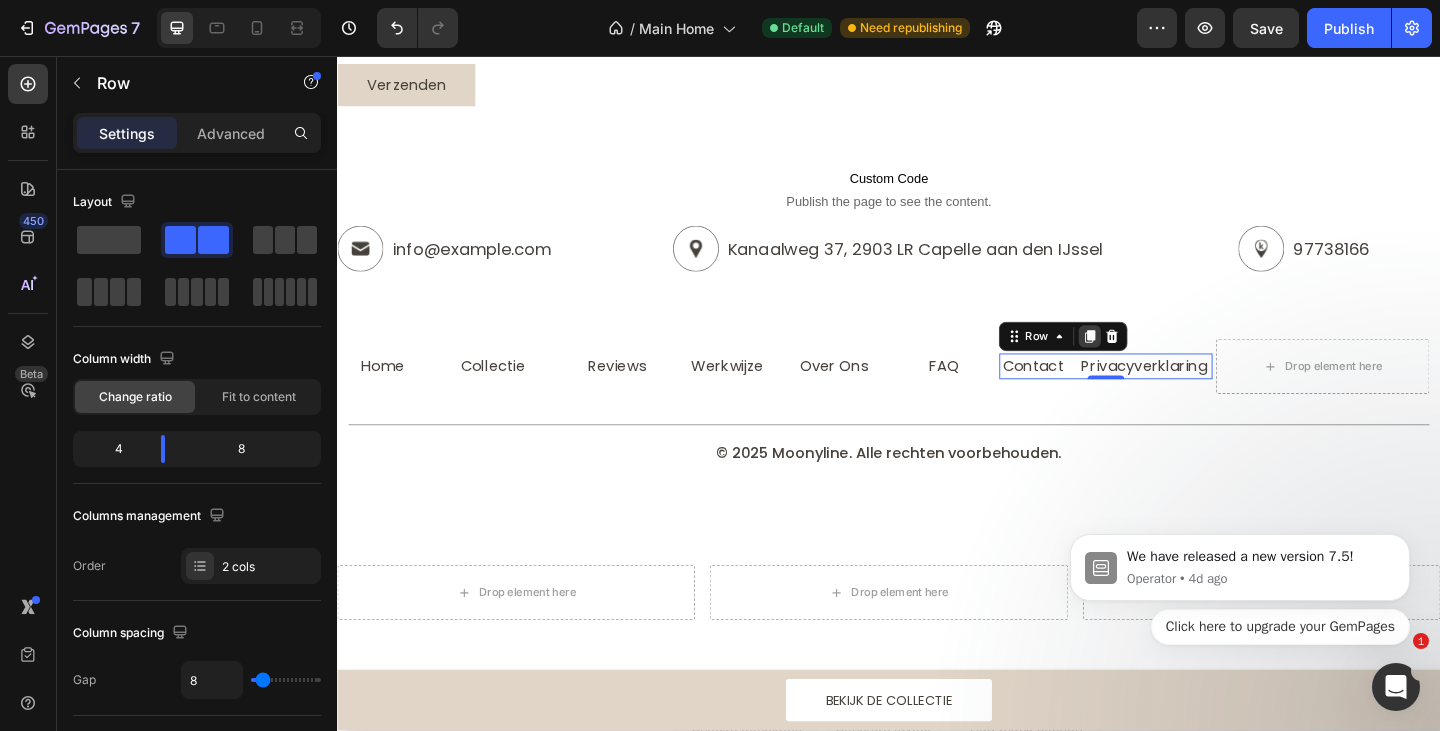 click 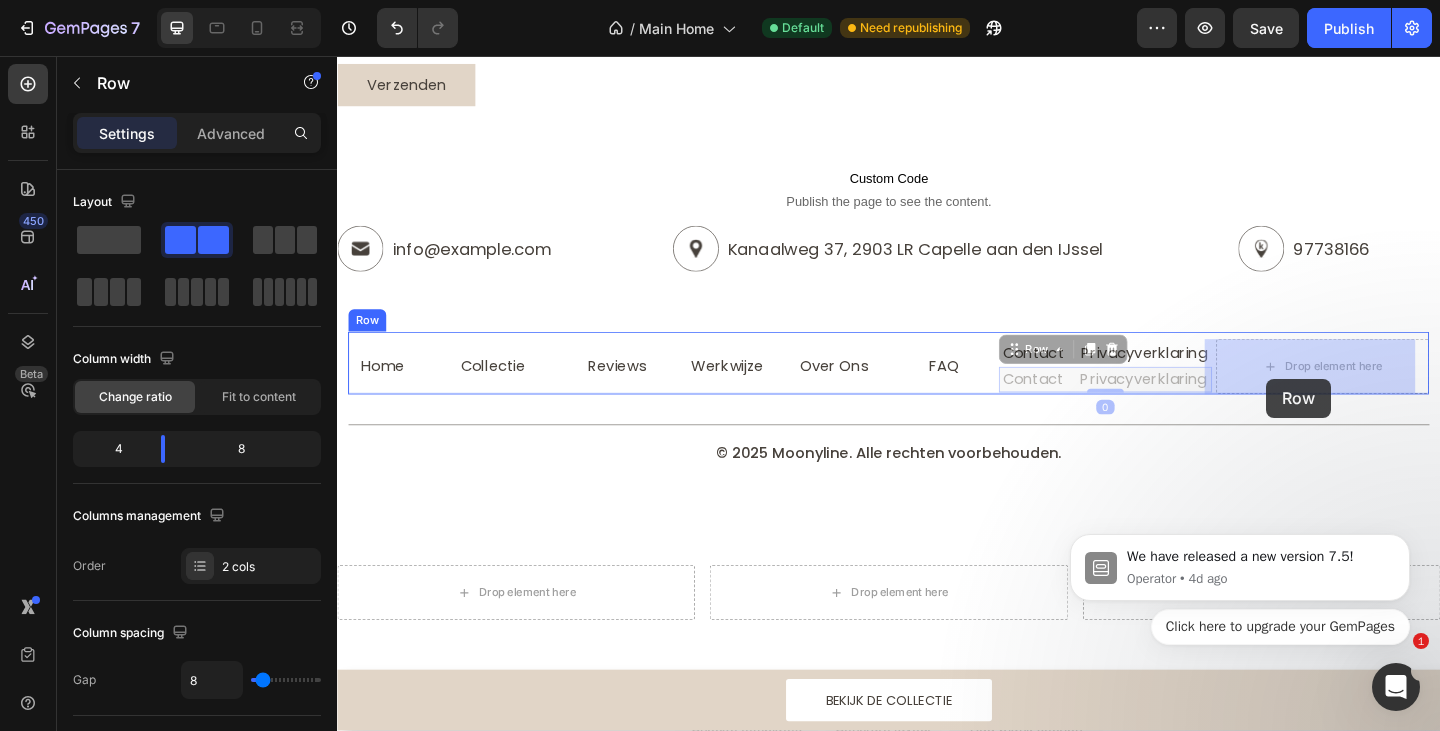 drag, startPoint x: 1067, startPoint y: 380, endPoint x: 1345, endPoint y: 408, distance: 279.40652 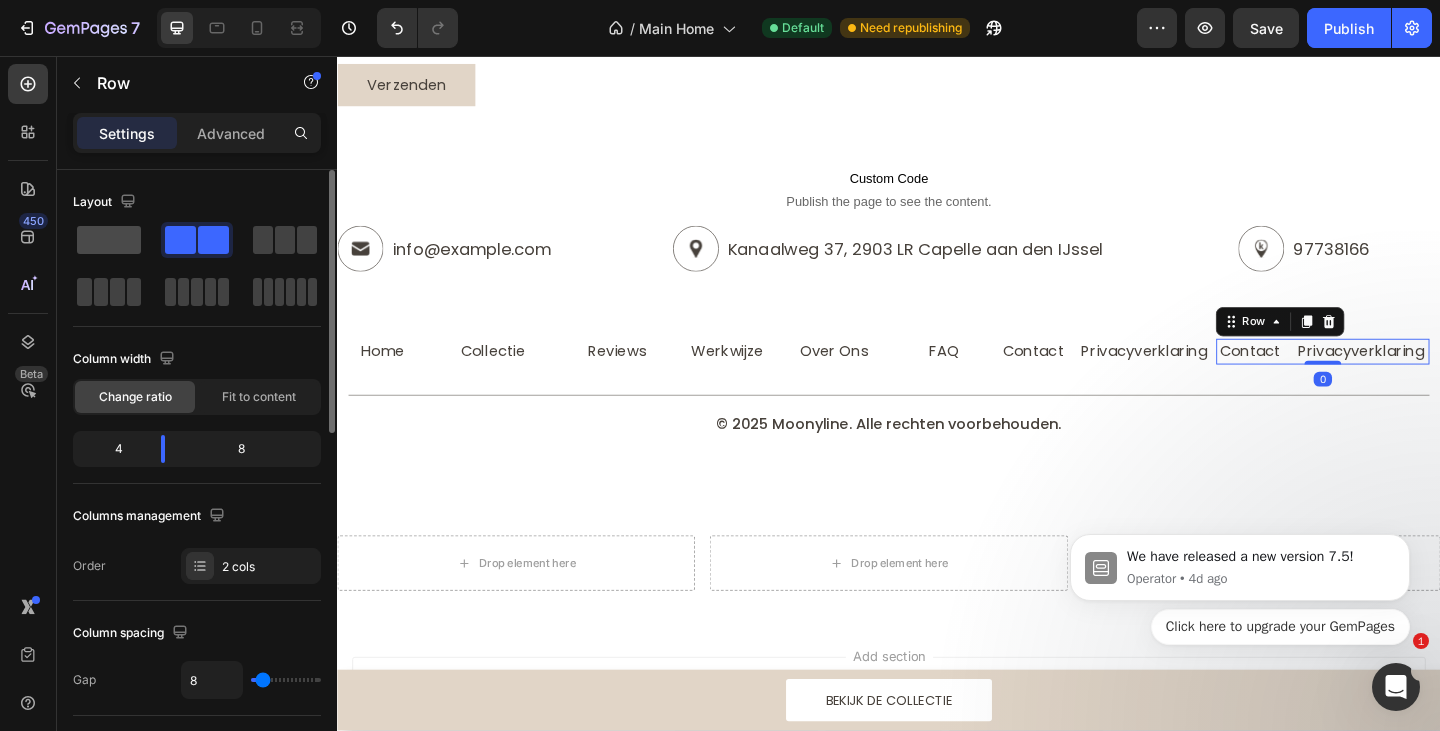 click 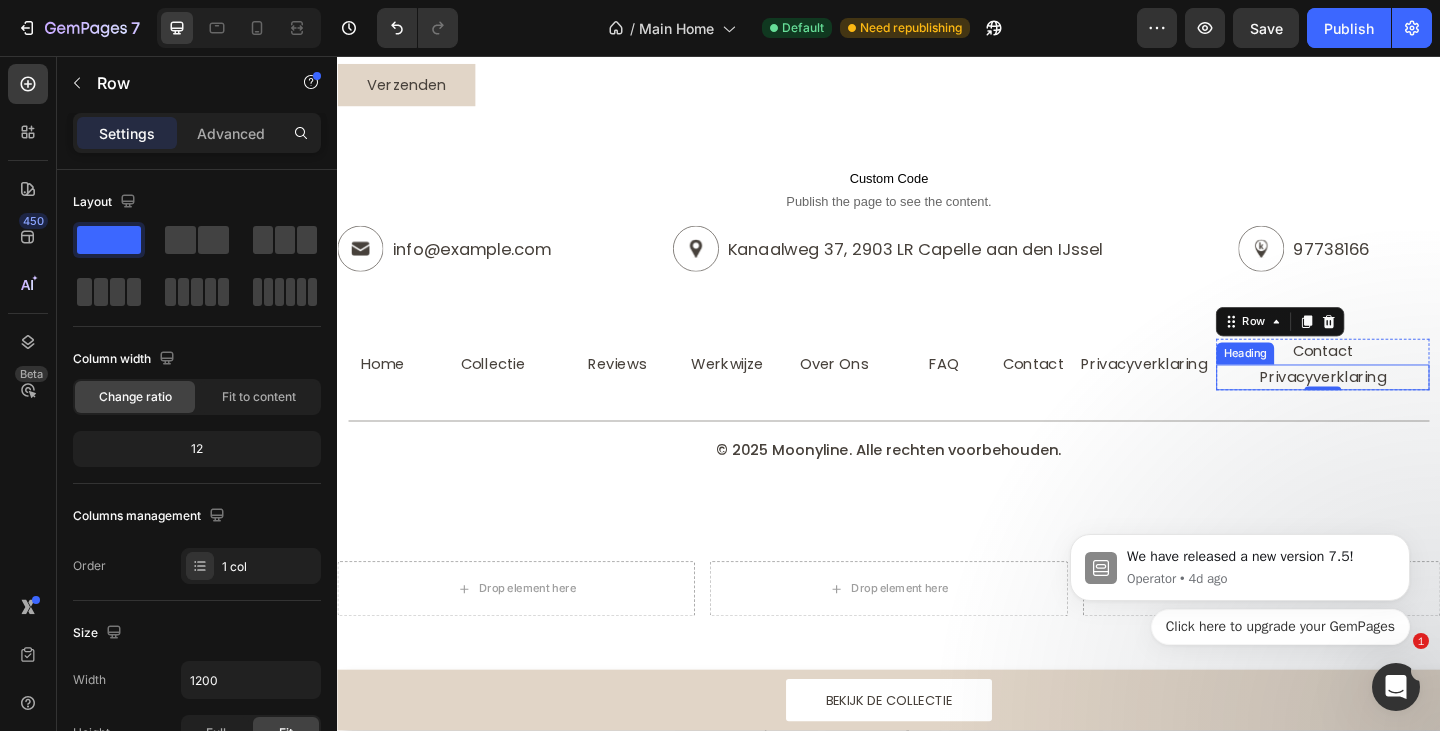 click on "Privacyverklaring" at bounding box center [1409, 406] 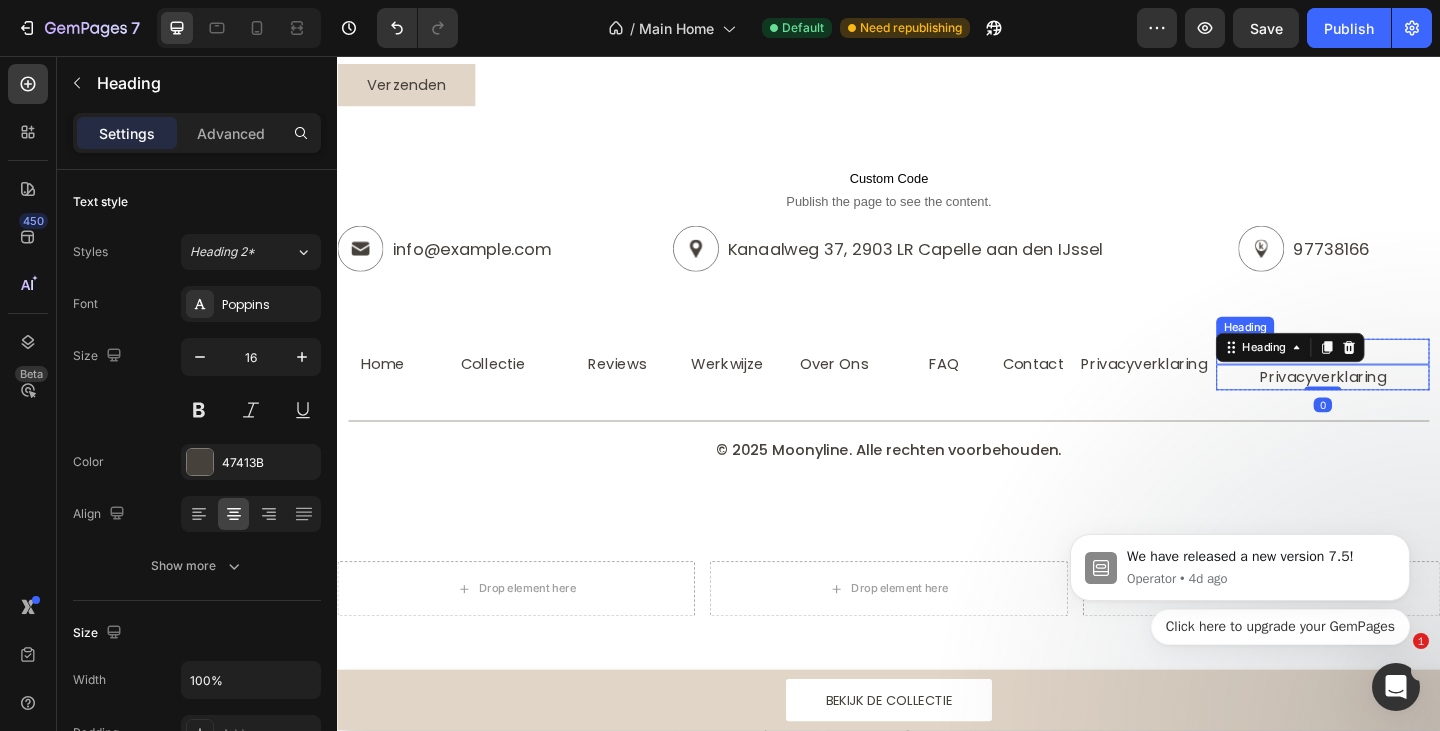click on "Contact" at bounding box center (1409, 378) 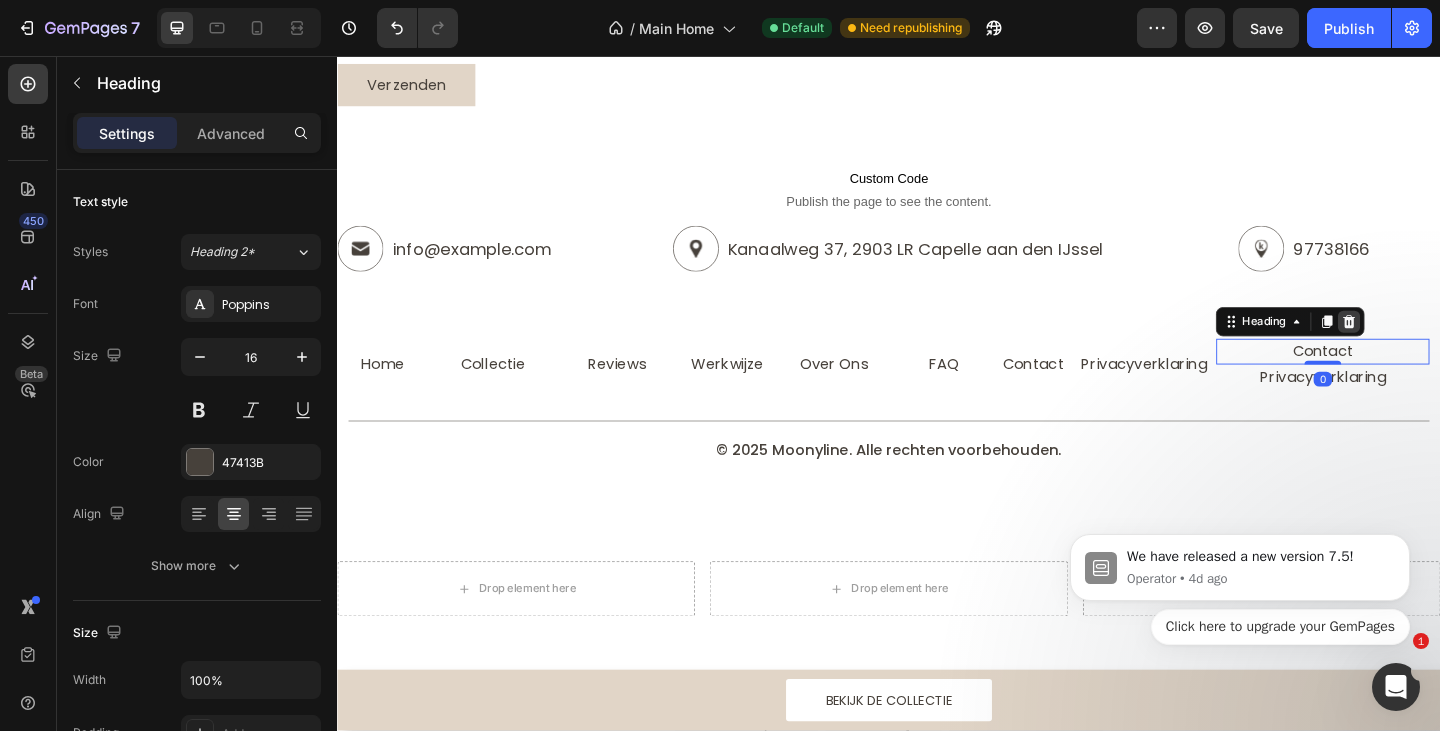click 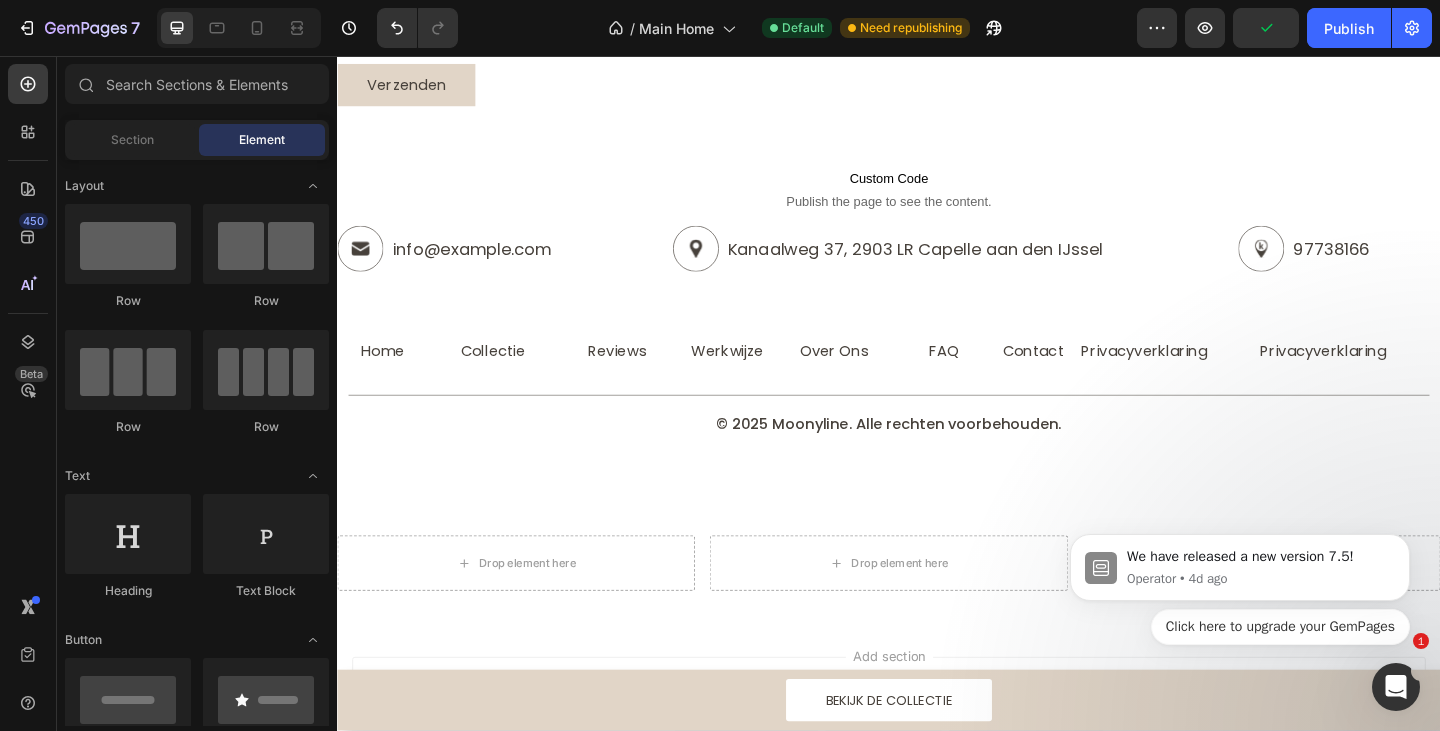 click on "© 2025 Moonyline. Alle rechten voorbehouden." at bounding box center [937, 457] 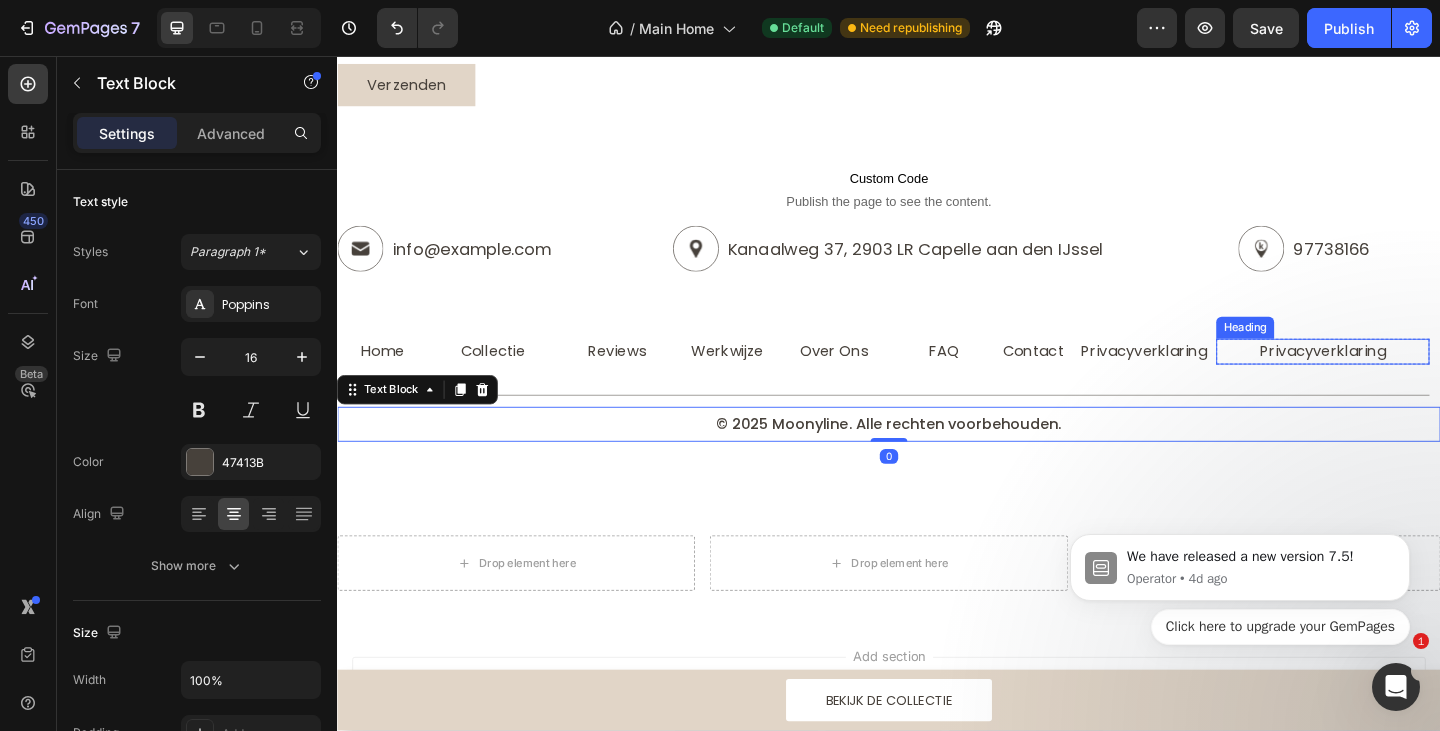 click on "Privacyverklaring" at bounding box center [1409, 378] 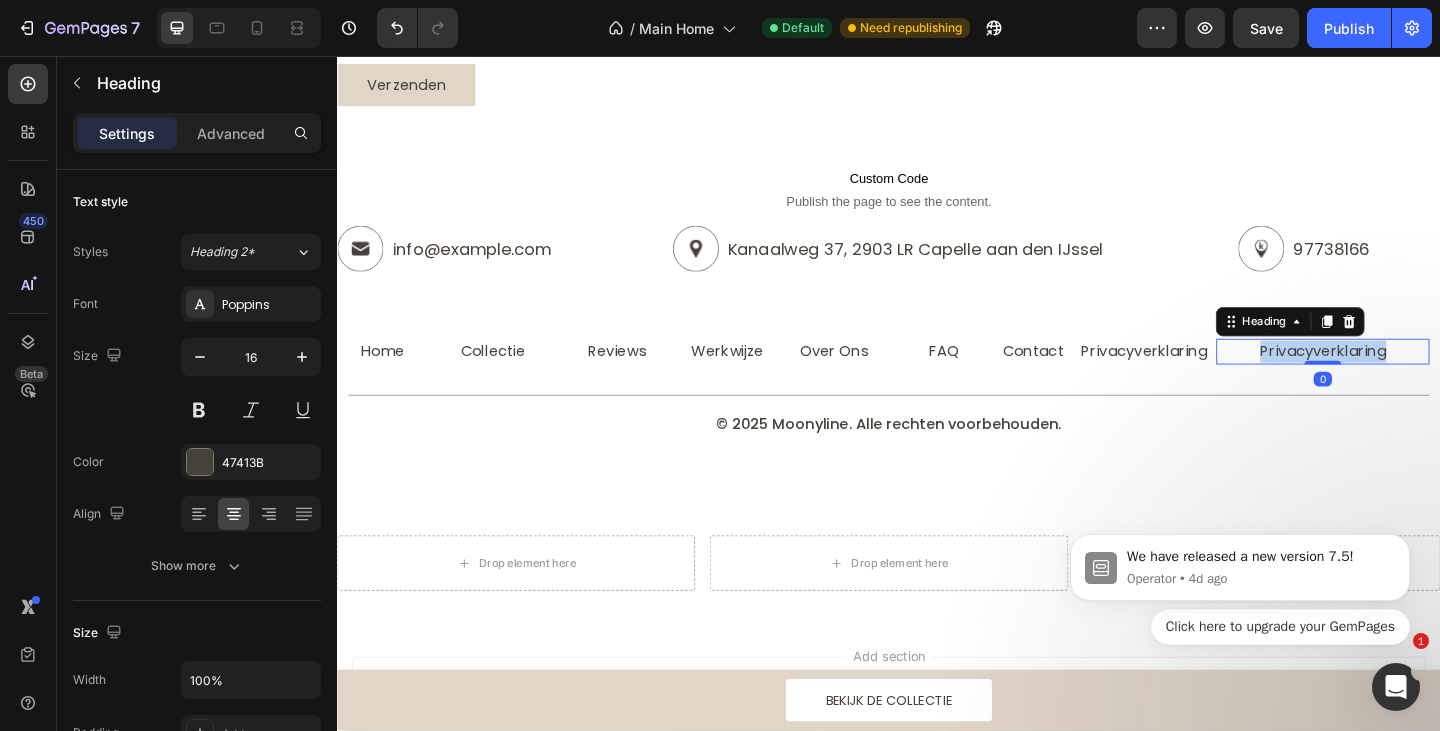 click on "Privacyverklaring" at bounding box center [1409, 378] 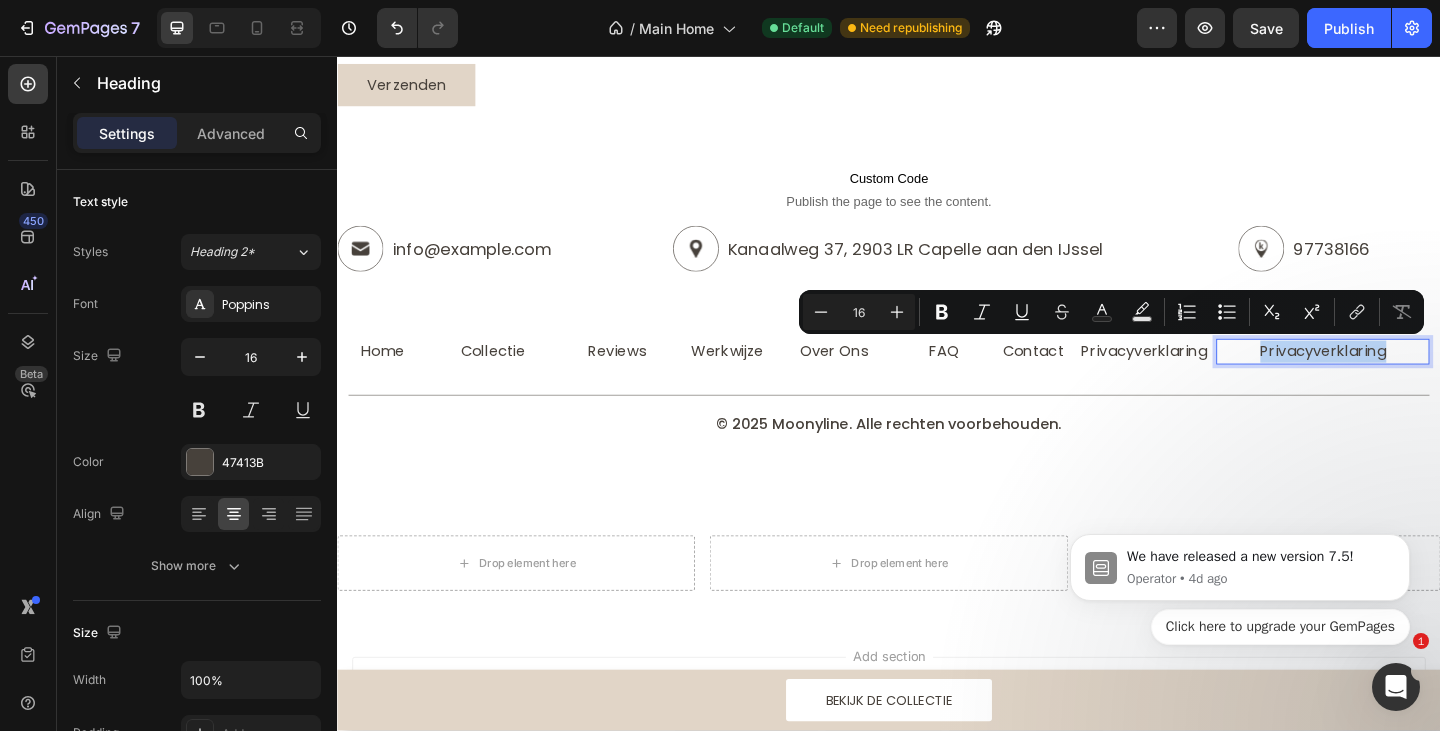click on "Privacyverklaring" at bounding box center [1409, 378] 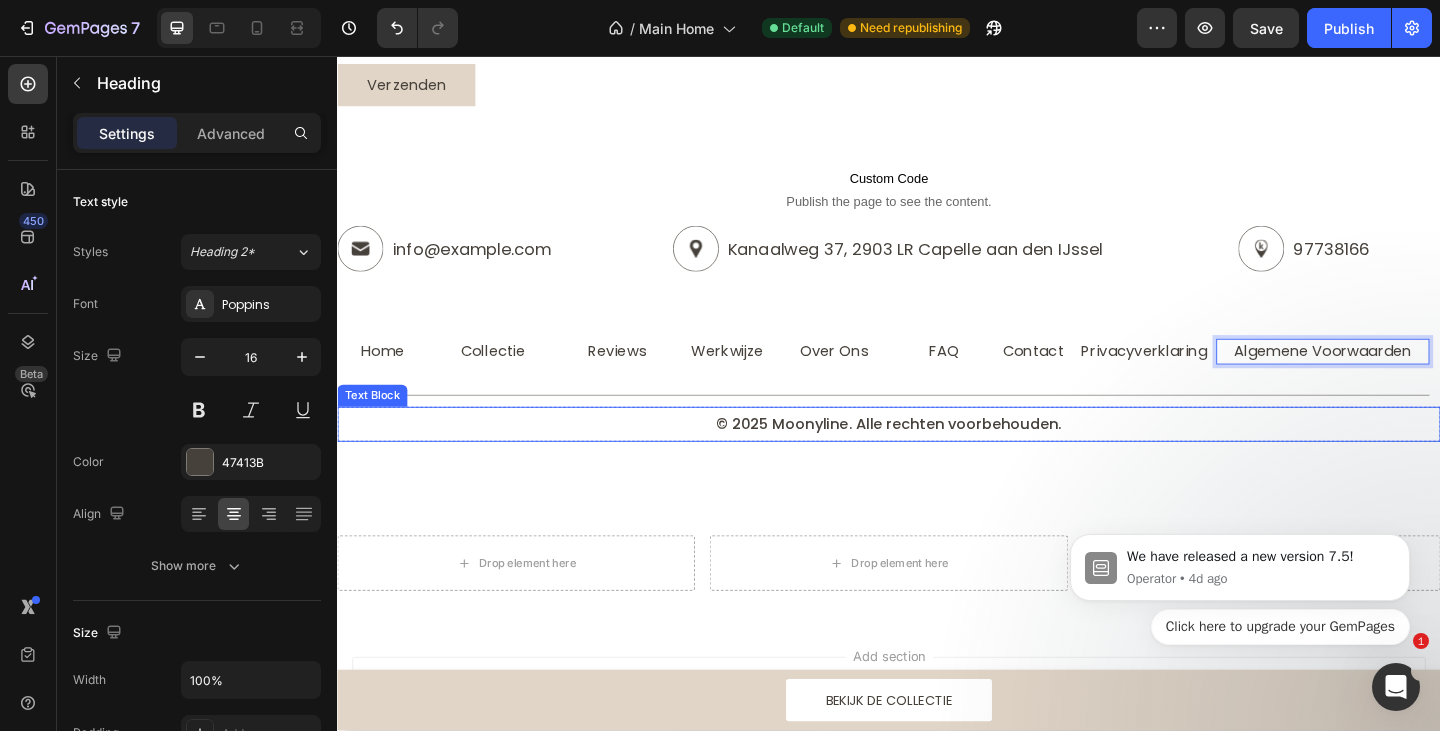 click on "© 2025 Moonyline. Alle rechten voorbehouden." at bounding box center (937, 457) 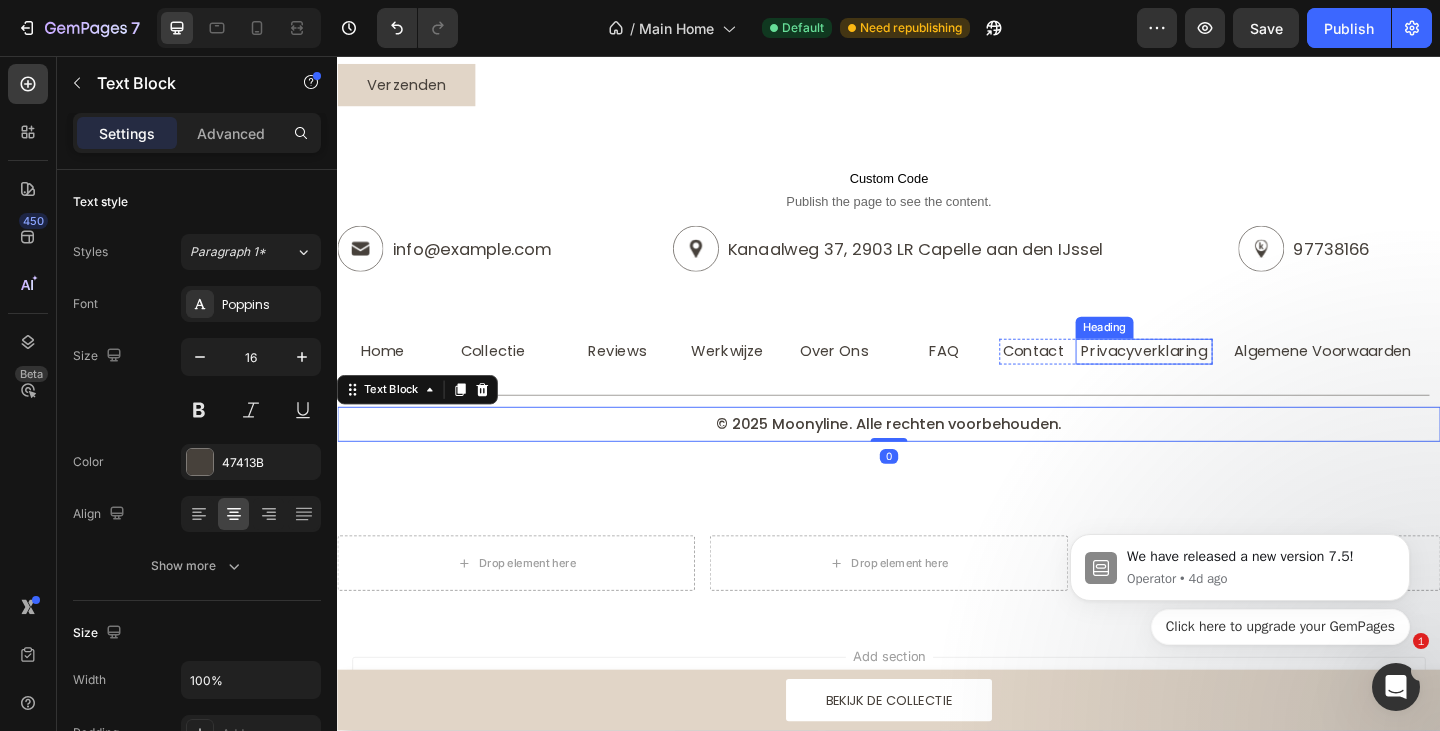 click on "Privacyverklaring" at bounding box center (1214, 378) 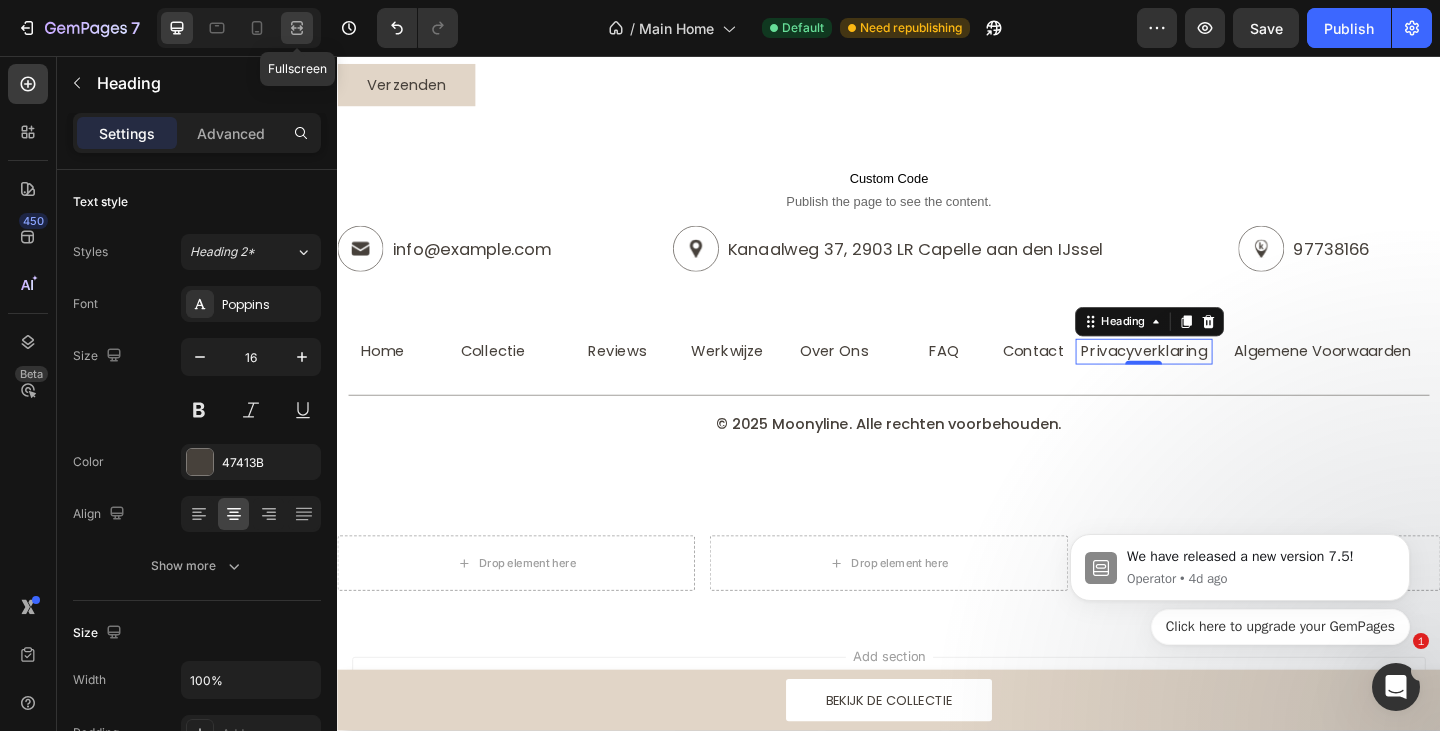 click 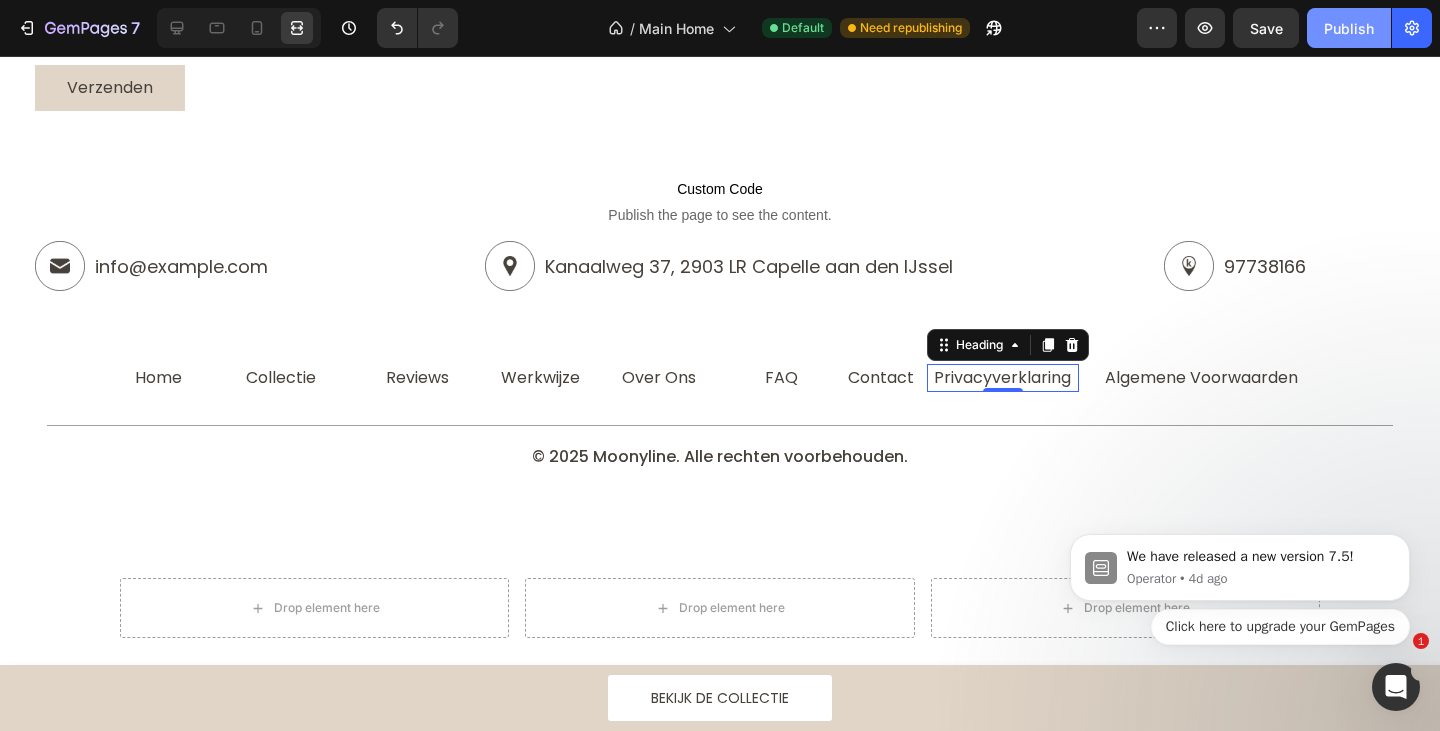 click on "Publish" at bounding box center [1349, 28] 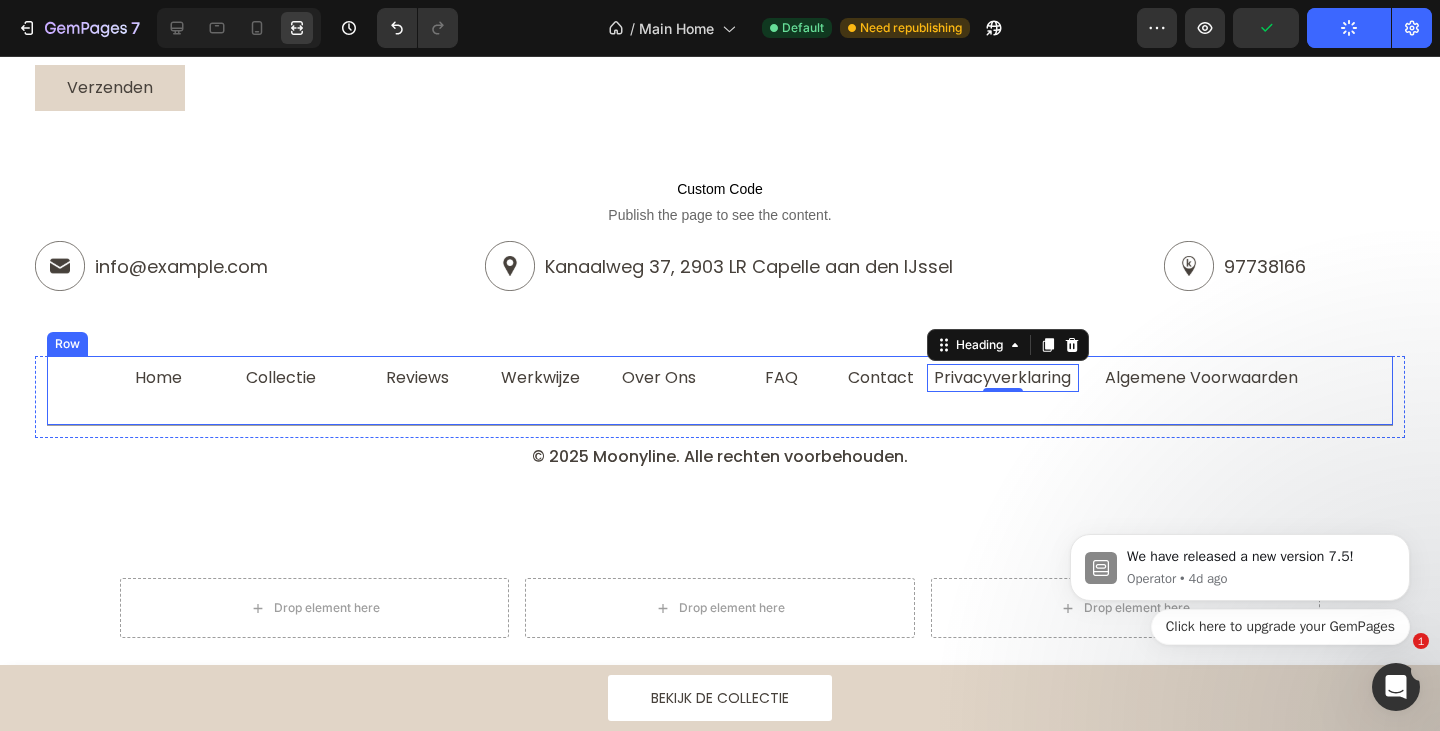 click on "Home Heading Collectie Heading Row Reviews Heading Werkwijze Heading Row OverOns Heading FAQ Heading Row Contact Heading Privacyverklaring Heading   0 Row Algemene Voorwaarden Heading Row Row" at bounding box center [720, 390] 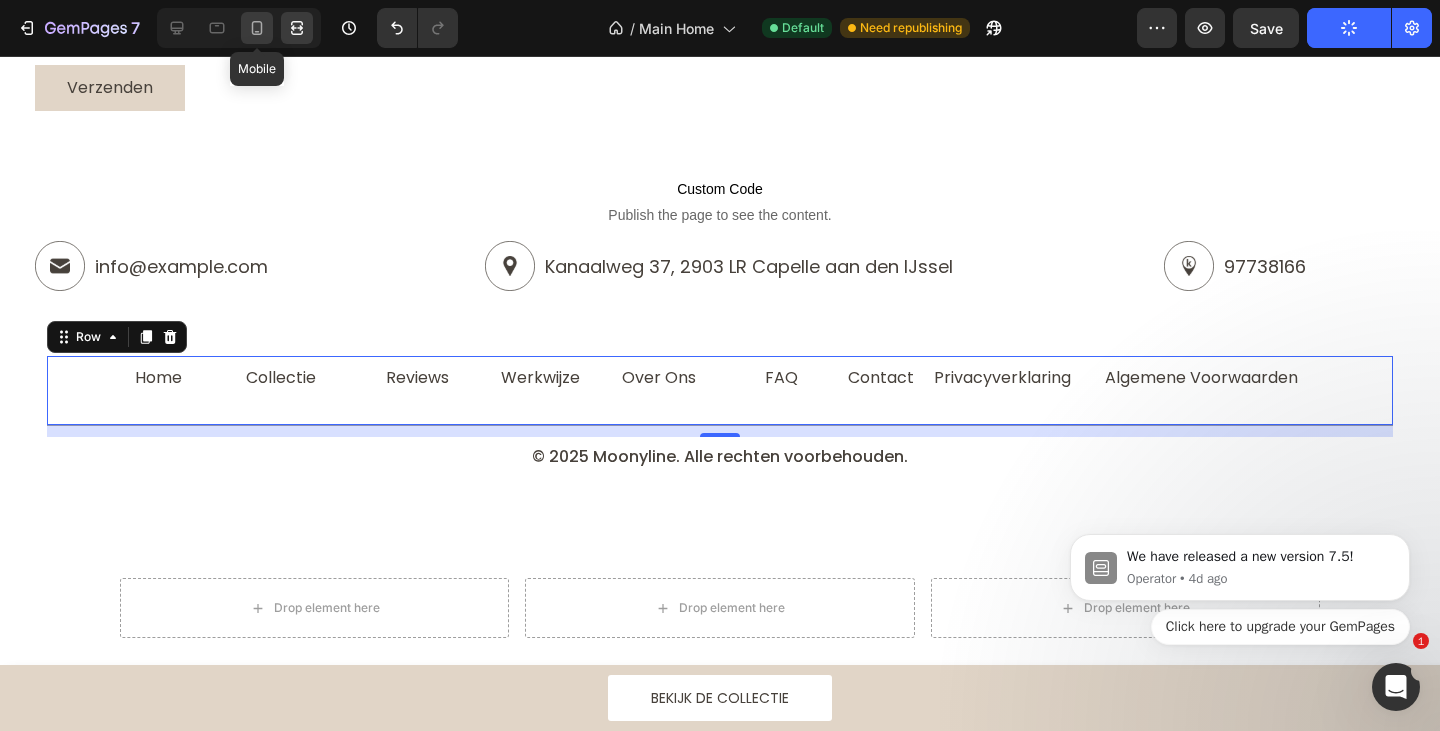 click 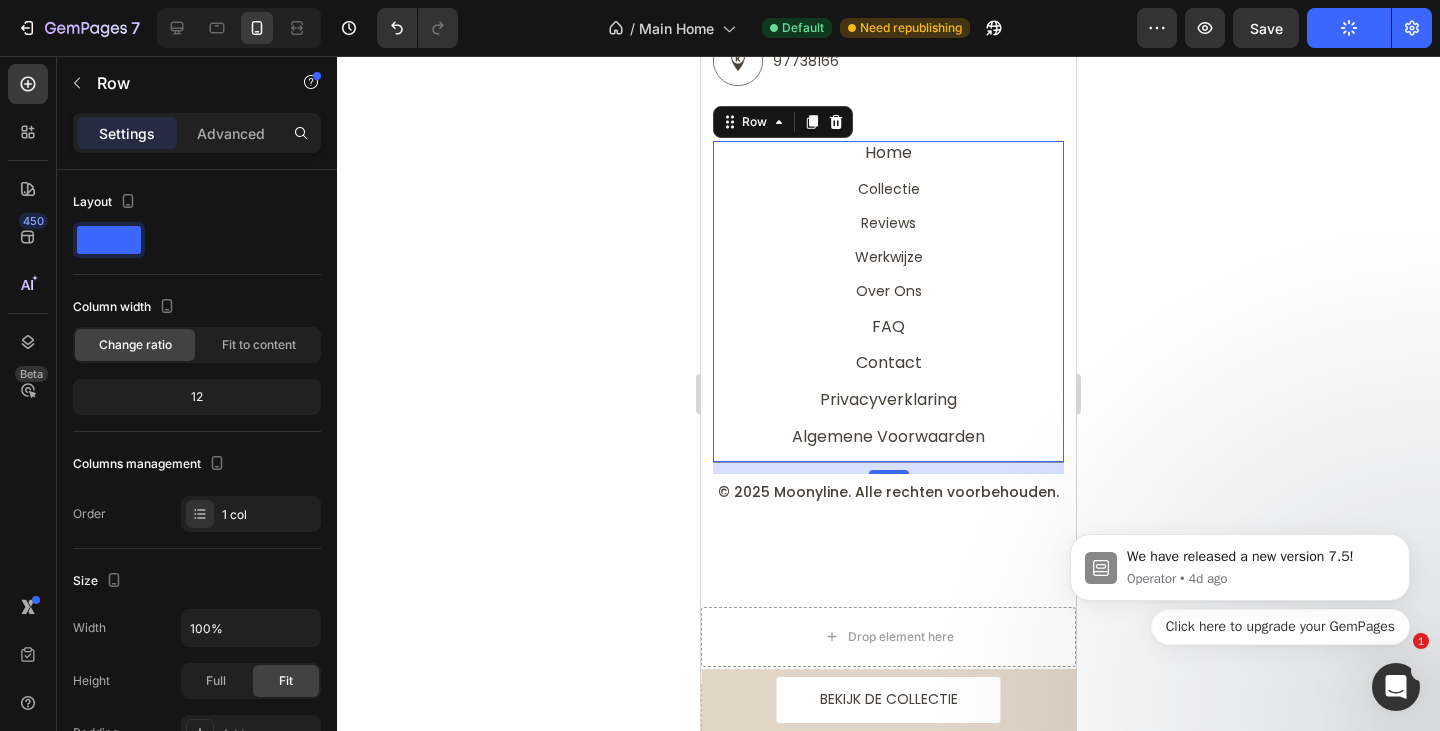 scroll, scrollTop: 4263, scrollLeft: 0, axis: vertical 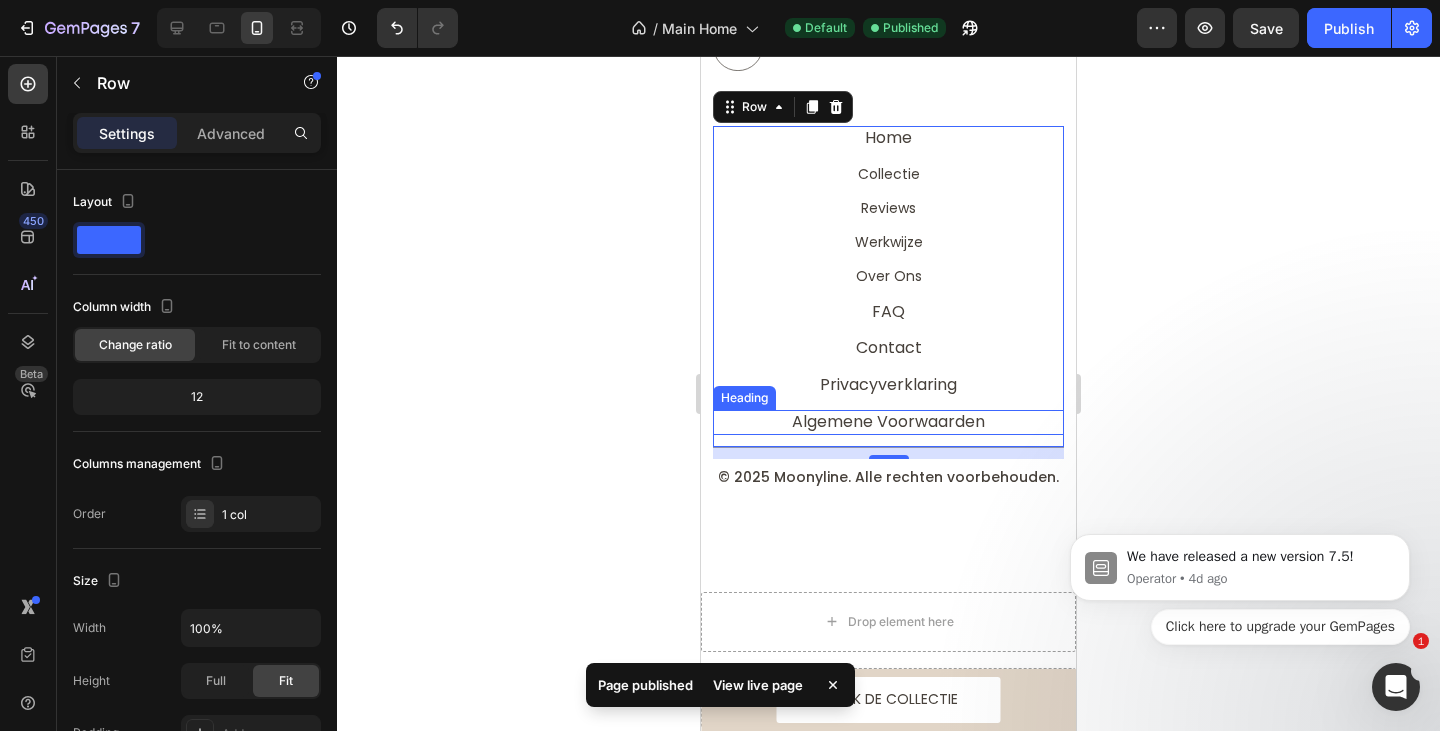 click on "Algemene Voorwaarden" at bounding box center (888, 422) 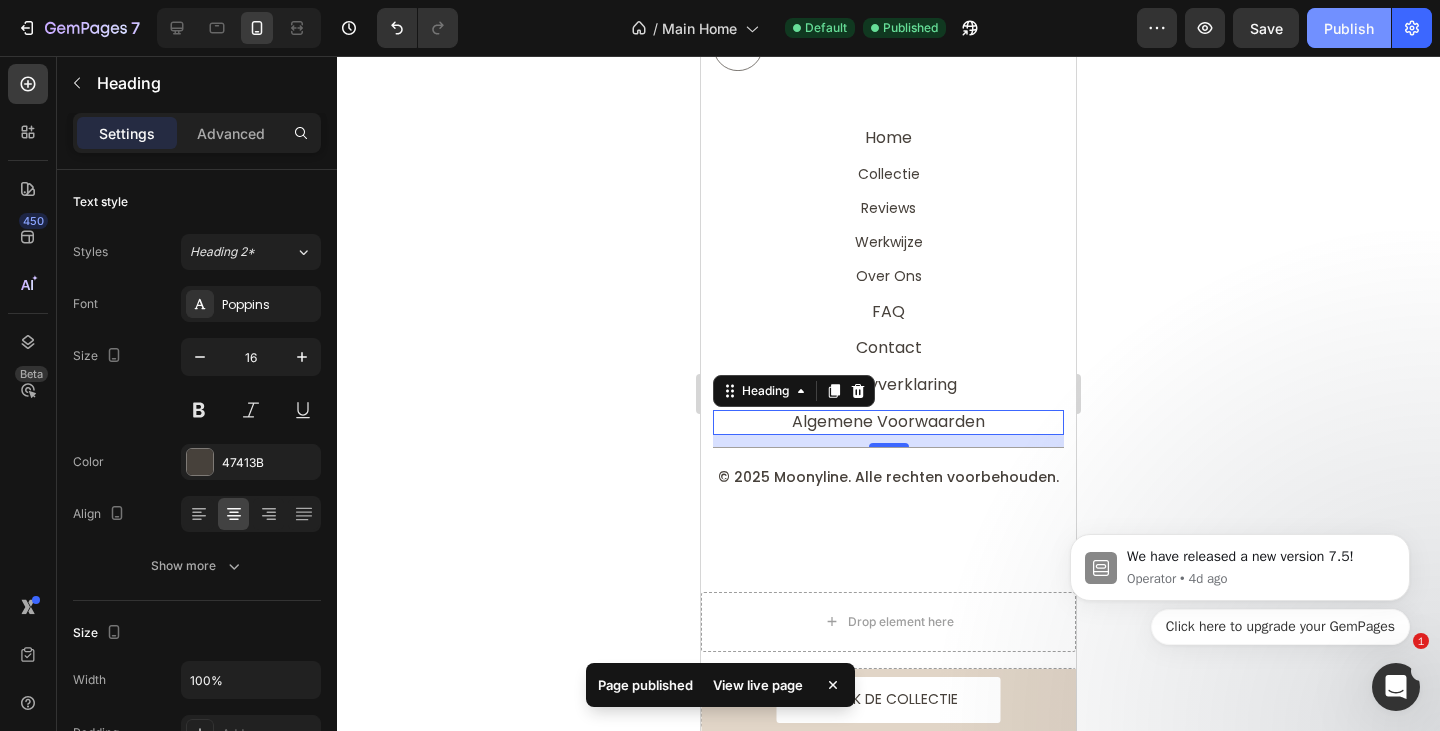 click on "Publish" at bounding box center [1349, 28] 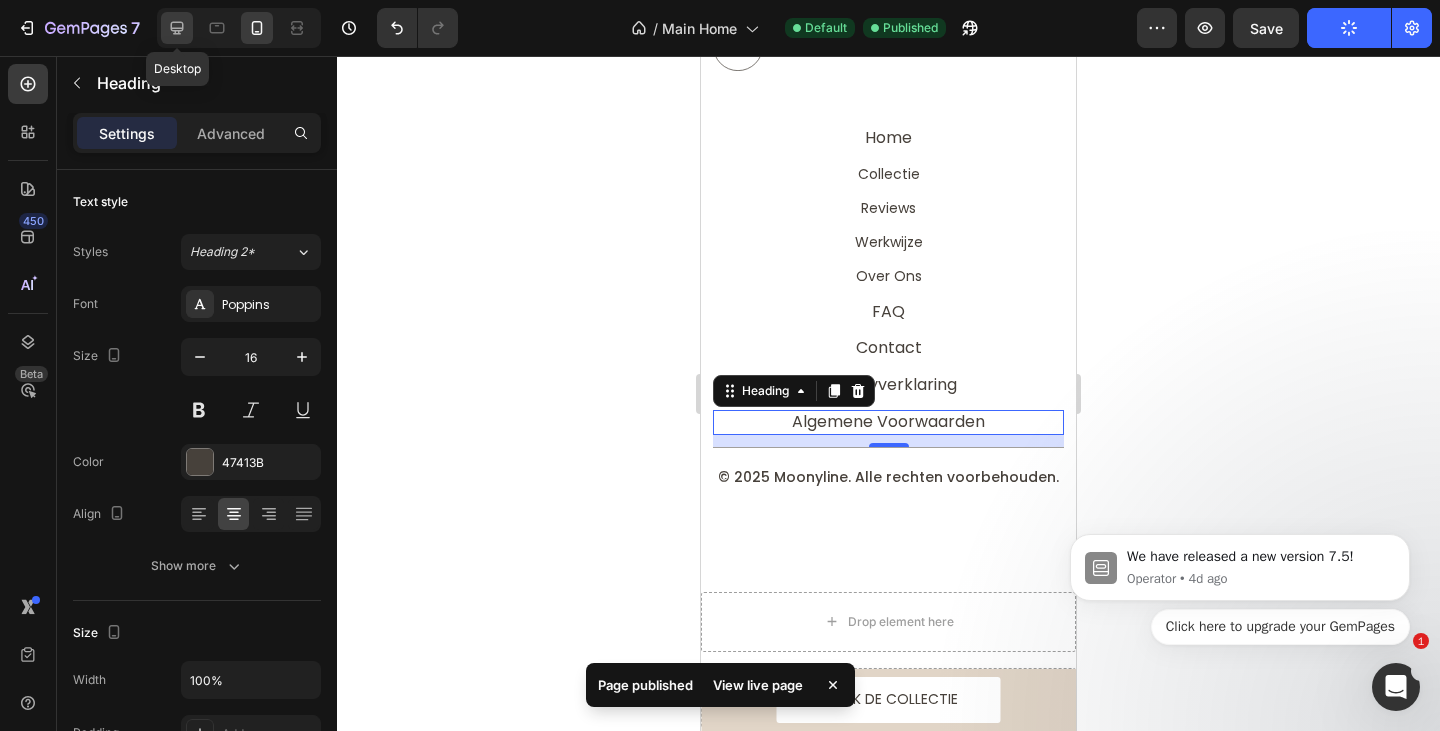 click 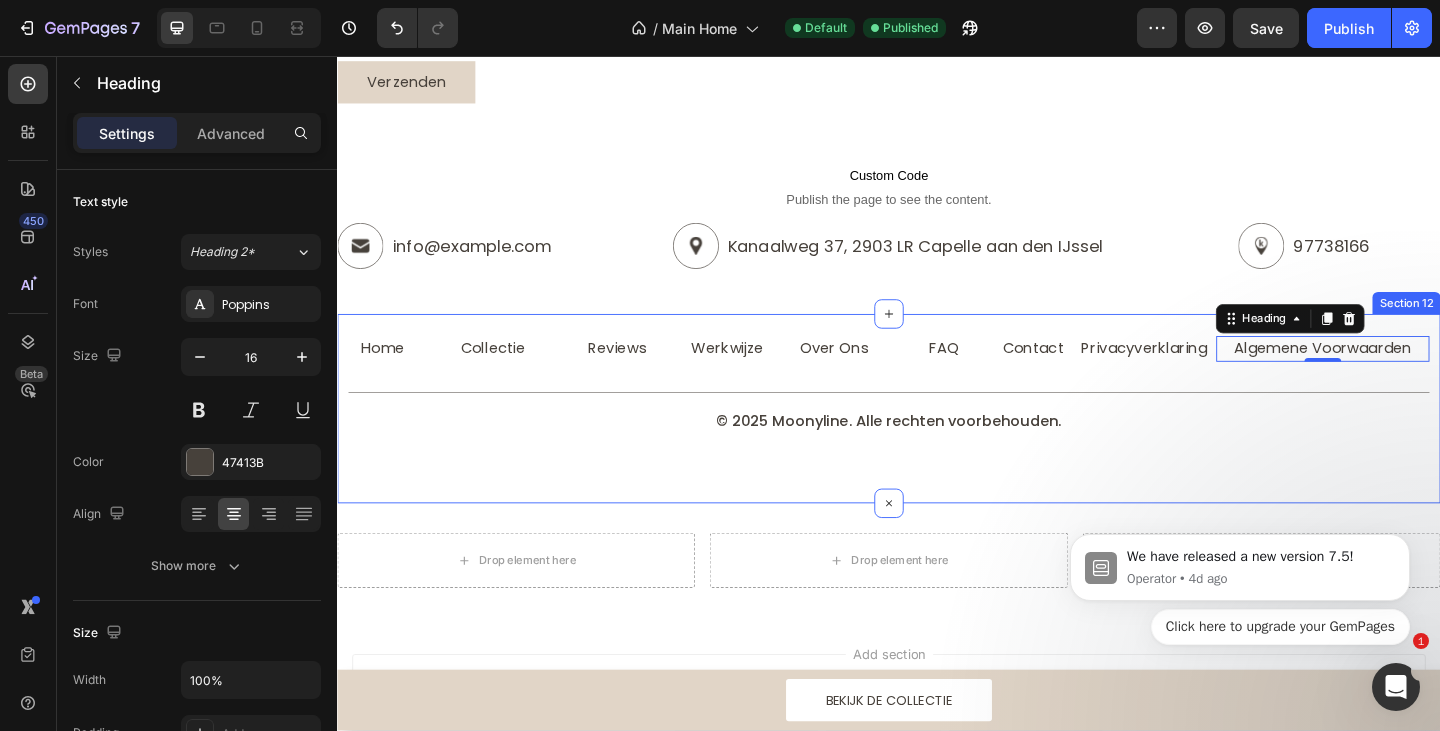 scroll, scrollTop: 3951, scrollLeft: 0, axis: vertical 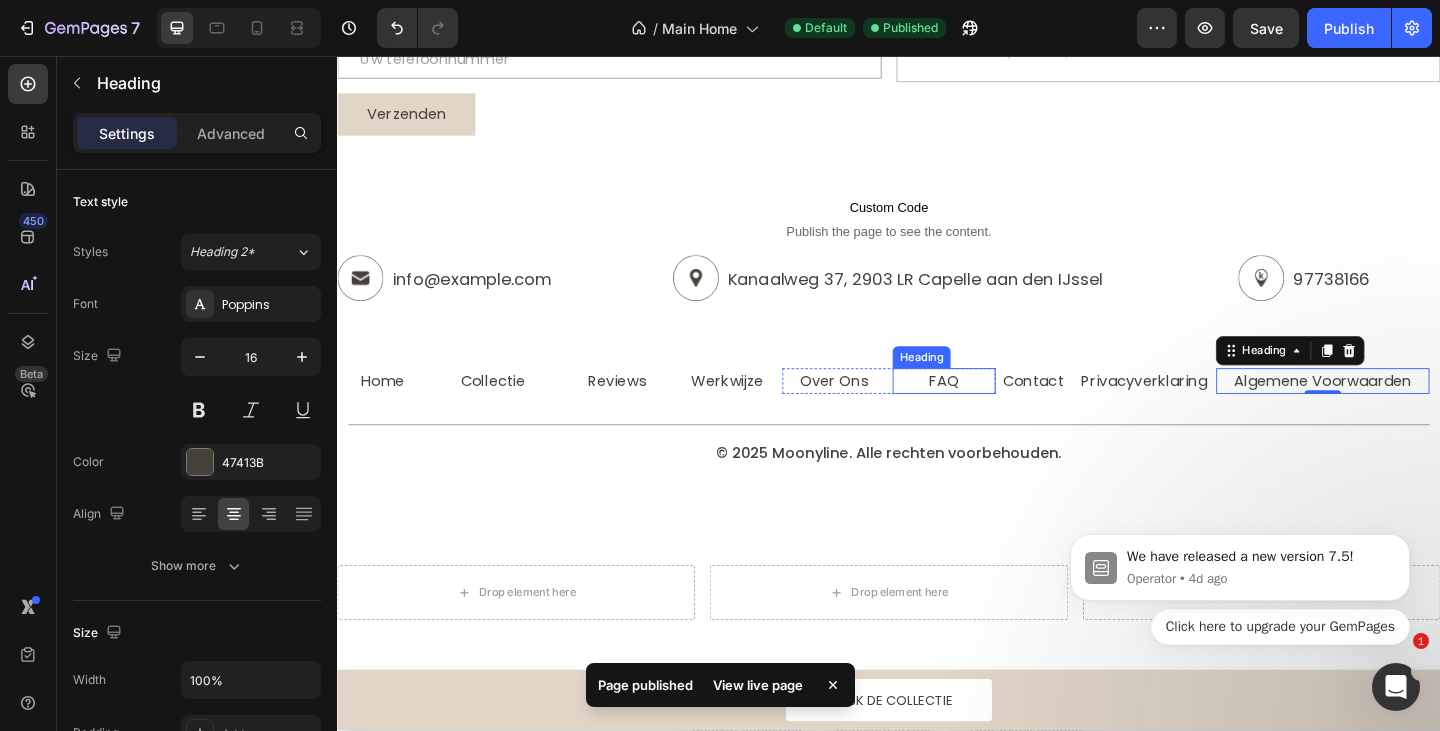 click on "FAQ" at bounding box center (997, 410) 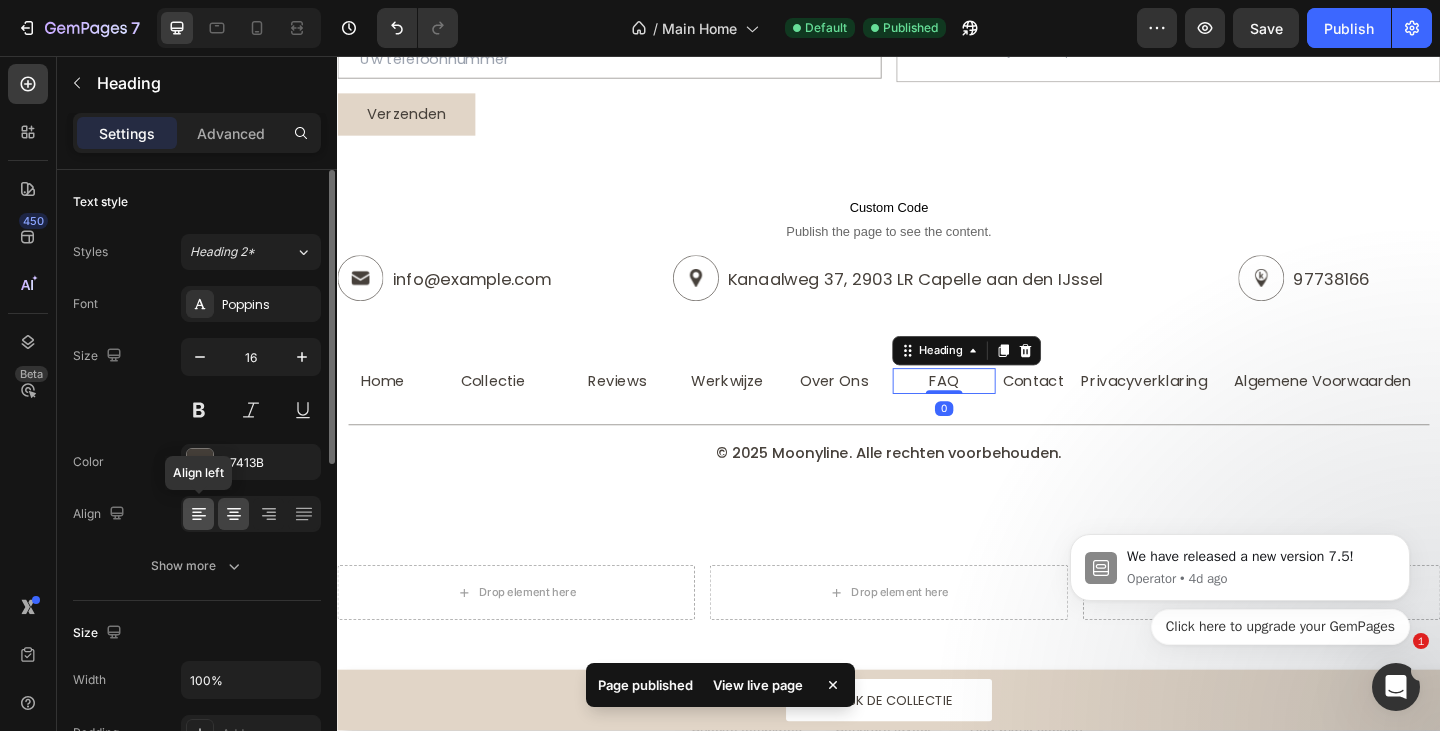 click 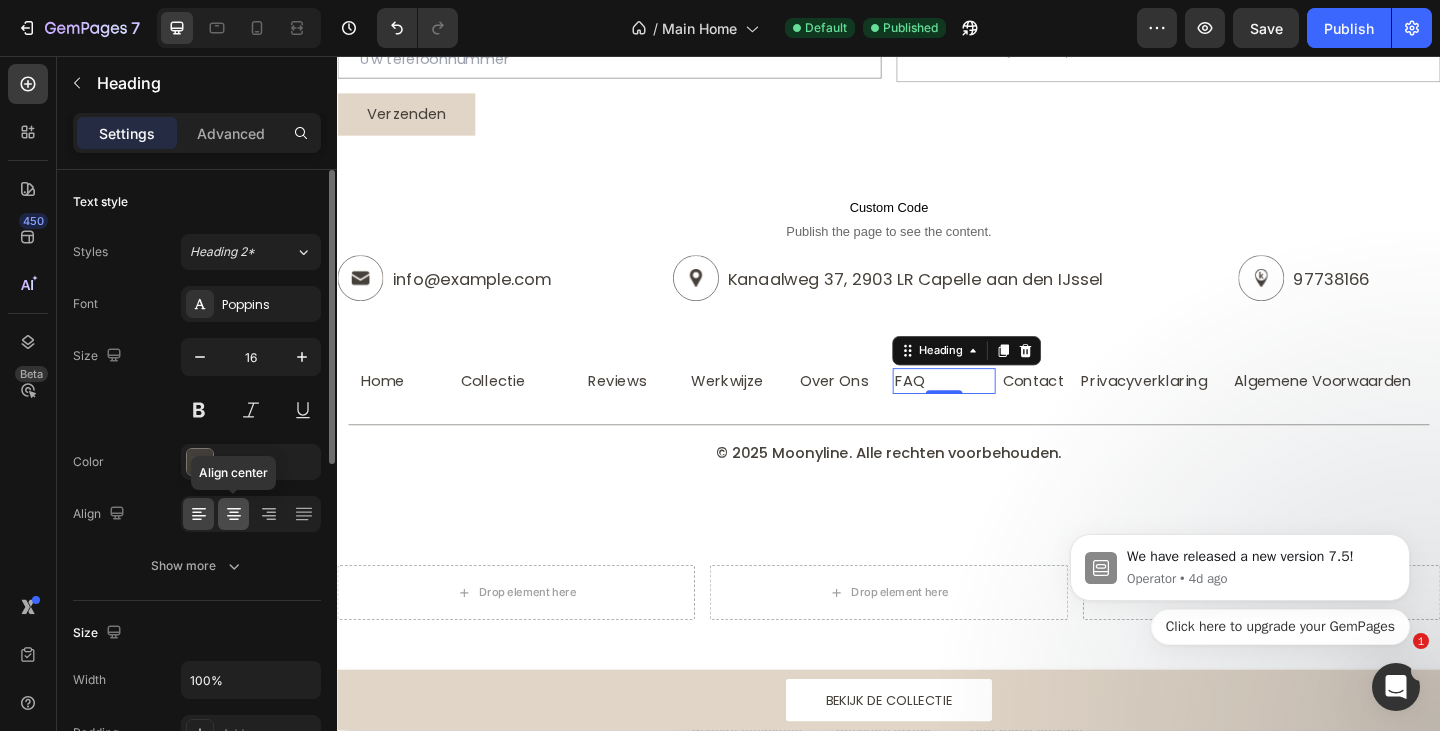 click 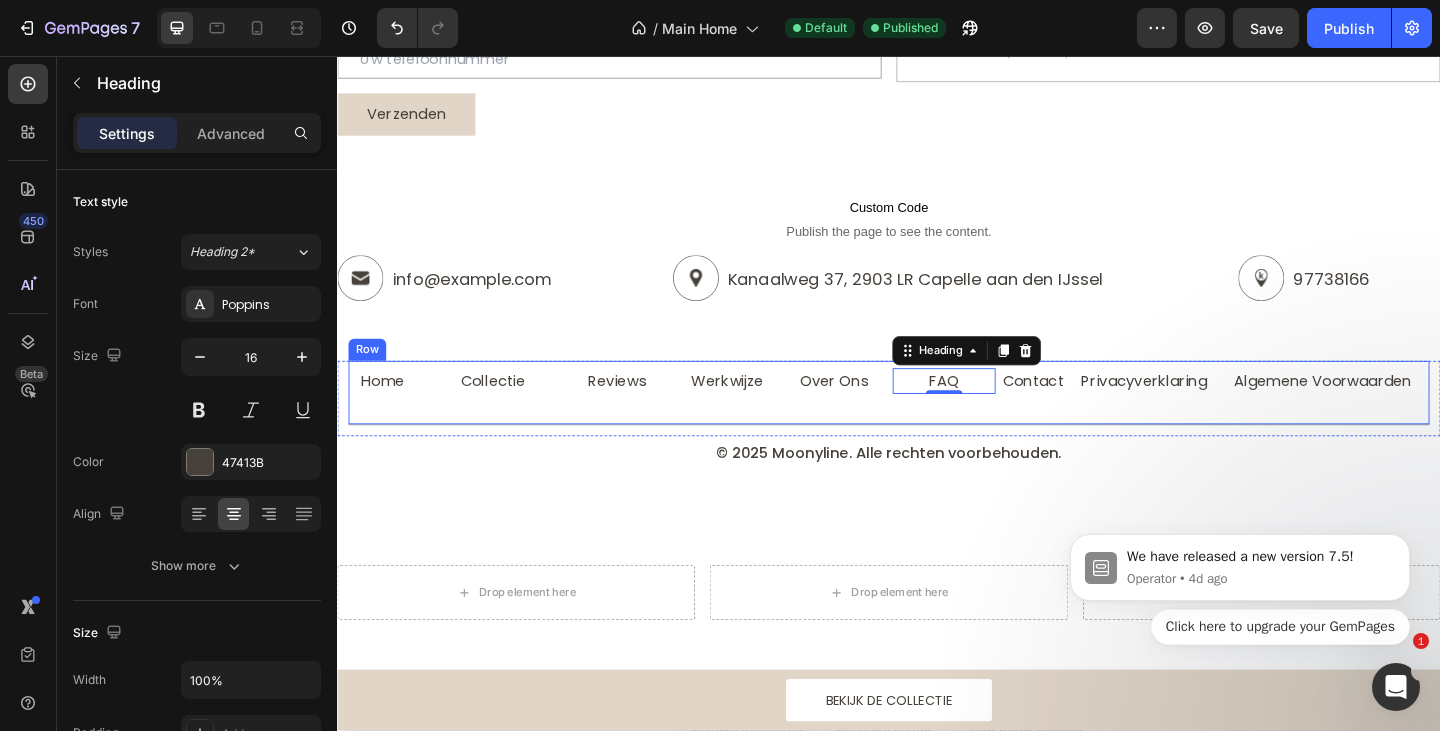 click on "Home Heading Collectie Heading Row Reviews Heading Werkwijze Heading Row OverOns Heading FAQ Heading   0 Row Contact Heading Privacyverklaring Heading Row Algemene Voorwaarden Heading Row Row" at bounding box center (937, 422) 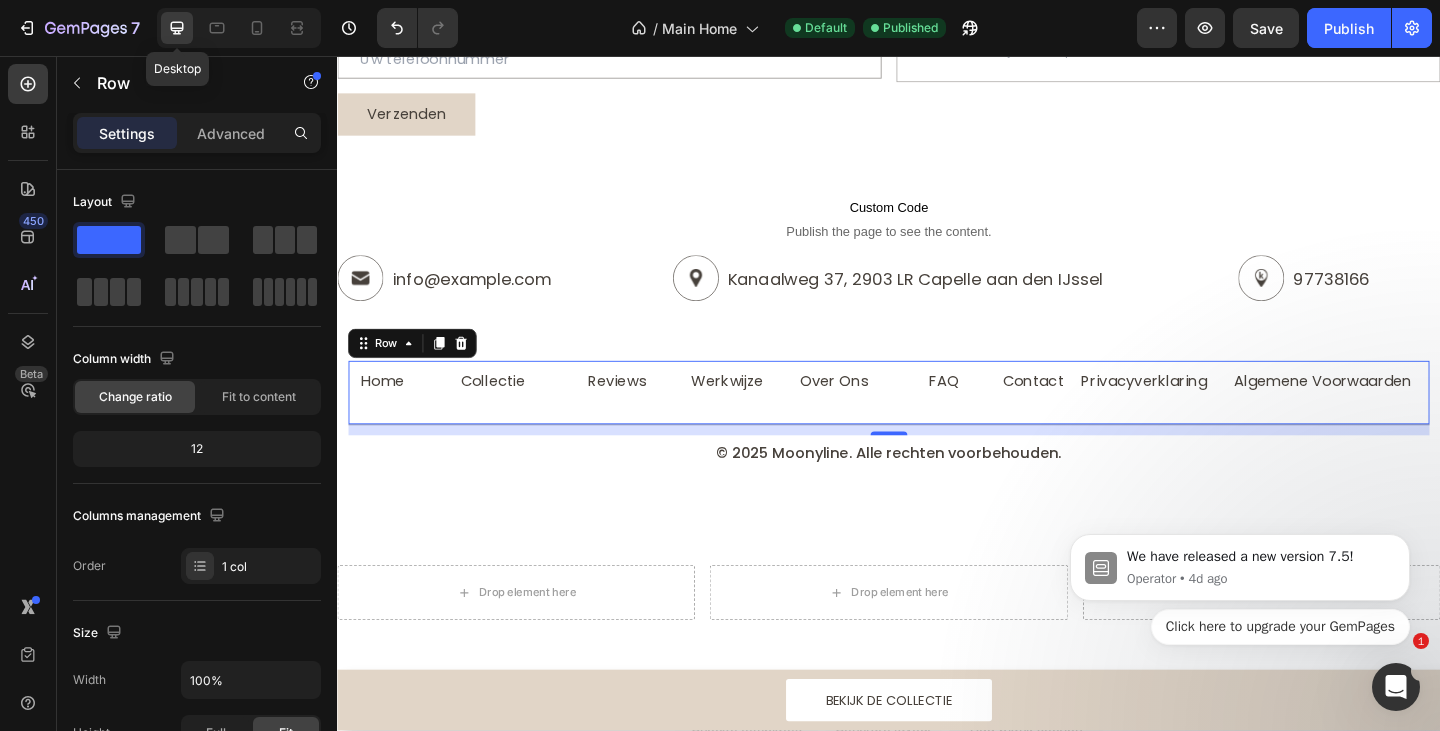 click 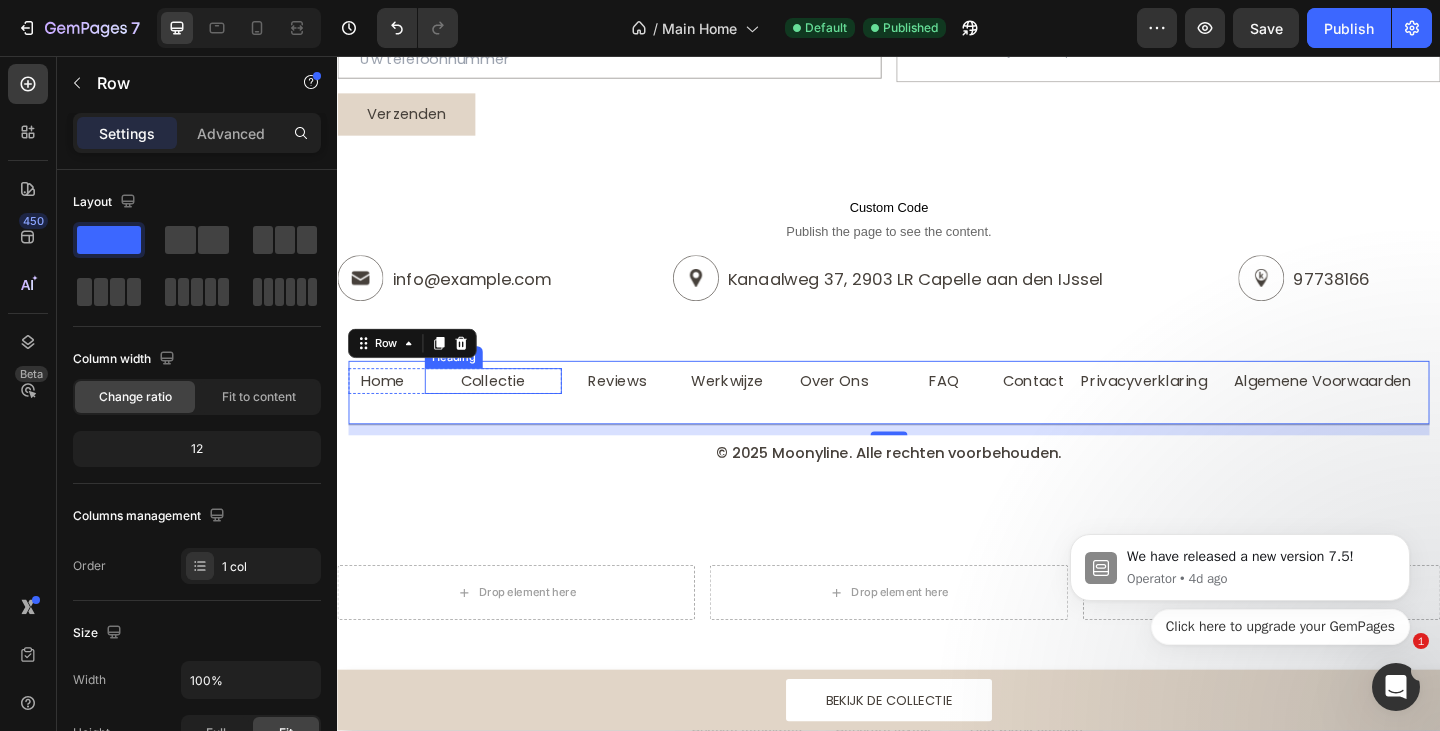 click on "Collectie" at bounding box center (506, 409) 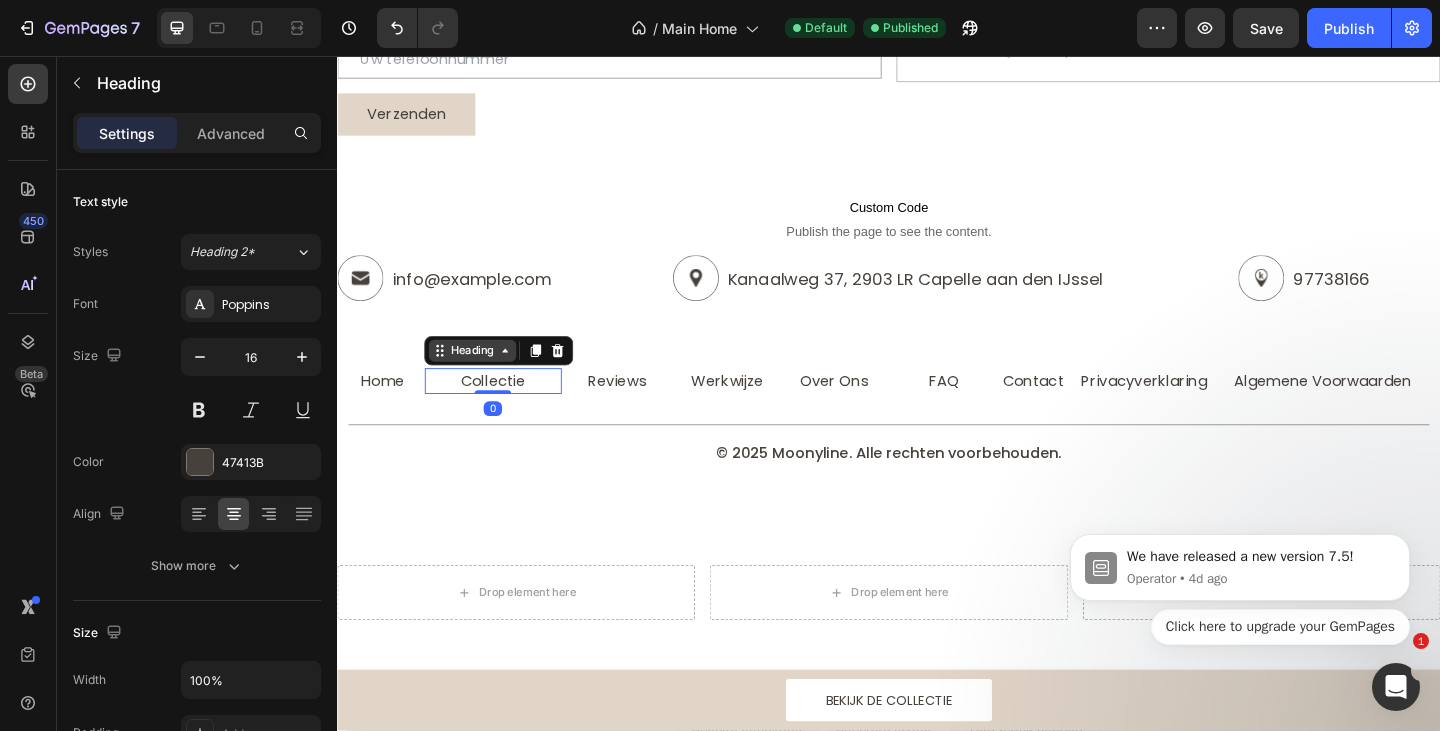 click on "Heading" at bounding box center [484, 377] 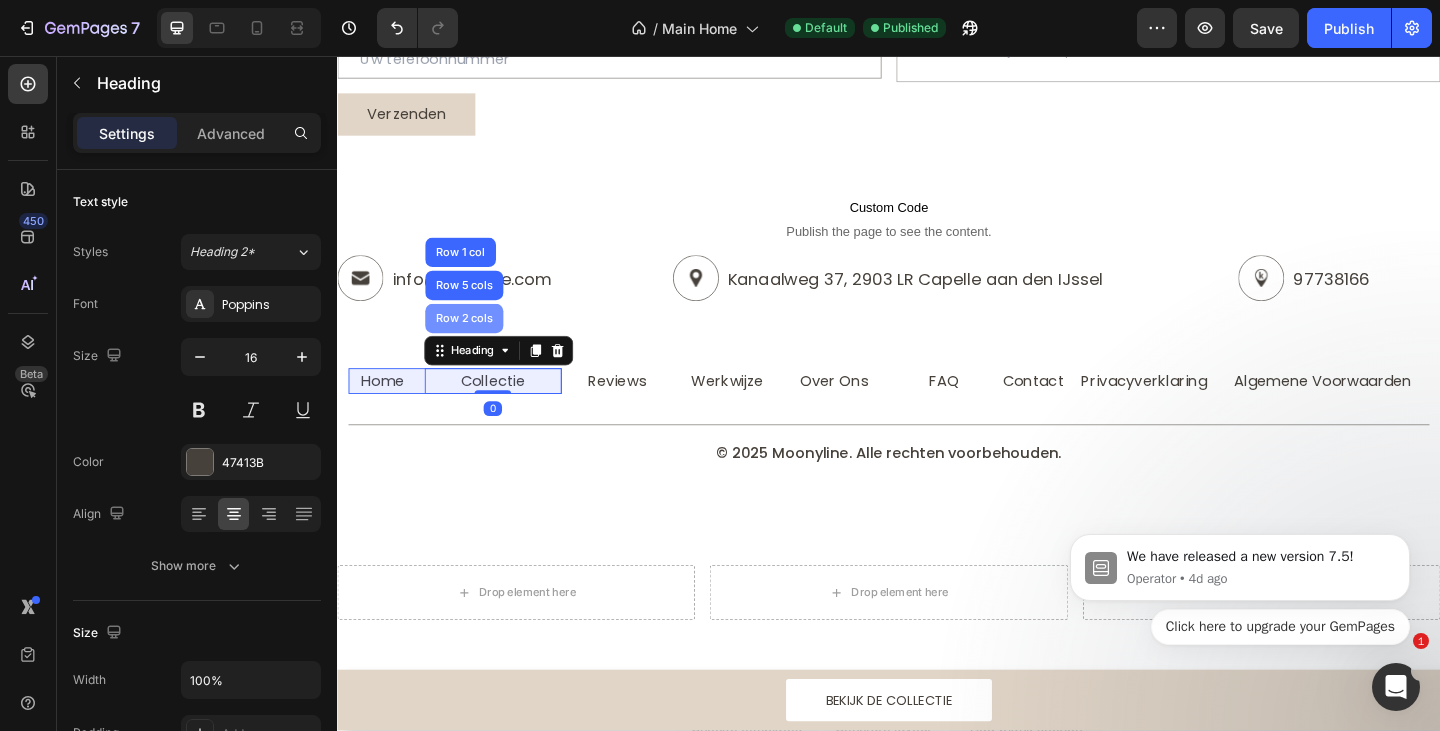 click on "Row 2 cols" at bounding box center (475, 342) 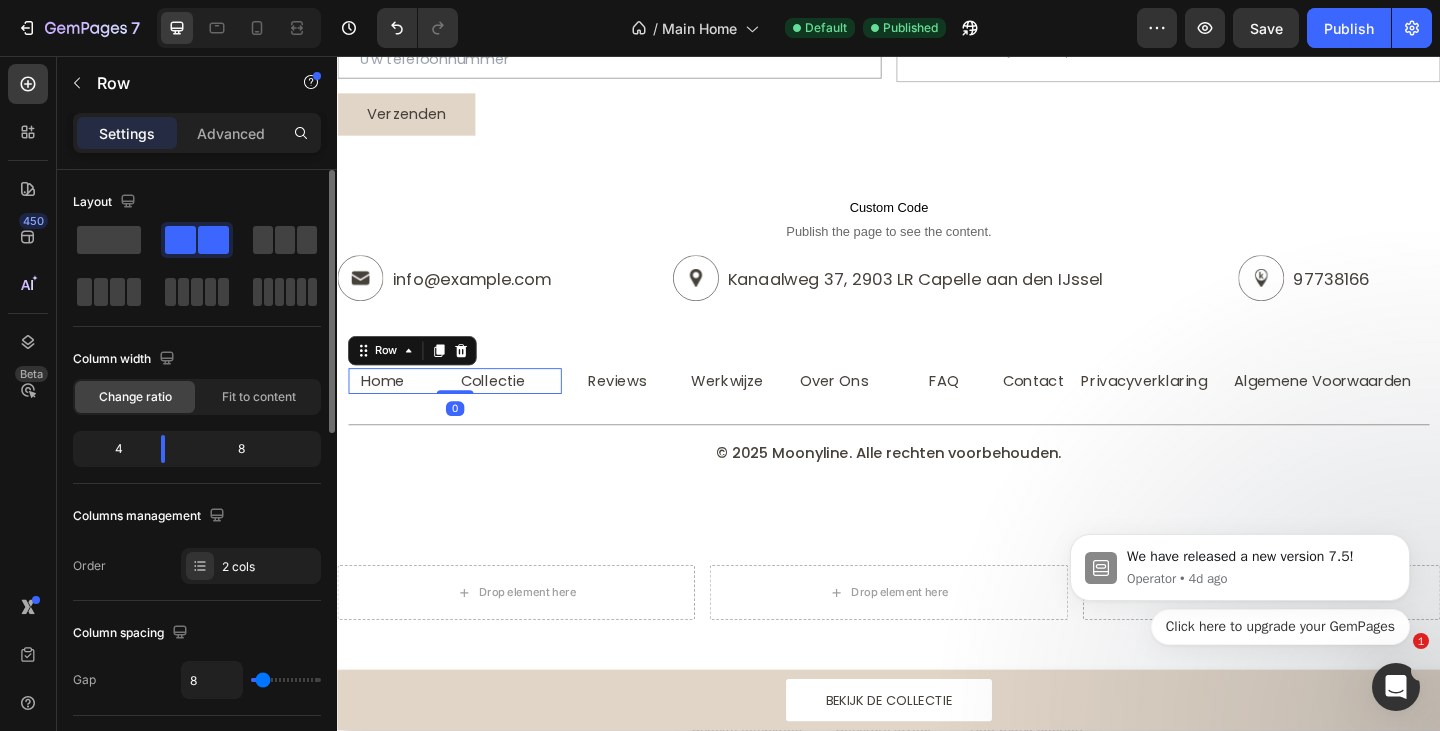 scroll, scrollTop: 100, scrollLeft: 0, axis: vertical 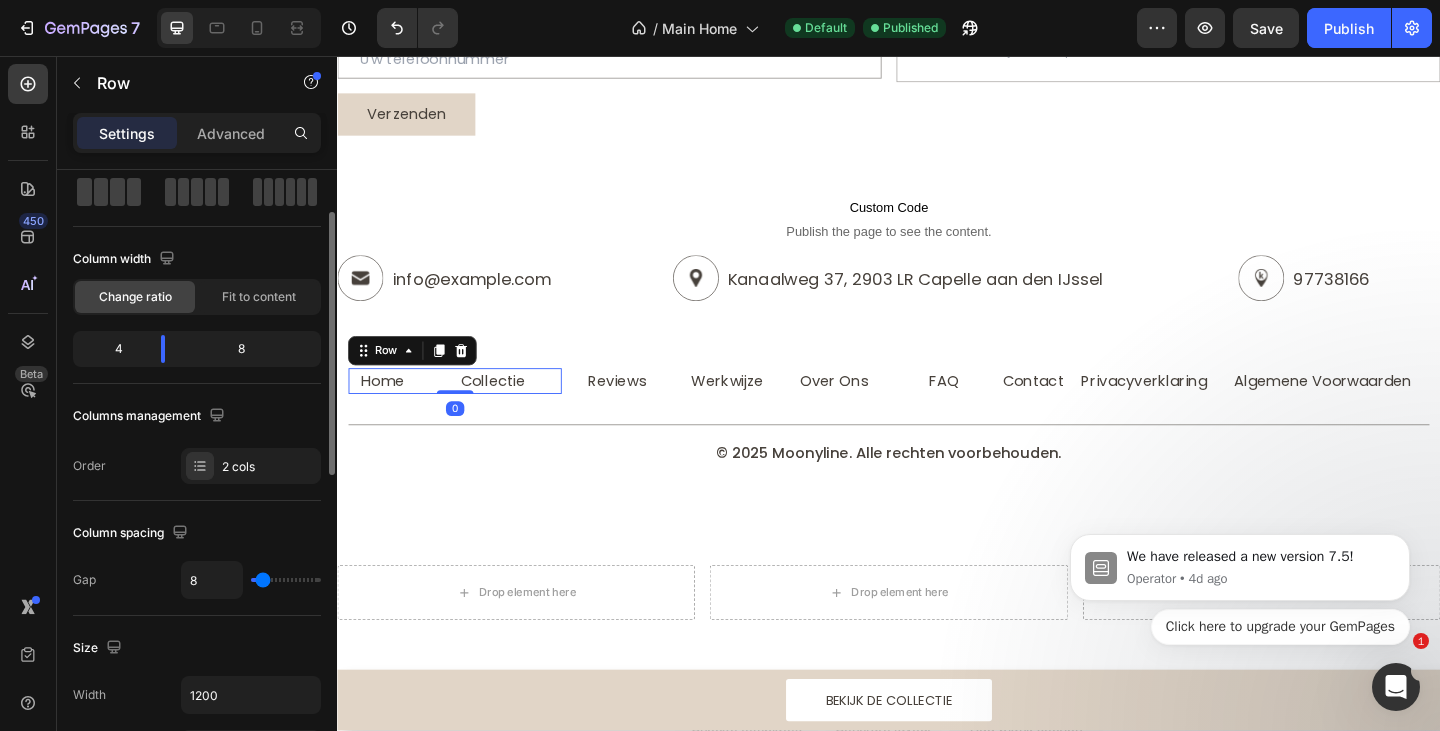 type on "0" 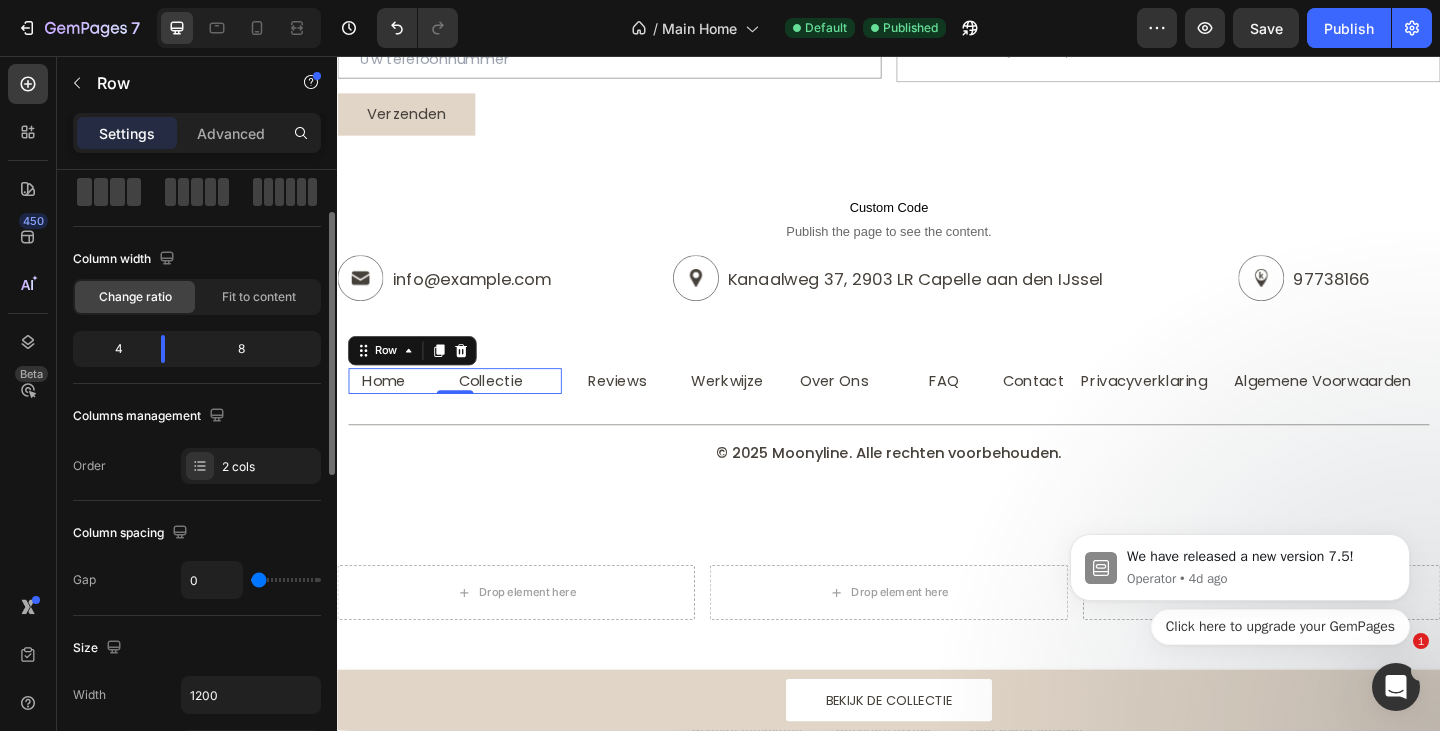 drag, startPoint x: 259, startPoint y: 576, endPoint x: 225, endPoint y: 580, distance: 34.234486 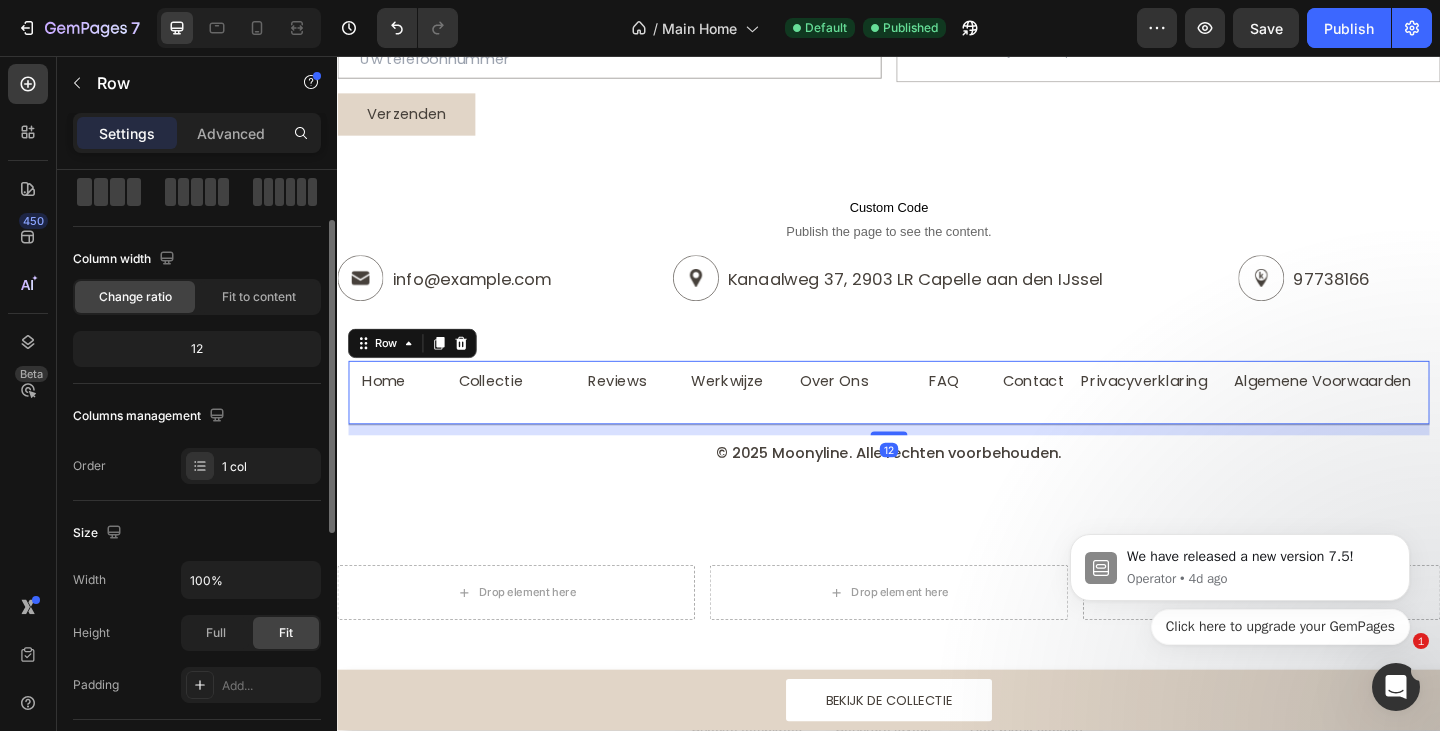 click on "Home Heading Collectie Heading Row Reviews Heading Werkwijze Heading Row OverOns Heading FAQ Heading Row Contact Heading Privacyverklaring Heading Row Algemene Voorwaarden Heading Row Row" at bounding box center (937, 422) 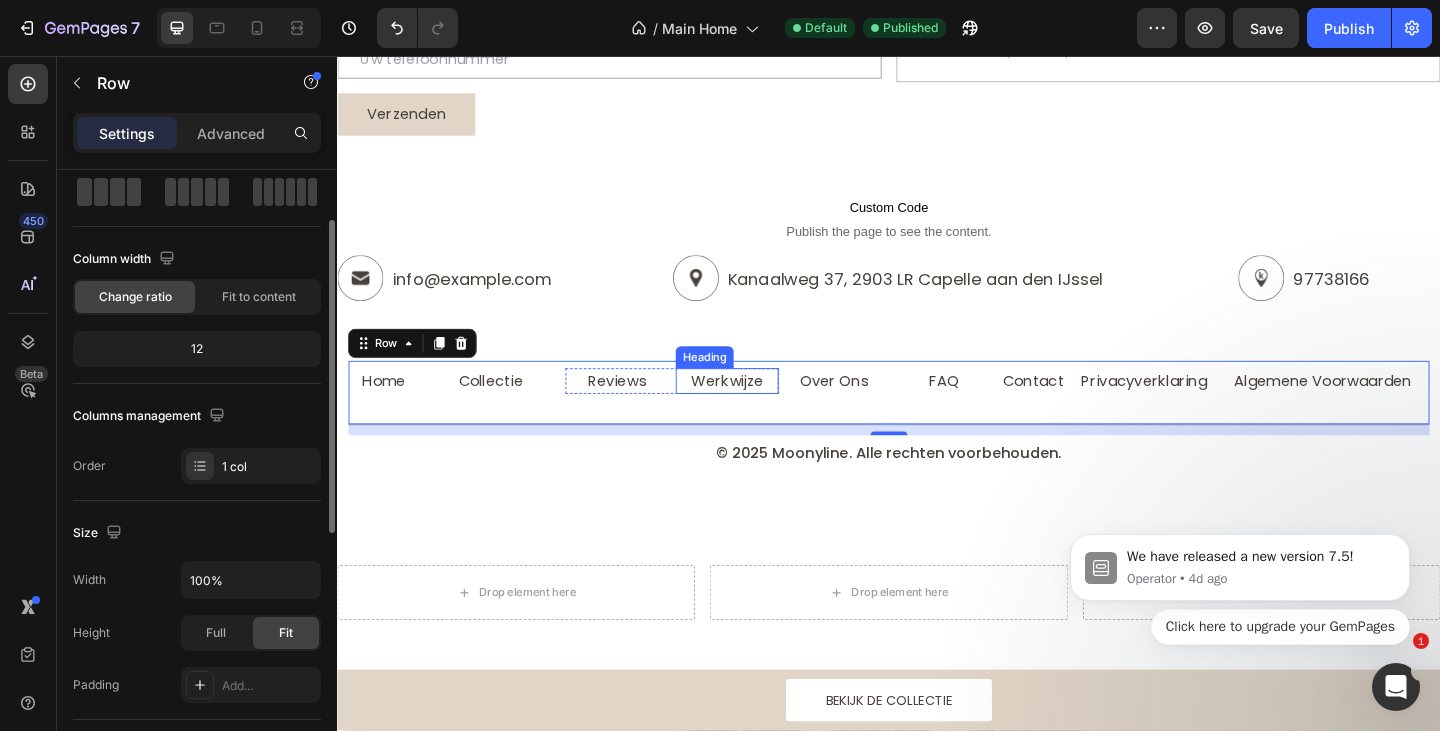 click on "Werkwijze" at bounding box center [761, 409] 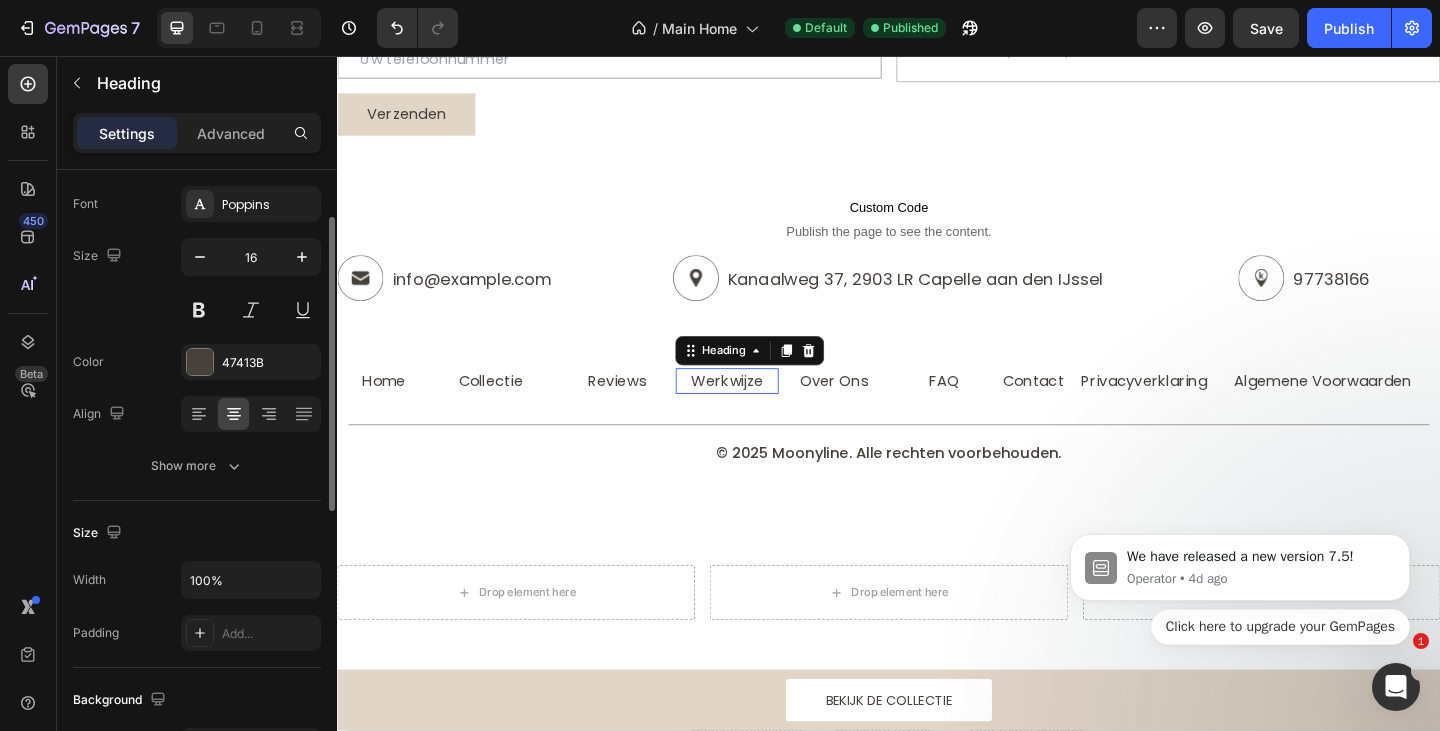 scroll, scrollTop: 0, scrollLeft: 0, axis: both 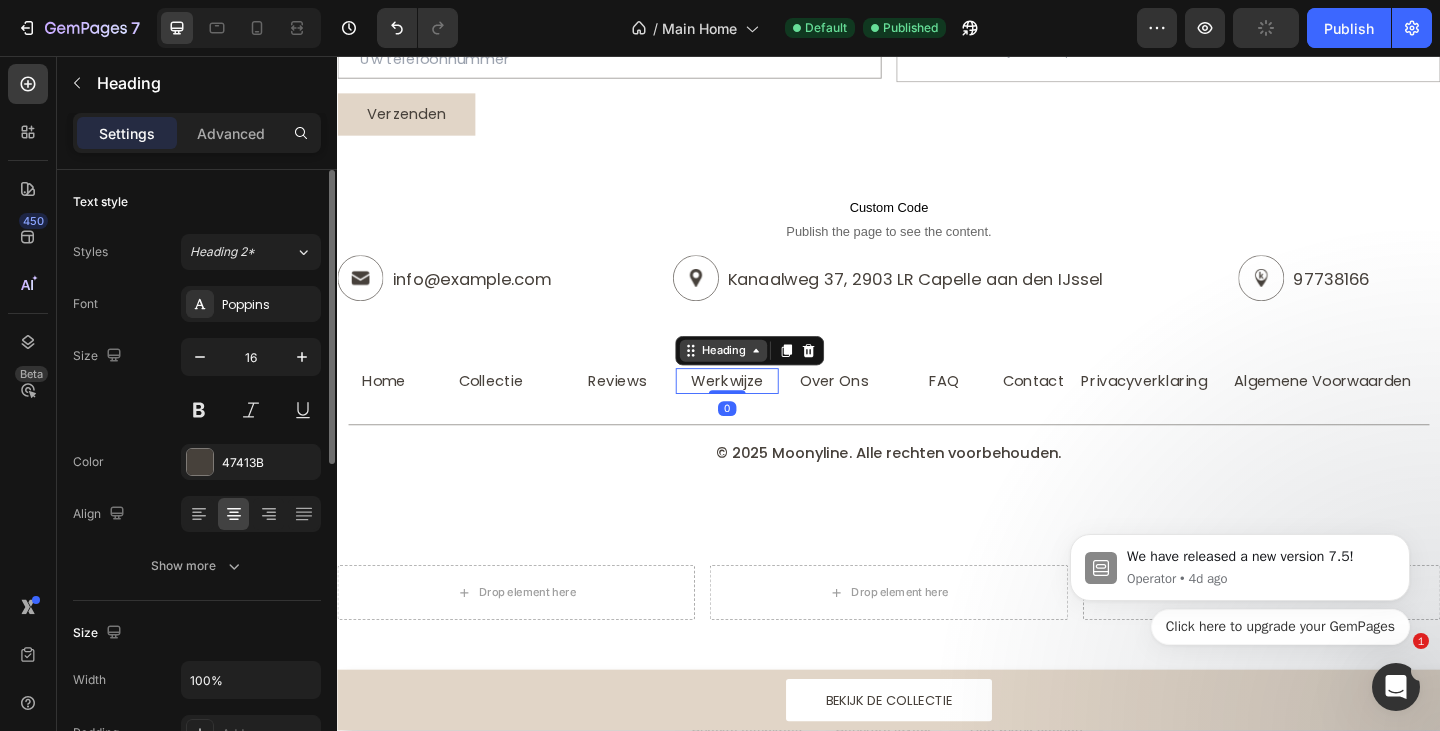 click on "Heading" at bounding box center [757, 377] 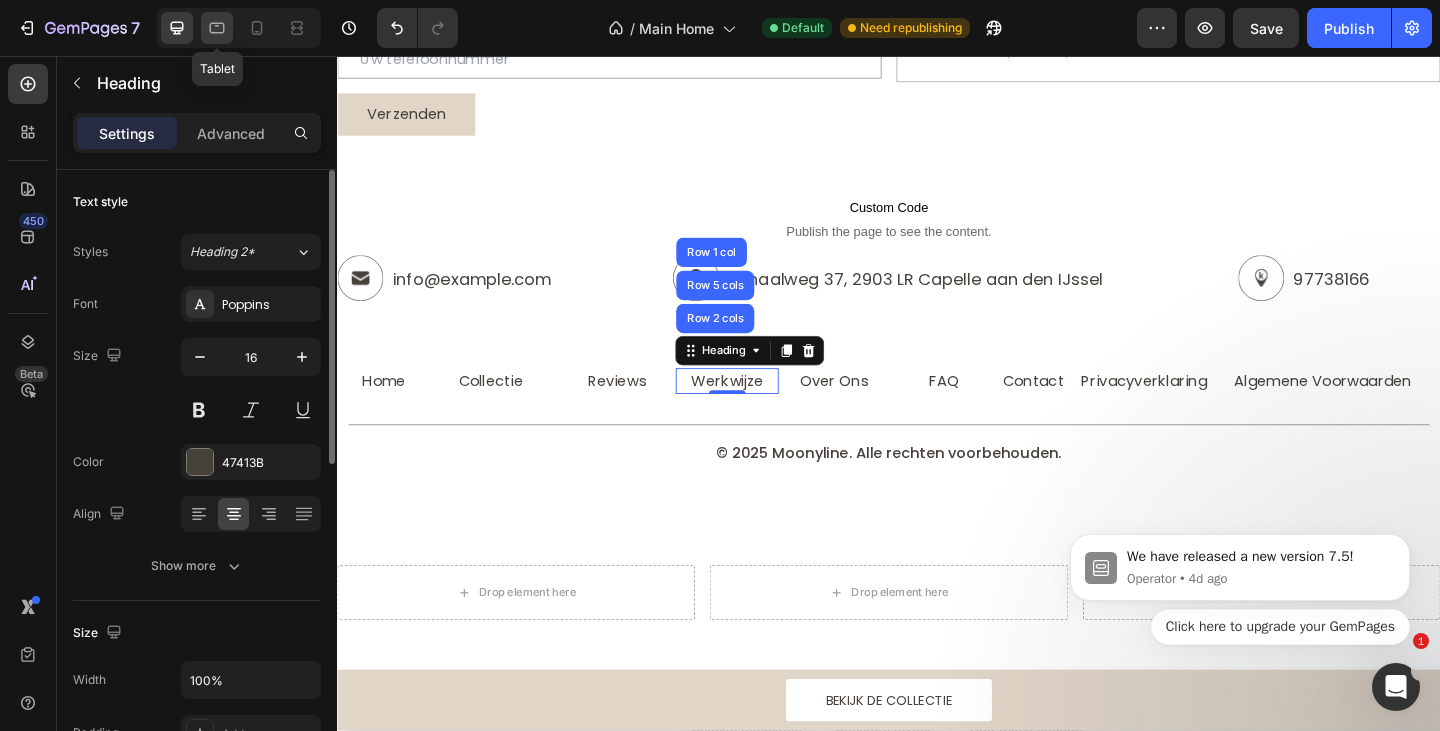 click 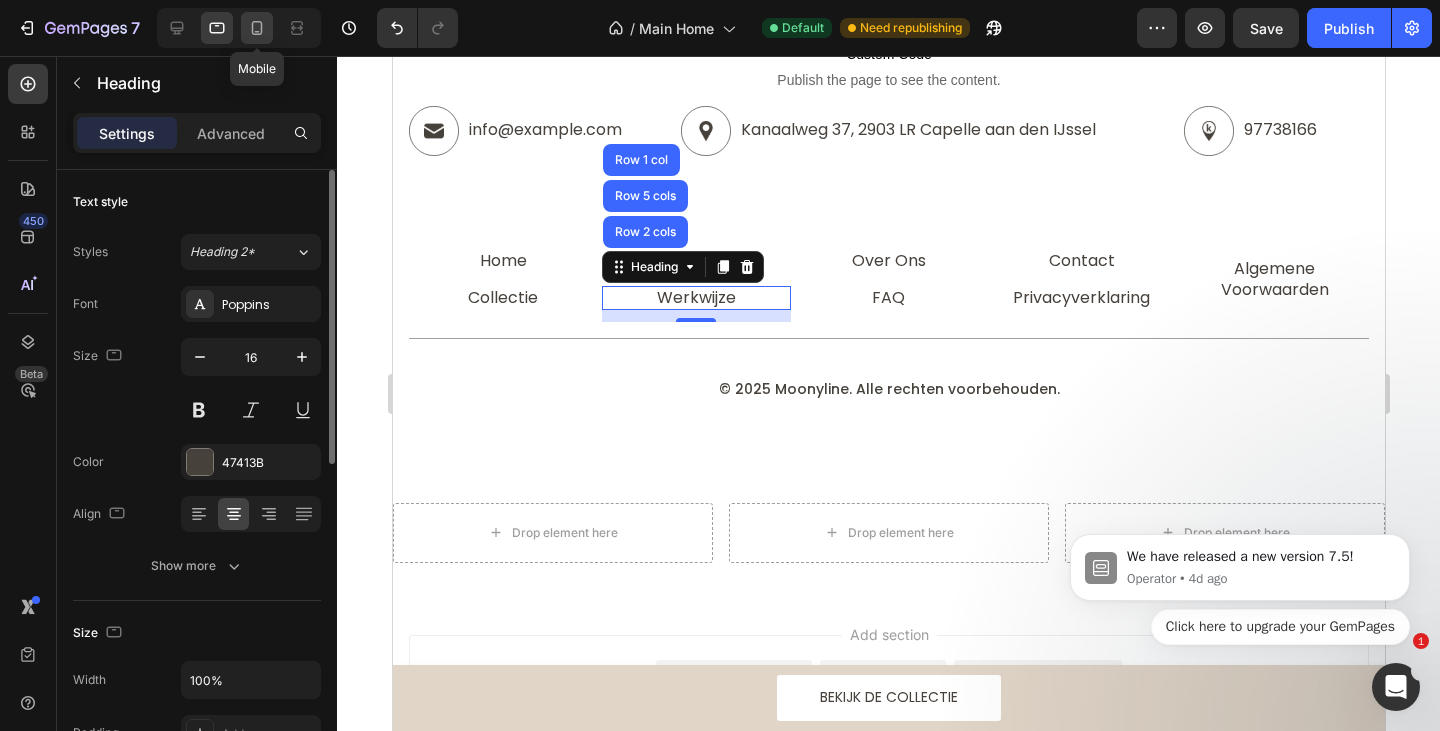 click 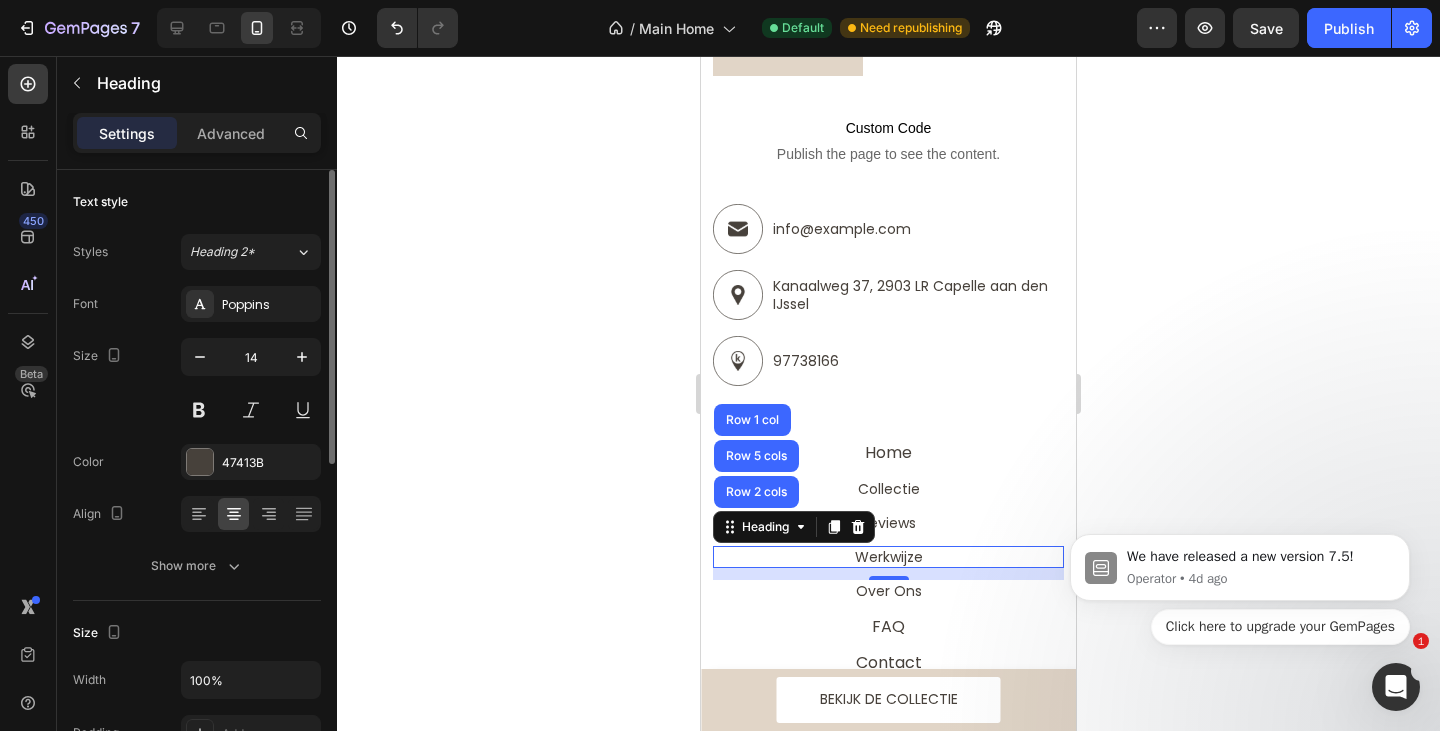 scroll, scrollTop: 4083, scrollLeft: 0, axis: vertical 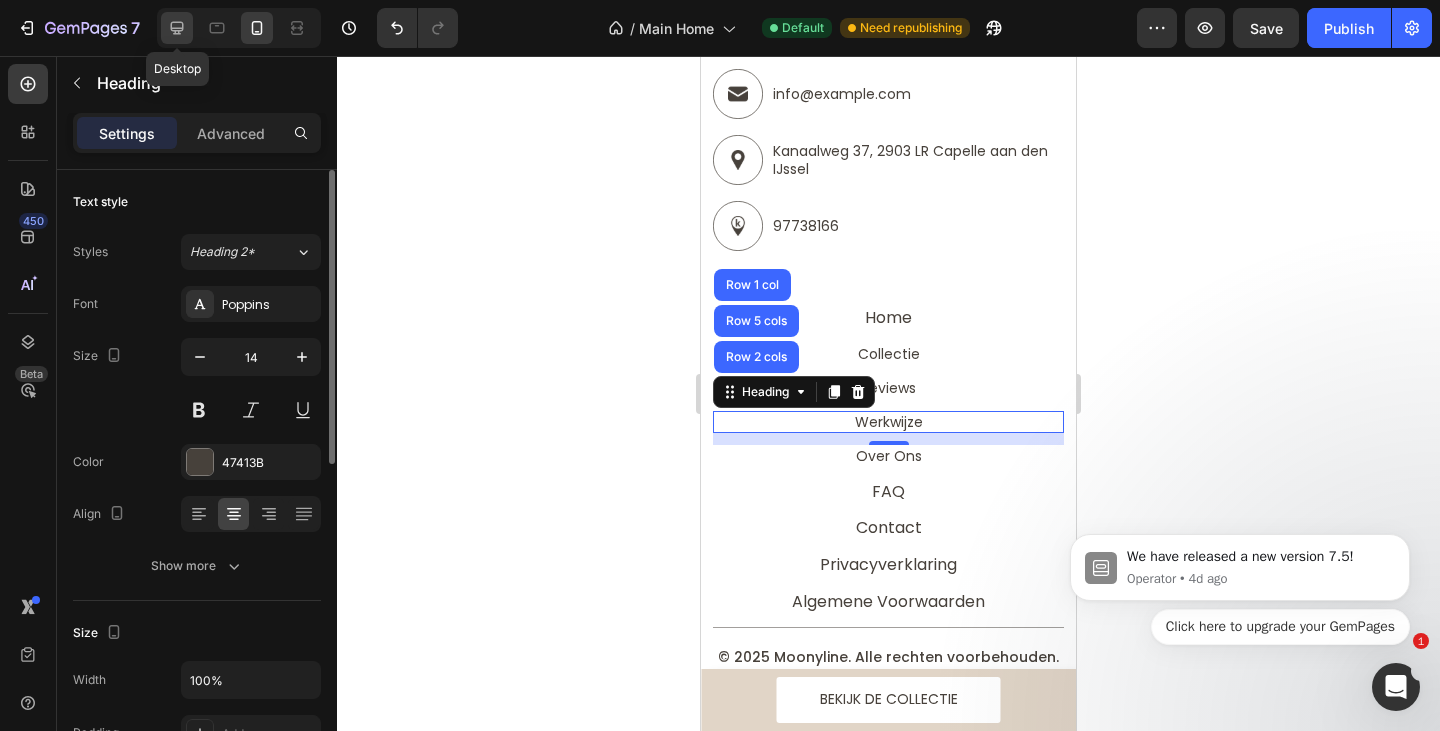 click 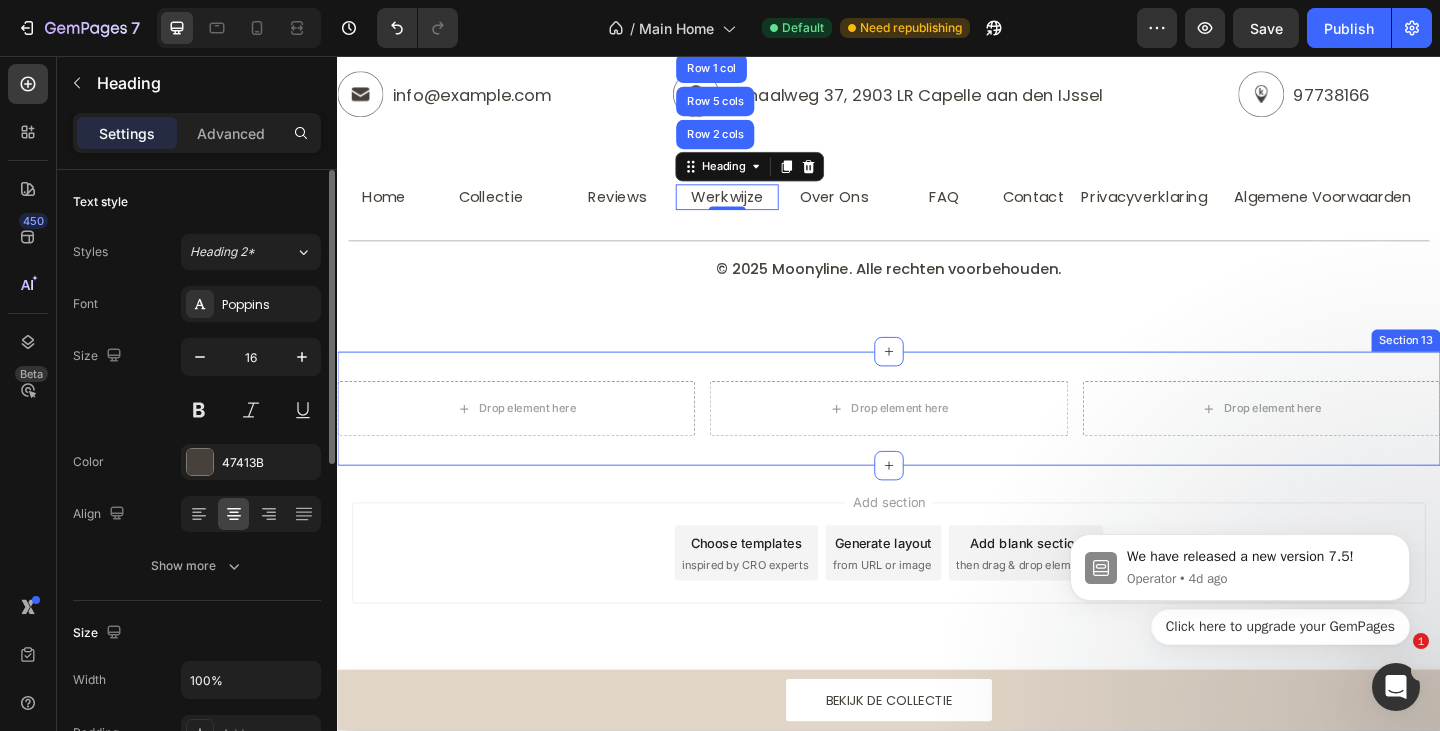 scroll, scrollTop: 3951, scrollLeft: 0, axis: vertical 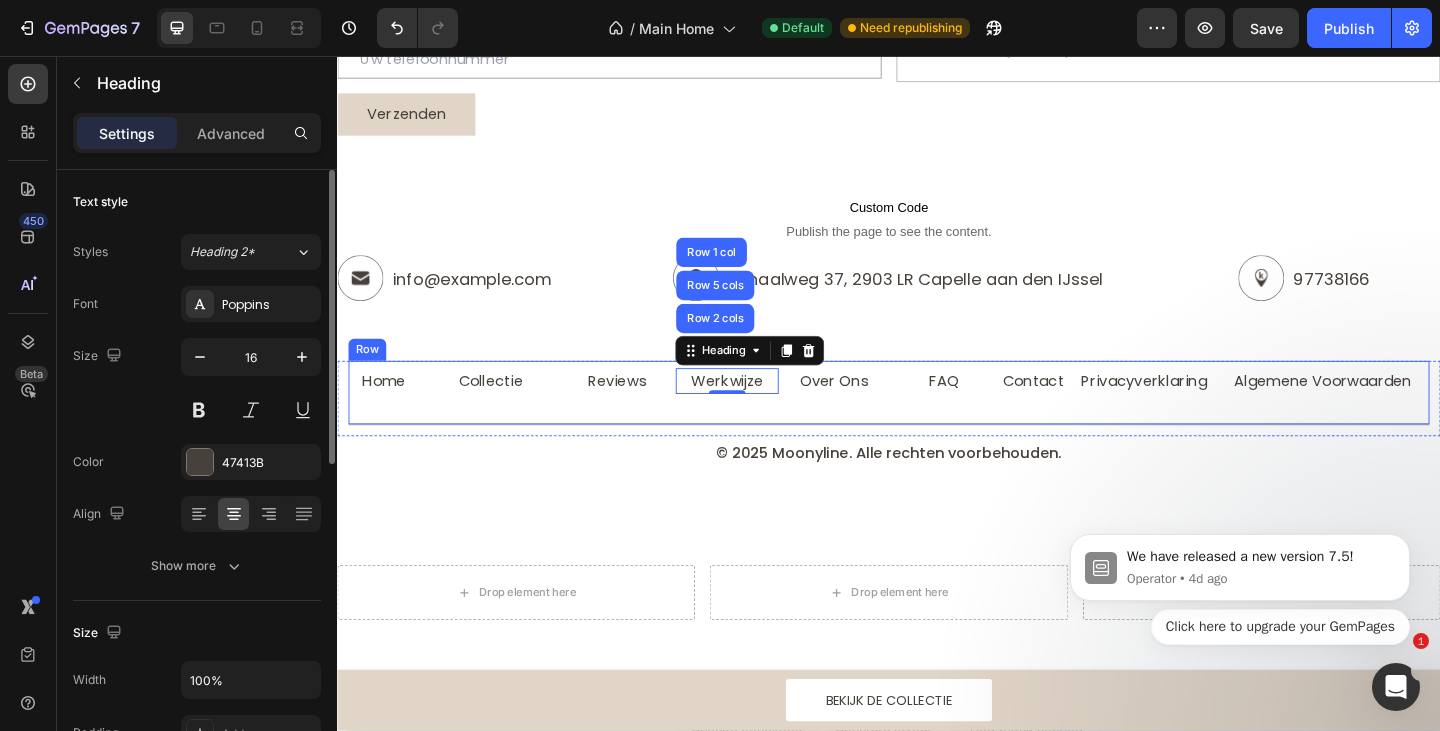 click on "Home Heading Collectie Heading Row Reviews Heading Werkwijze Heading Row 2 cols Row 5 cols Row 1 col   0 Row OverOns Heading FAQ Heading Row Contact Heading Privacyverklaring Heading Row Algemene Voorwaarden Heading Row Row" at bounding box center [937, 422] 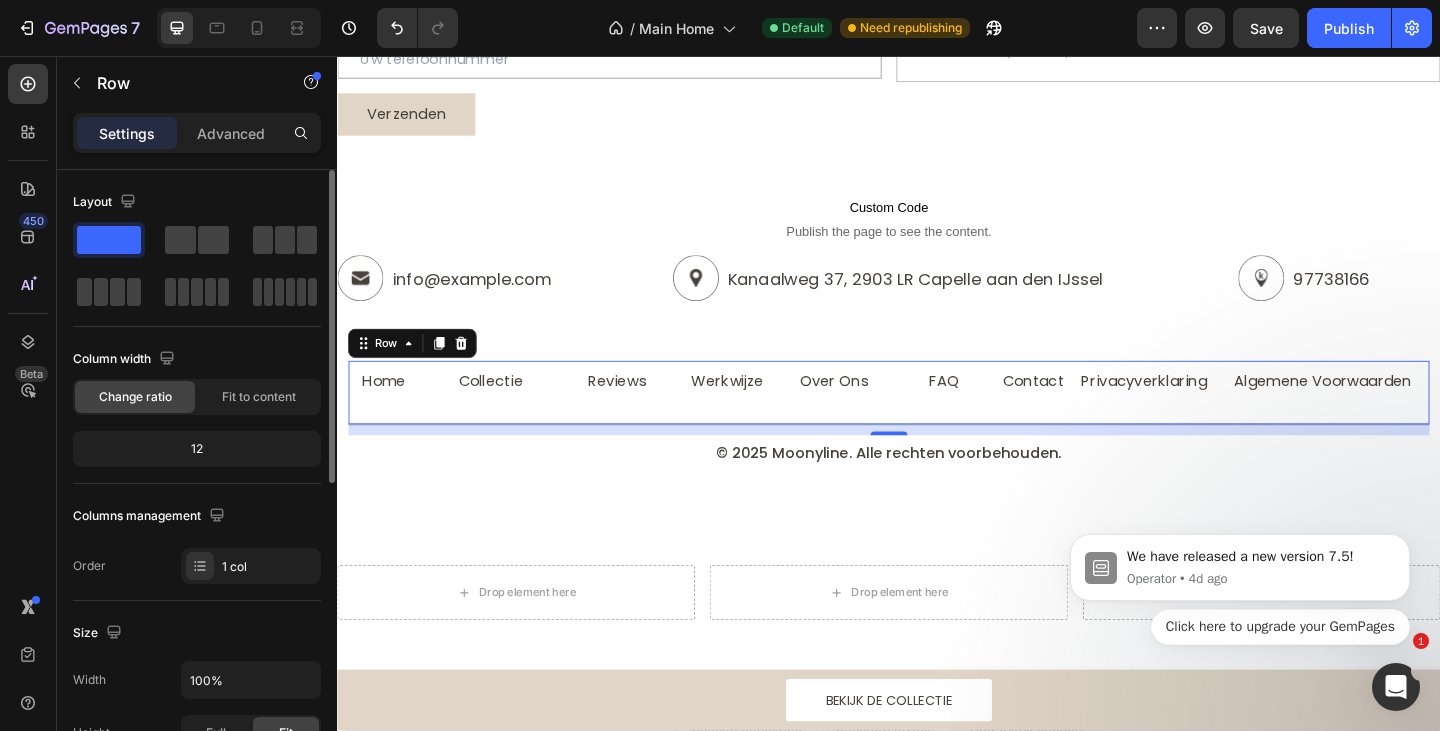 click on "Collectie" at bounding box center (504, 409) 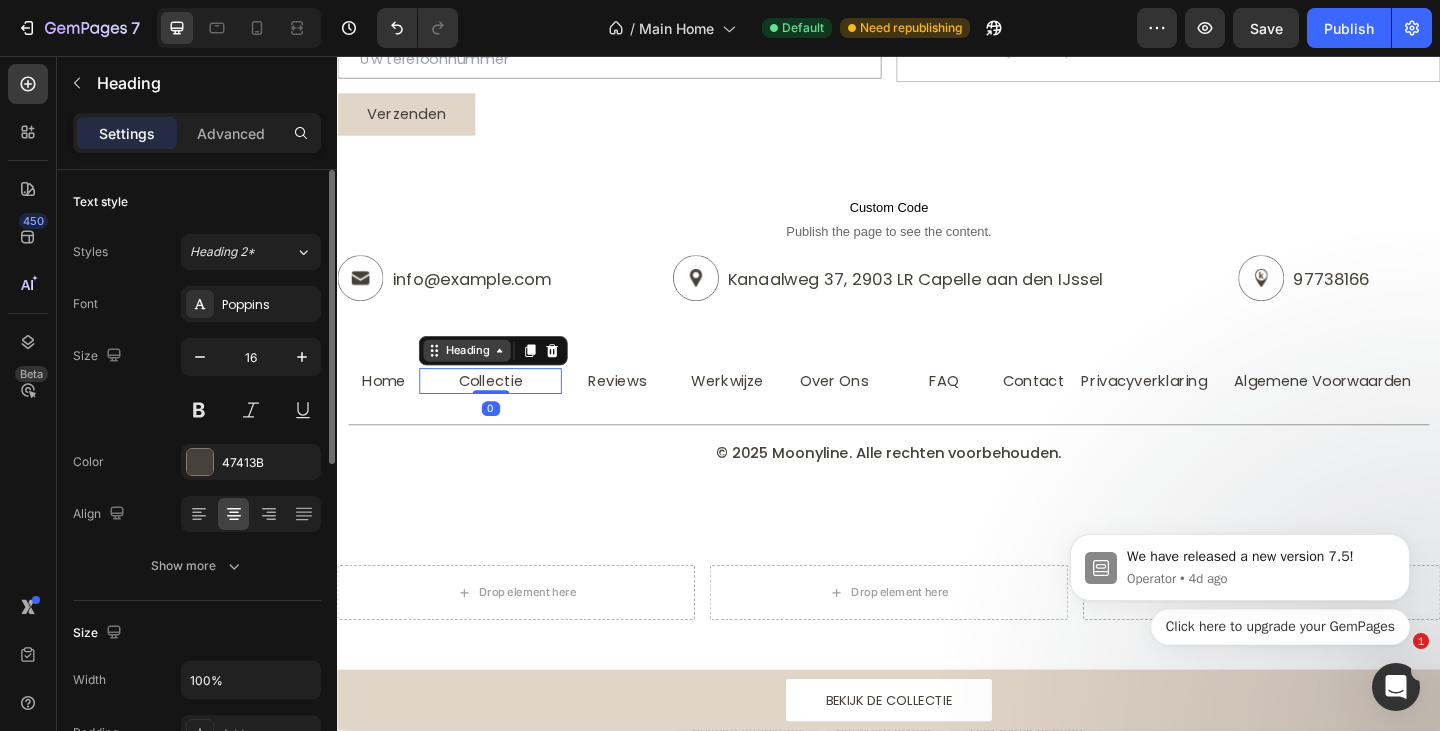 click on "Heading" at bounding box center (478, 377) 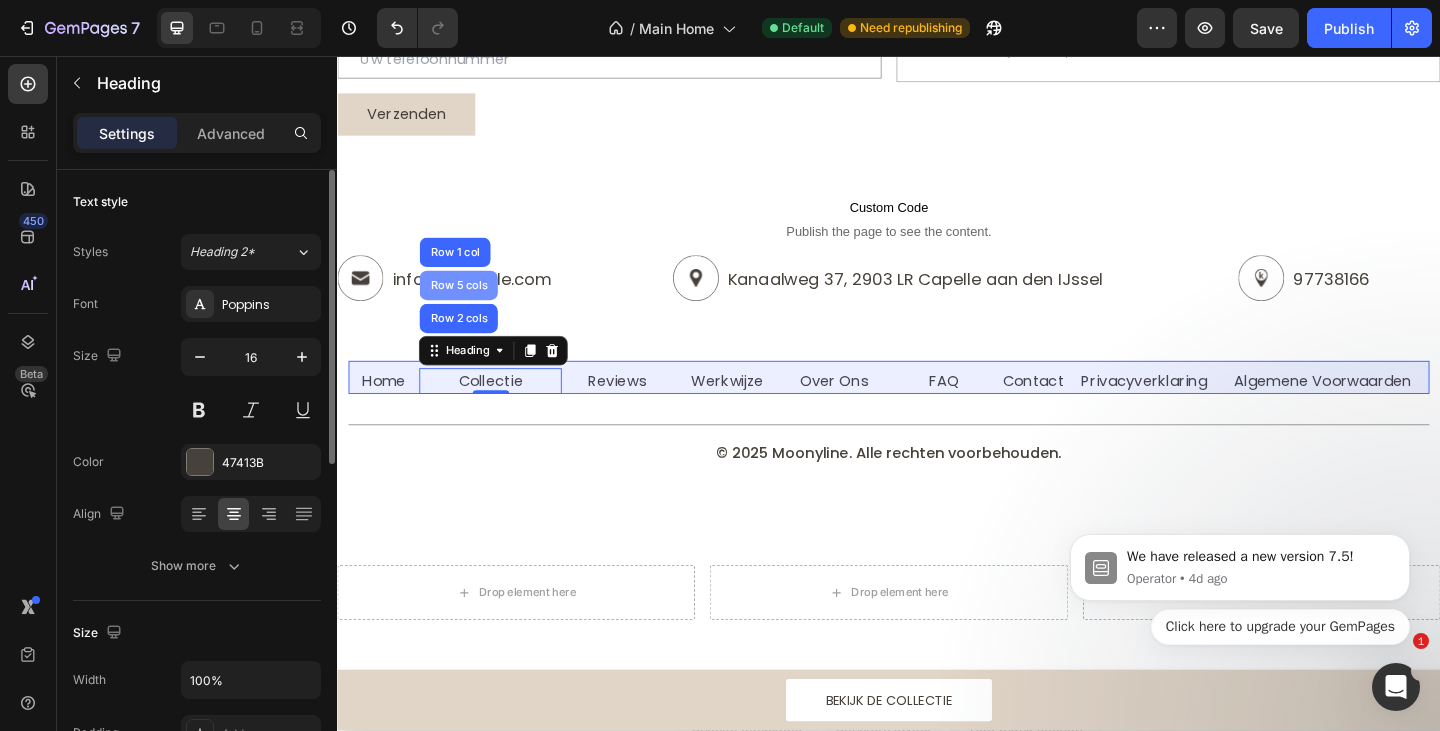 click on "Row 5 cols" at bounding box center (469, 306) 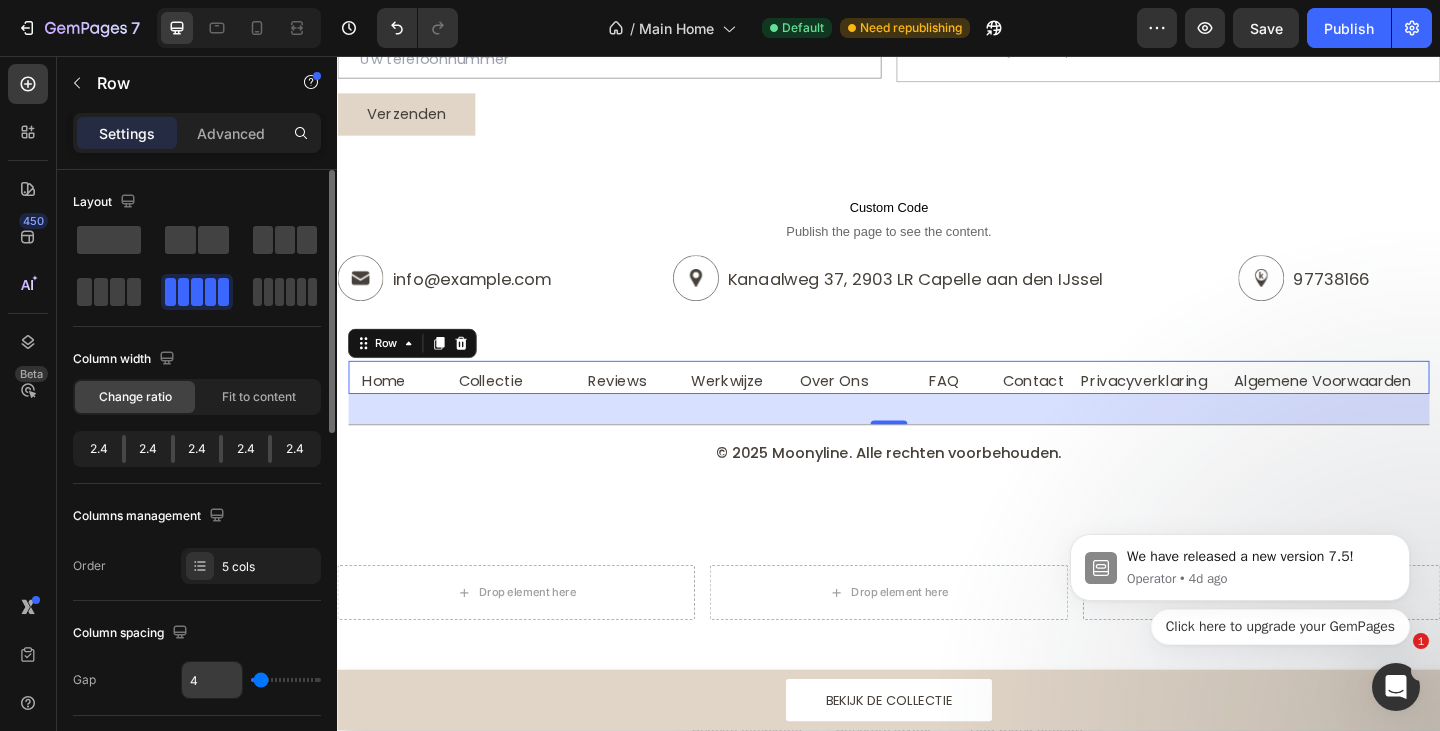 scroll, scrollTop: 100, scrollLeft: 0, axis: vertical 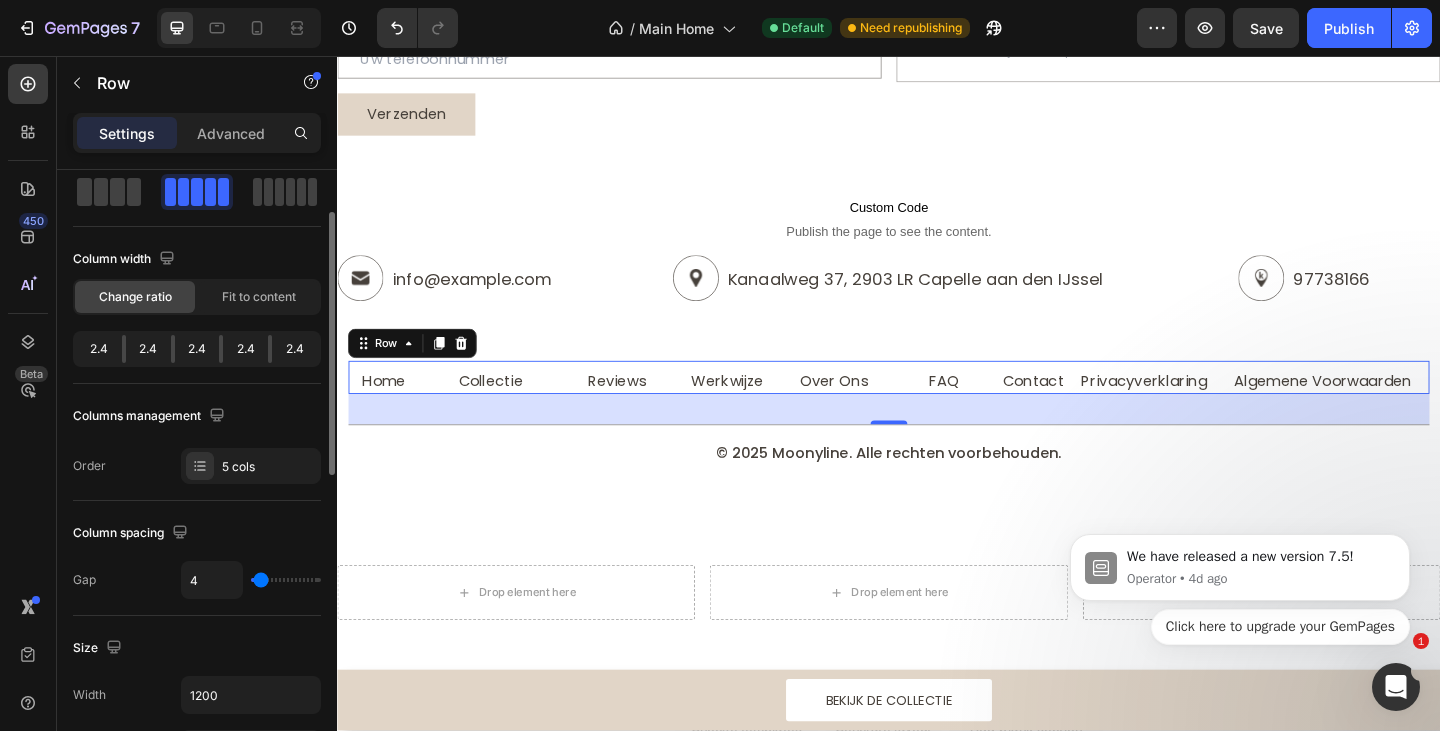 type on "0" 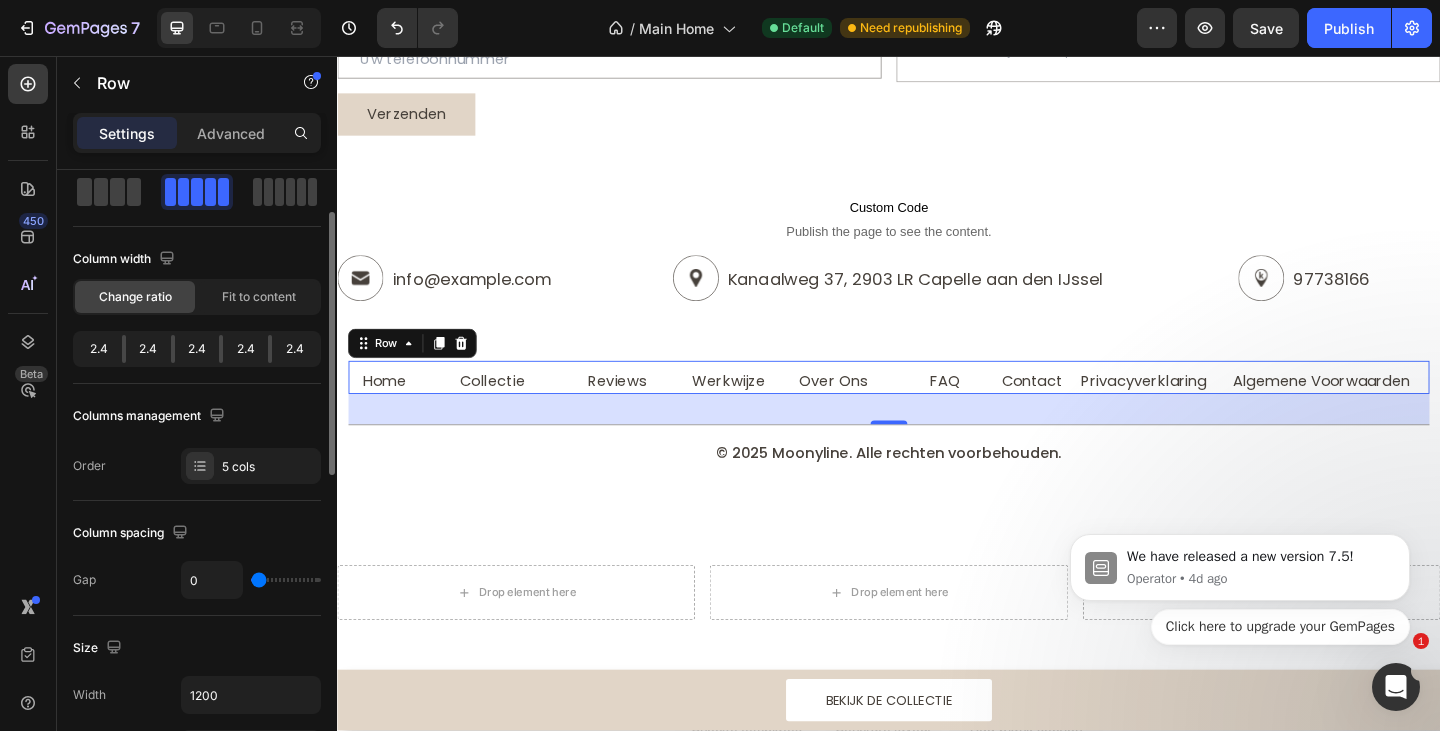 drag, startPoint x: 262, startPoint y: 579, endPoint x: 216, endPoint y: 581, distance: 46.043457 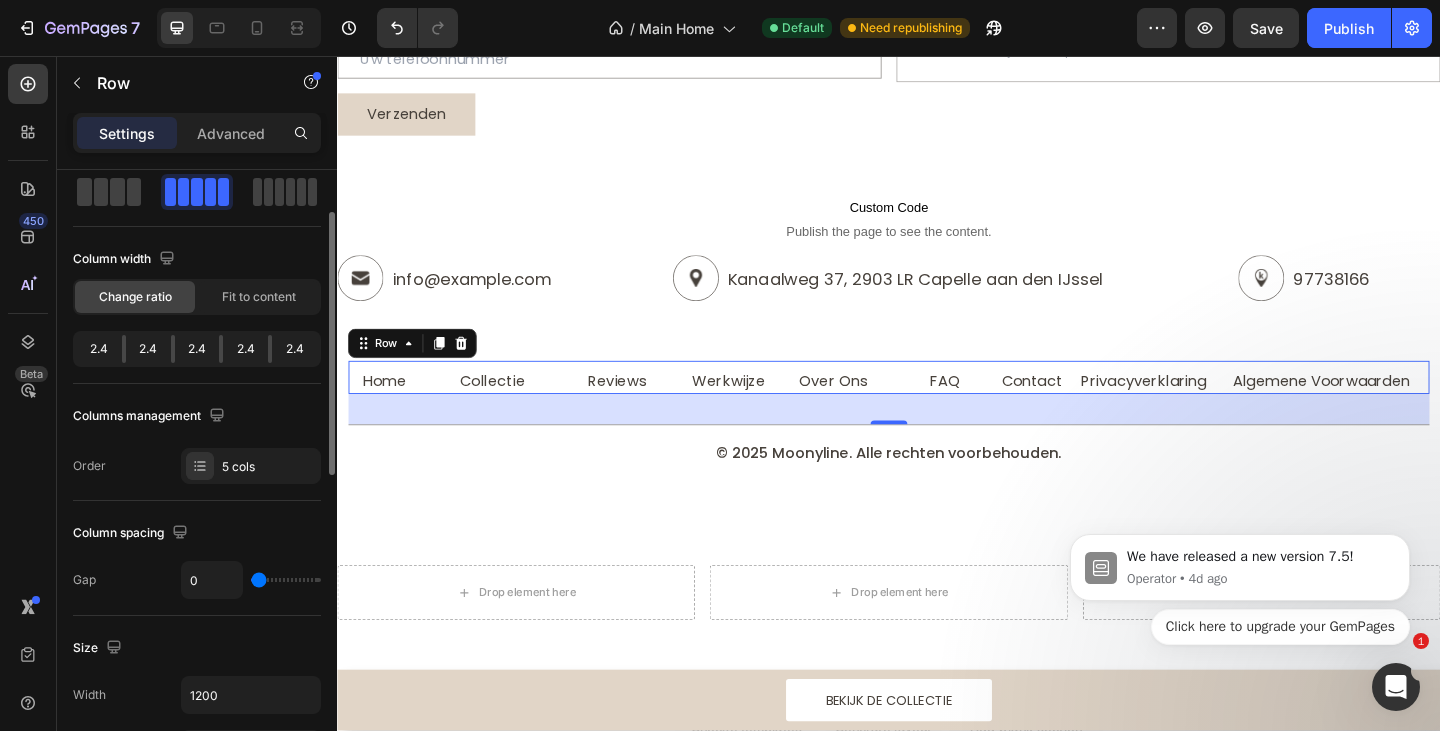 scroll, scrollTop: 0, scrollLeft: 0, axis: both 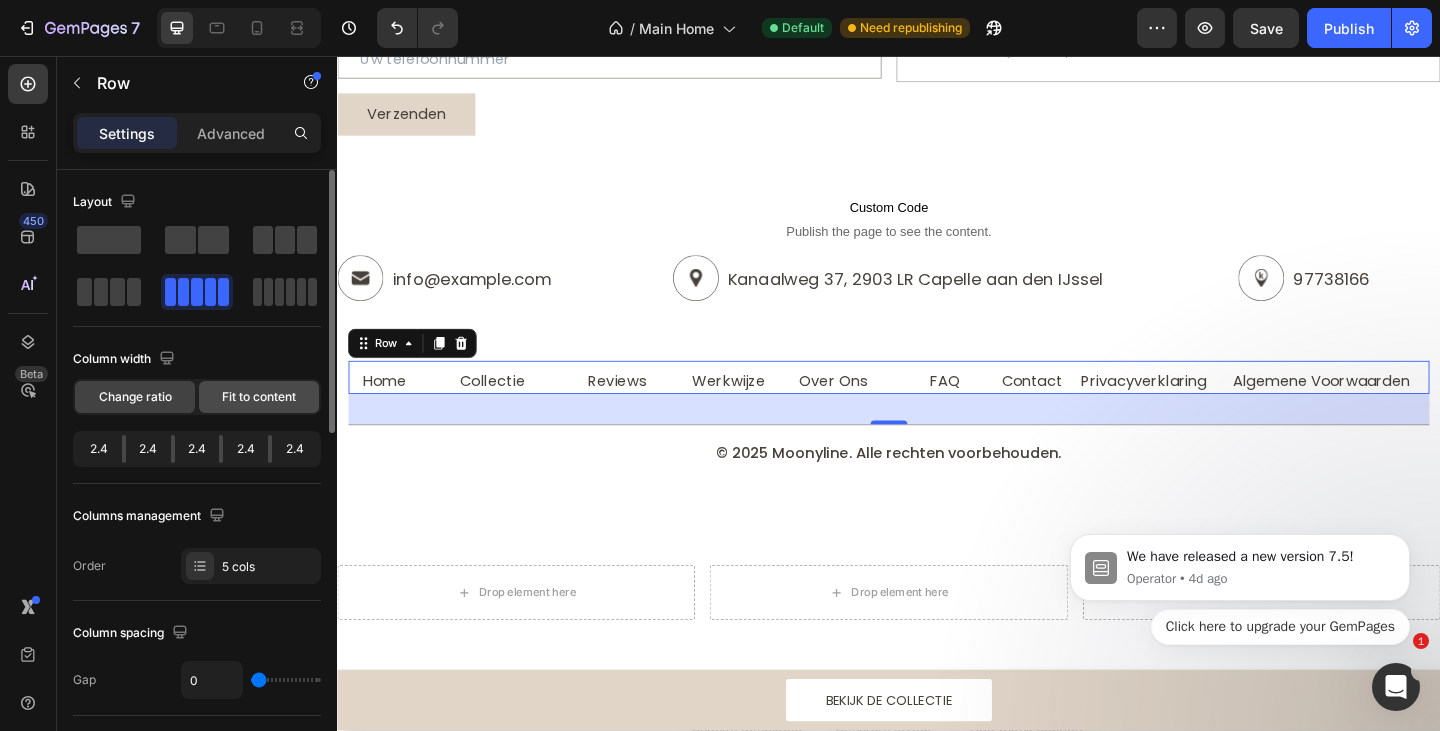 click on "Fit to content" 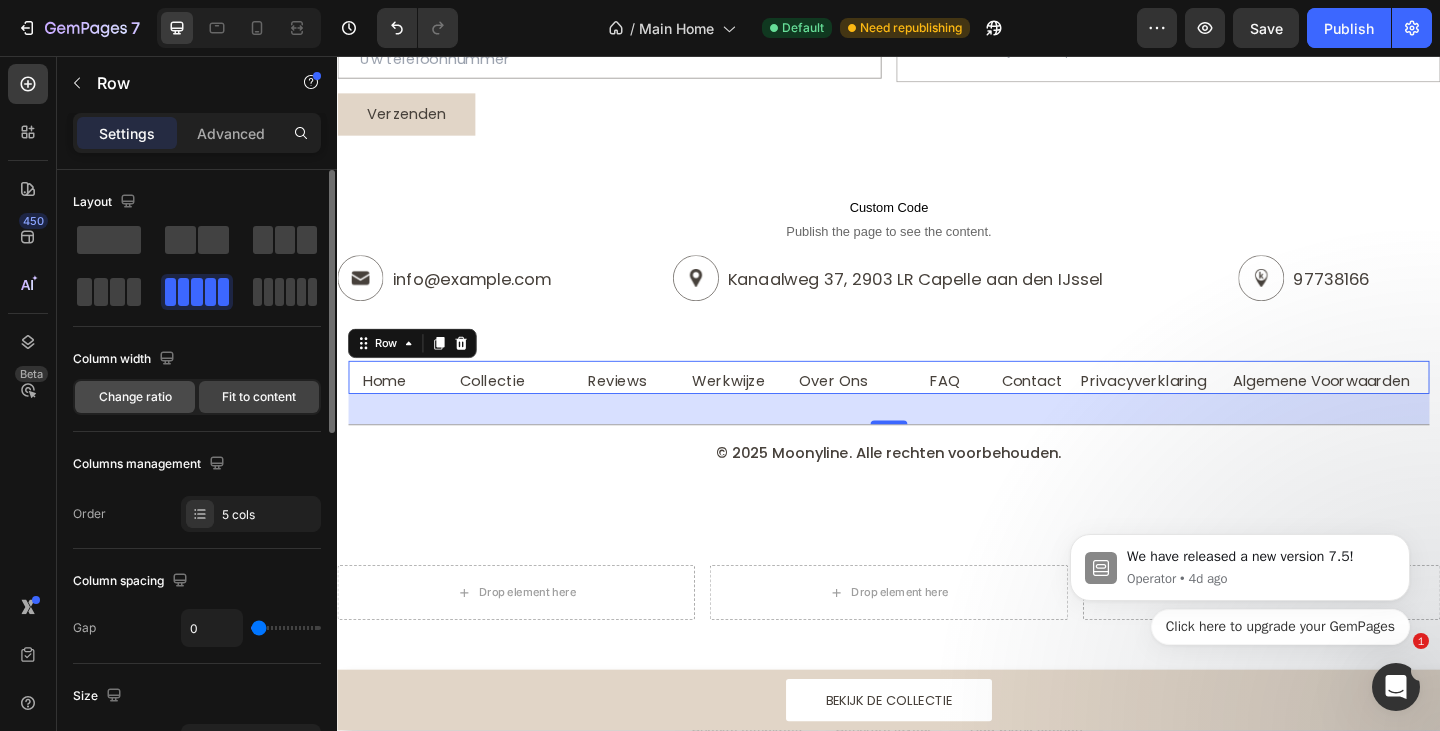 click on "Change ratio" 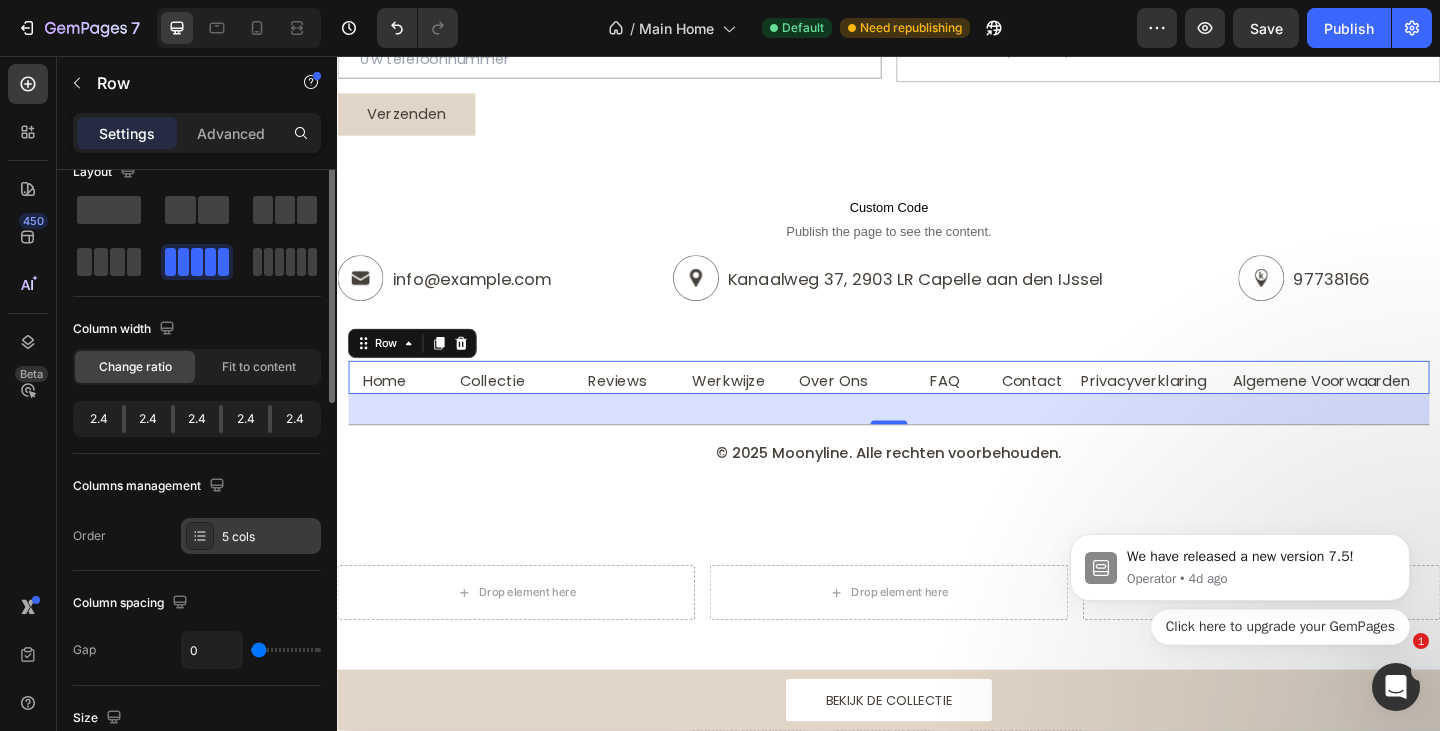 scroll, scrollTop: 0, scrollLeft: 0, axis: both 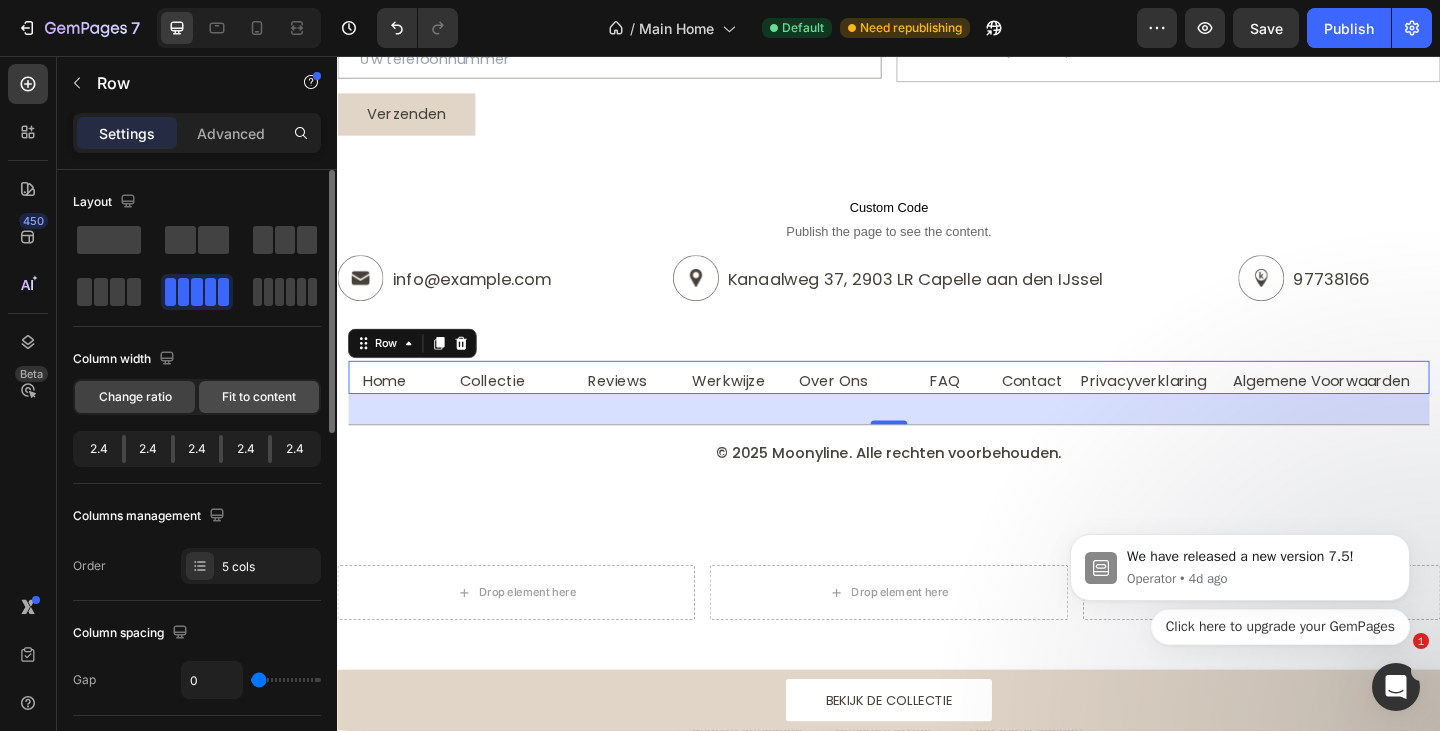 click on "Fit to content" 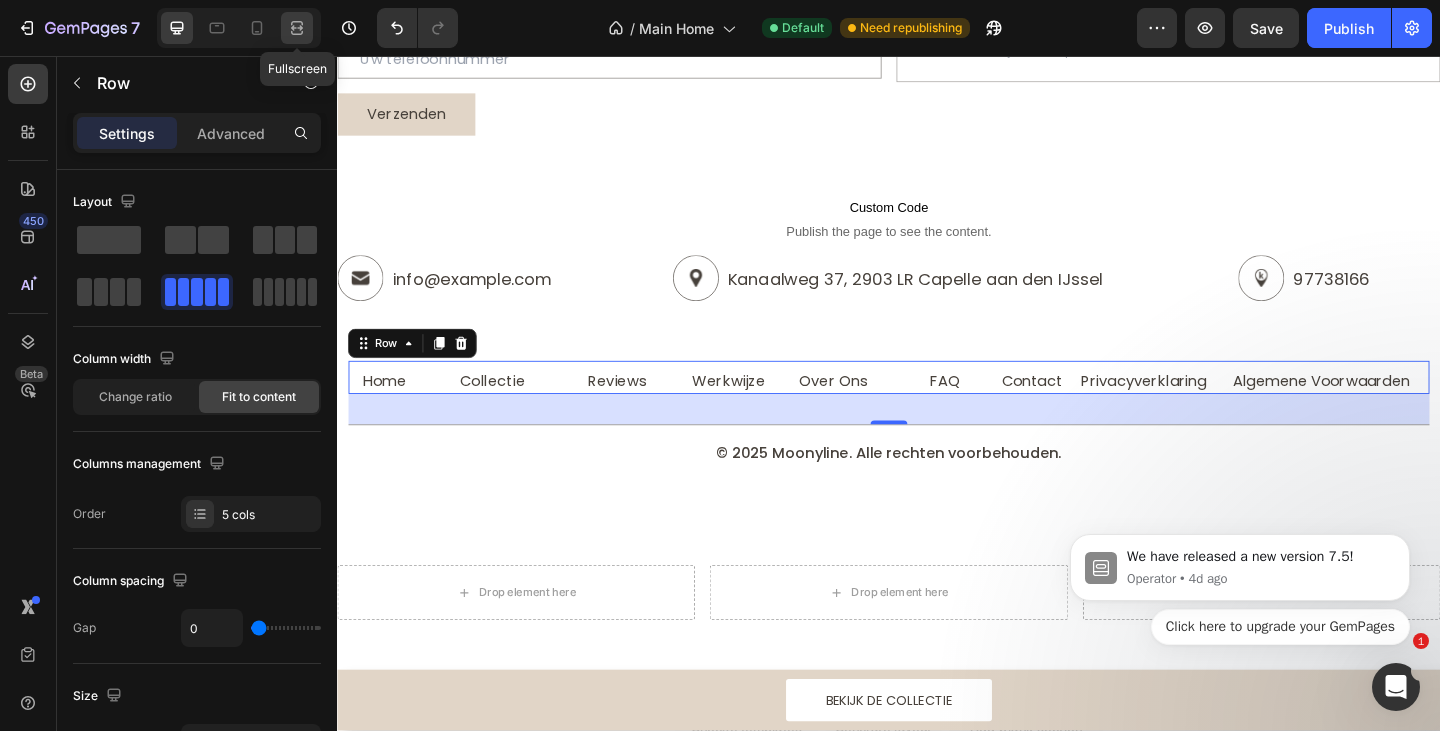 click 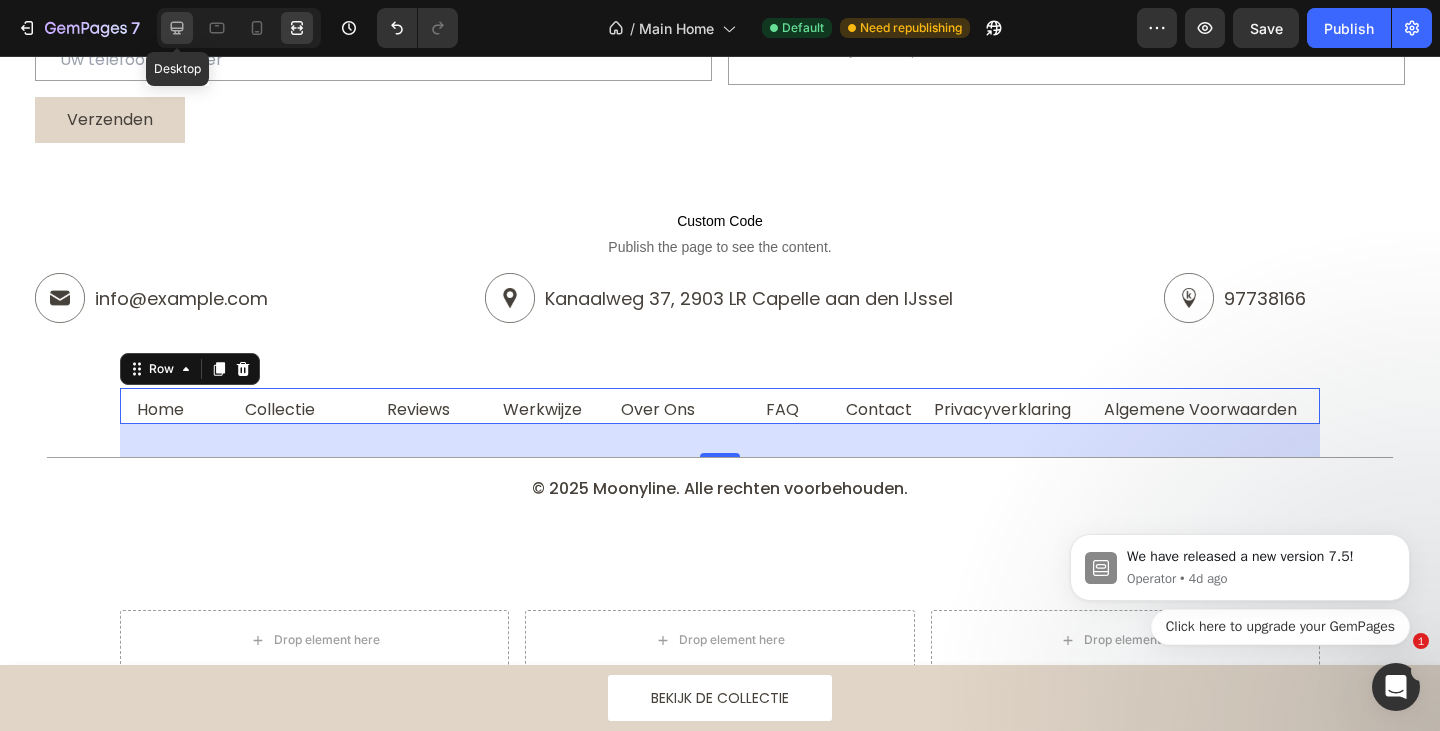click 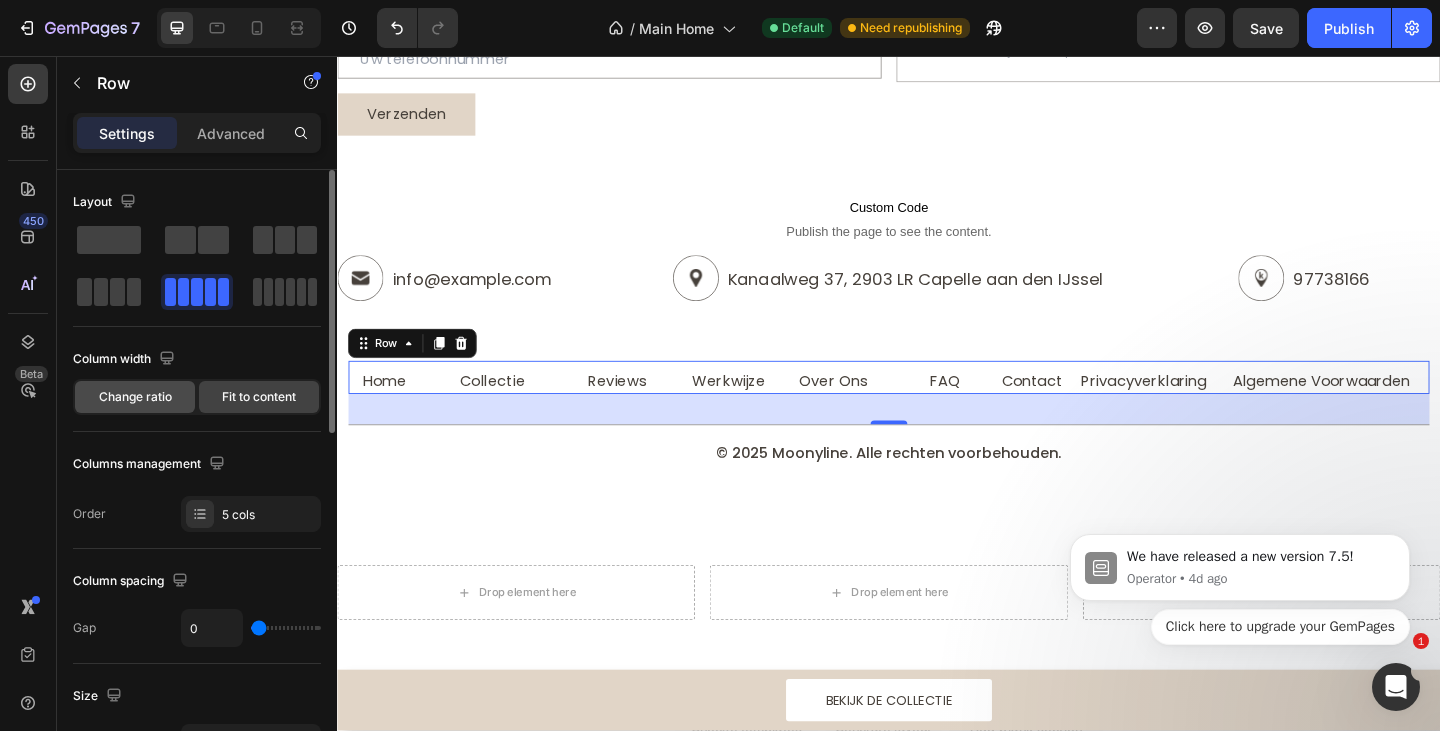 click on "Change ratio" 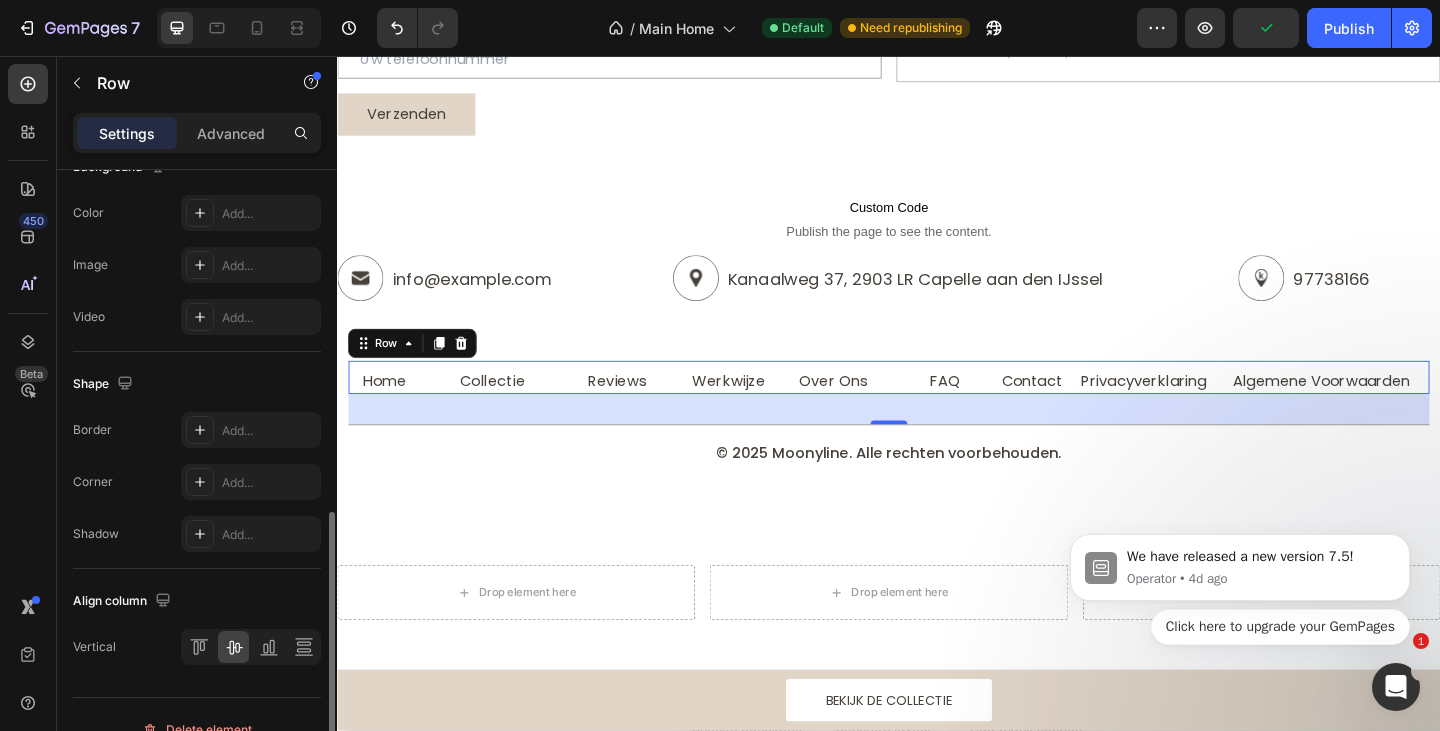 scroll, scrollTop: 830, scrollLeft: 0, axis: vertical 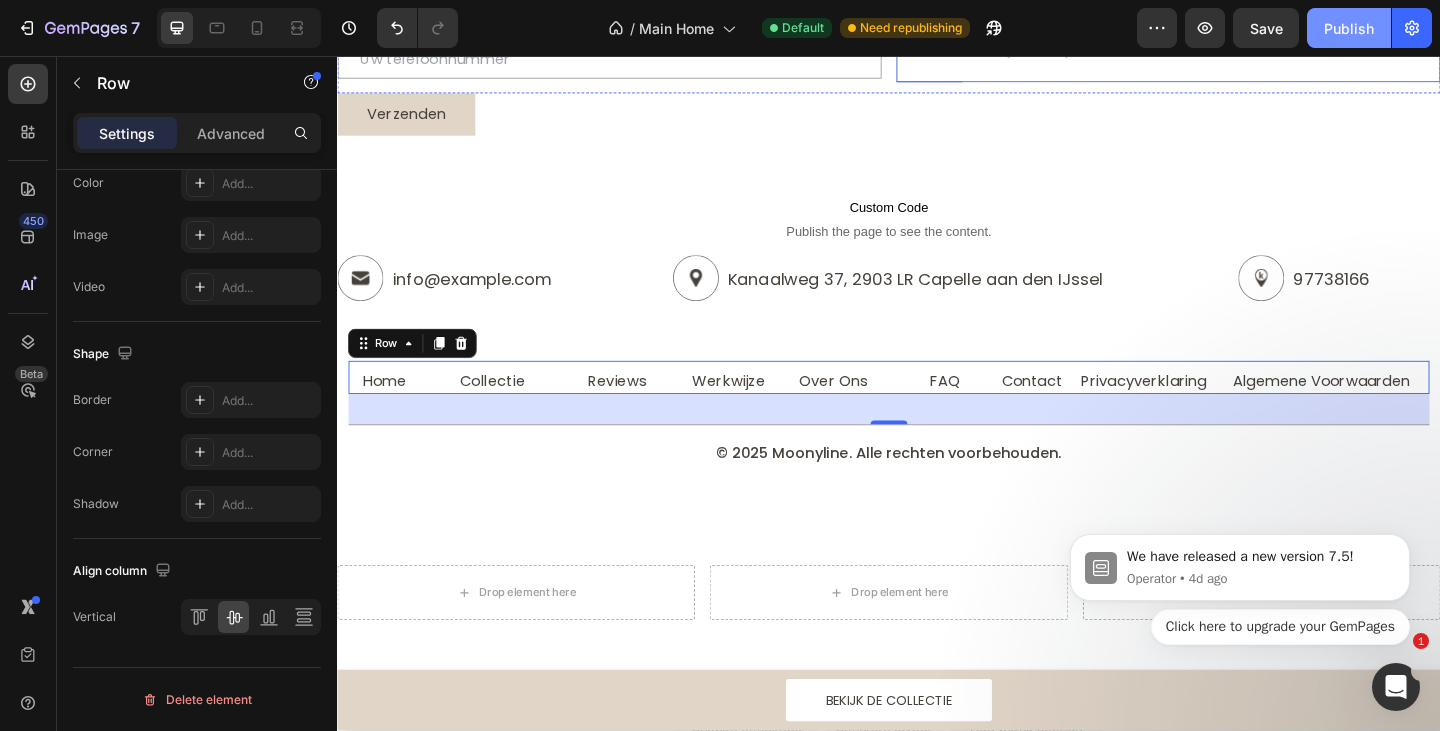 click on "Publish" 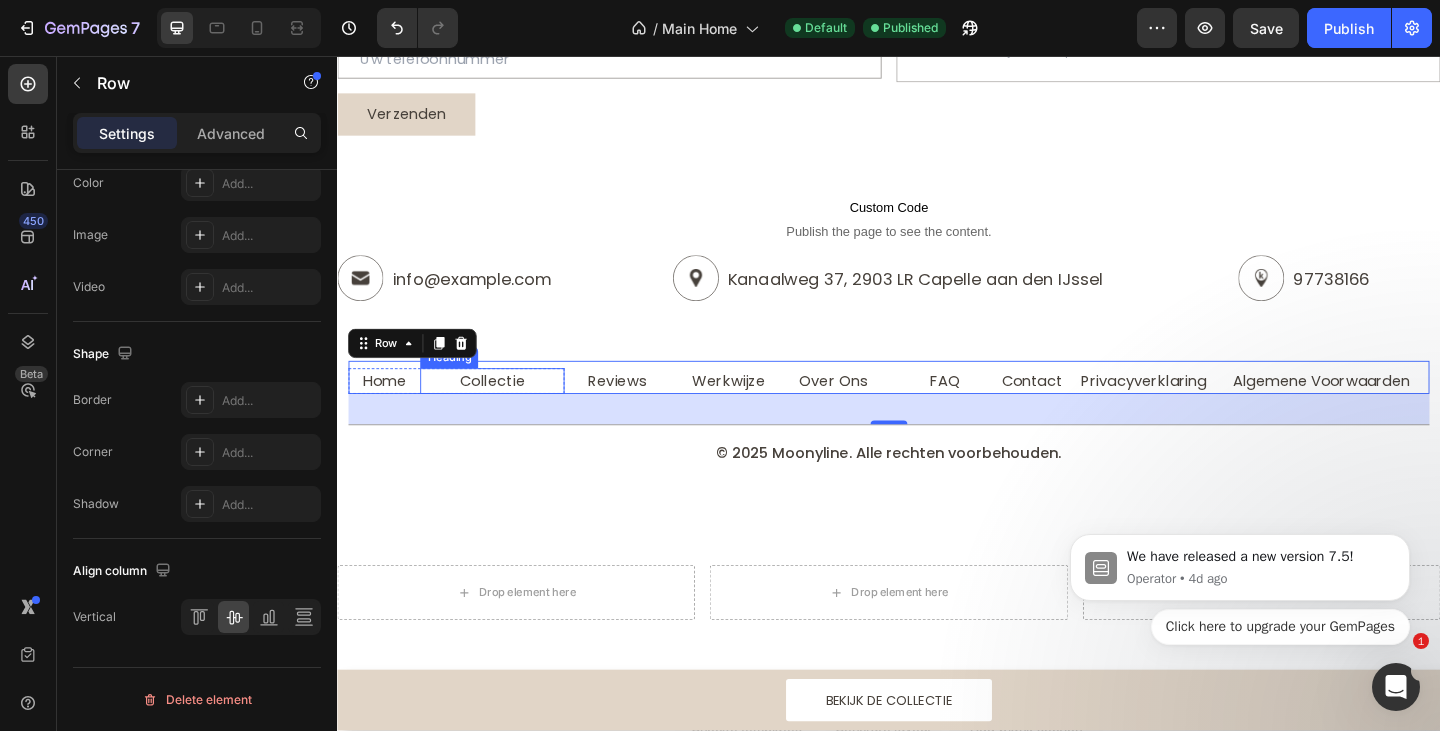 click on "Collectie" at bounding box center [505, 410] 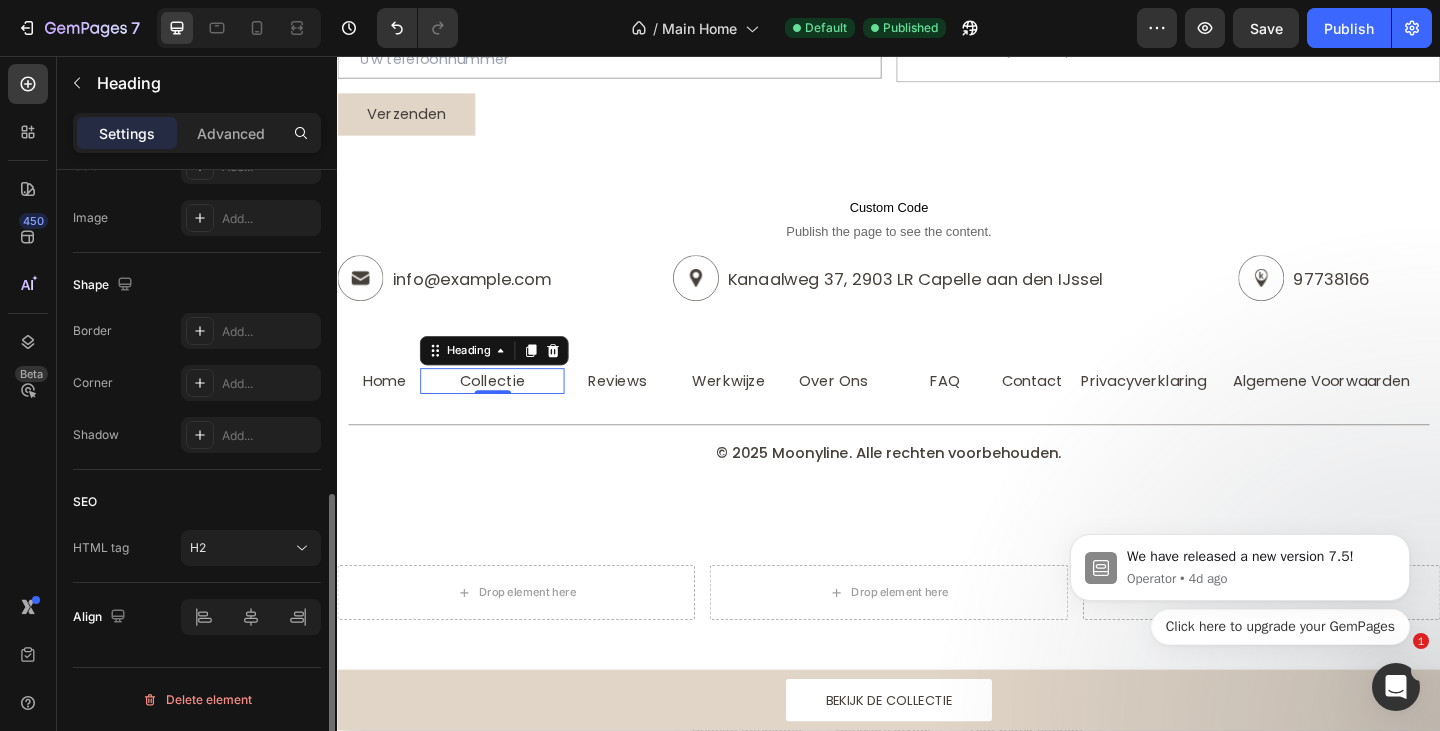 scroll, scrollTop: 0, scrollLeft: 0, axis: both 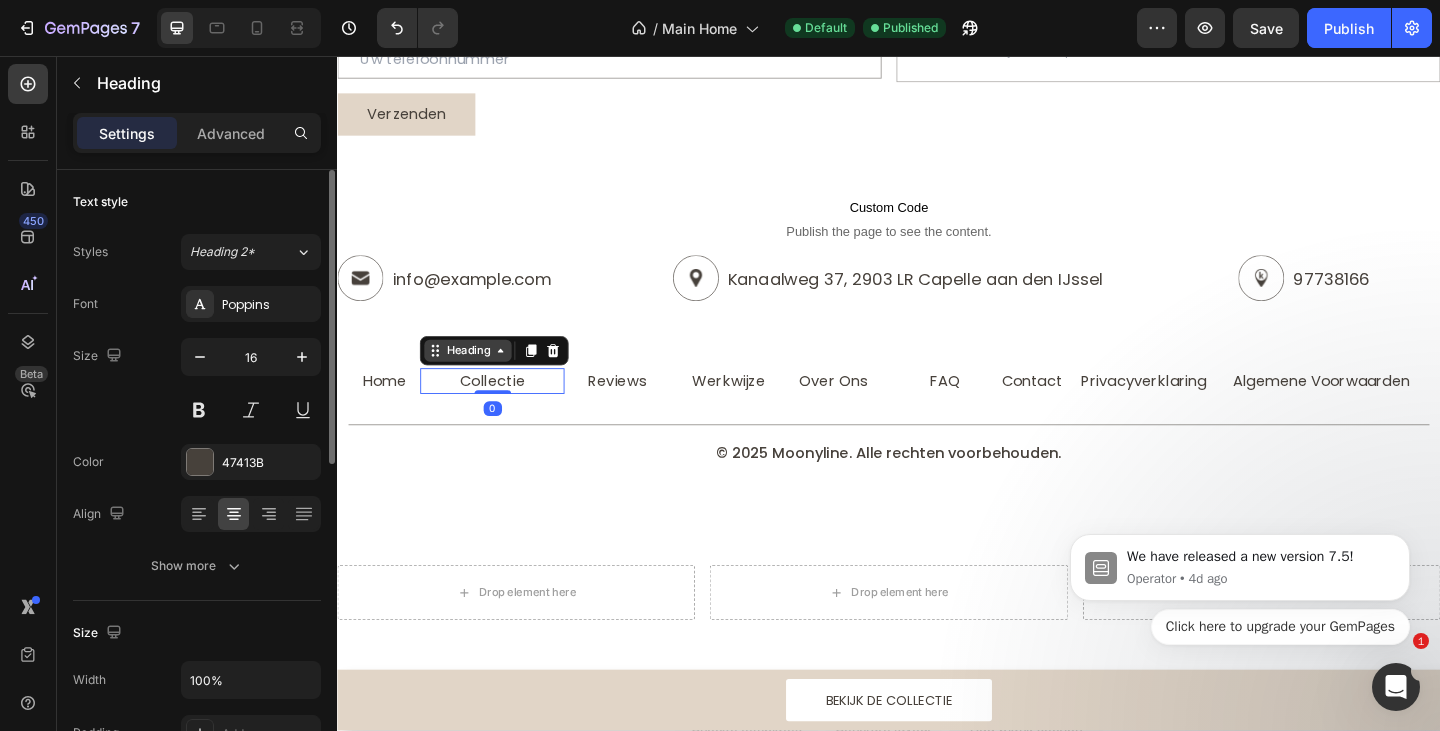 click on "Heading" at bounding box center [479, 377] 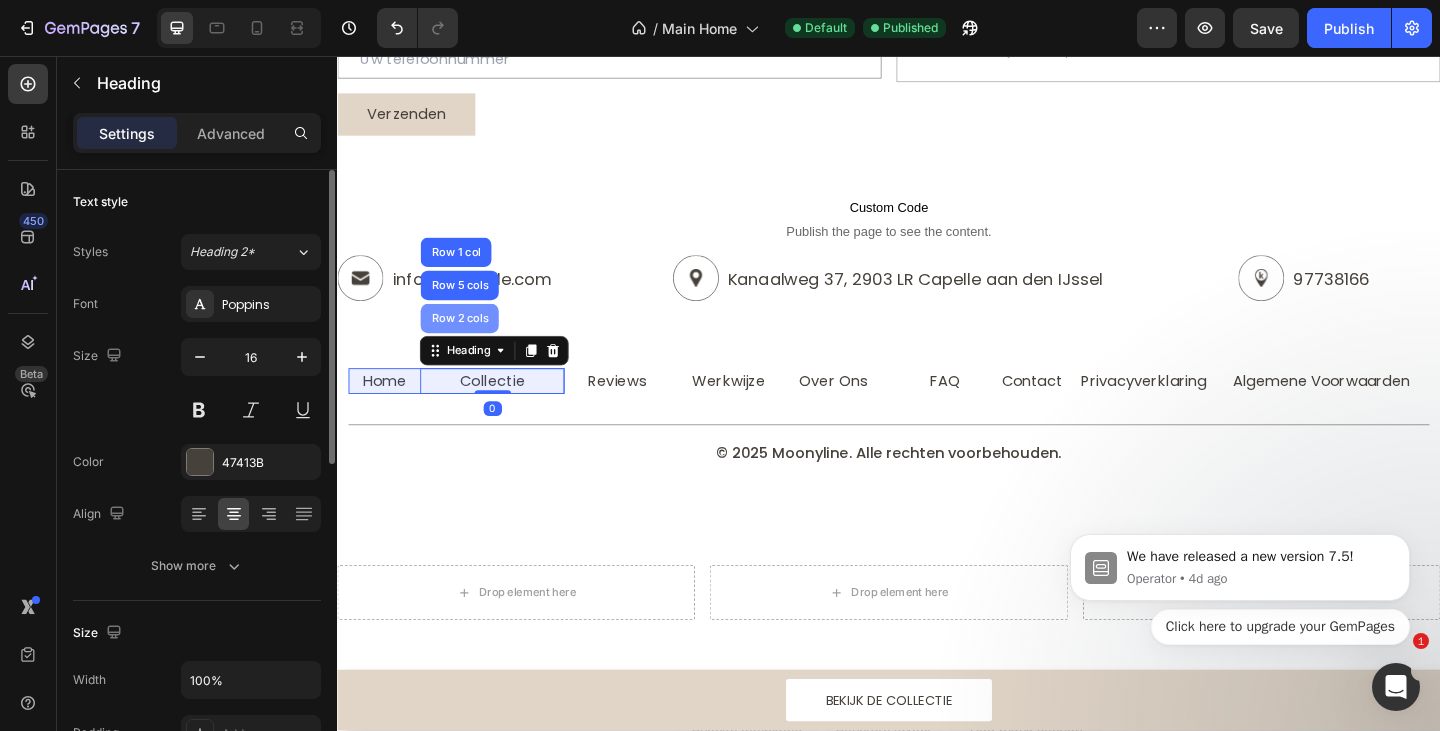 click on "Row 2 cols" at bounding box center (470, 342) 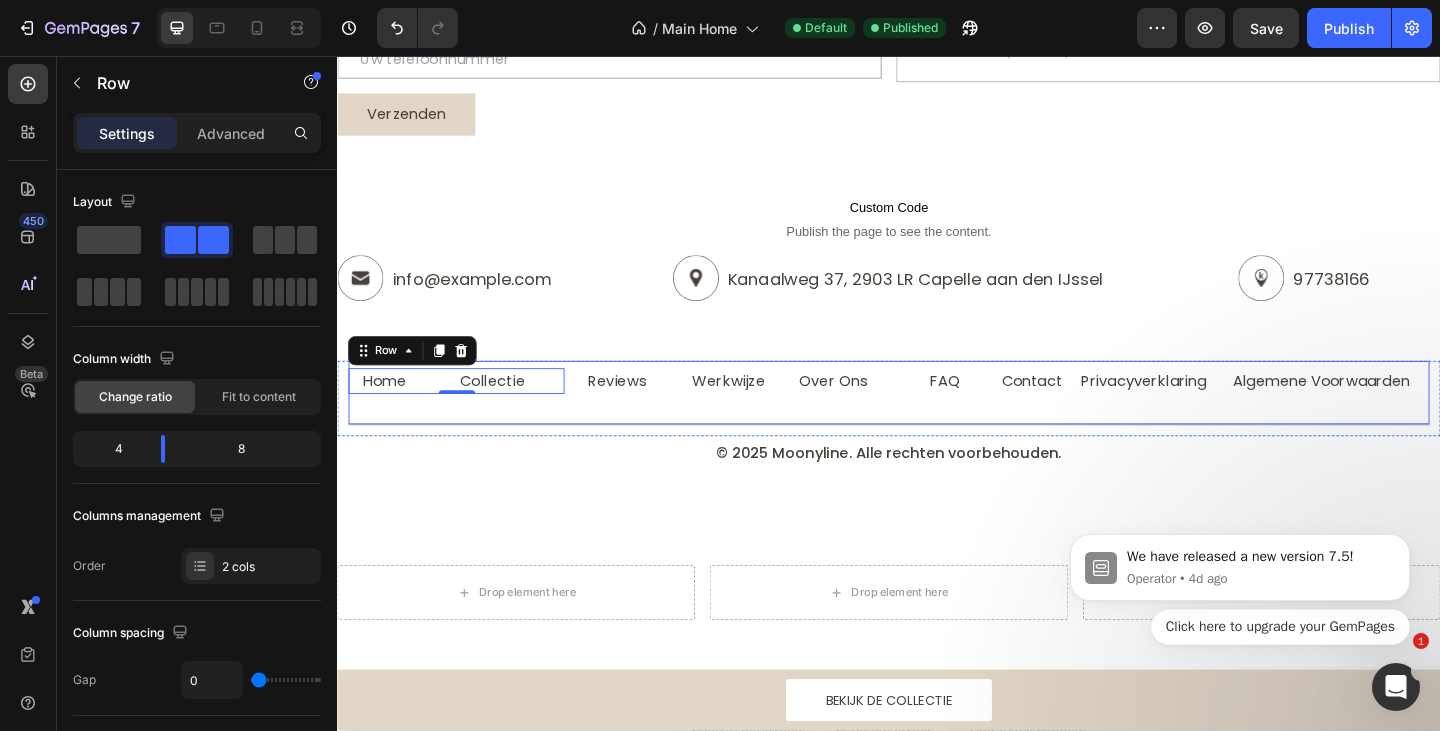 click on "Home Heading Collectie Heading Row   0 Reviews Heading Werkwijze Heading Row Over Ons Heading FAQ Heading Row Contact Heading Privacyverklaring Heading Row Algemene Voorwaarden Heading Row Row" at bounding box center [937, 422] 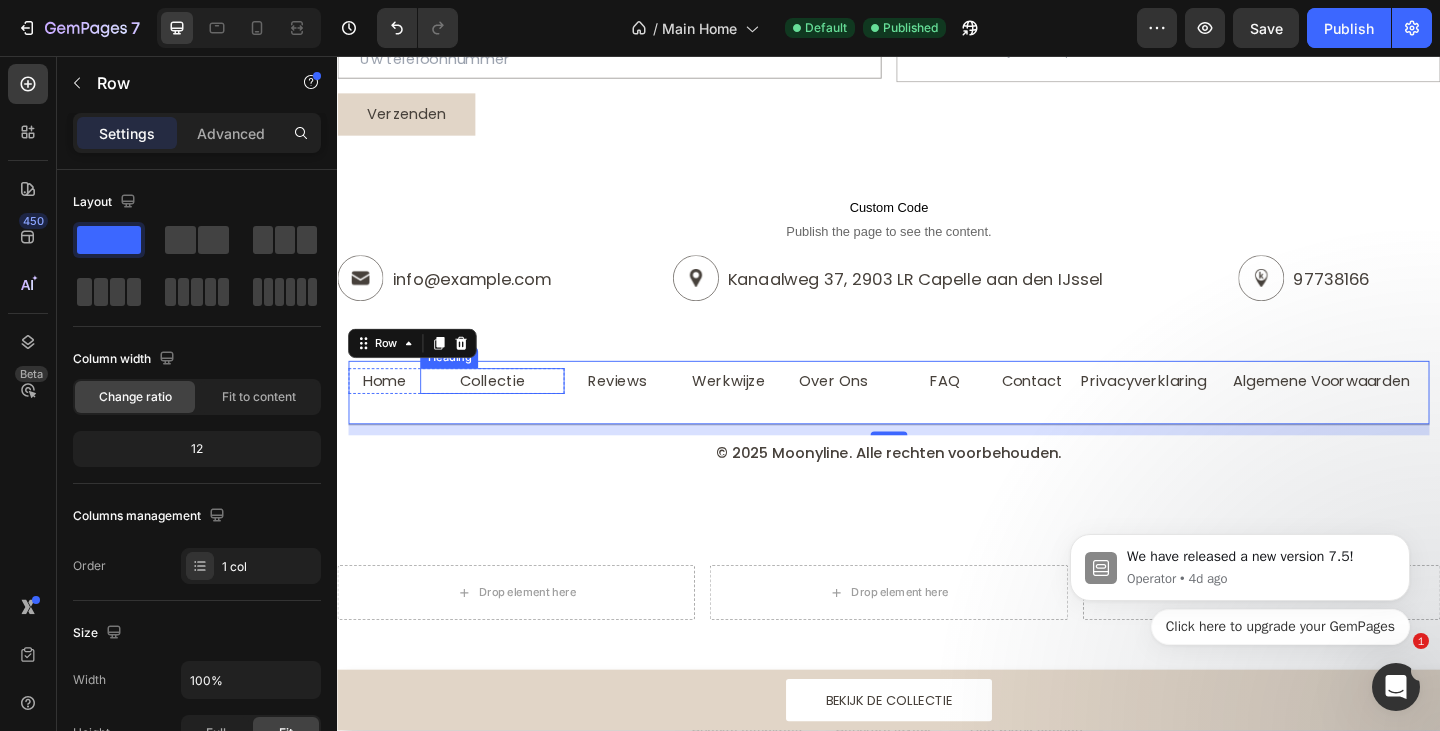 click on "Collectie" at bounding box center (506, 409) 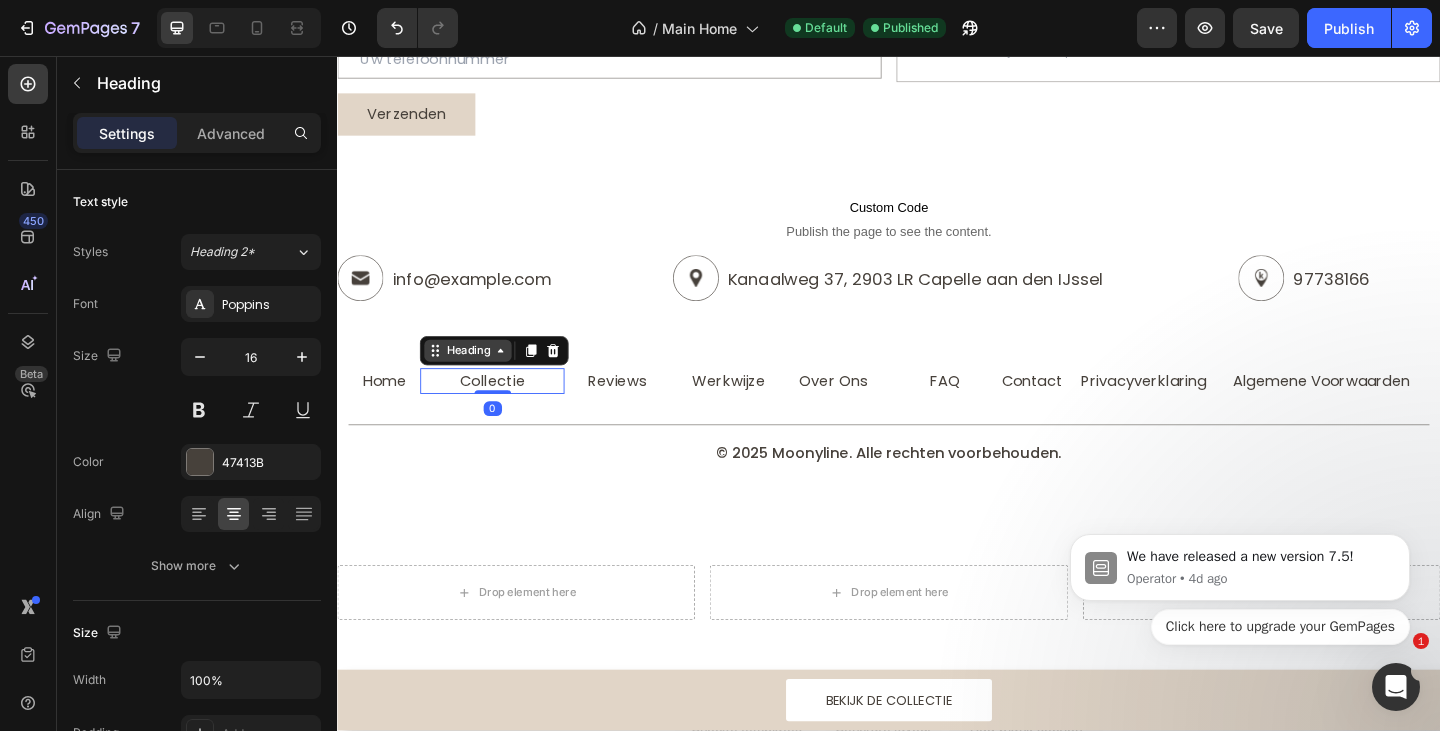 click on "Heading" at bounding box center (479, 377) 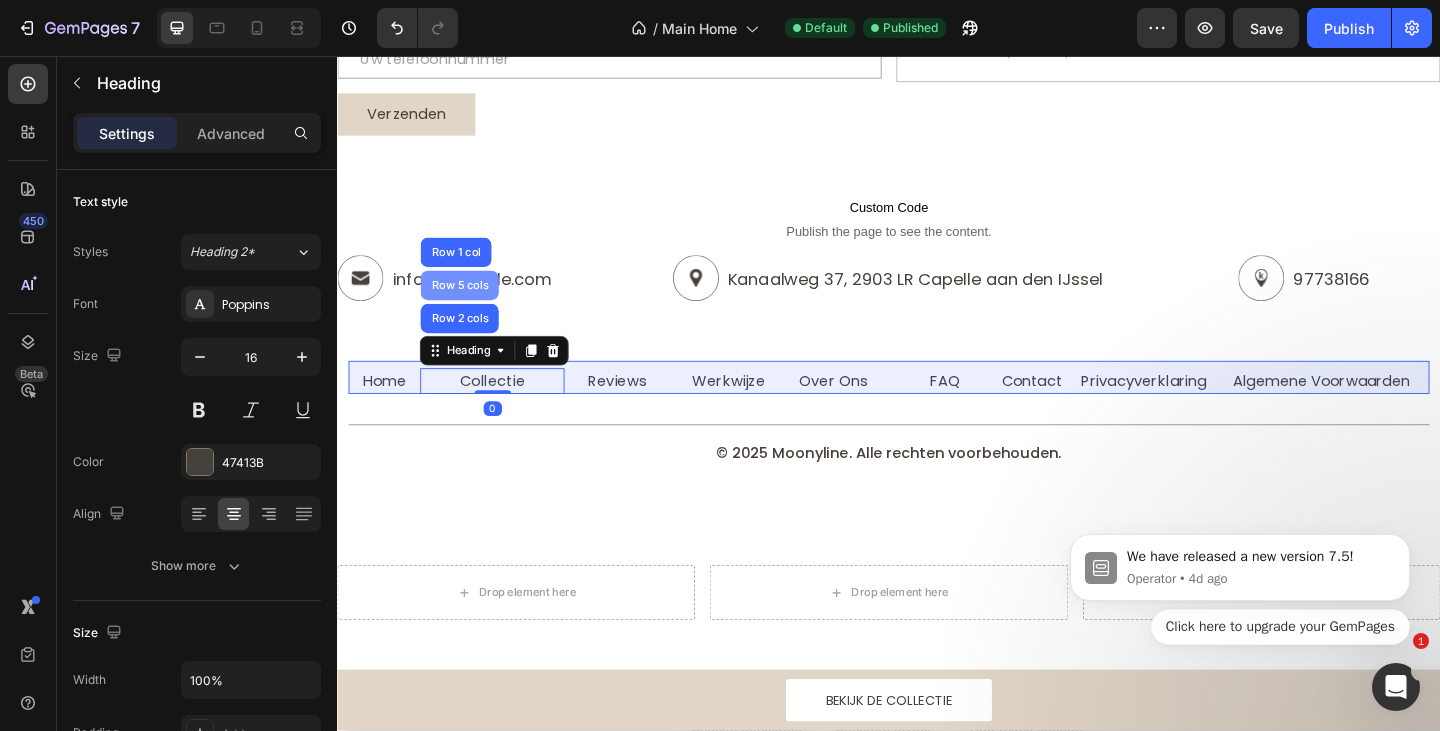 click on "Row 5 cols" at bounding box center (470, 306) 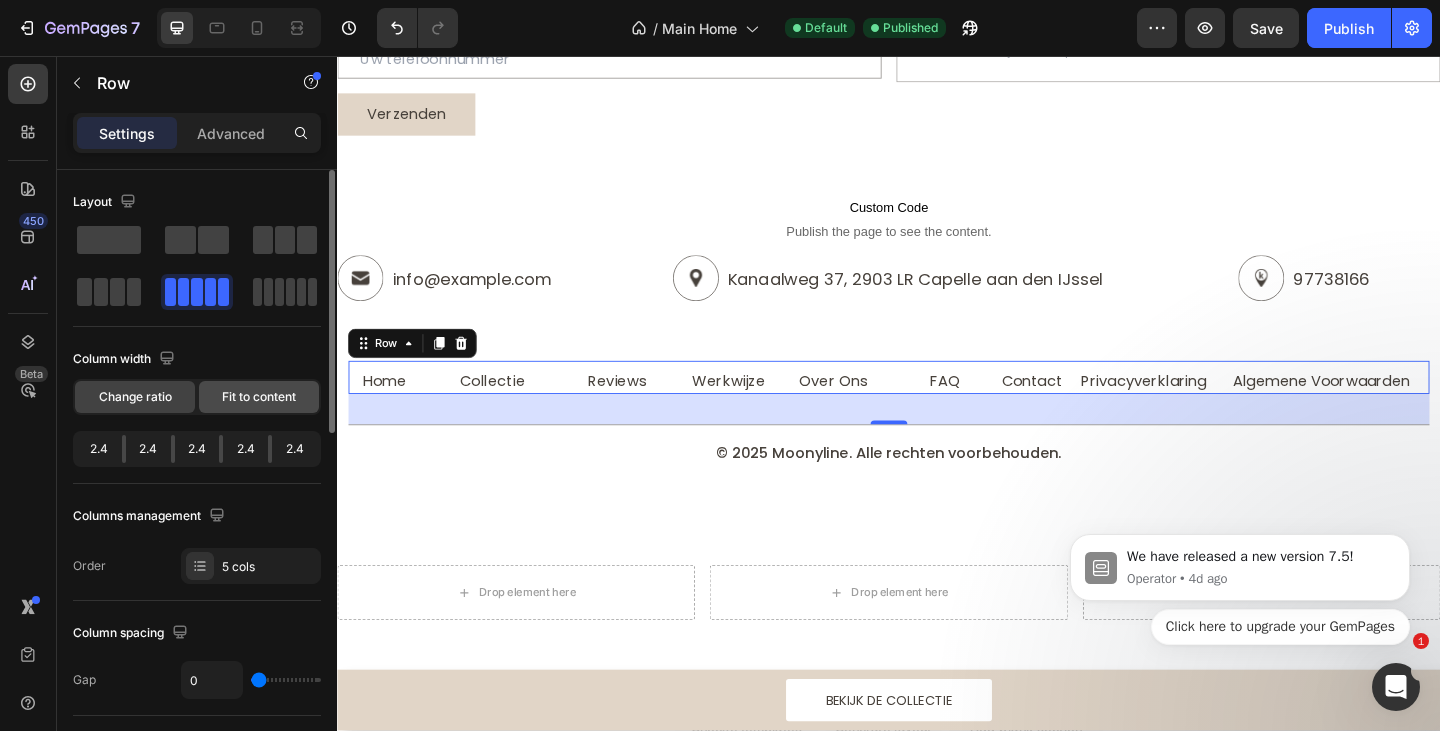 click on "Fit to content" 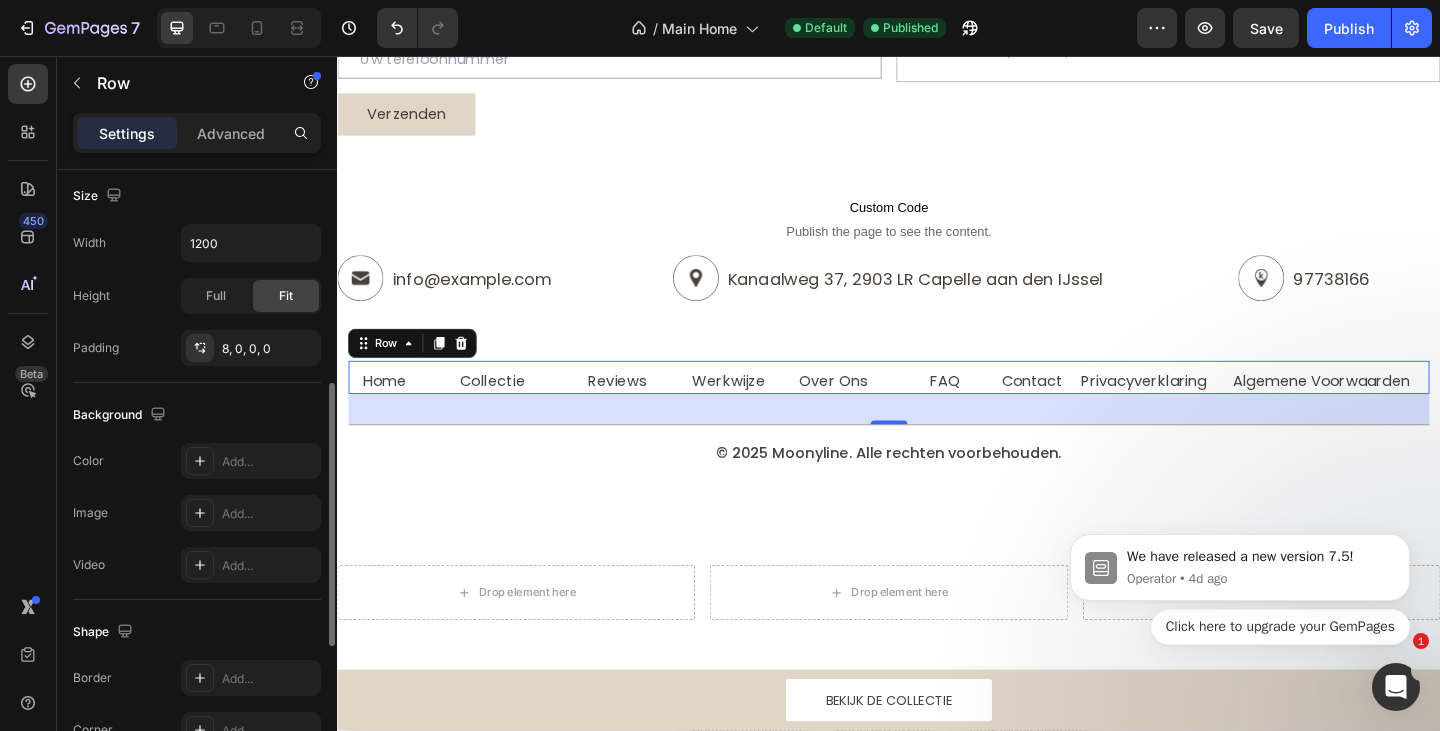 scroll, scrollTop: 830, scrollLeft: 0, axis: vertical 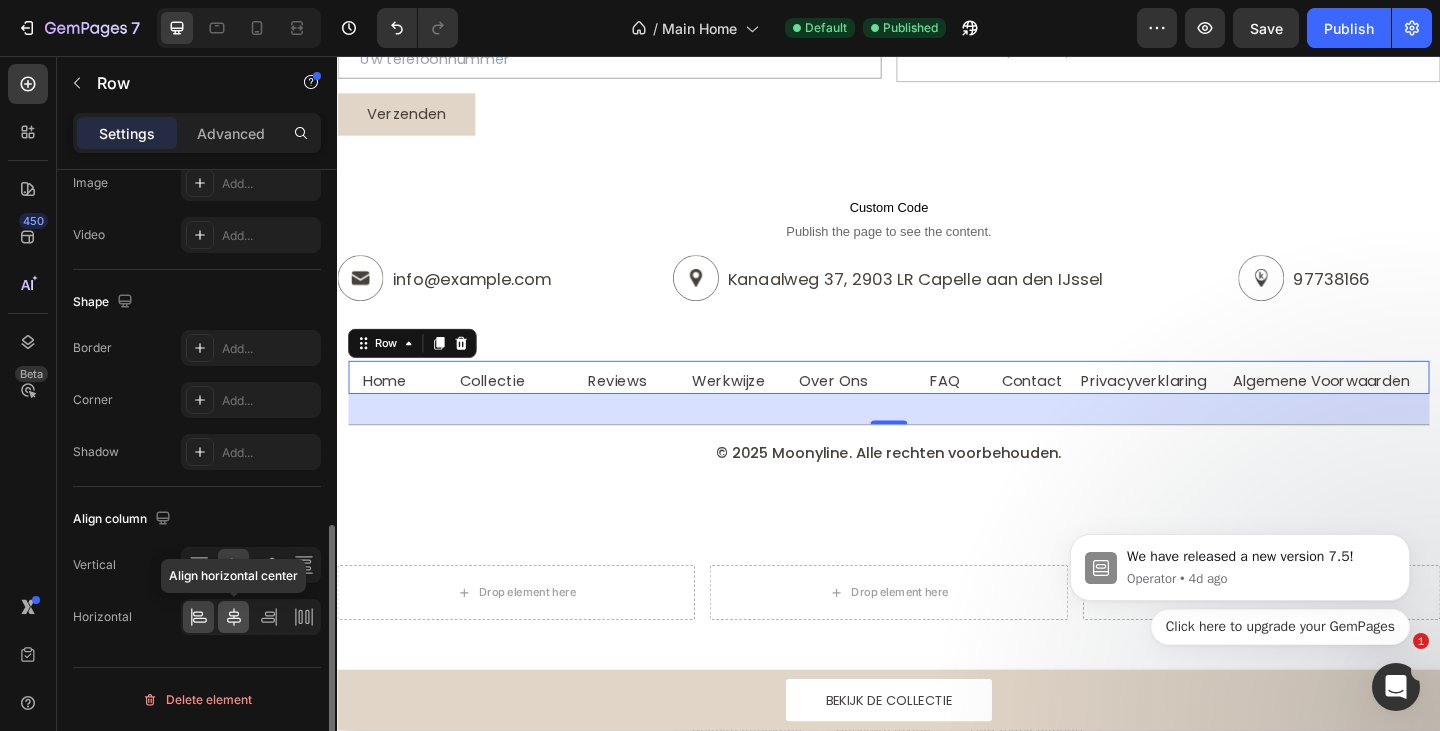 click 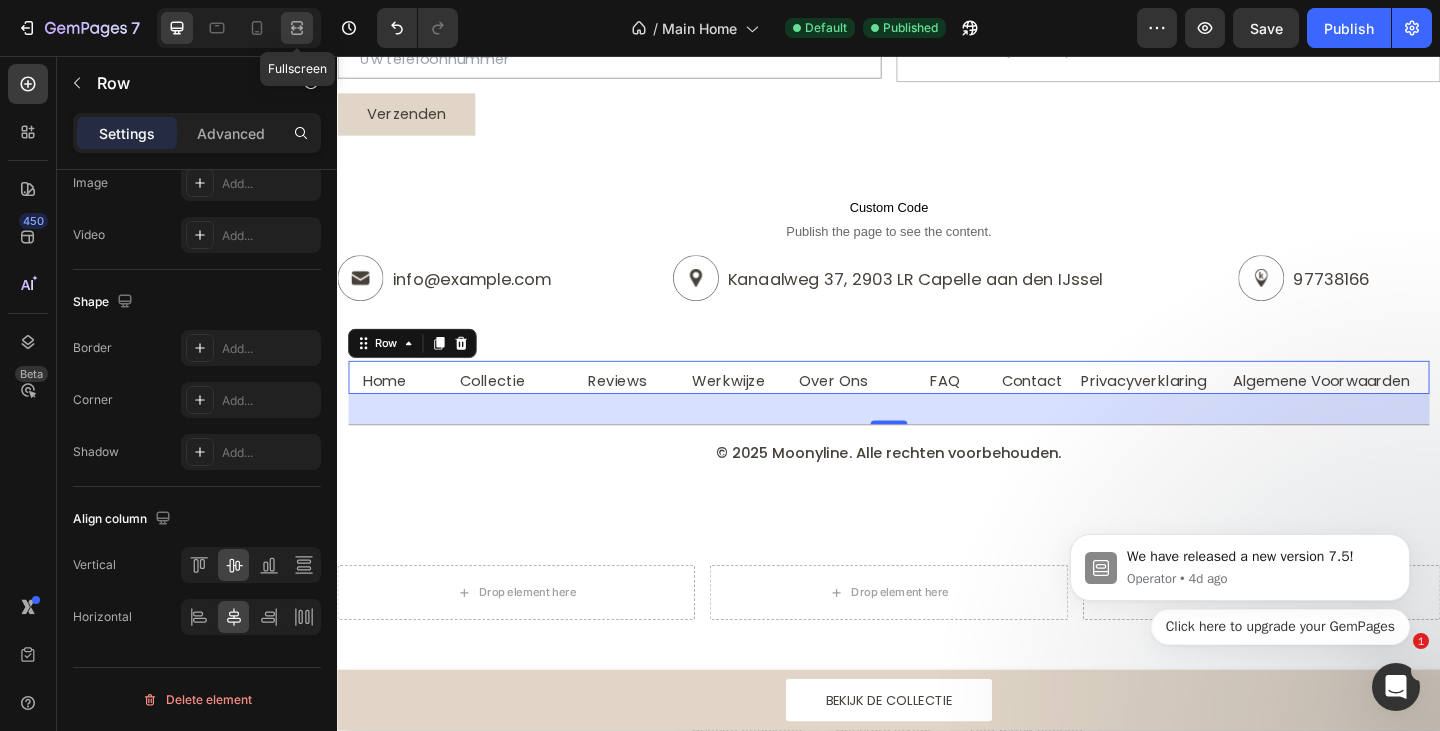 click 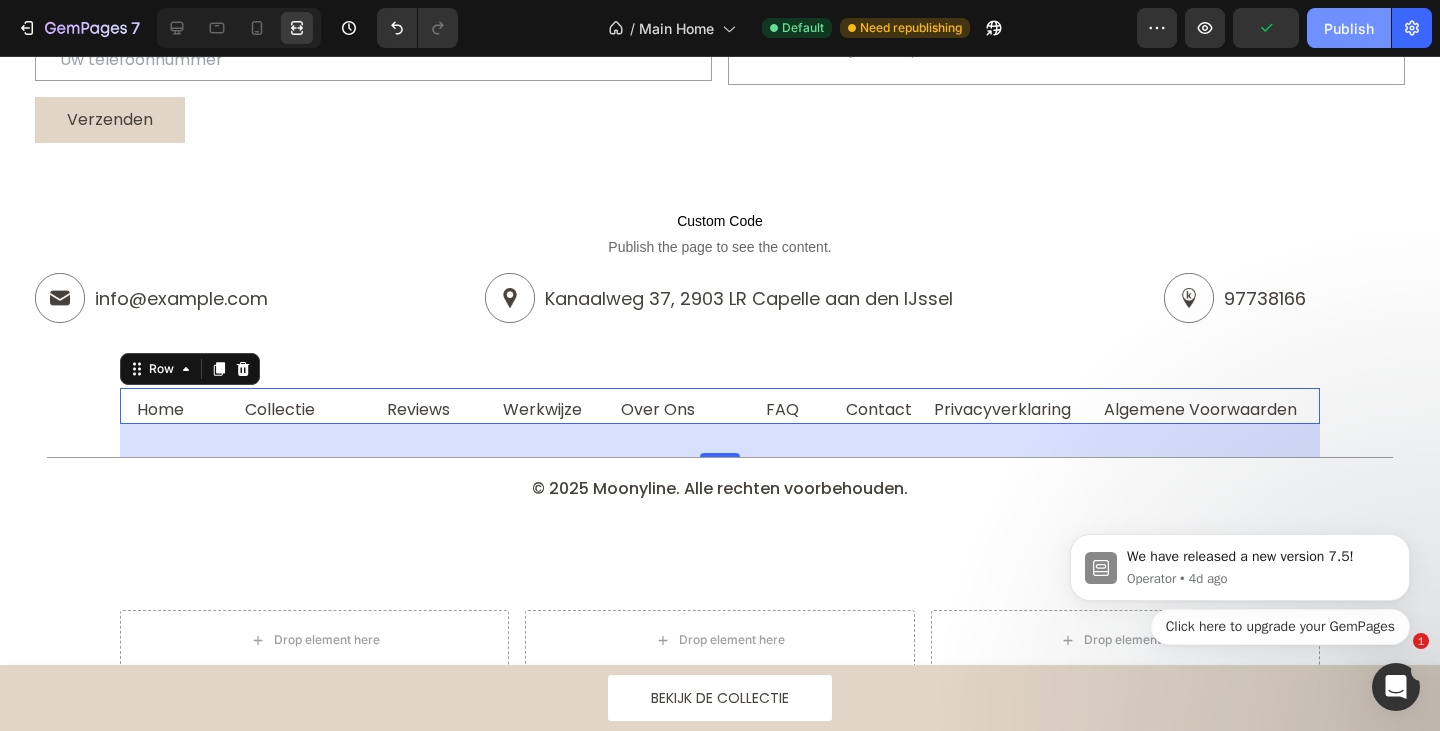 click on "Publish" at bounding box center (1349, 28) 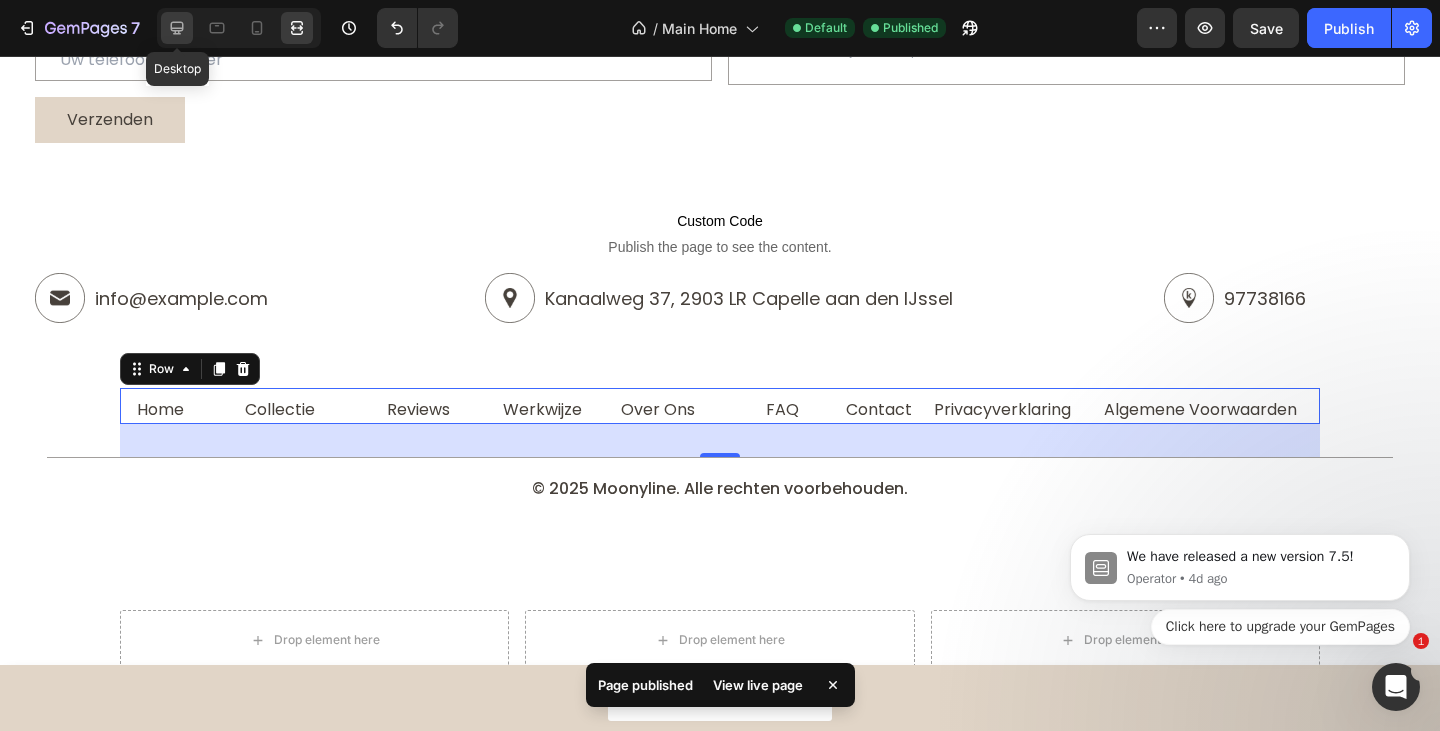 click 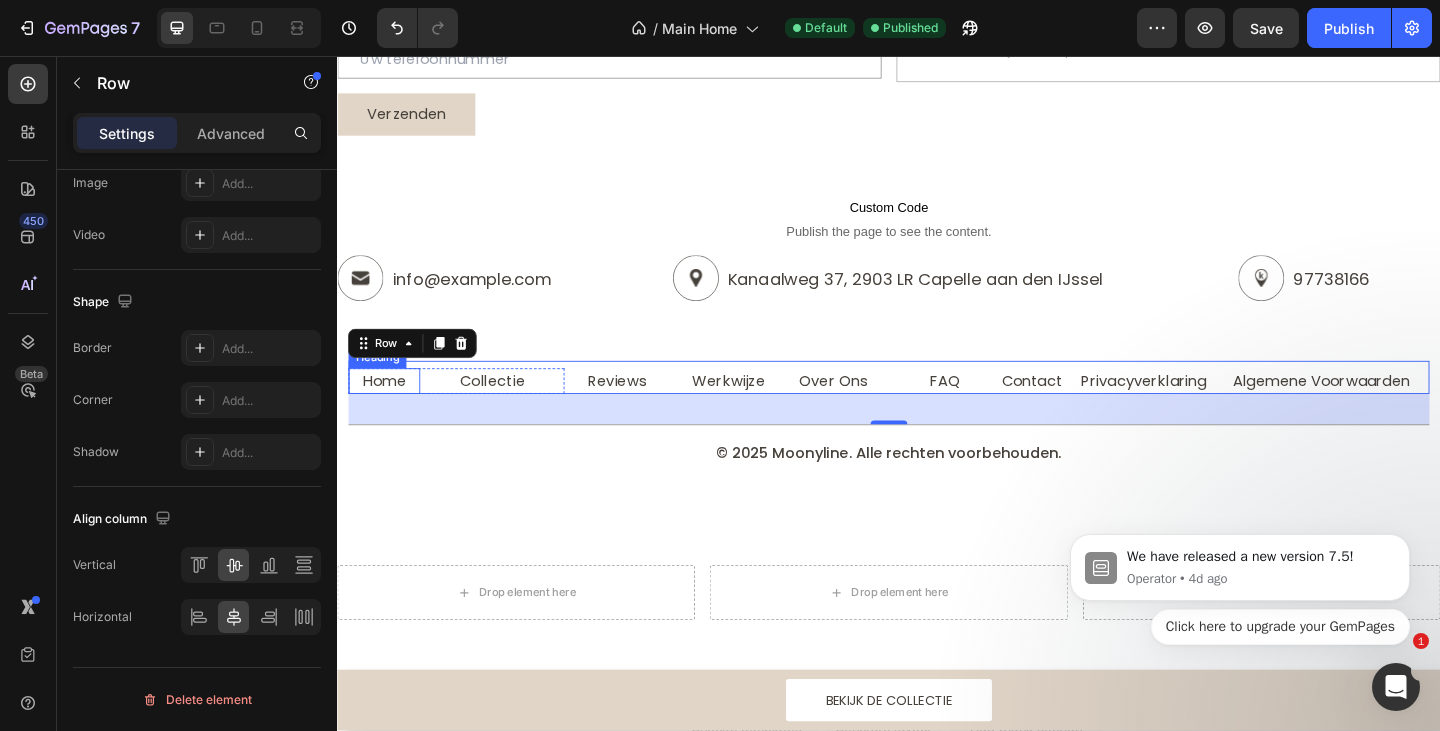 click on "Home" at bounding box center [388, 409] 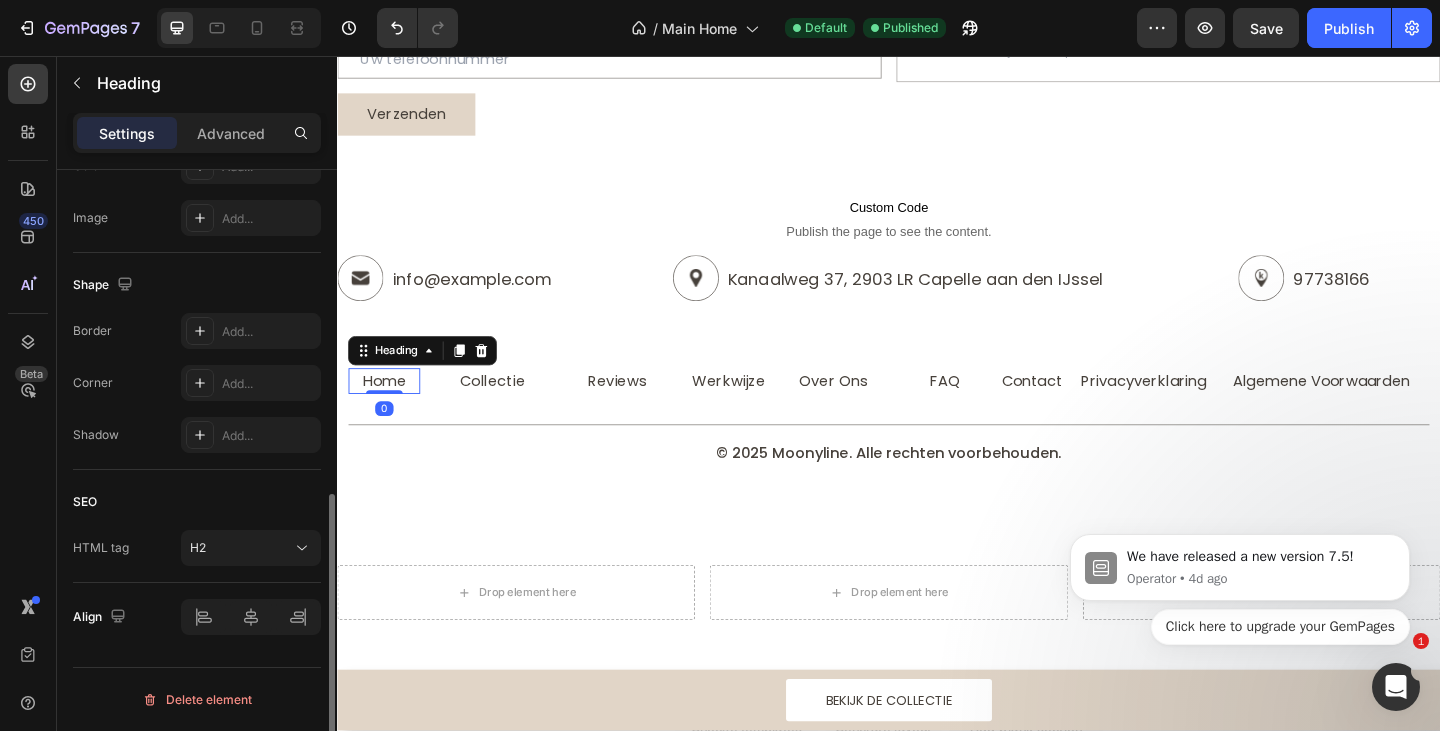 scroll, scrollTop: 0, scrollLeft: 0, axis: both 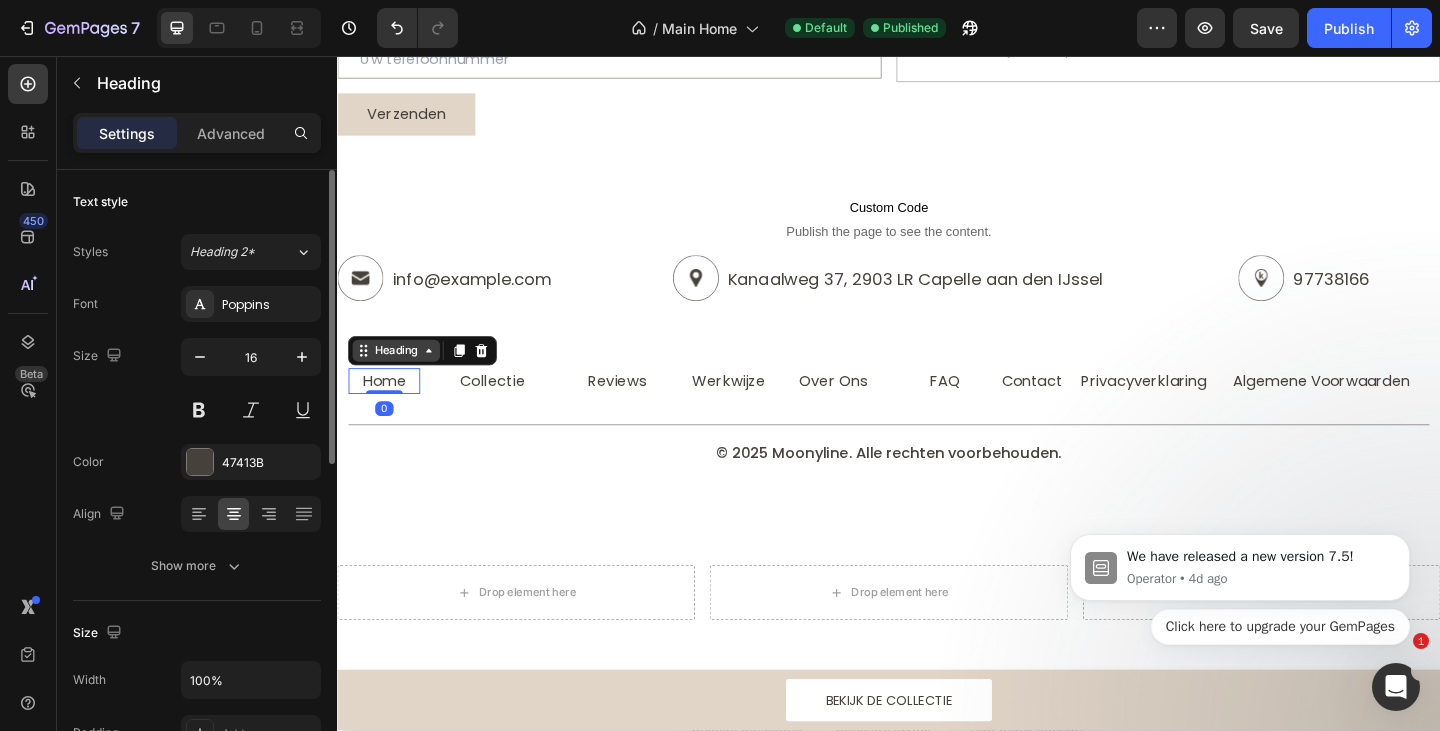 click on "Heading" at bounding box center (401, 377) 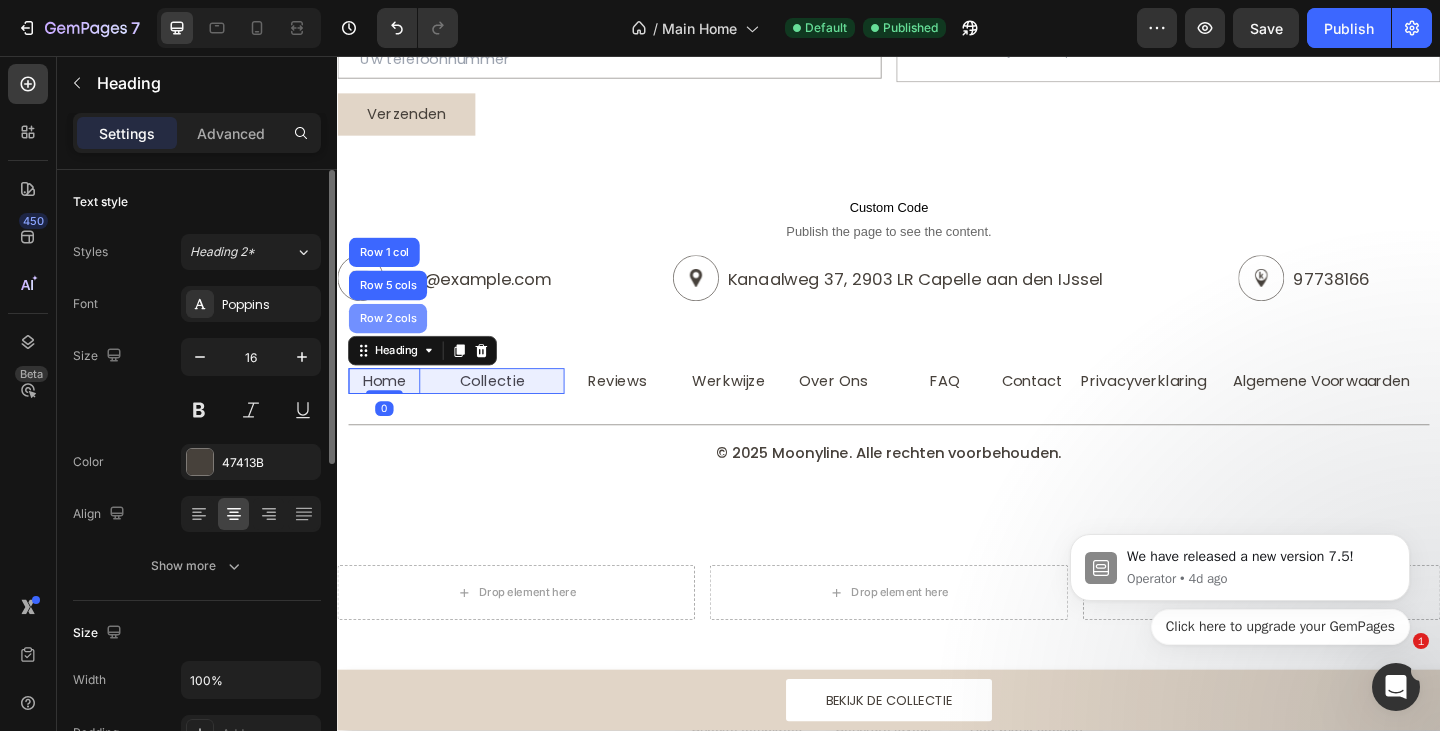 click on "Row 2 cols" at bounding box center (392, 342) 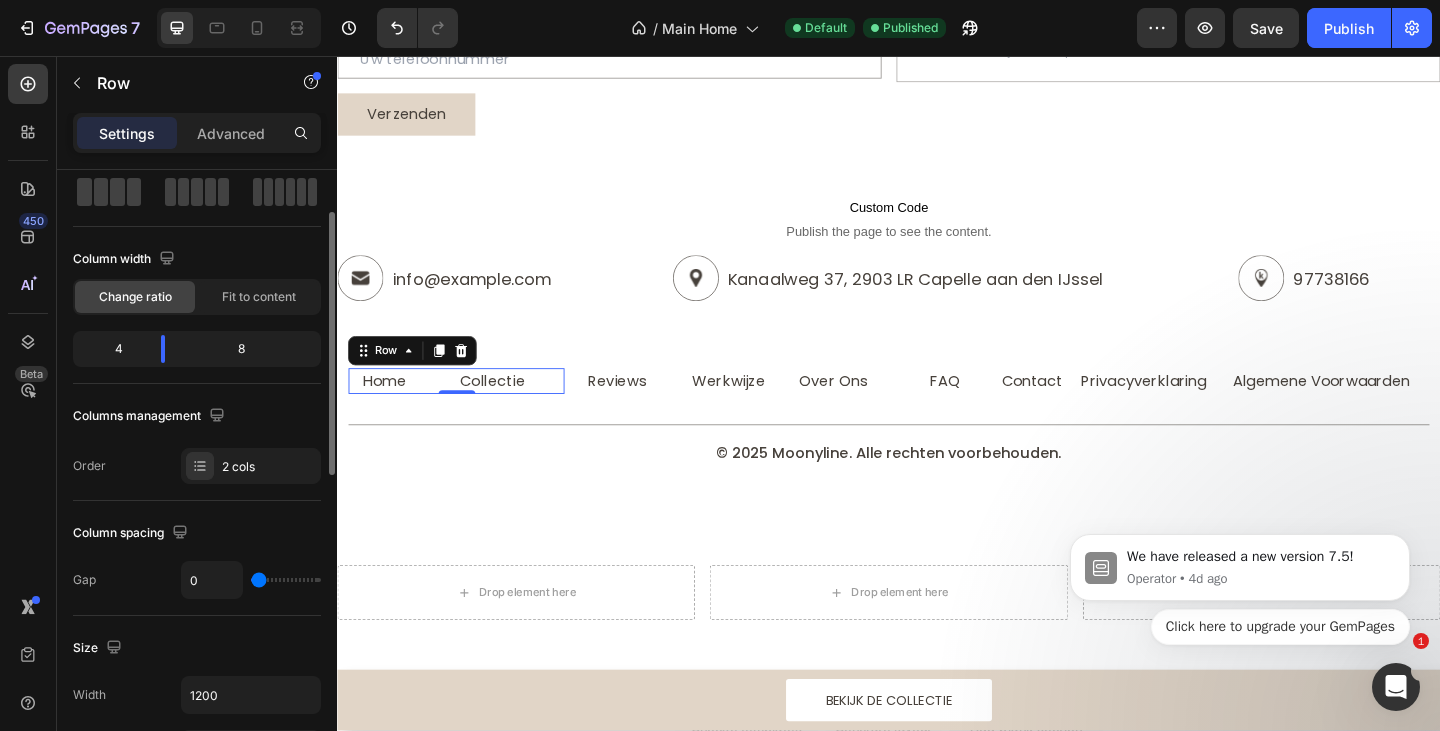 scroll, scrollTop: 200, scrollLeft: 0, axis: vertical 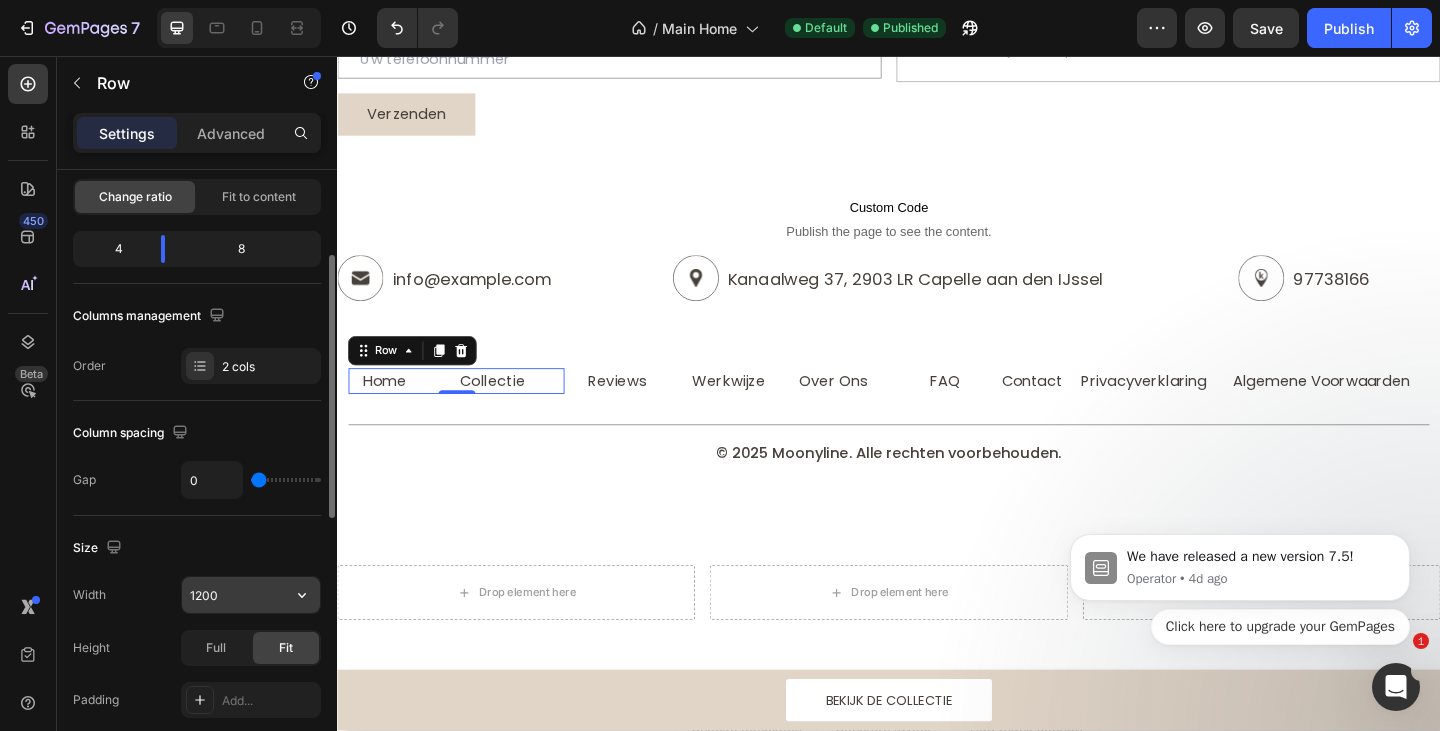 click on "1200" at bounding box center [251, 595] 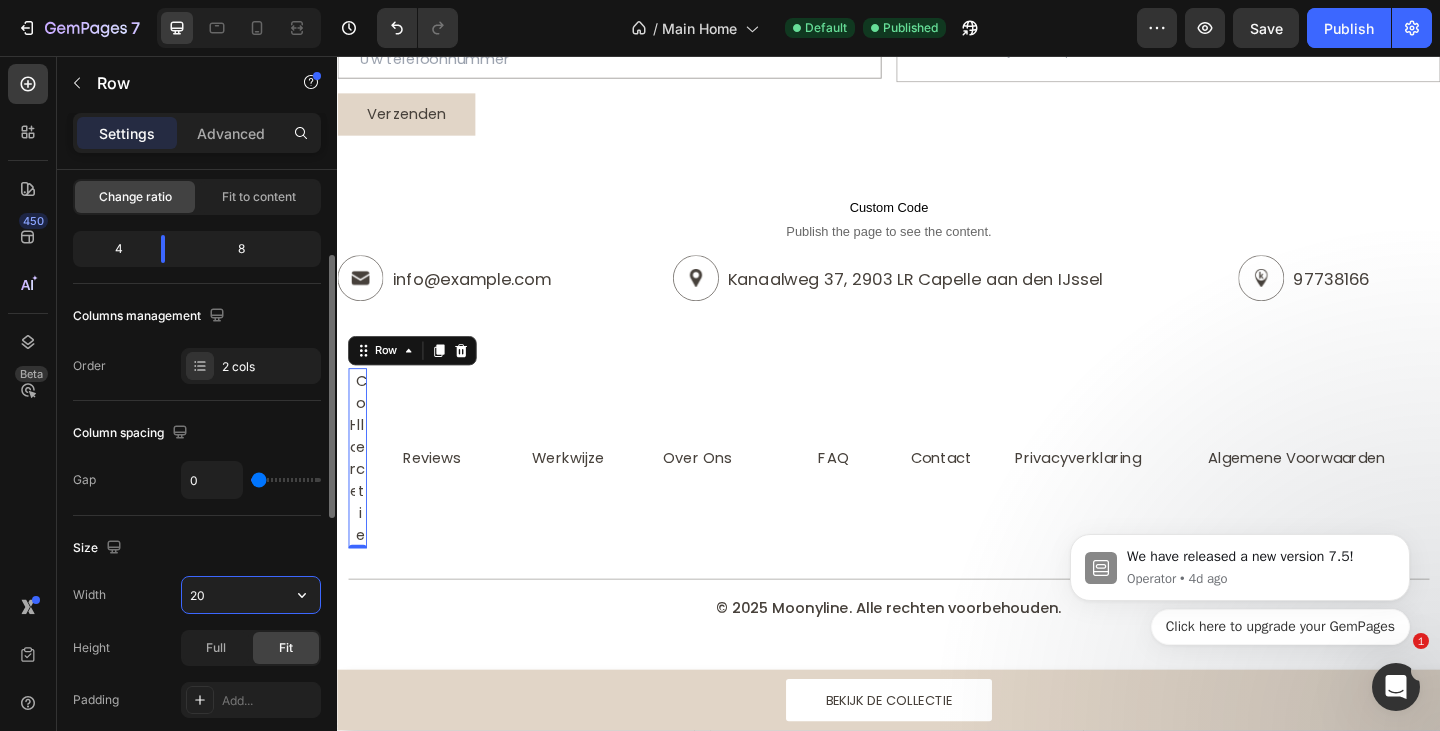 type on "200" 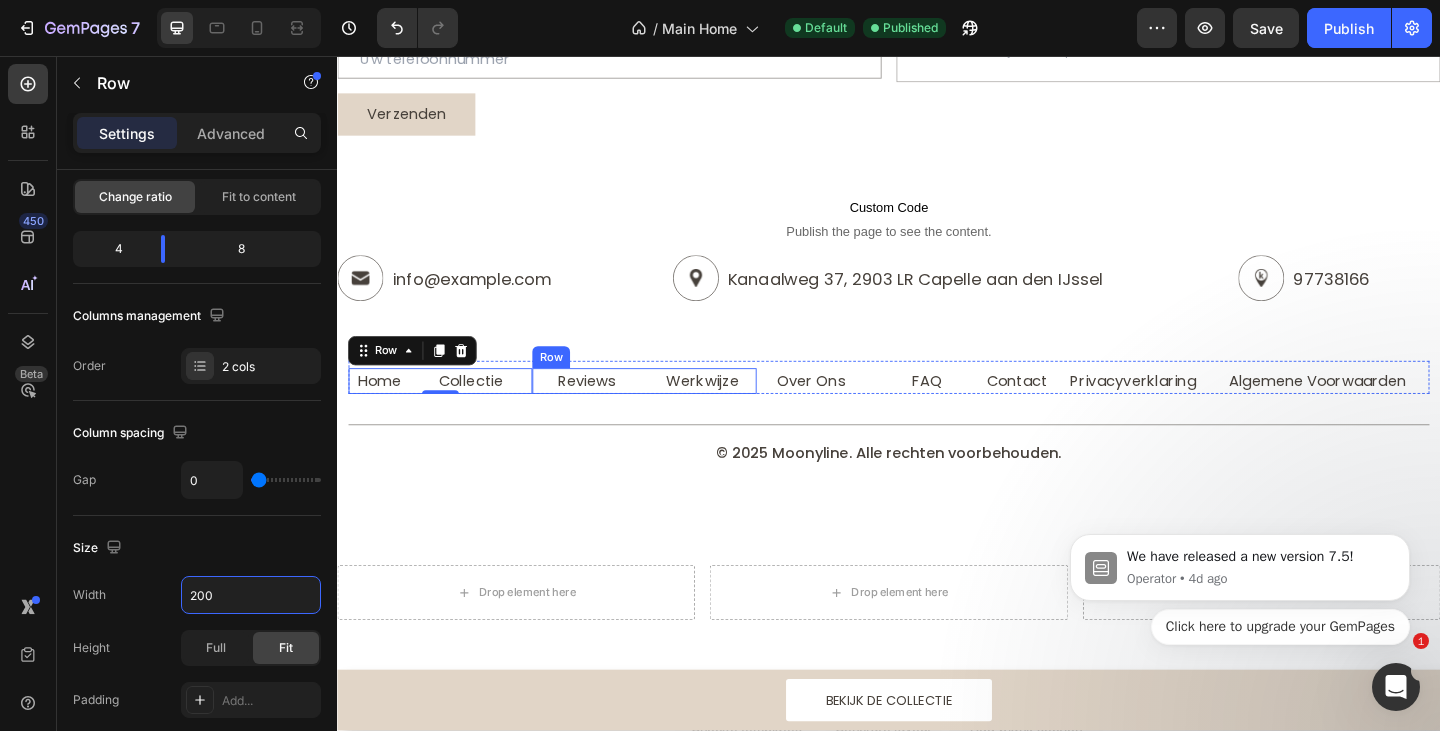 click on "Reviews Heading Werkwijze Heading Row" at bounding box center (671, 410) 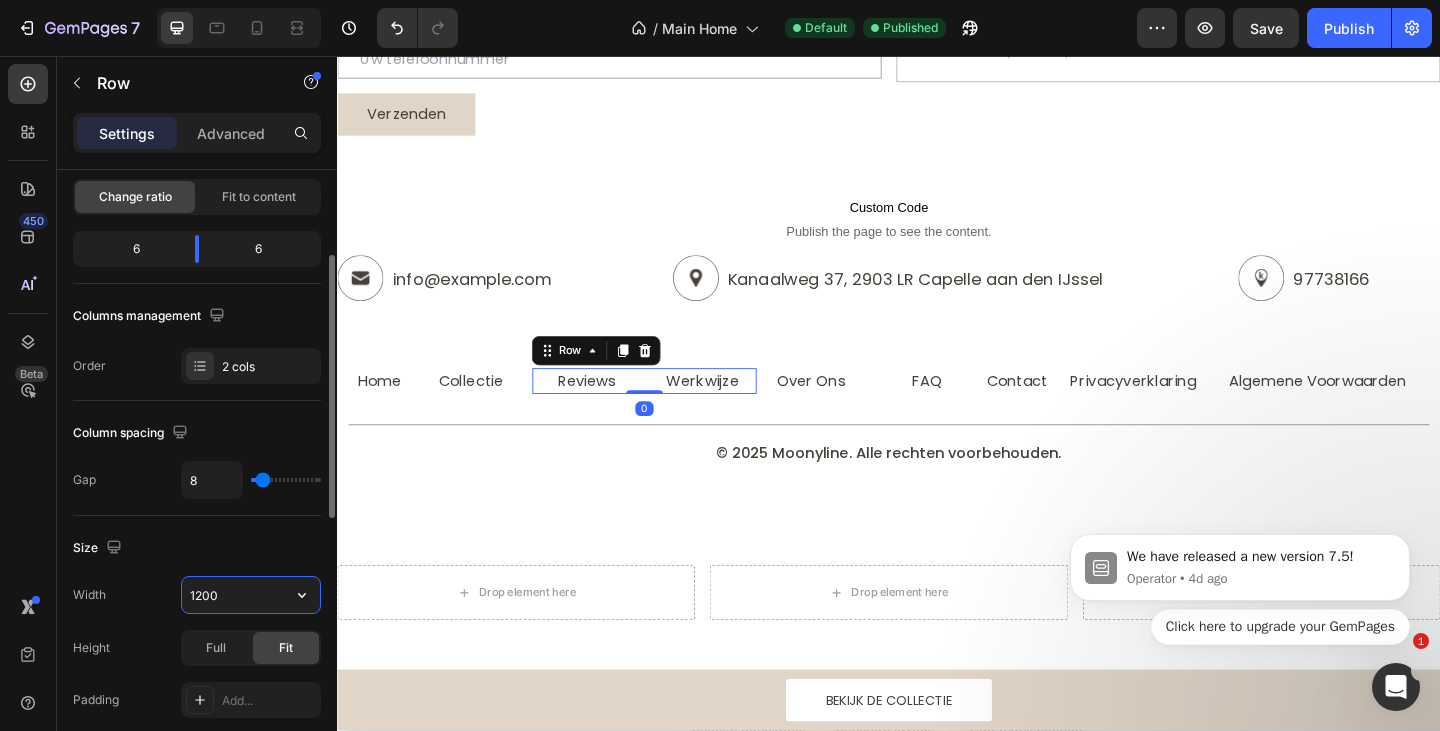 click on "1200" at bounding box center (251, 595) 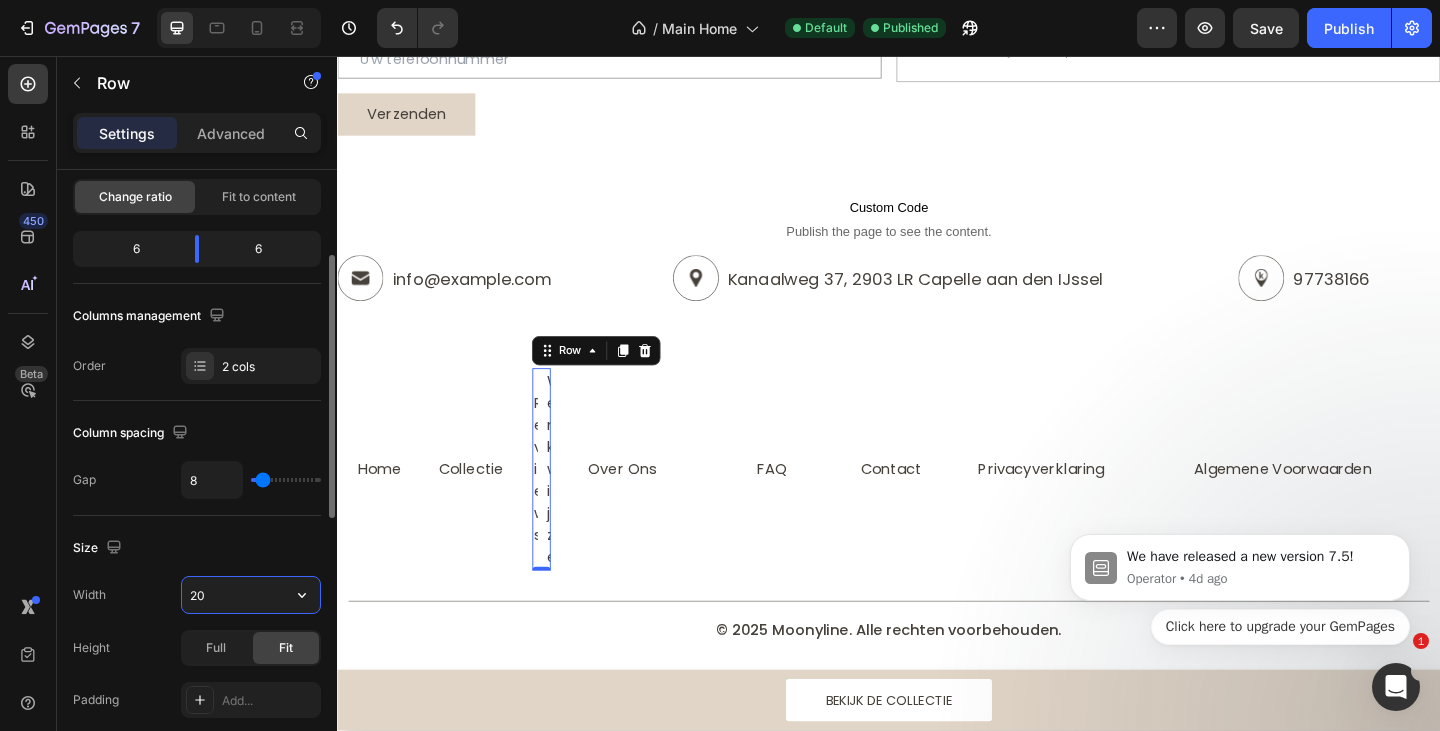 type on "200" 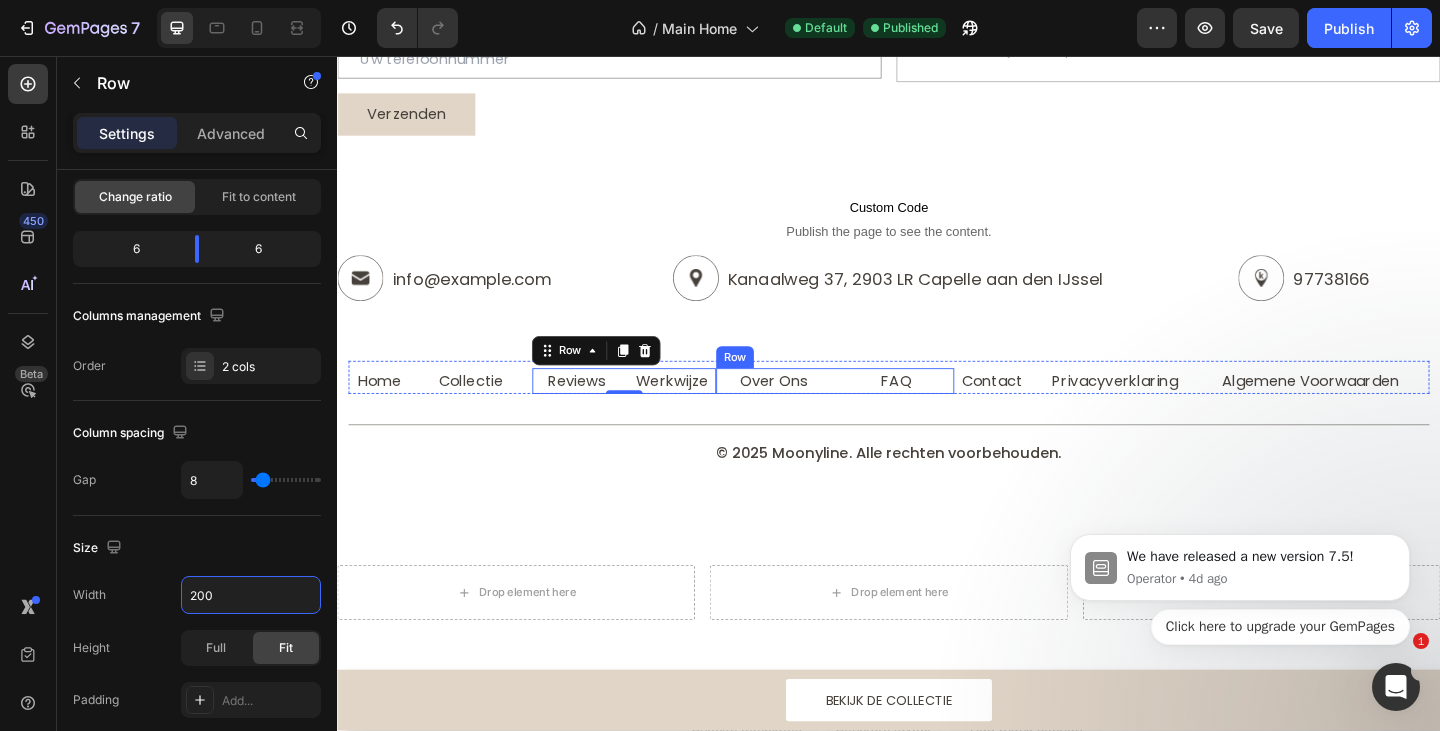 click on "OverOns Heading FAQ Heading Row" at bounding box center (878, 410) 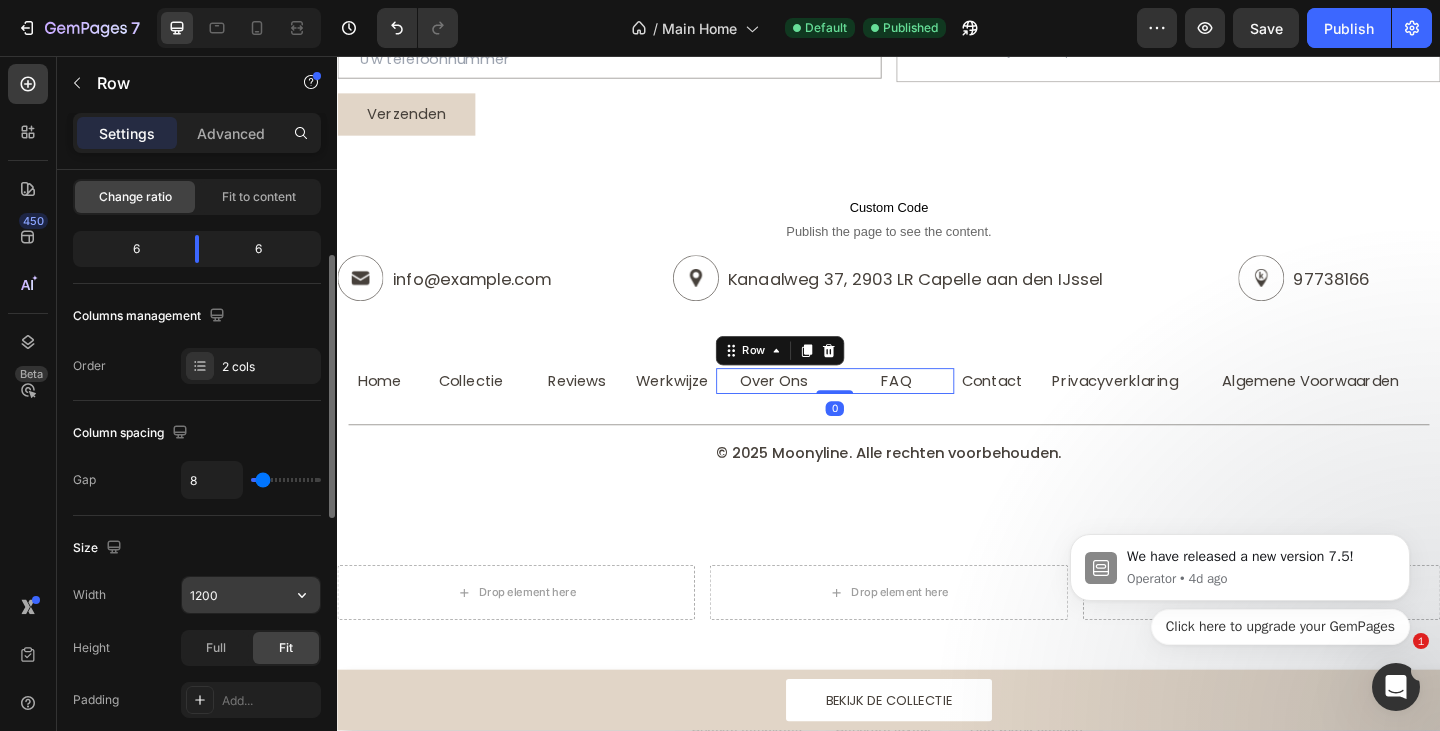 click on "1200" at bounding box center (251, 595) 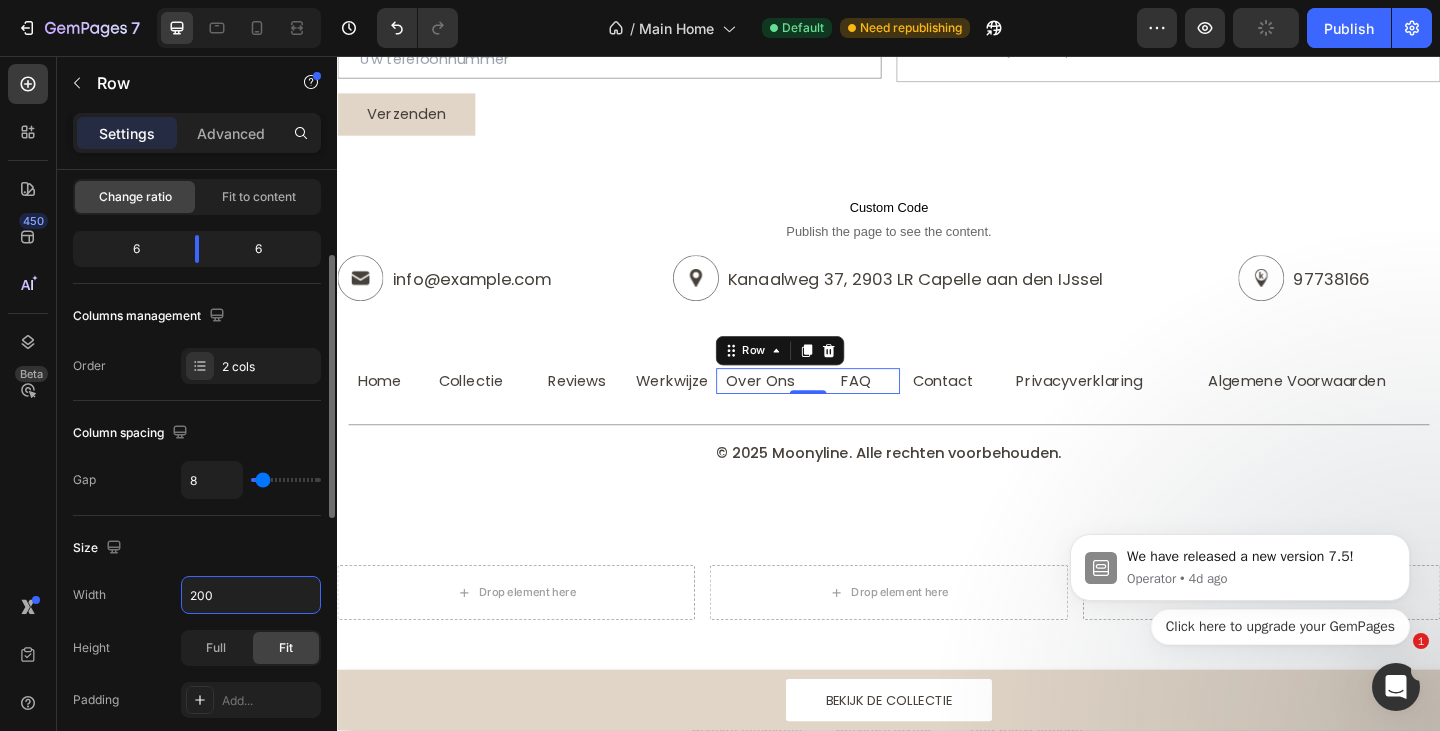 type on "200" 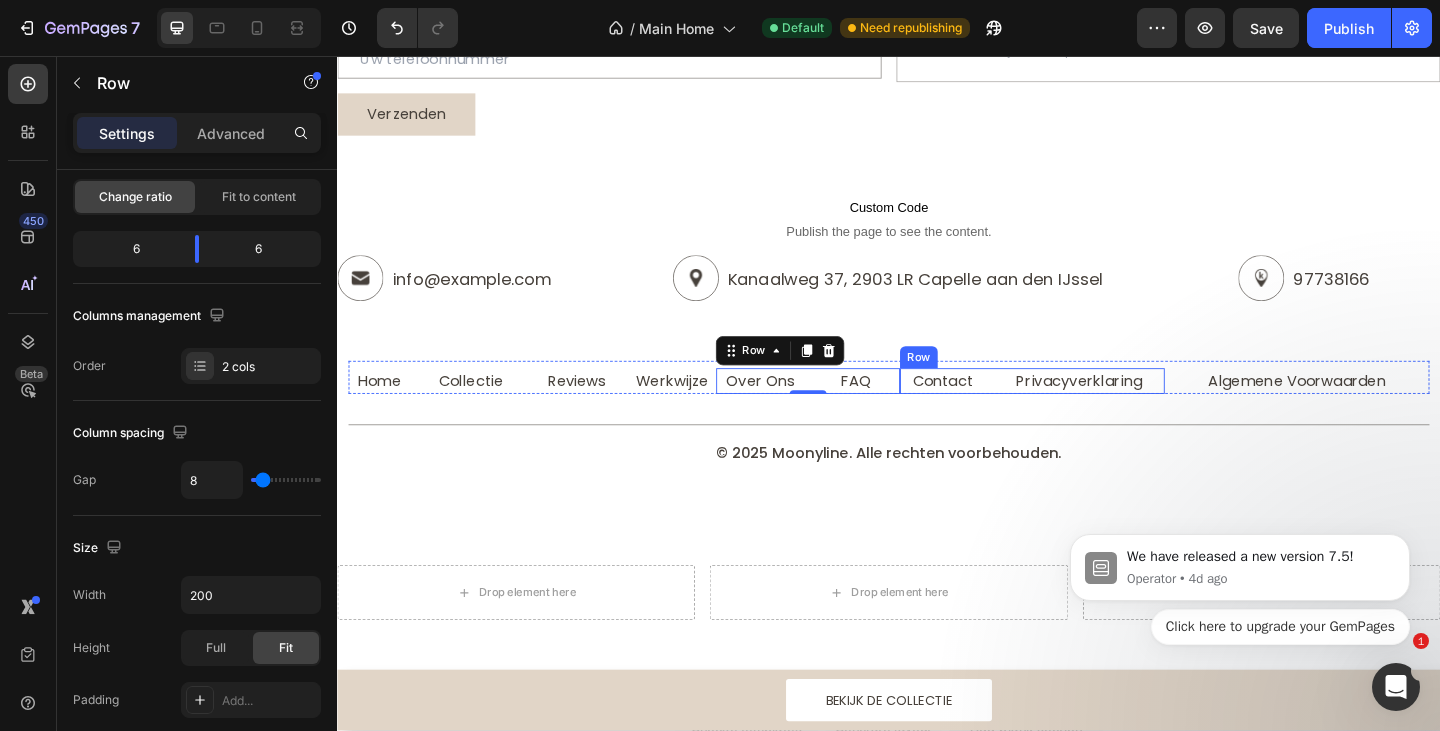 click on "Contact Heading Privacyverklaring Heading Row" at bounding box center [1093, 410] 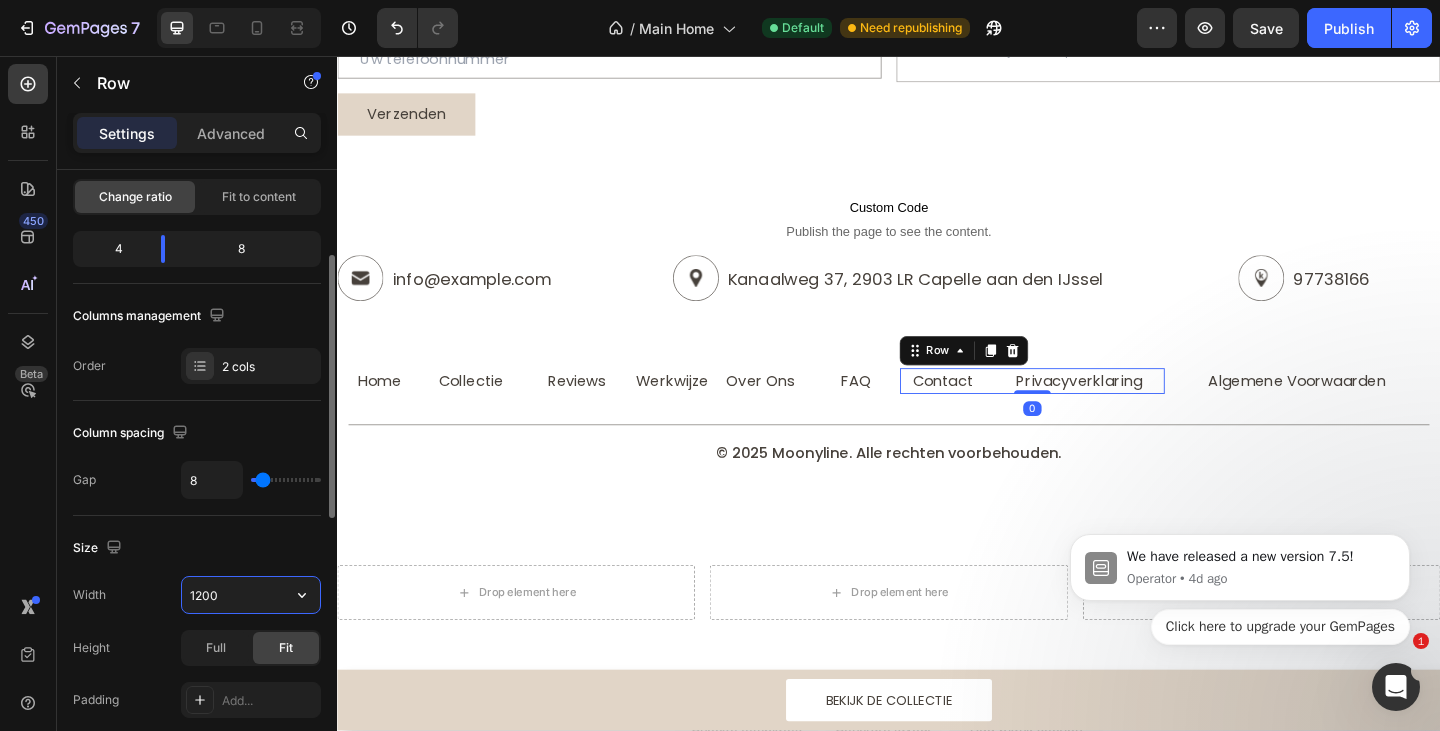 click on "1200" at bounding box center [251, 595] 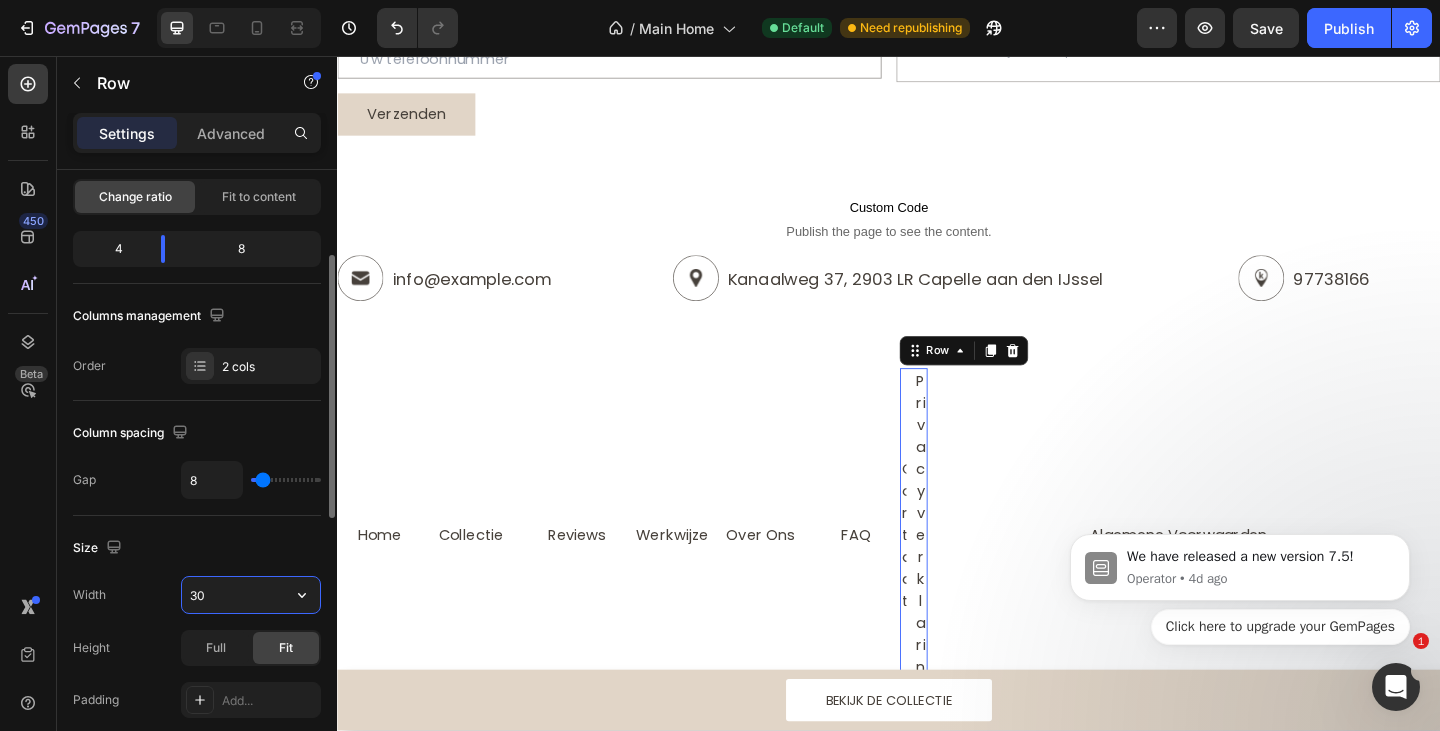 type on "300" 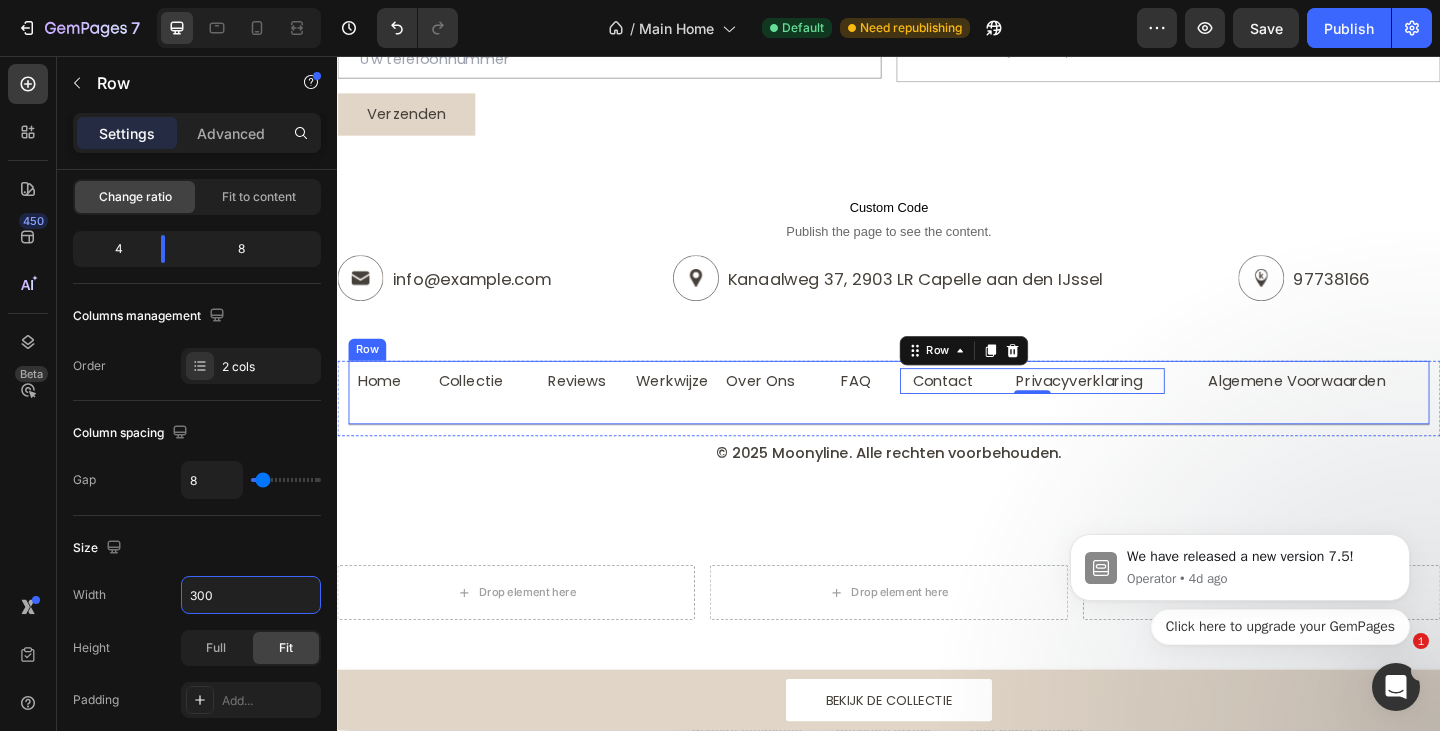 click on "Home Heading Collectie Heading Row Reviews Heading Werkwijze Heading Row OverOns Heading FAQ Heading Row Contact Heading Privacyverklaring Heading Row   0 Algemene Voorwaarden Heading Row Row" at bounding box center [937, 422] 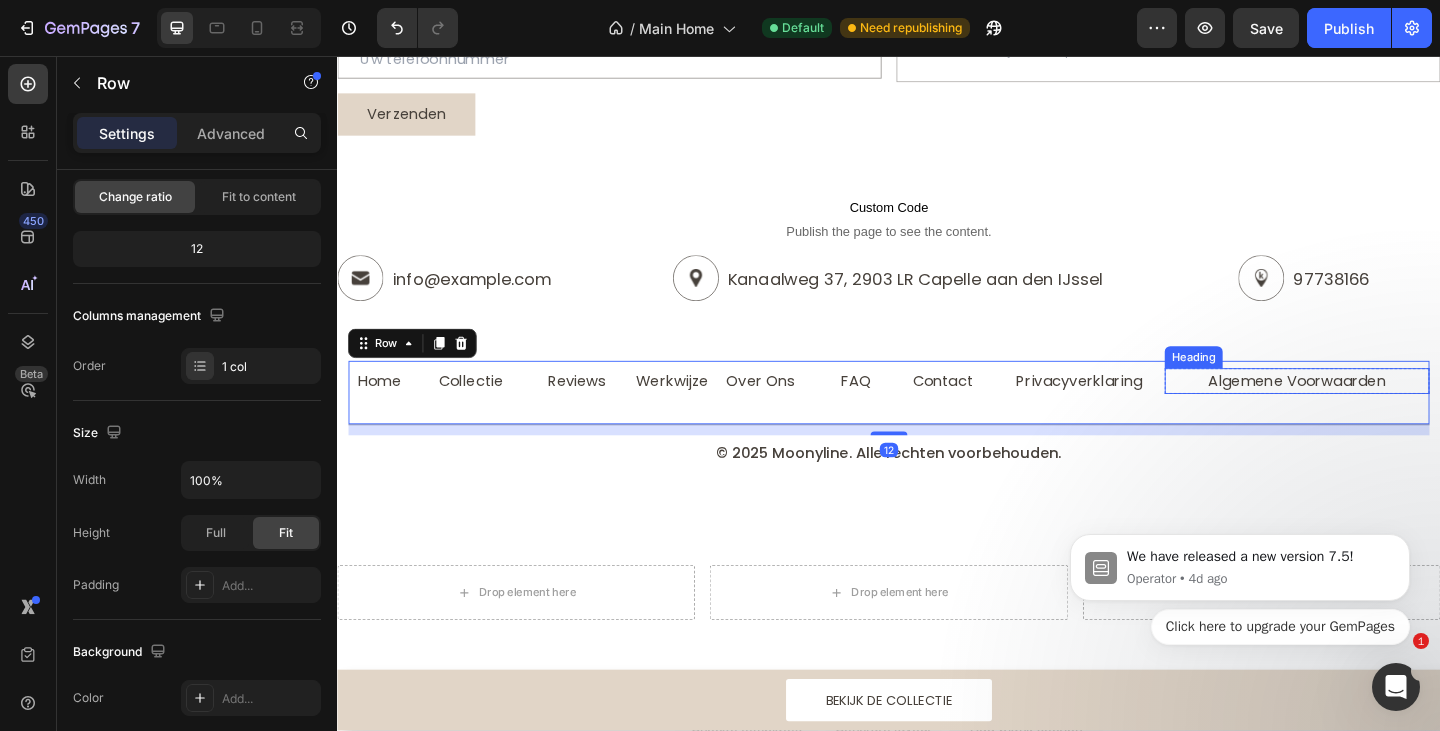 click on "Algemene Voorwaarden" at bounding box center (1381, 410) 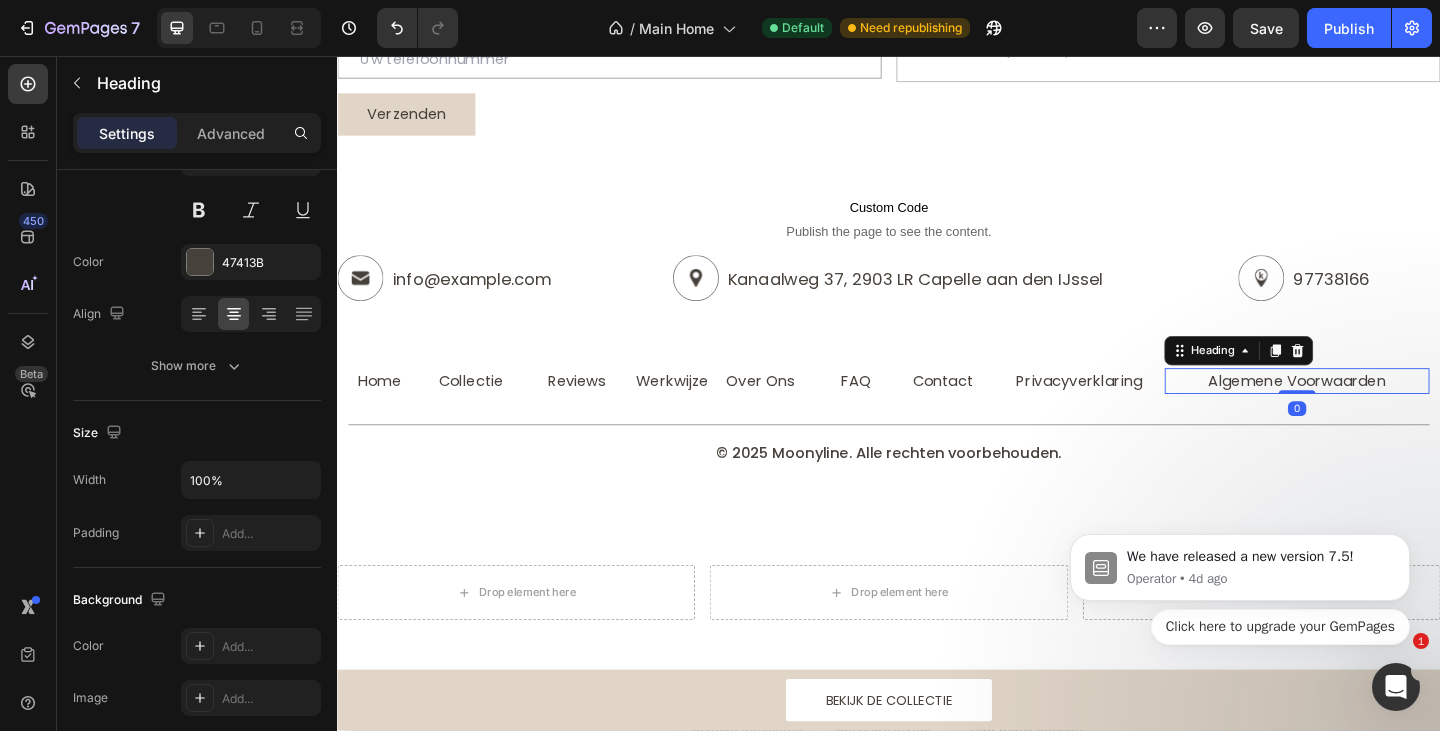 scroll, scrollTop: 0, scrollLeft: 0, axis: both 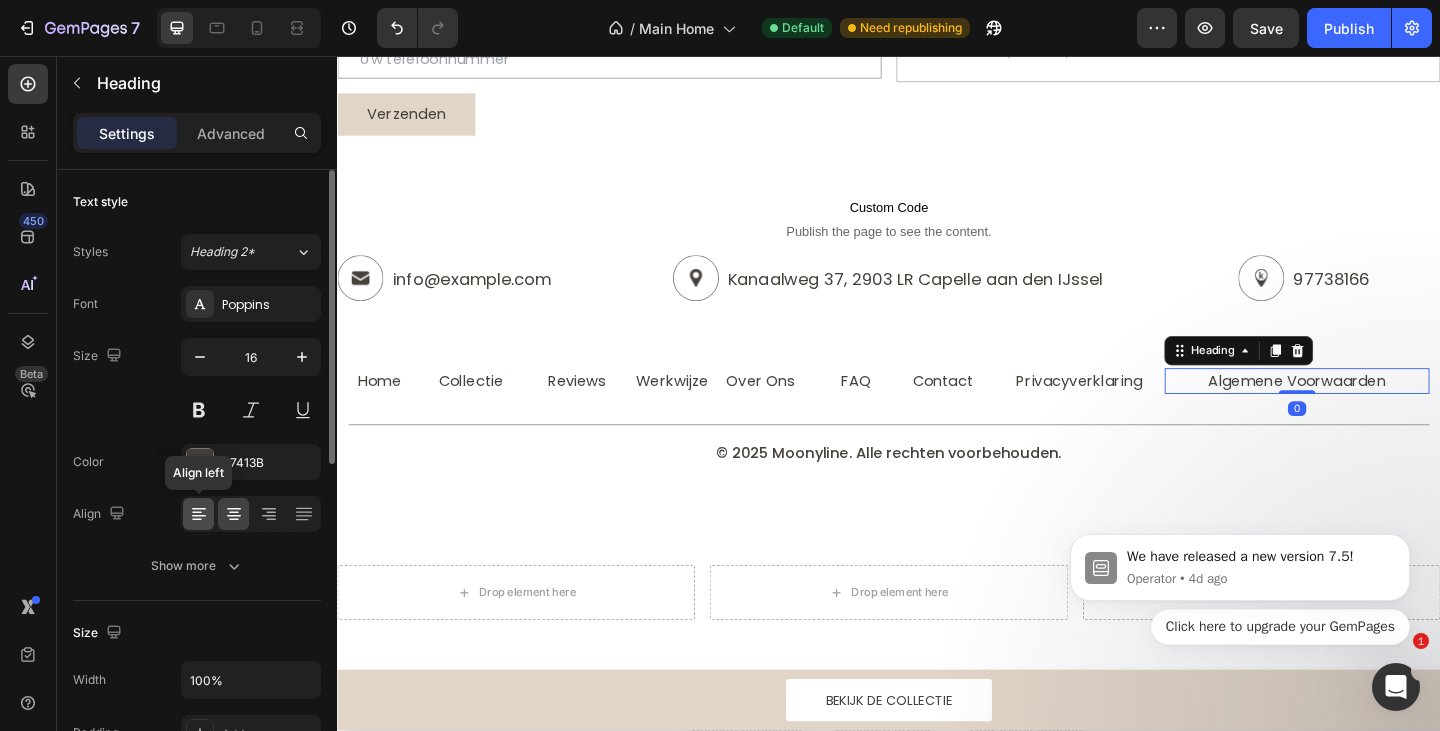 click 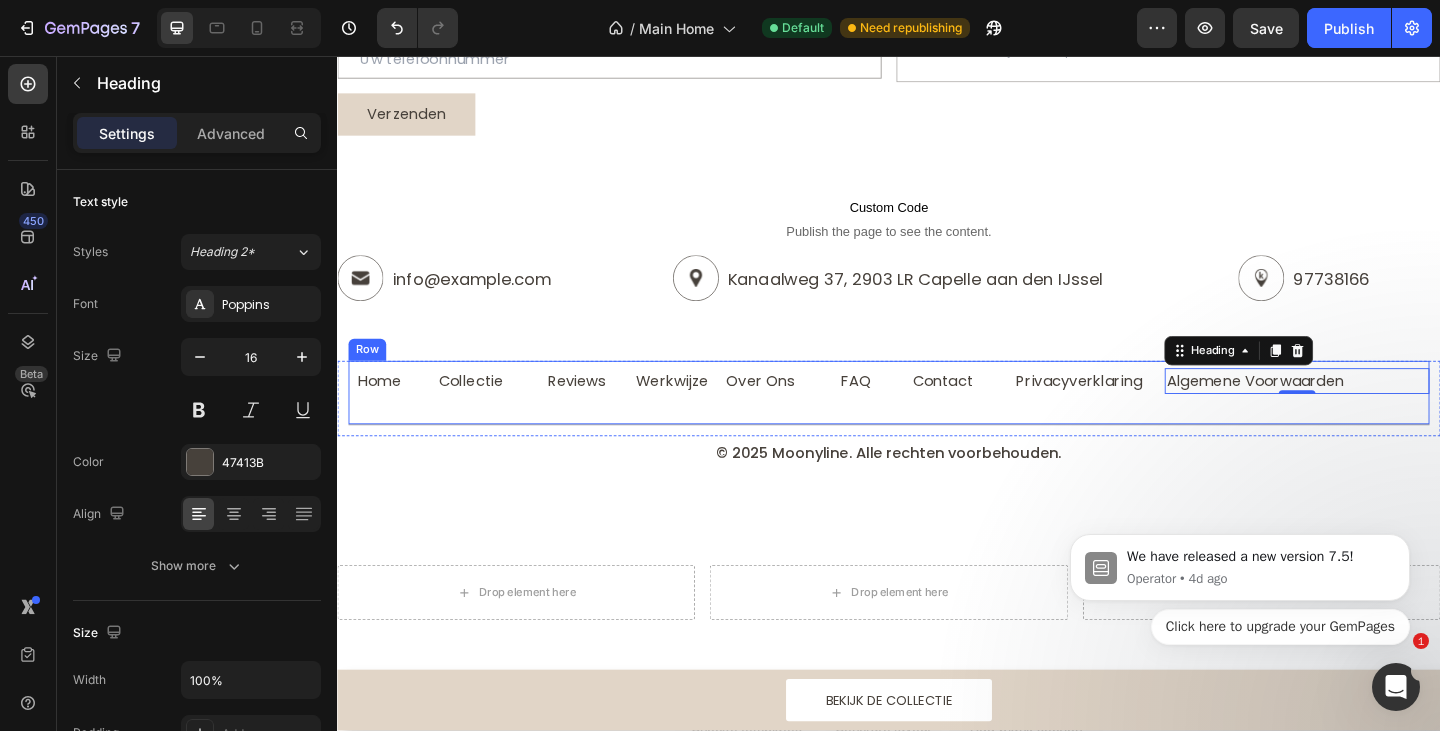 click on "Home Heading Collectie Heading Row Reviews Heading Werkwijze Heading Row OverOns Heading FAQ Heading Row Contact Heading Privacyverklaring Heading Row   0 Row Row" at bounding box center (937, 422) 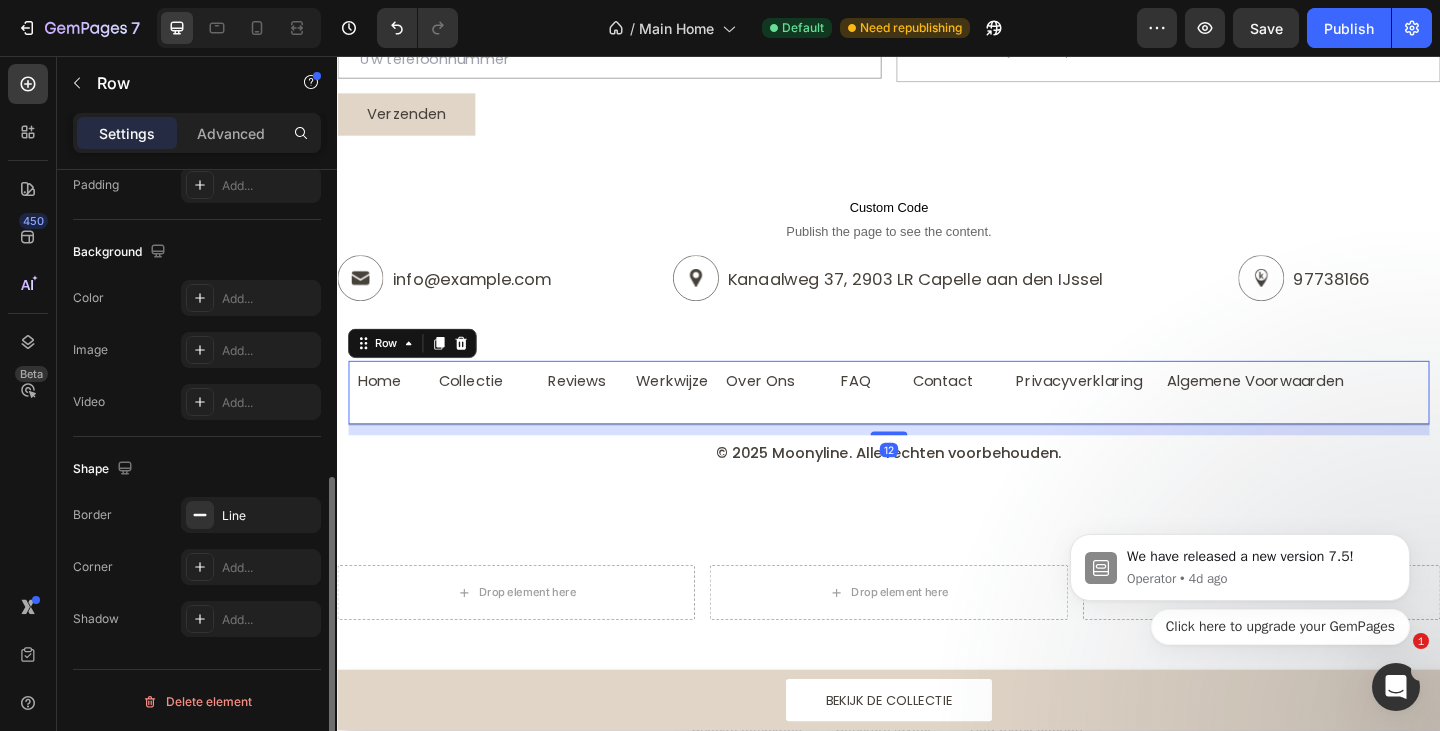 scroll, scrollTop: 602, scrollLeft: 0, axis: vertical 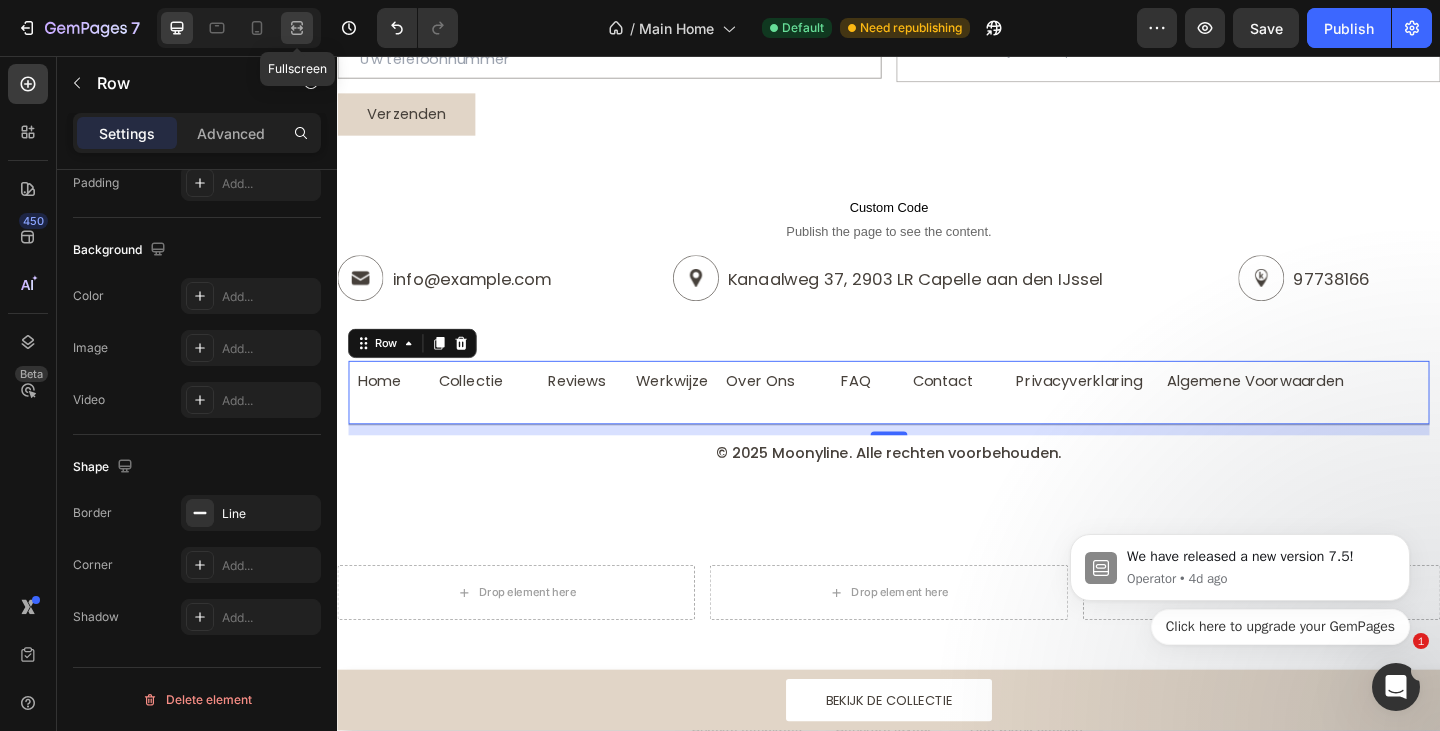 click 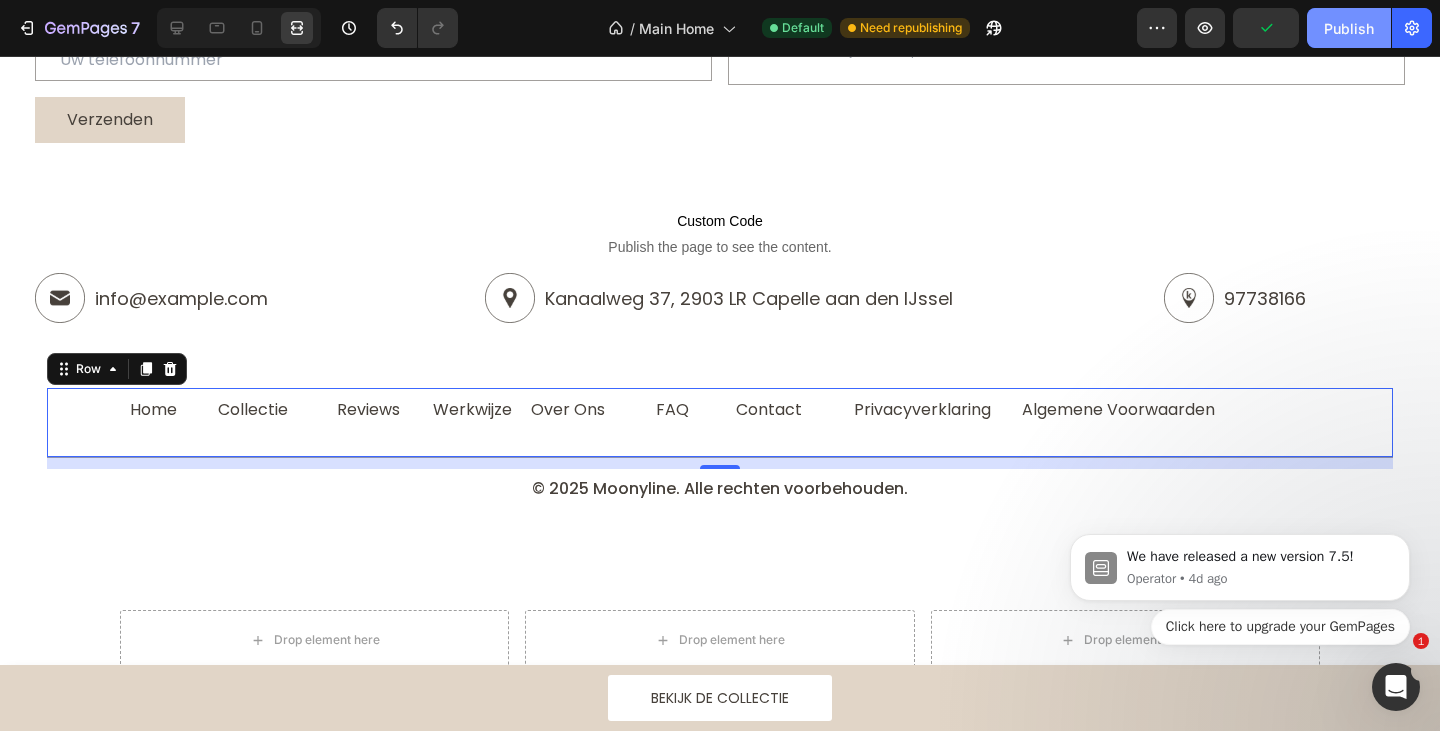 click on "Publish" at bounding box center (1349, 28) 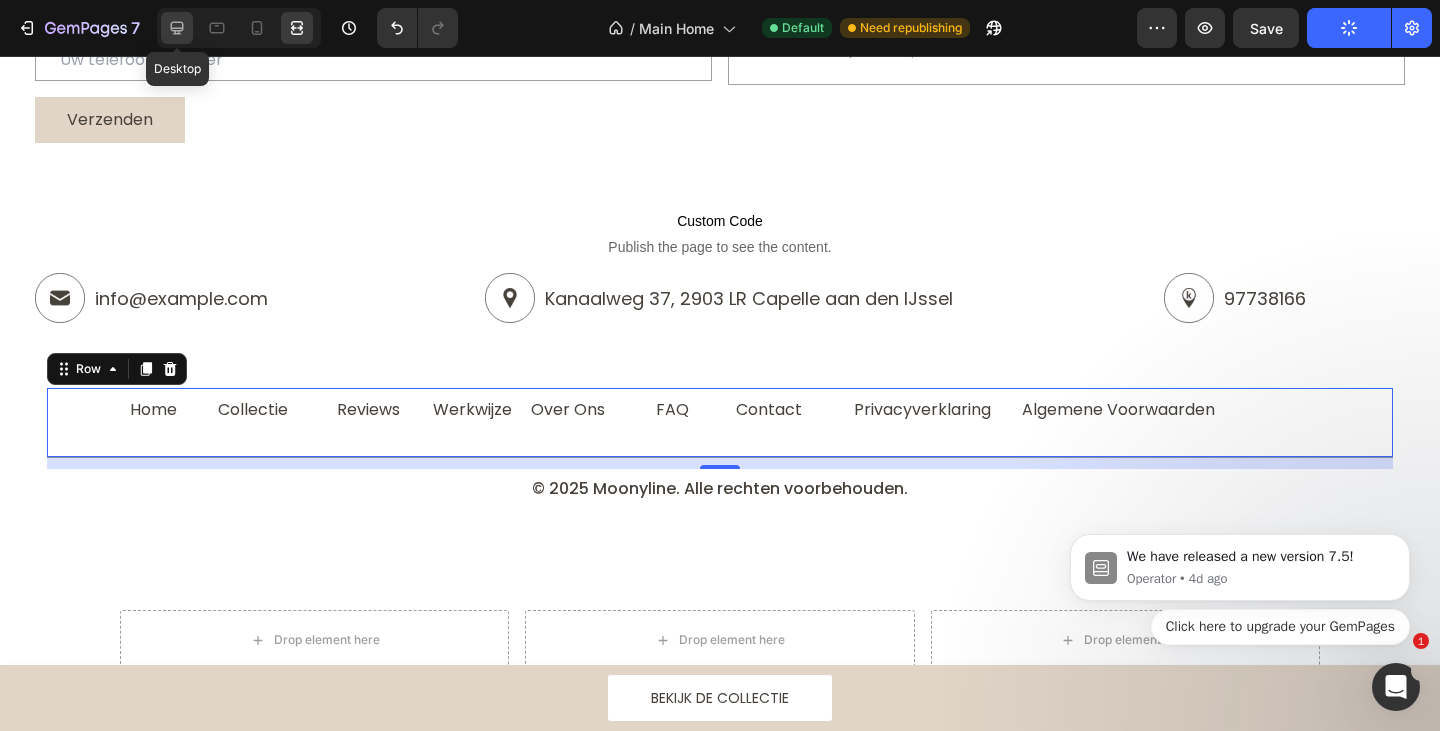click 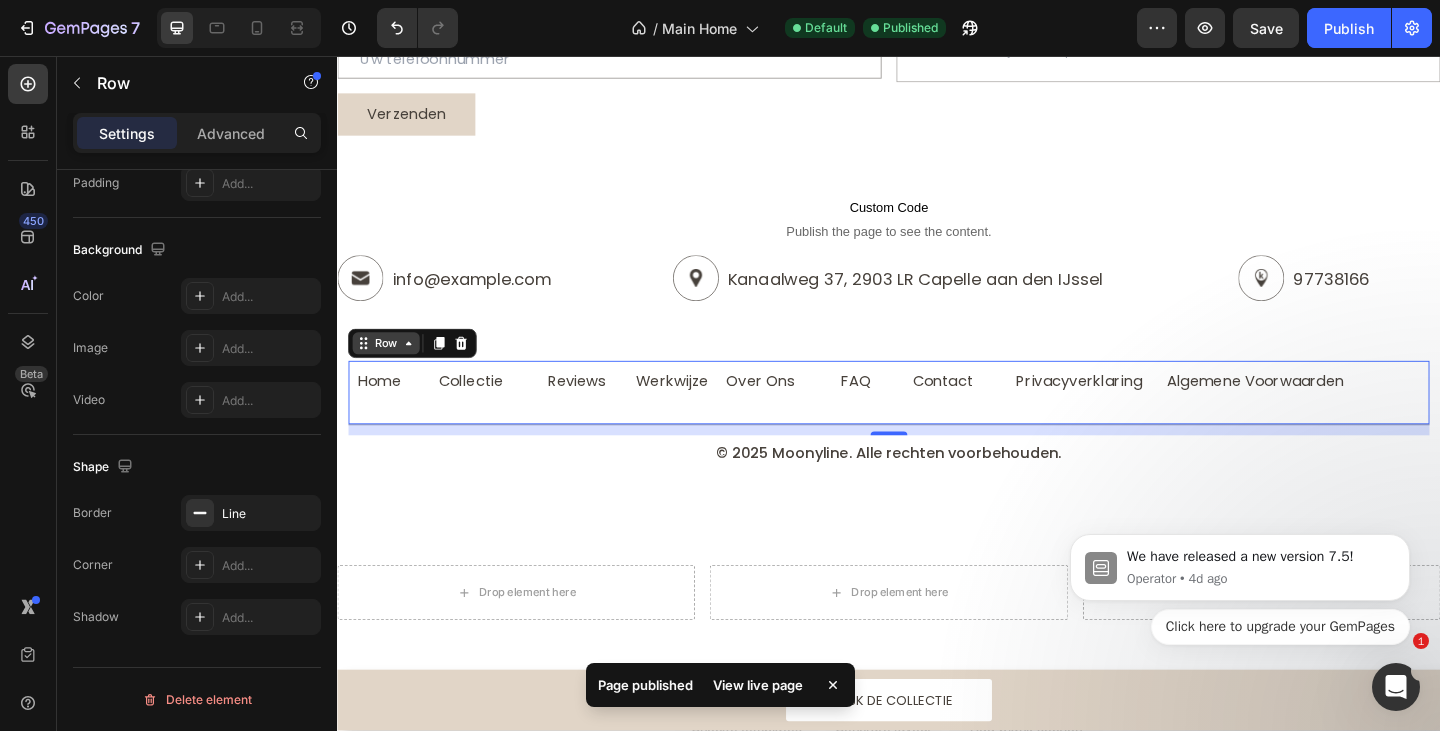 click on "Row" at bounding box center [390, 369] 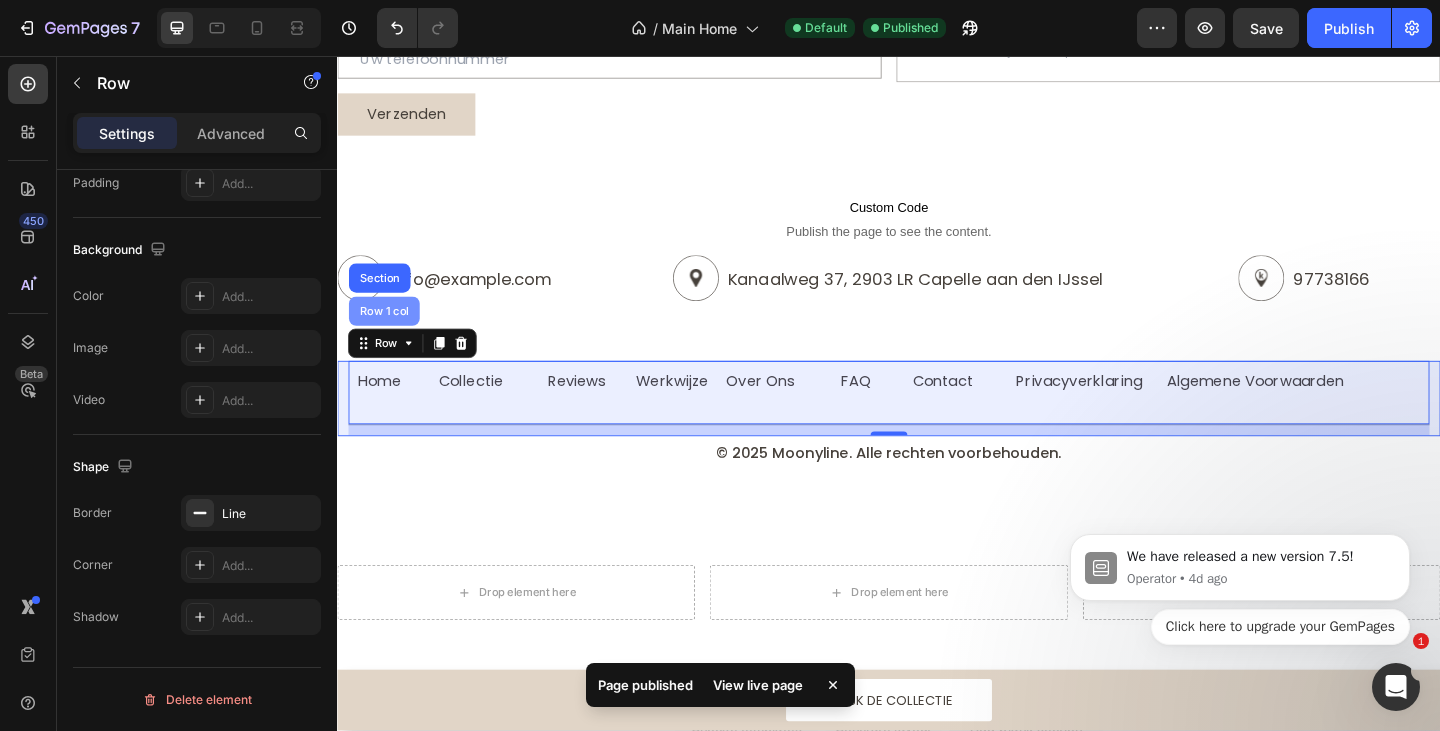 click on "Row 1 col" at bounding box center [388, 334] 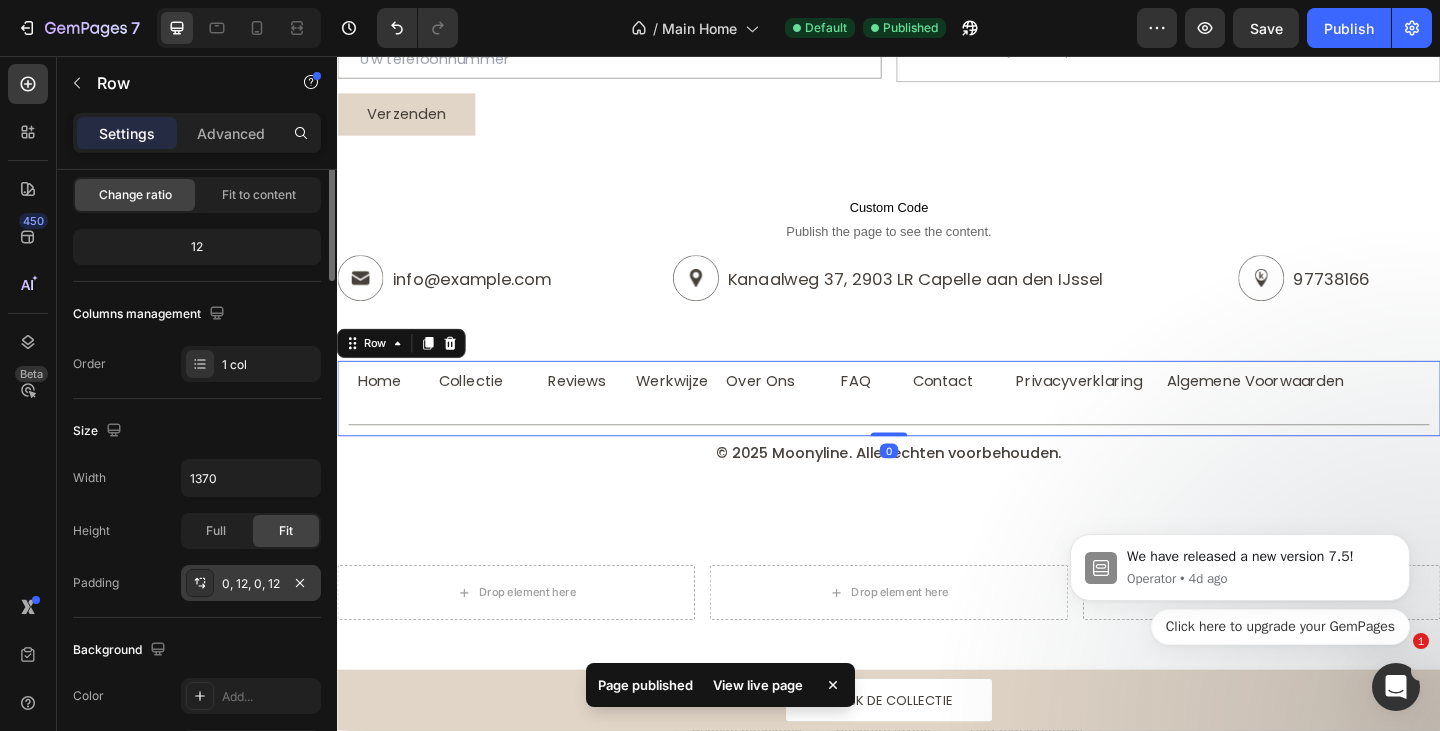 scroll, scrollTop: 0, scrollLeft: 0, axis: both 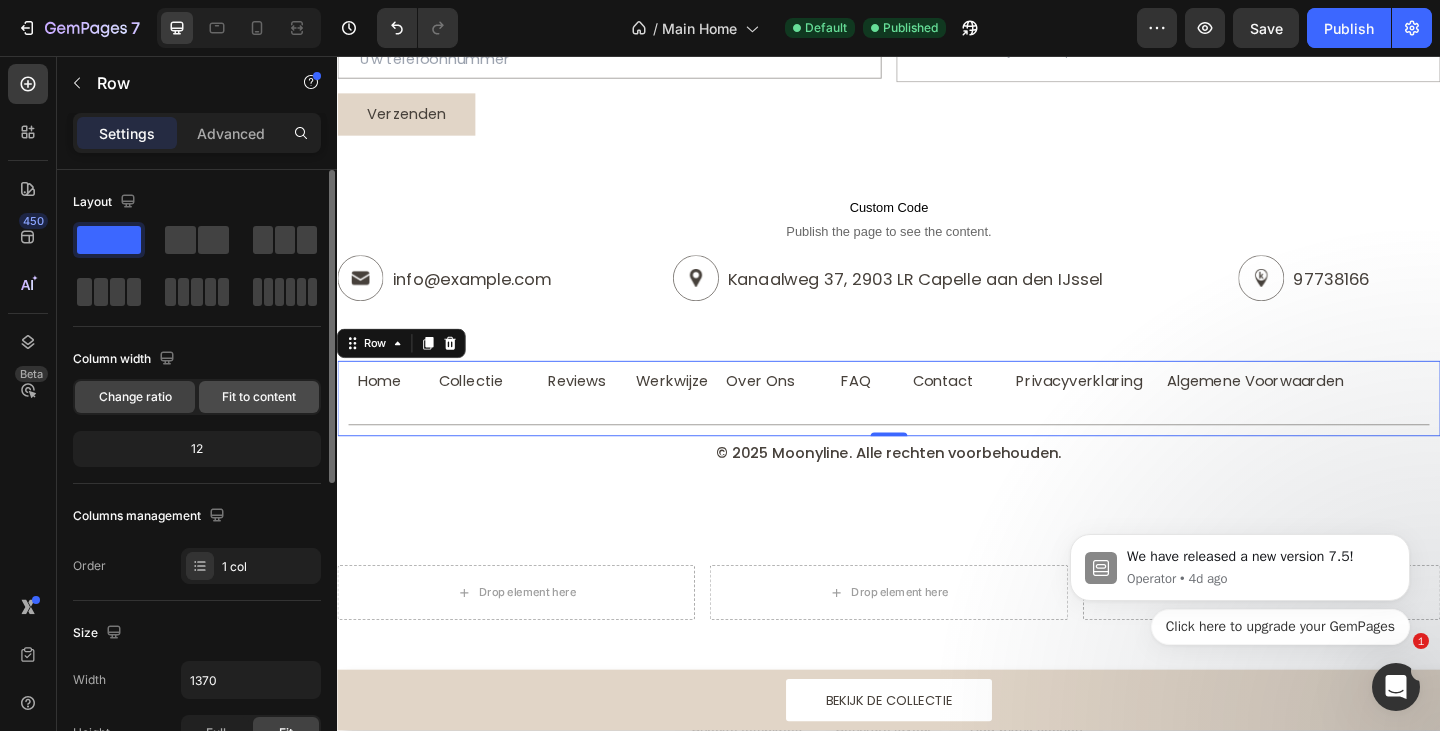 click on "Fit to content" 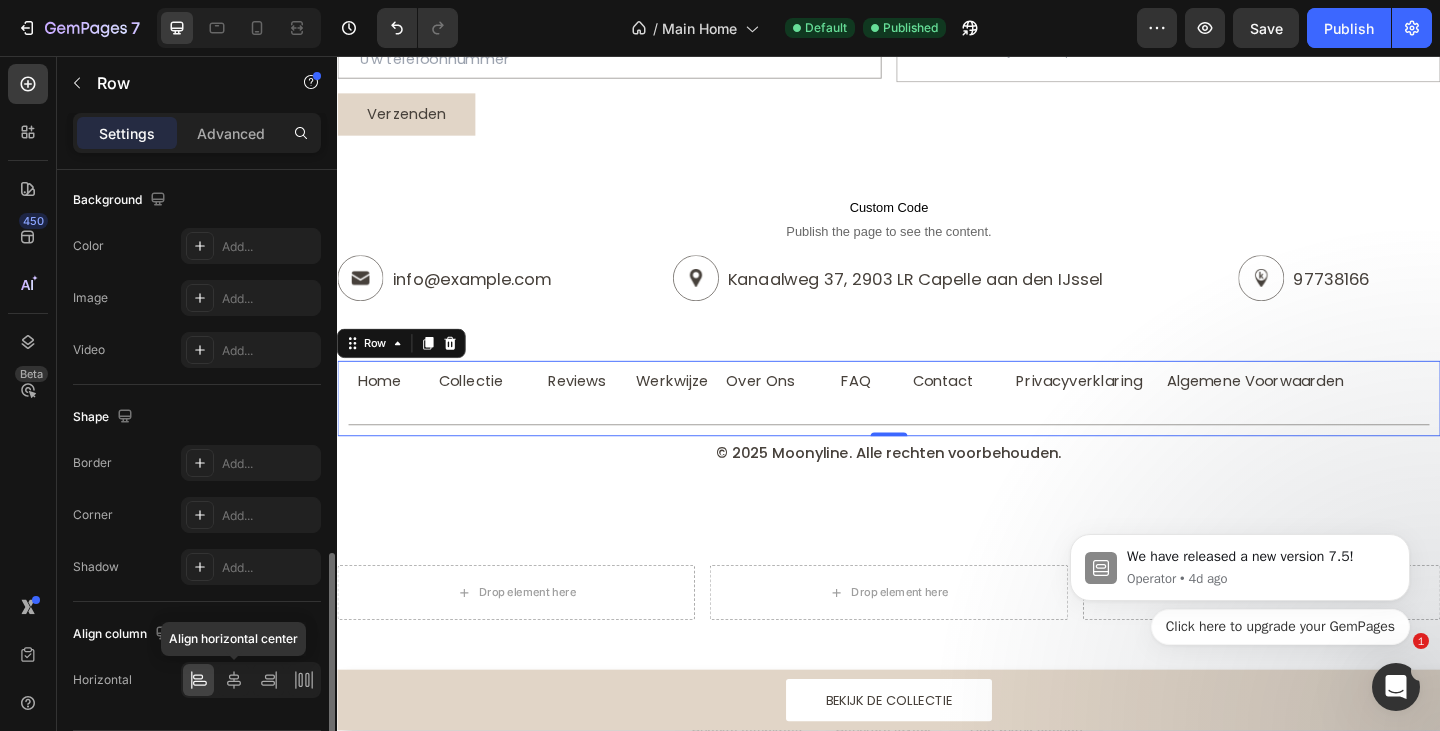 scroll, scrollTop: 663, scrollLeft: 0, axis: vertical 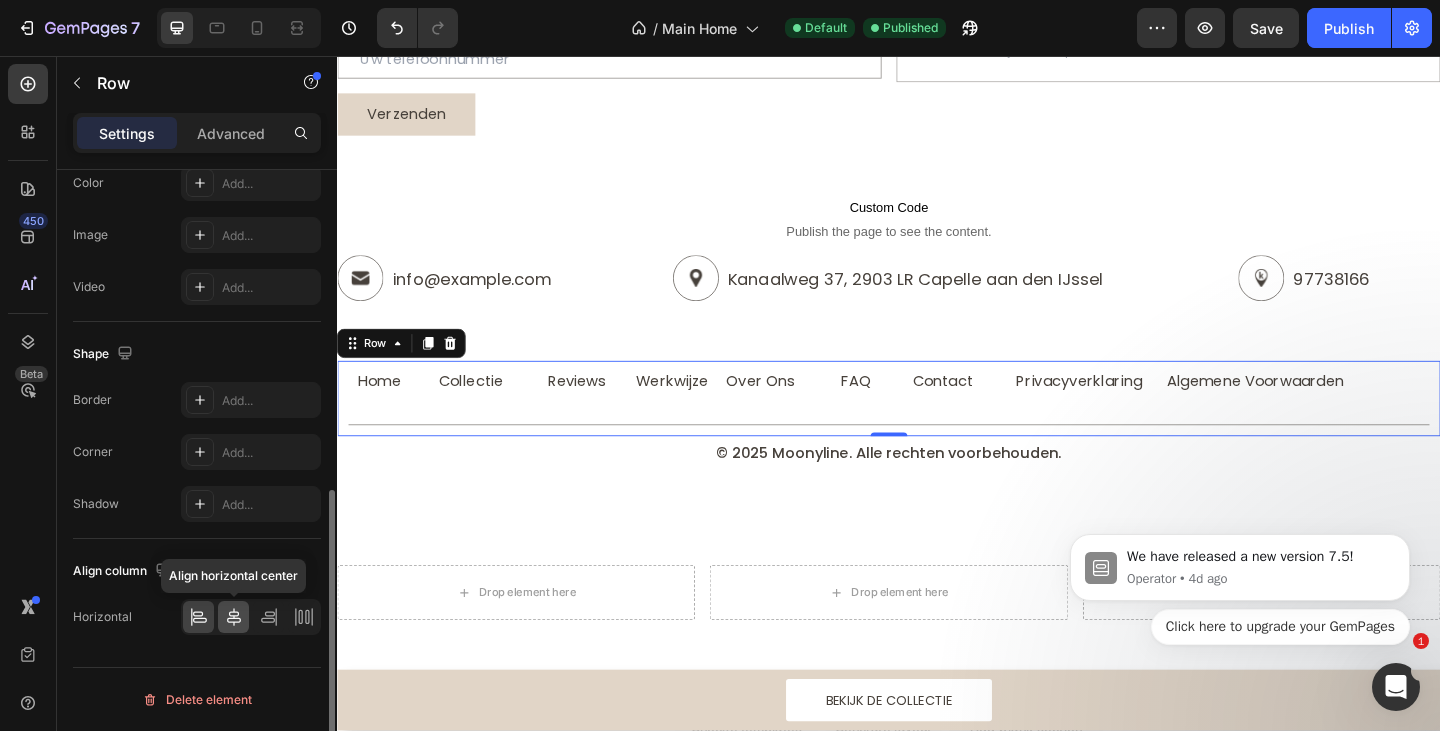 click 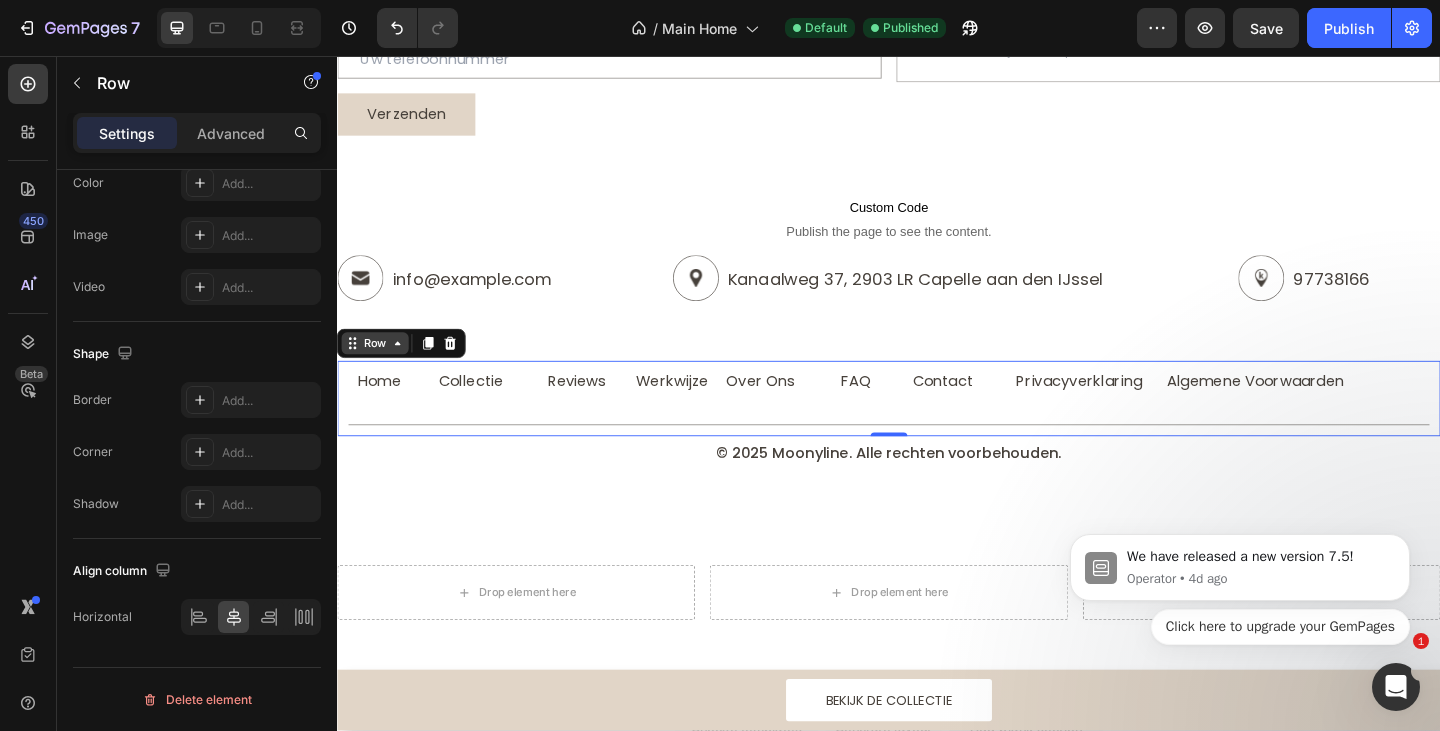 click on "Row" at bounding box center (378, 369) 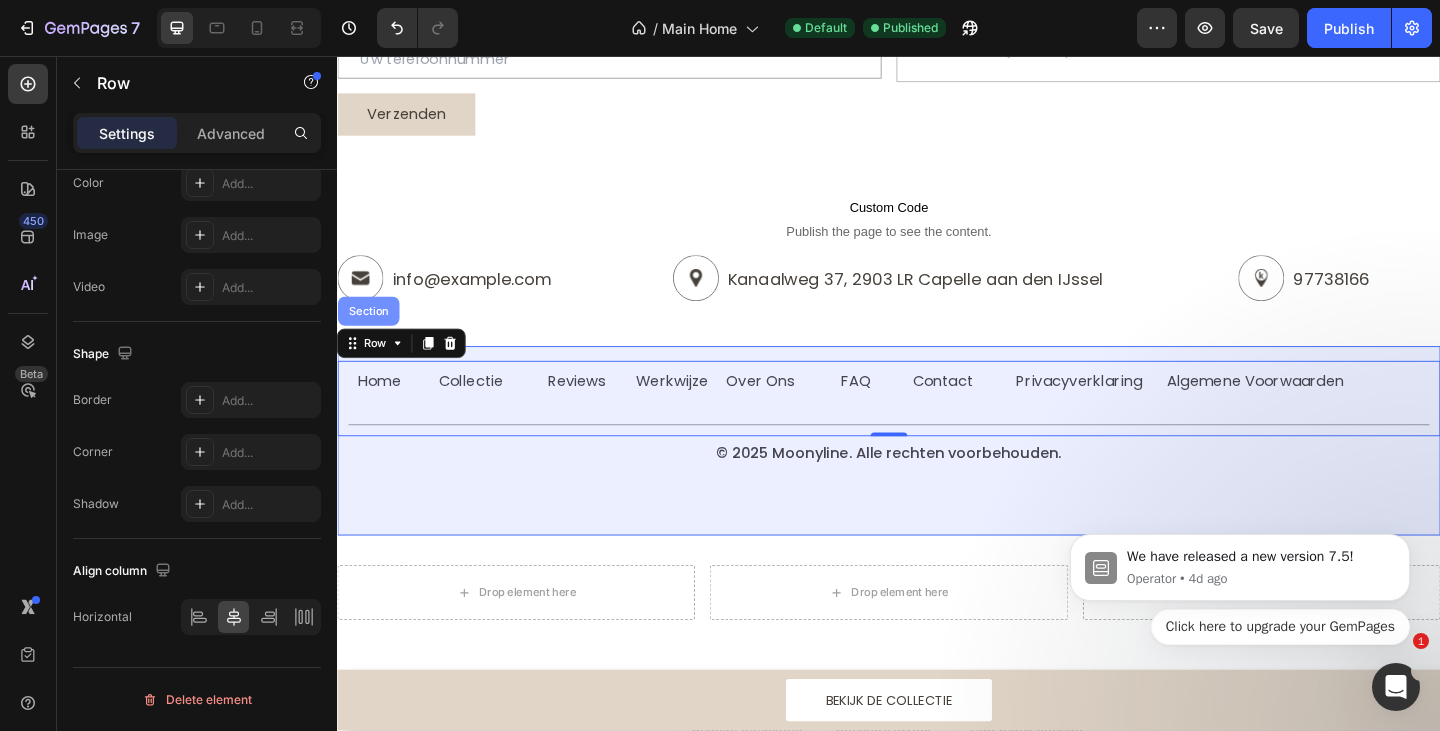 click on "Section" at bounding box center (371, 334) 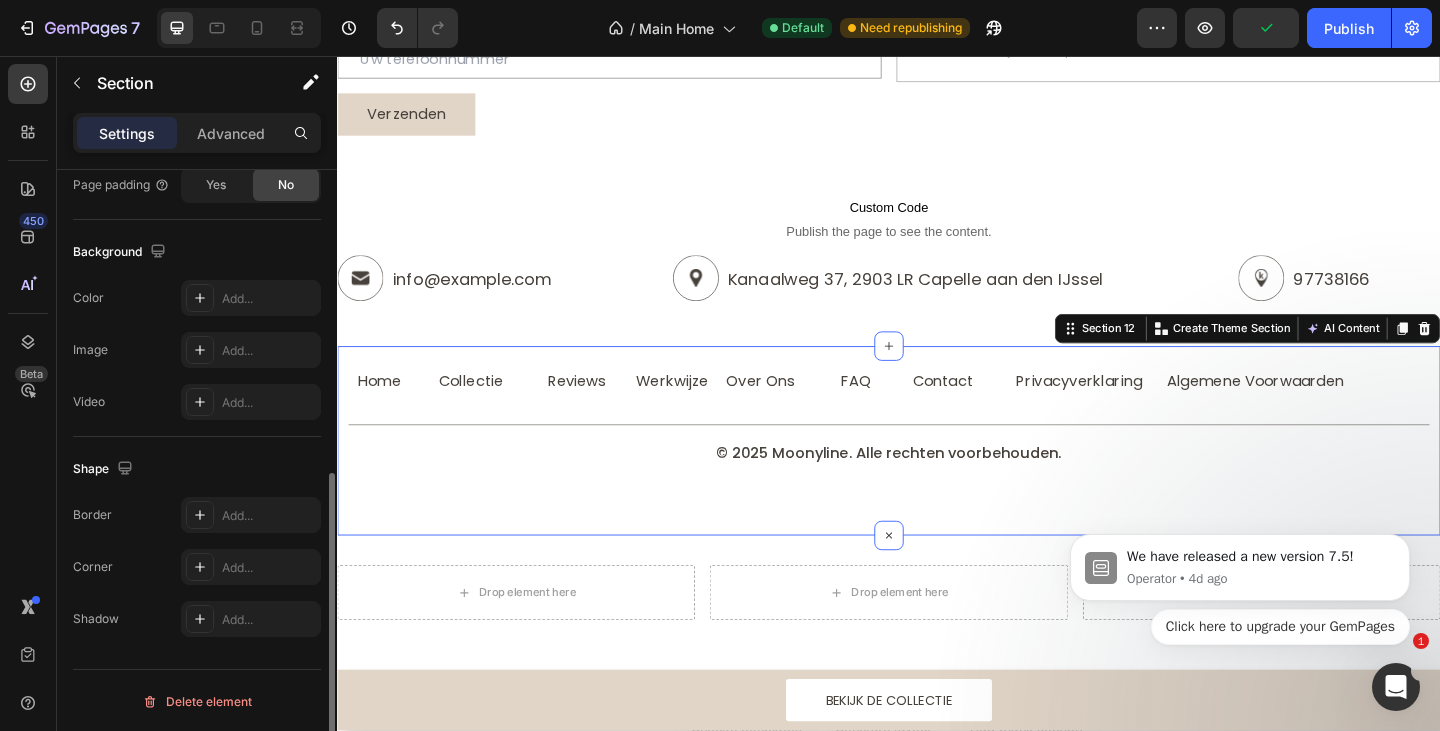 scroll, scrollTop: 602, scrollLeft: 0, axis: vertical 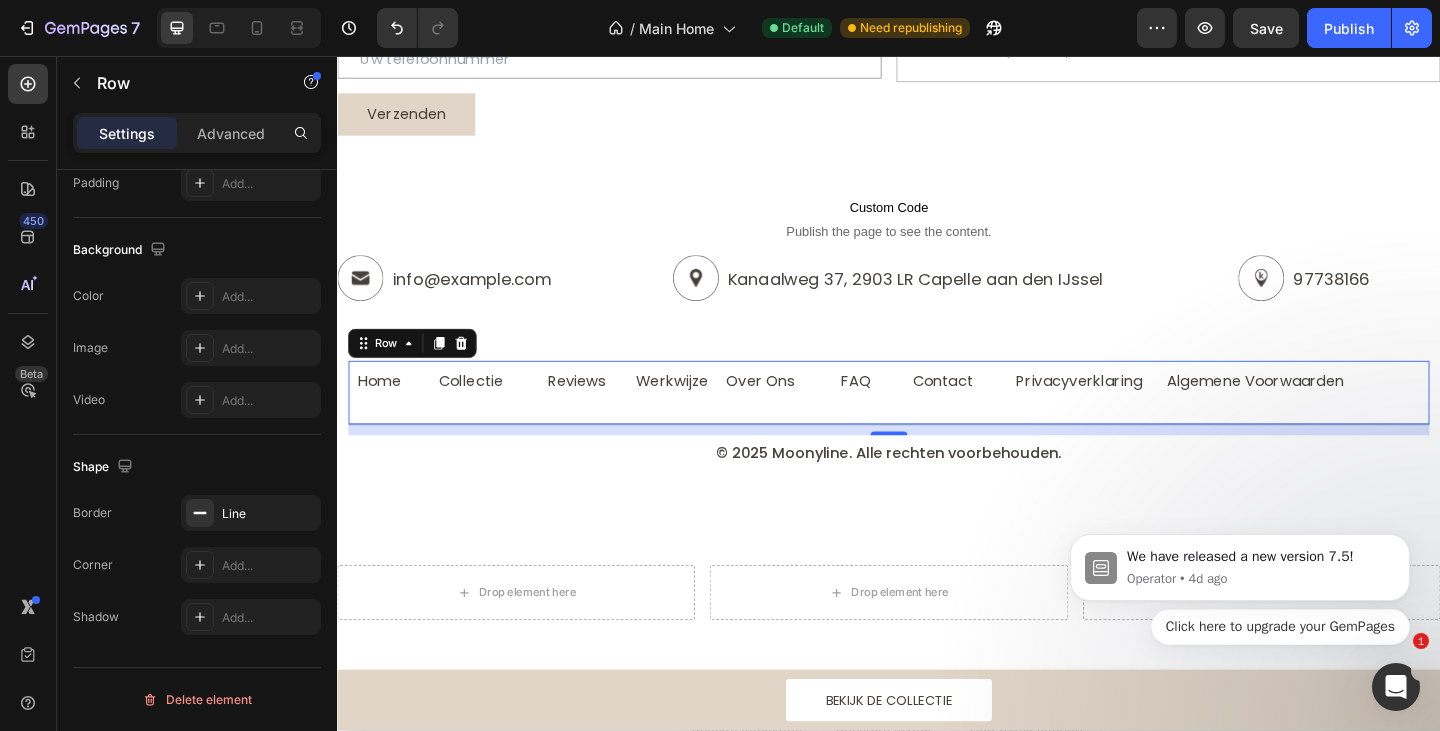 click on "Home Heading Collectie Heading Row Reviews Heading Werkwijze Heading Row Over Ons Heading FAQ Heading Row Contact Heading Privacyverklaring Heading Row Algemene Voorwaarden Heading Row Row Row   0" at bounding box center (937, 423) 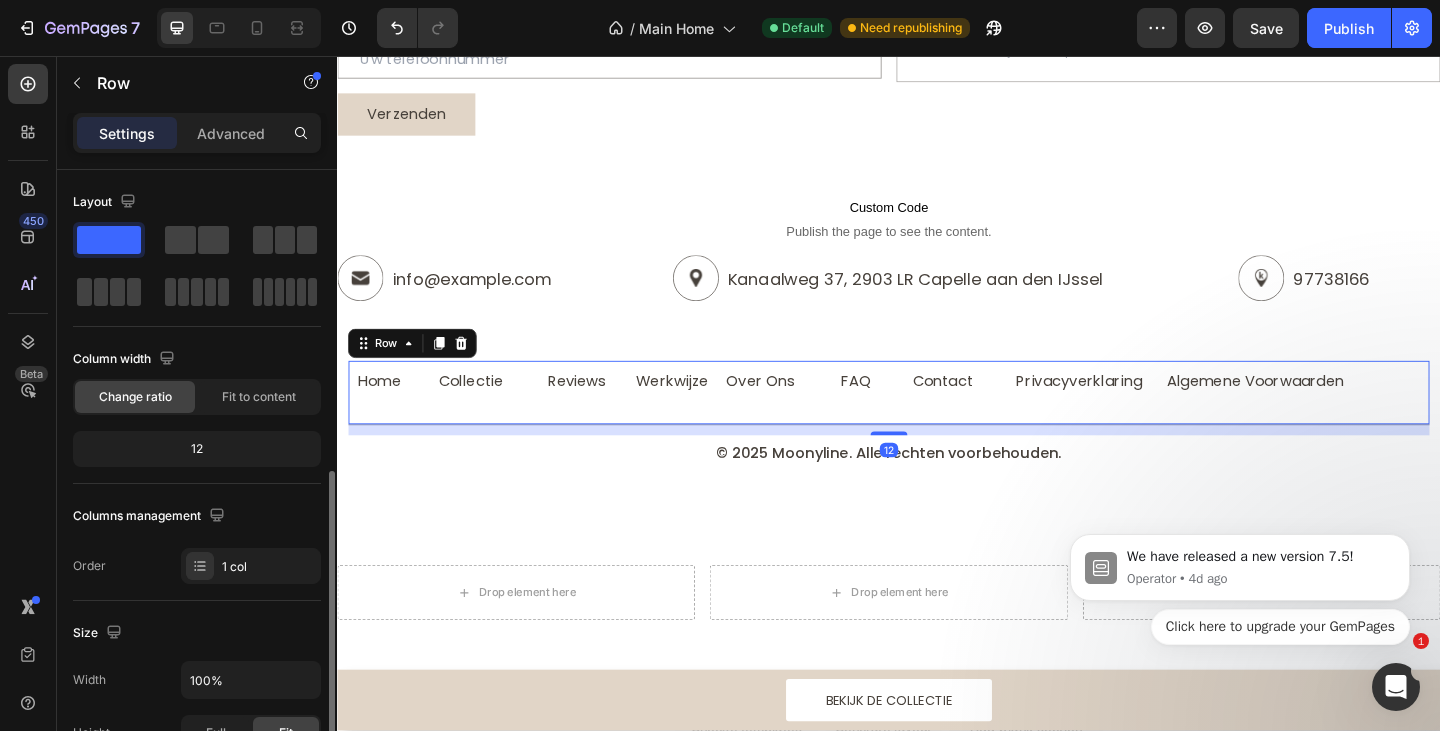 scroll, scrollTop: 300, scrollLeft: 0, axis: vertical 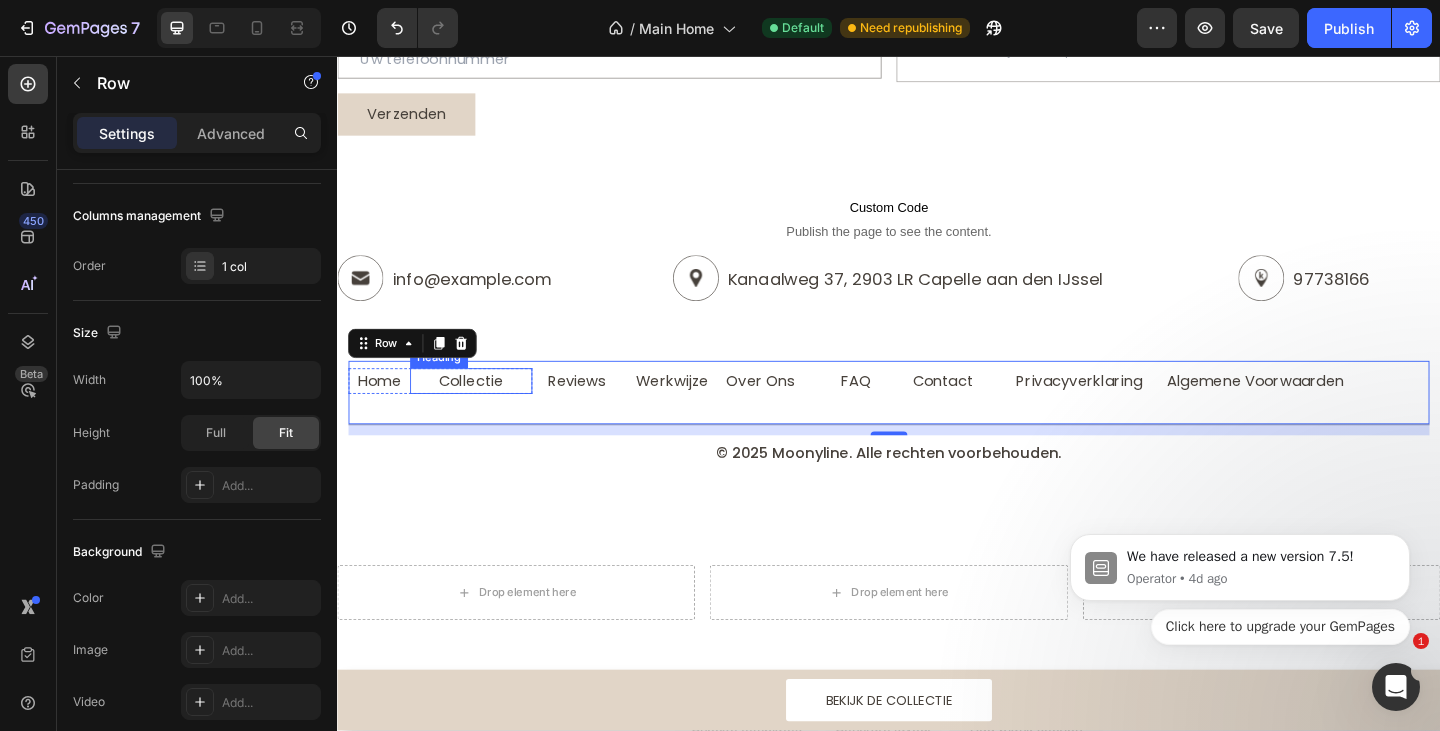 click on "Collectie" at bounding box center (482, 410) 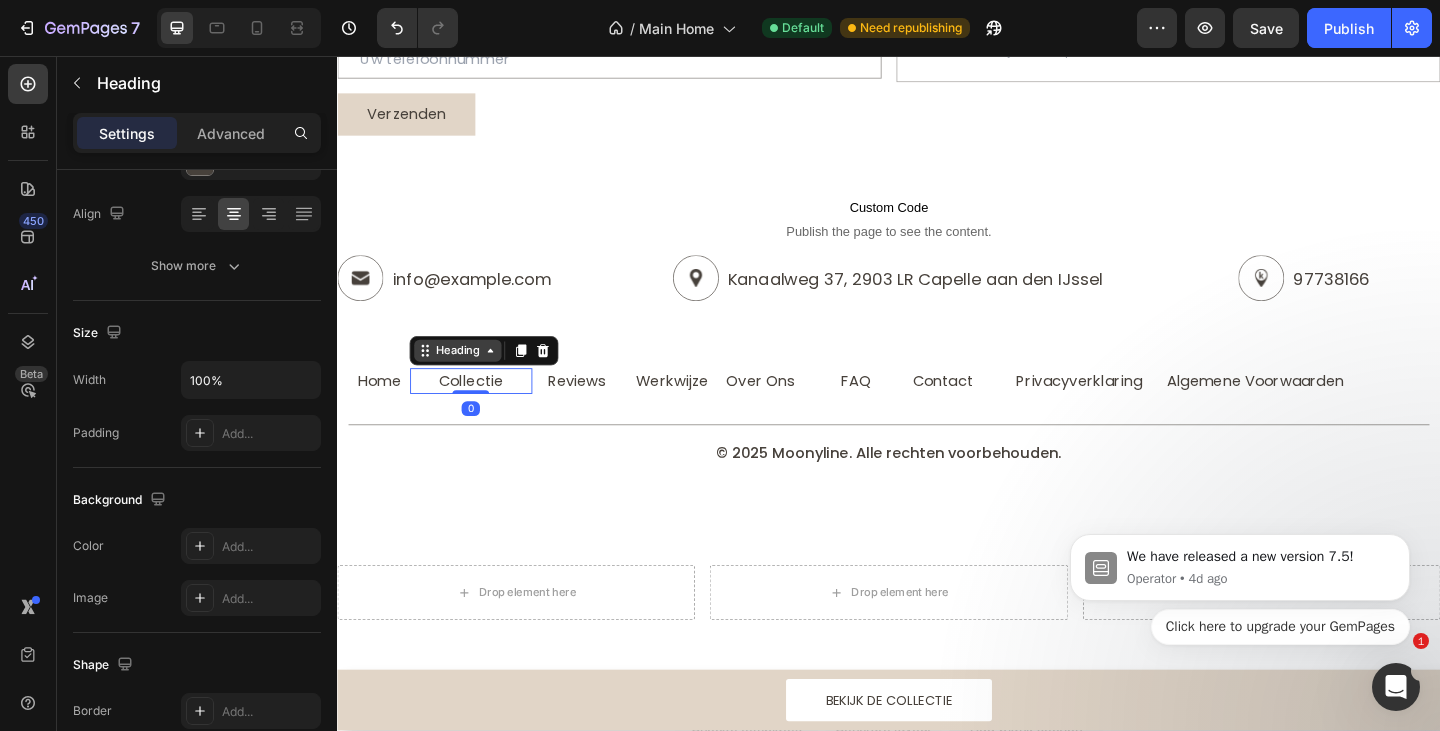 scroll, scrollTop: 0, scrollLeft: 0, axis: both 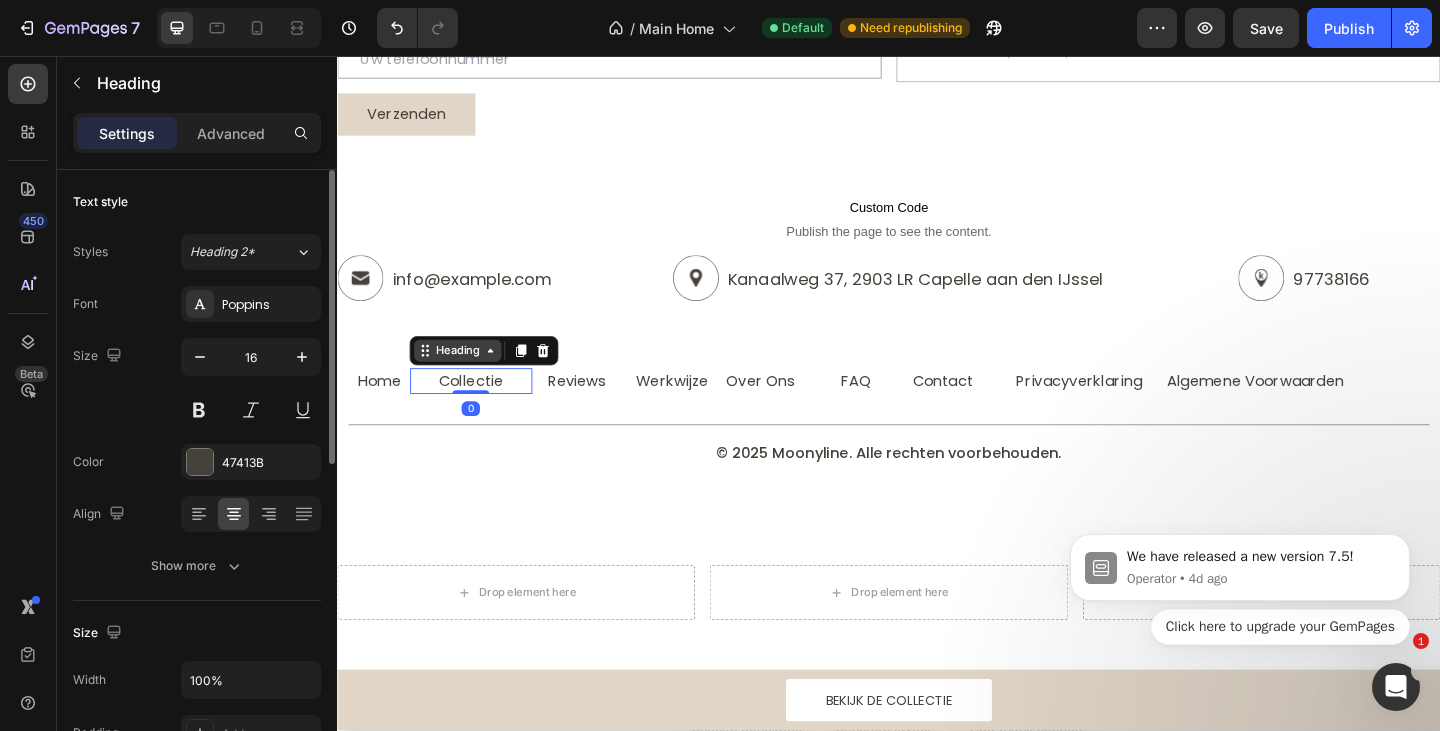 click on "Heading" at bounding box center [468, 377] 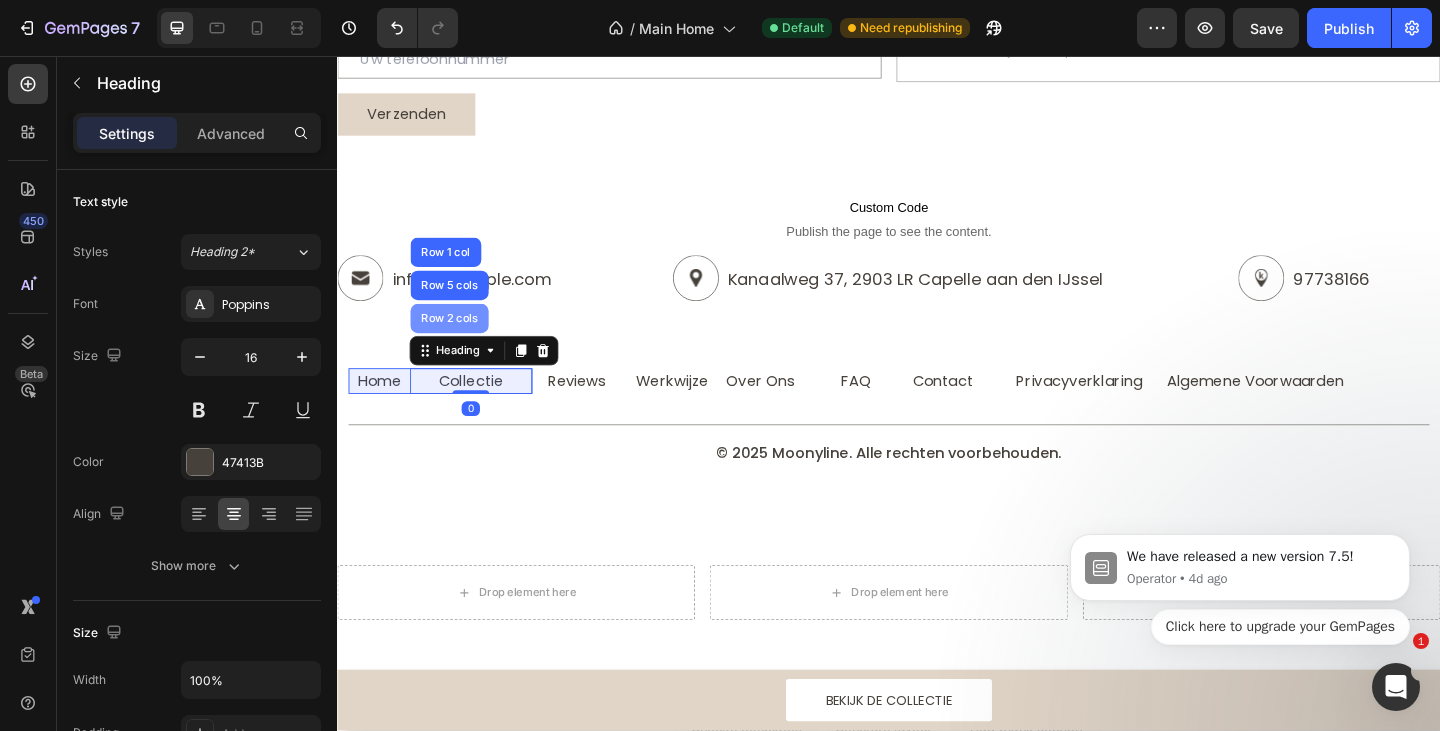 click on "Row 2 cols" at bounding box center [459, 342] 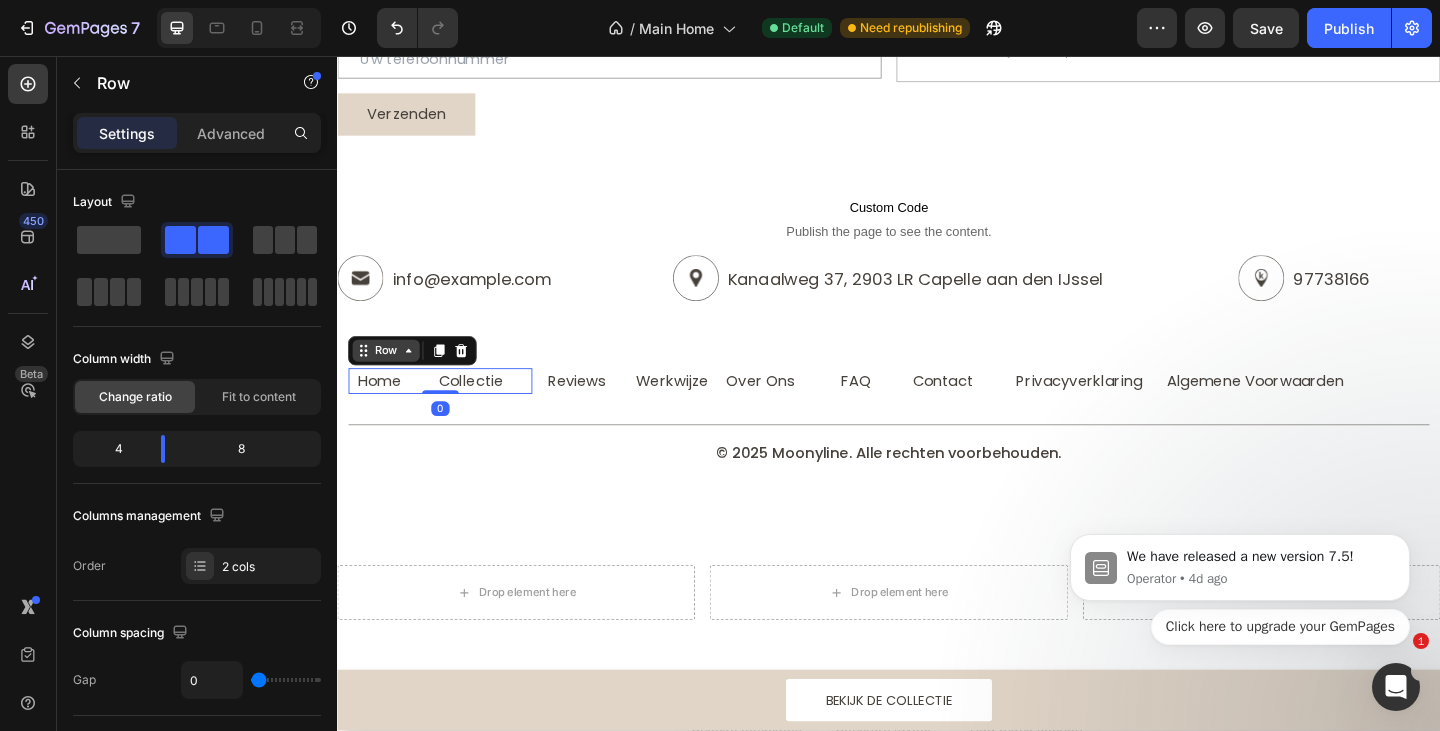click on "Row" at bounding box center (390, 377) 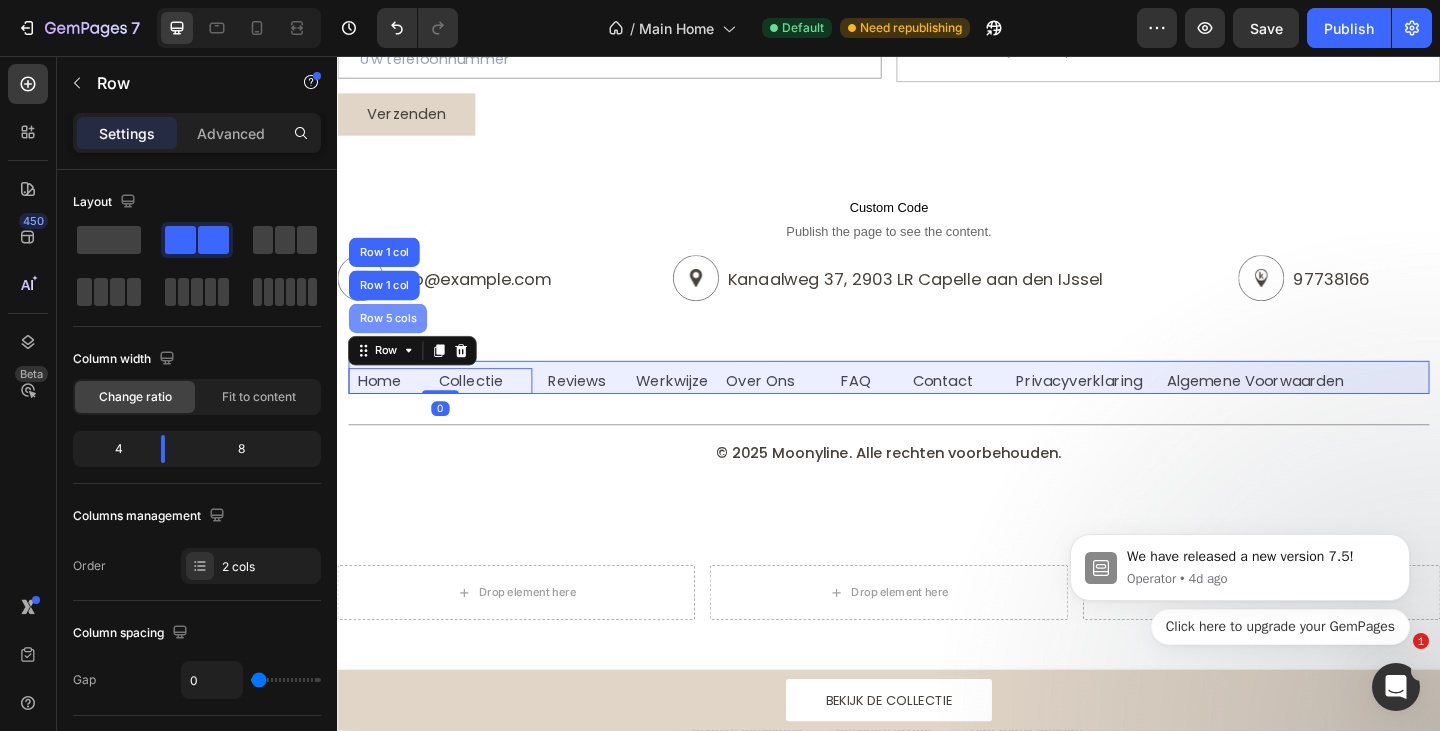 click on "Row 5 cols" at bounding box center [392, 342] 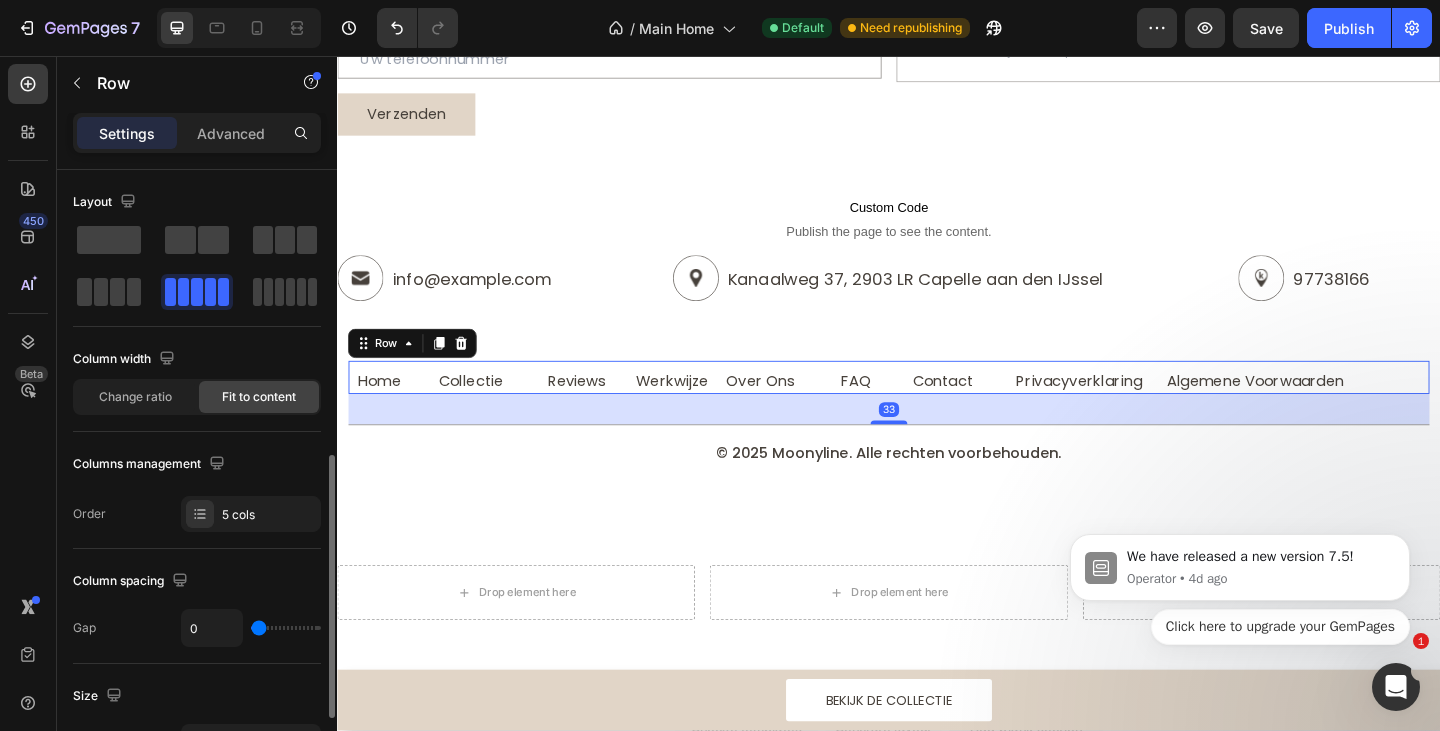 scroll, scrollTop: 200, scrollLeft: 0, axis: vertical 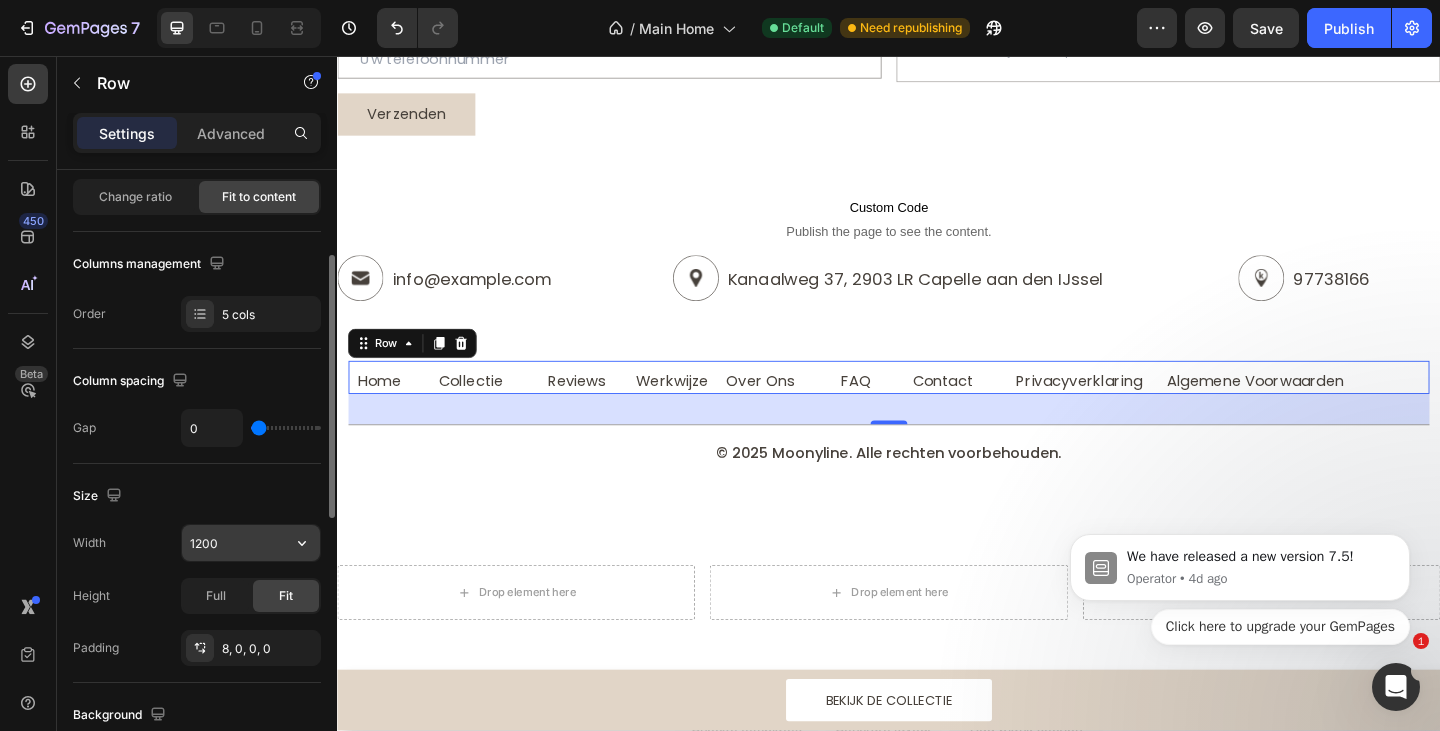 click on "1200" at bounding box center (251, 543) 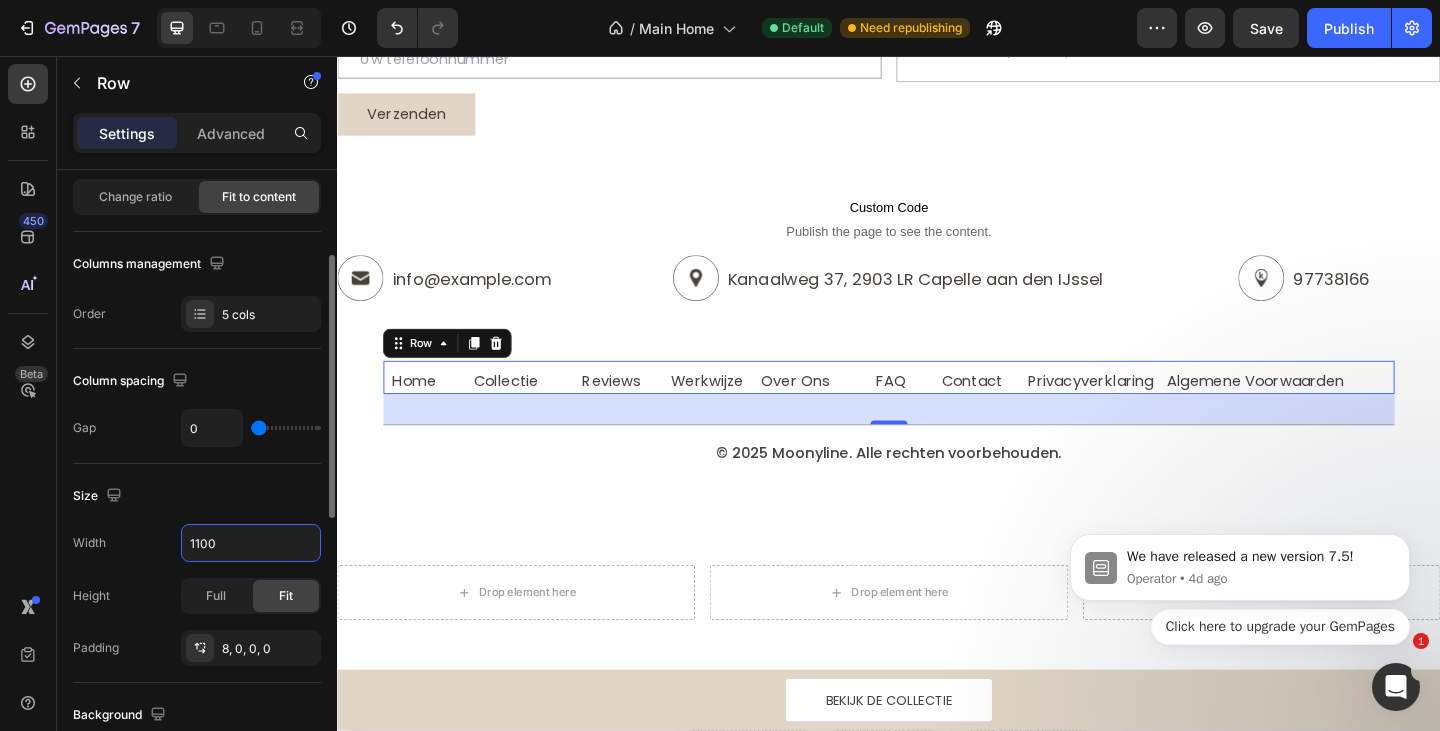 click on "Width 1100" at bounding box center (197, 543) 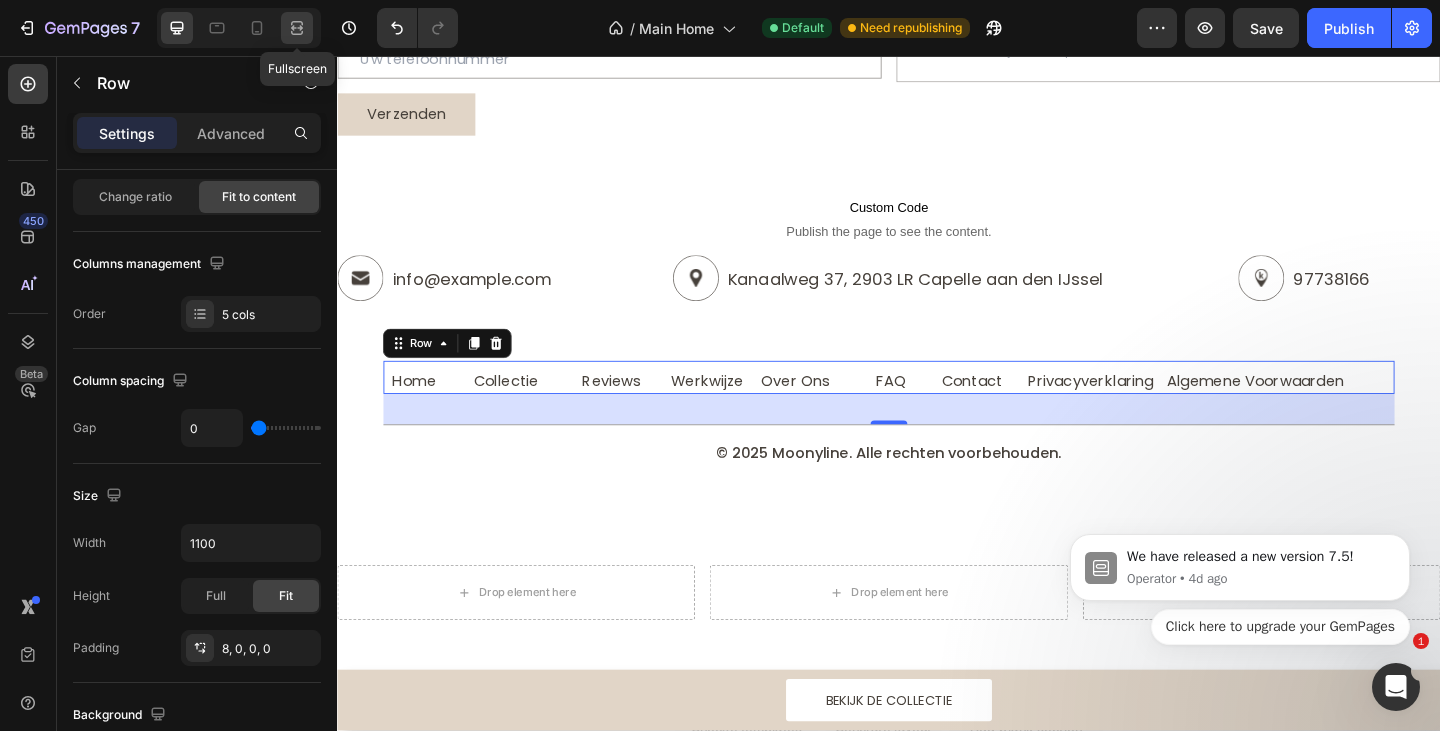click 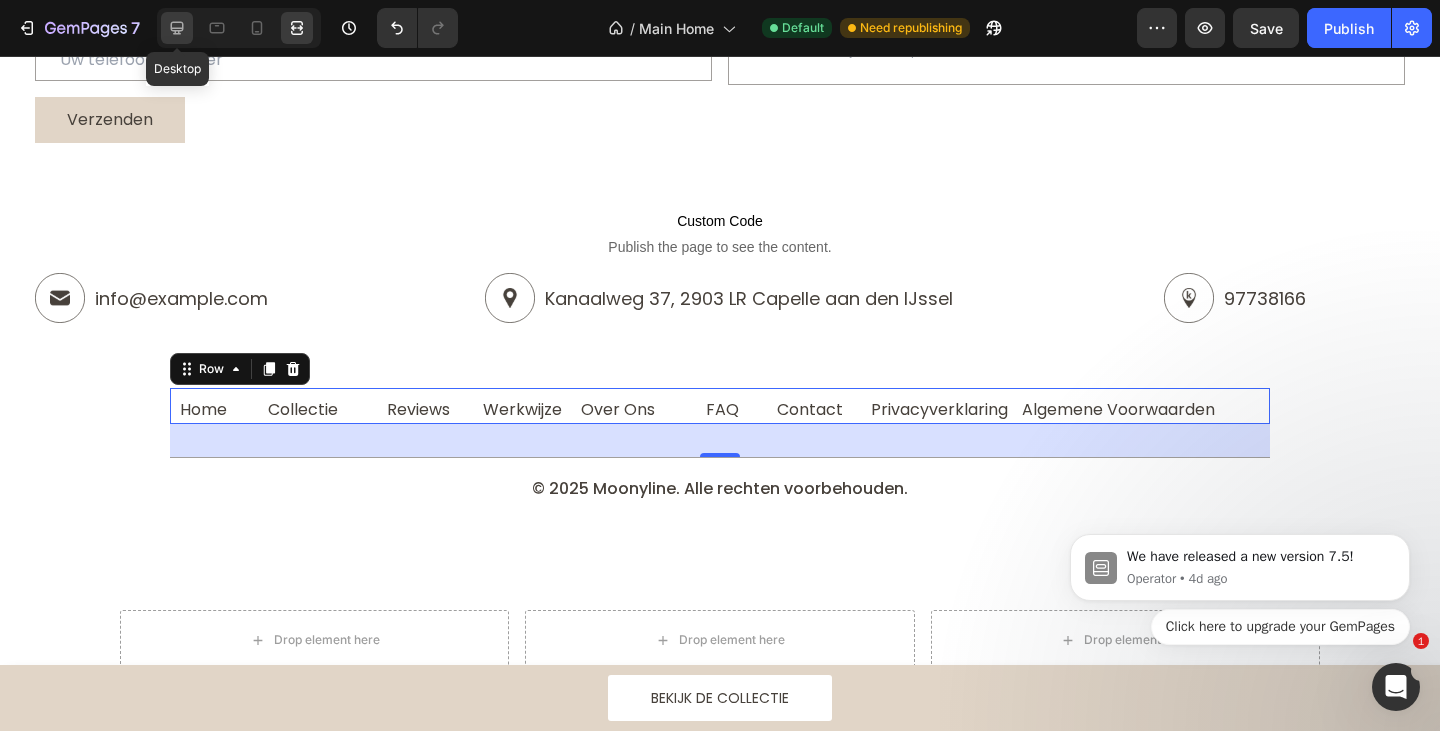 click 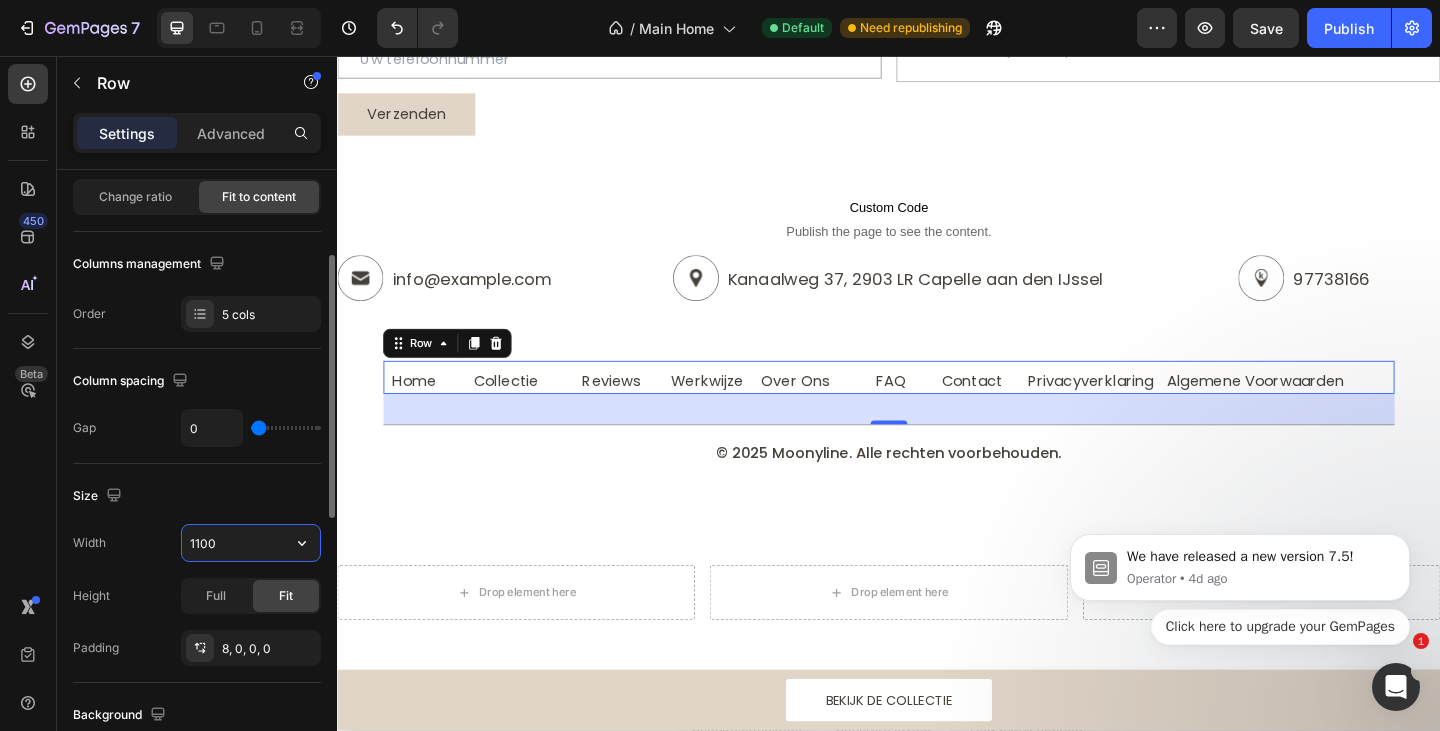 click on "1100" at bounding box center (251, 543) 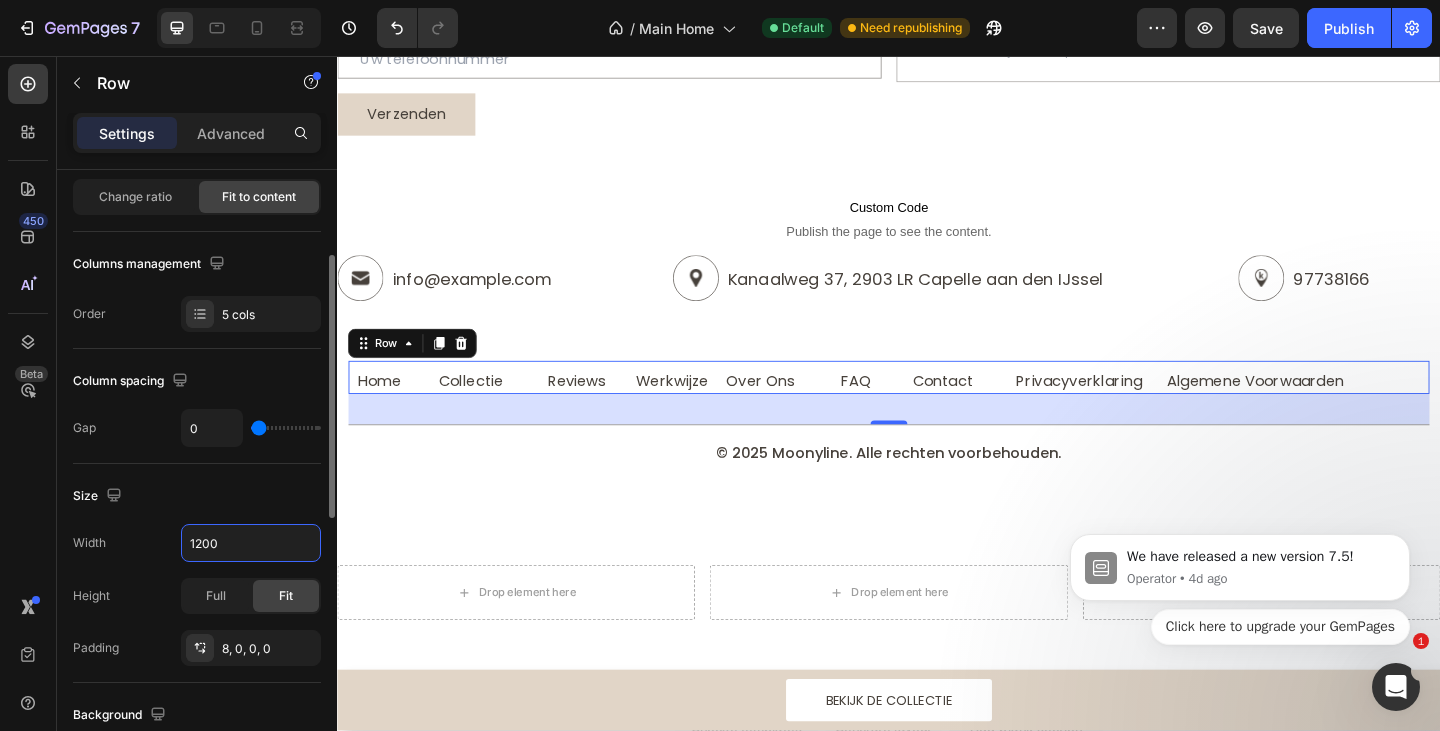 type on "1200" 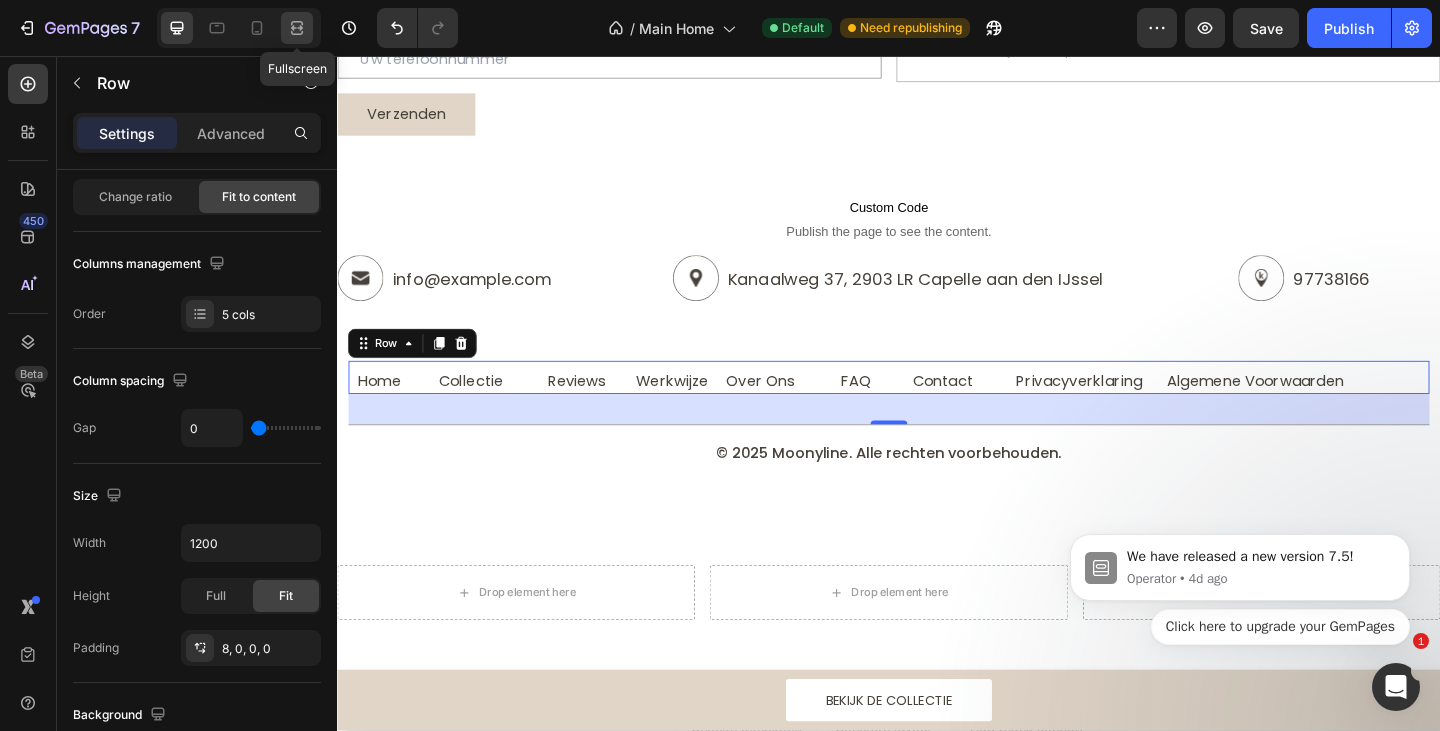 click 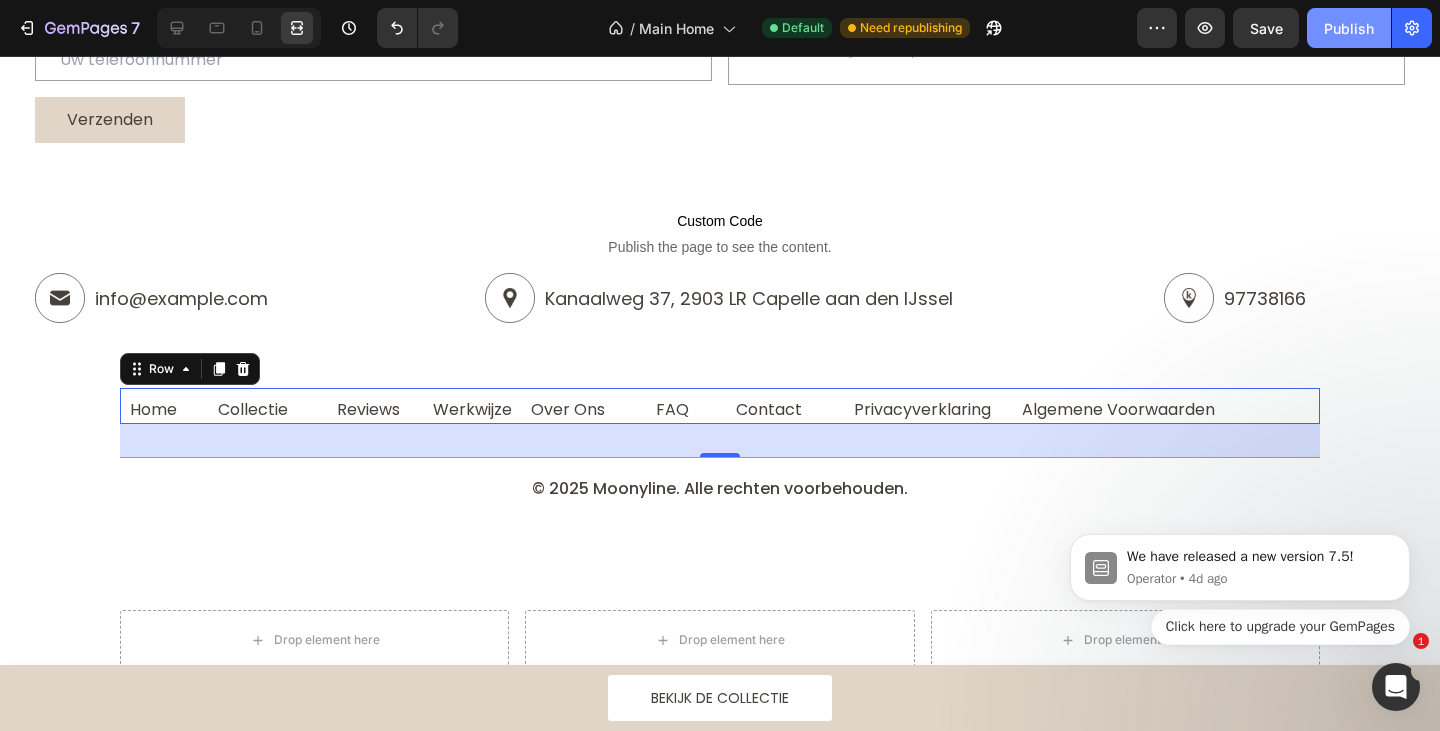 click on "Publish" at bounding box center (1349, 28) 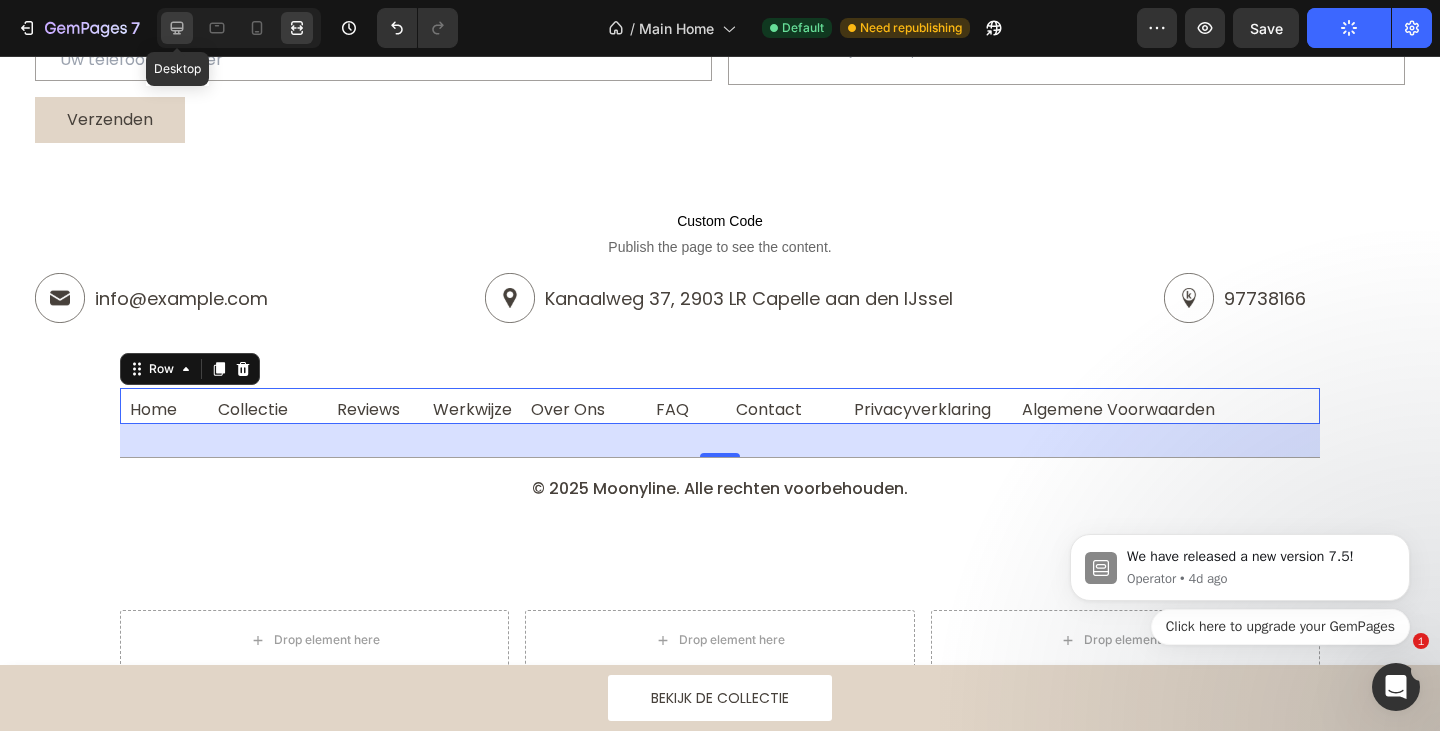click 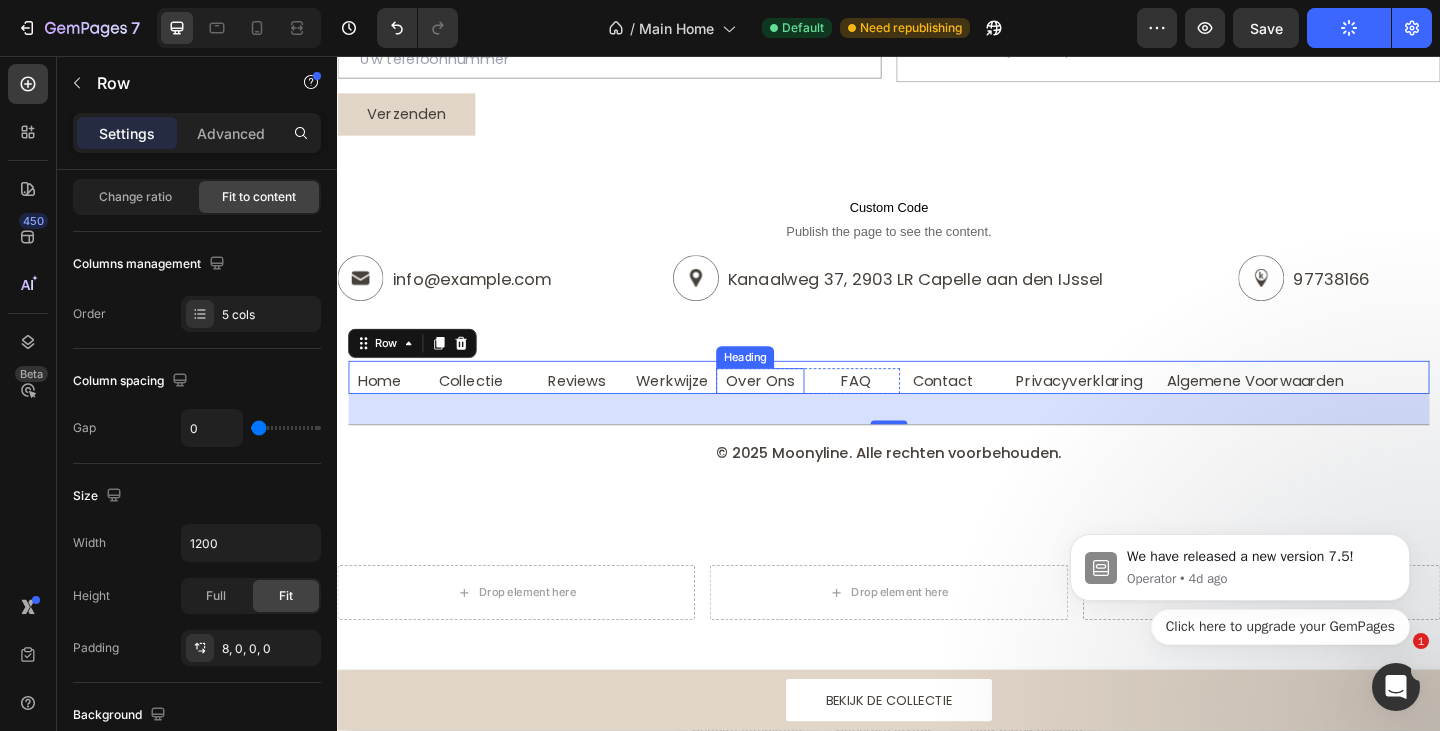 click on "Over Ons" at bounding box center [797, 409] 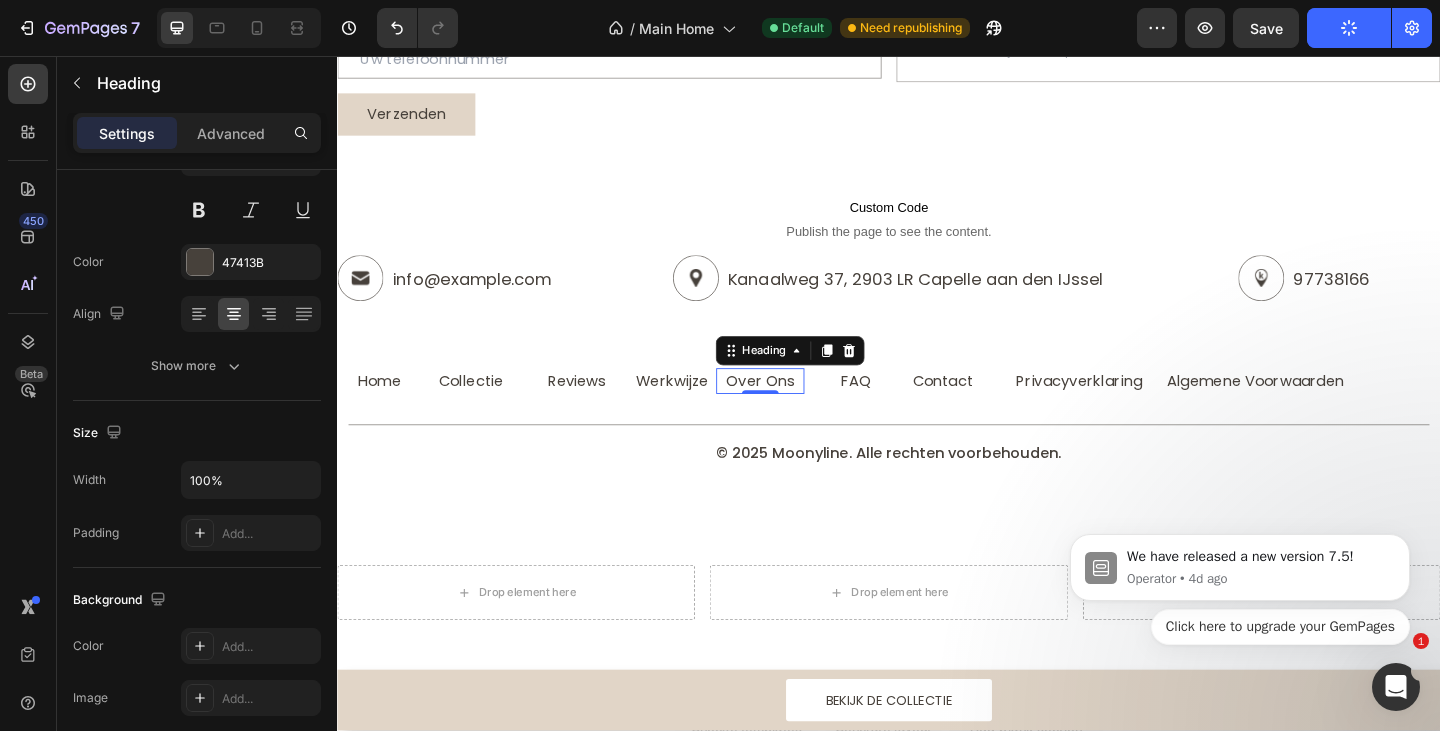 scroll, scrollTop: 0, scrollLeft: 0, axis: both 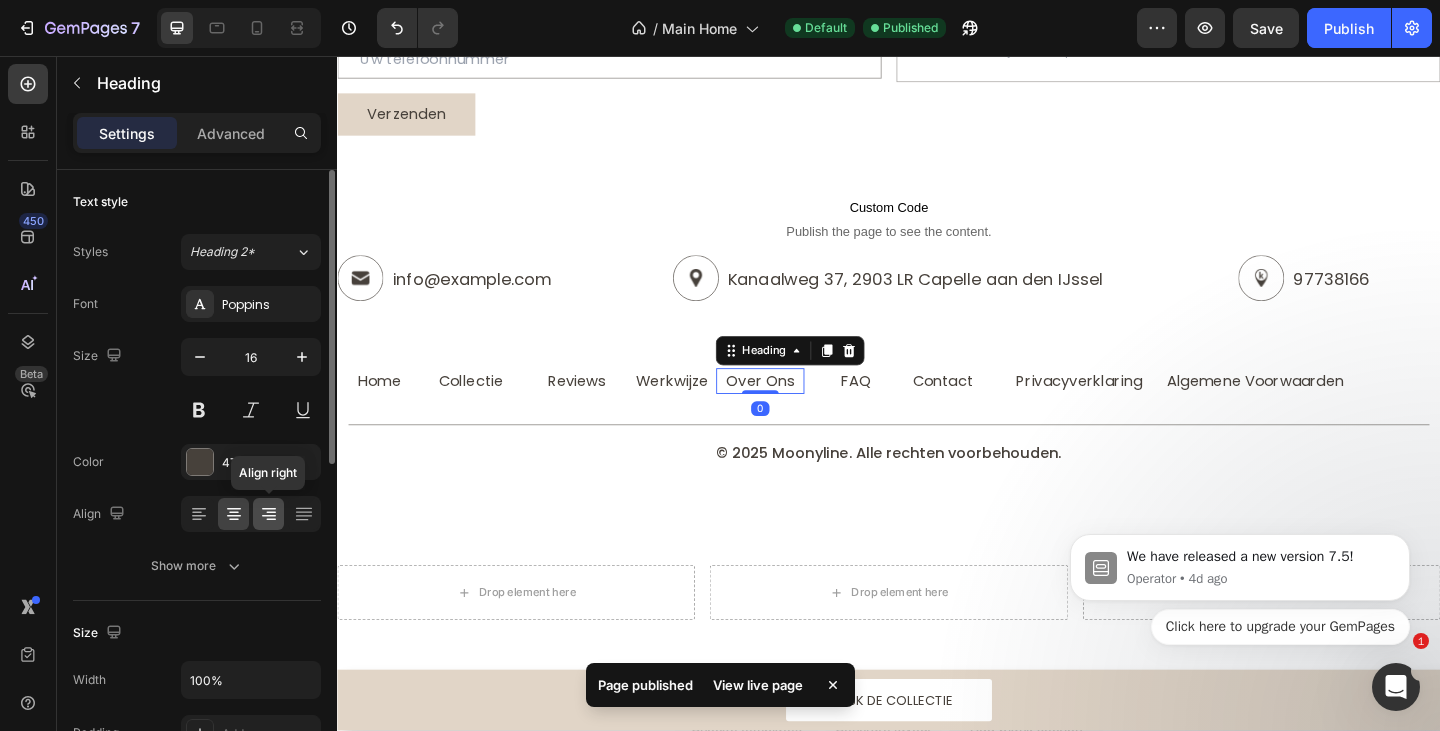 click 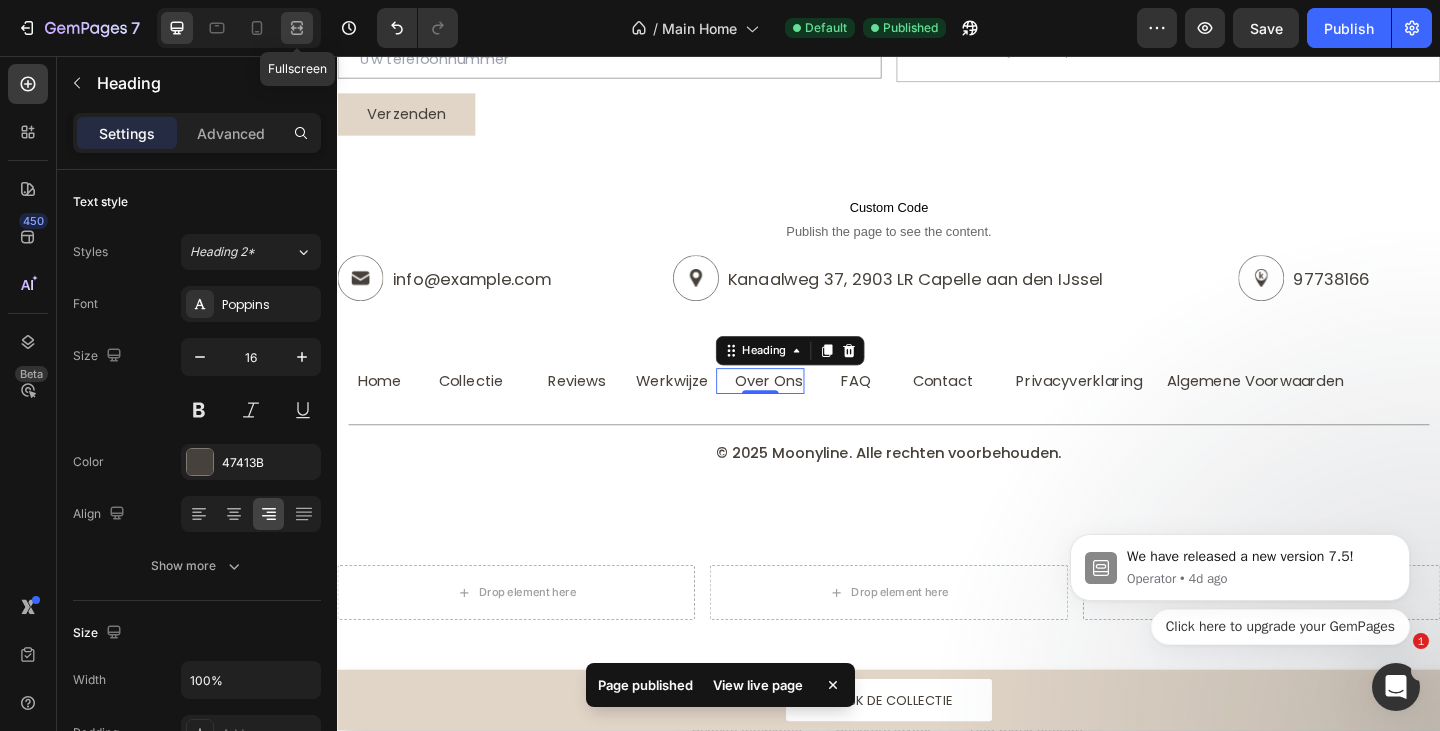 click 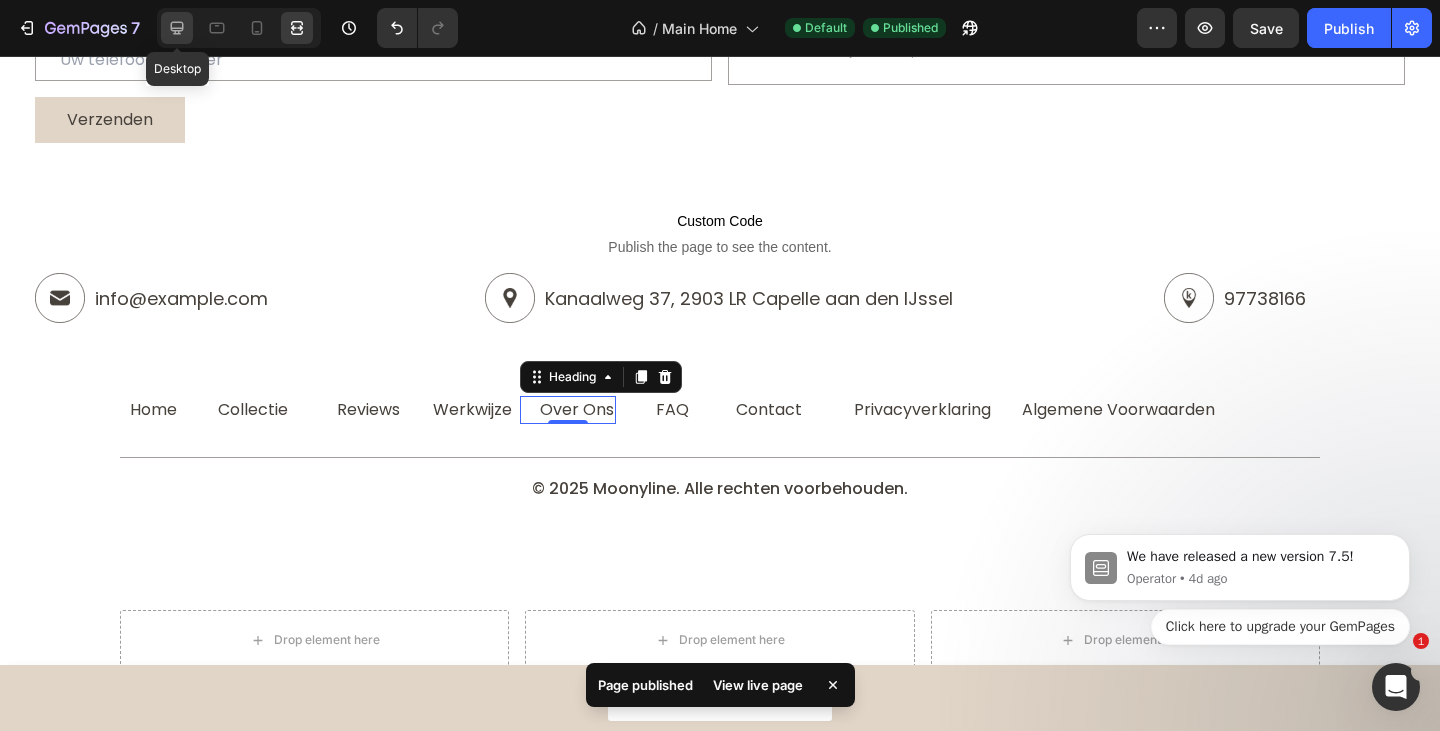 click 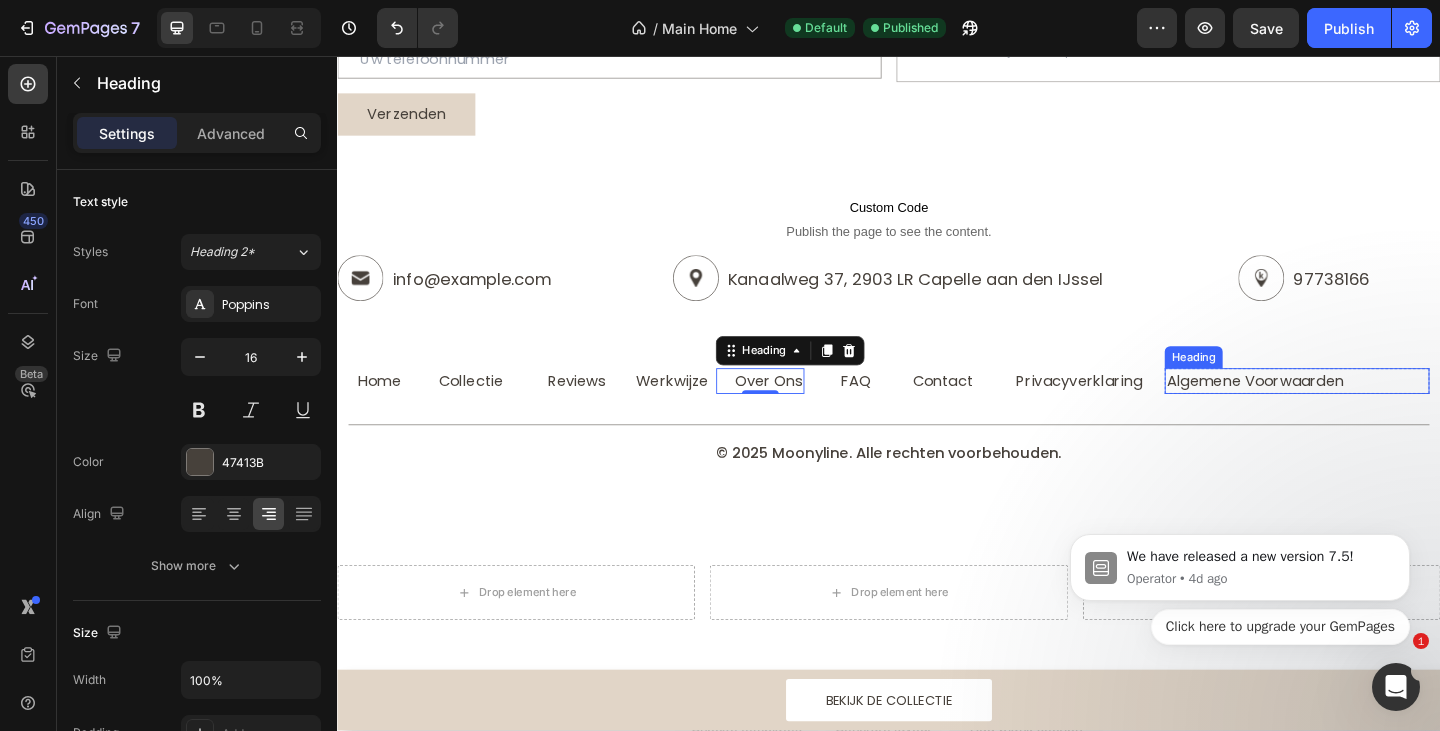 click on "Algemene Voorwaarden" at bounding box center (1381, 410) 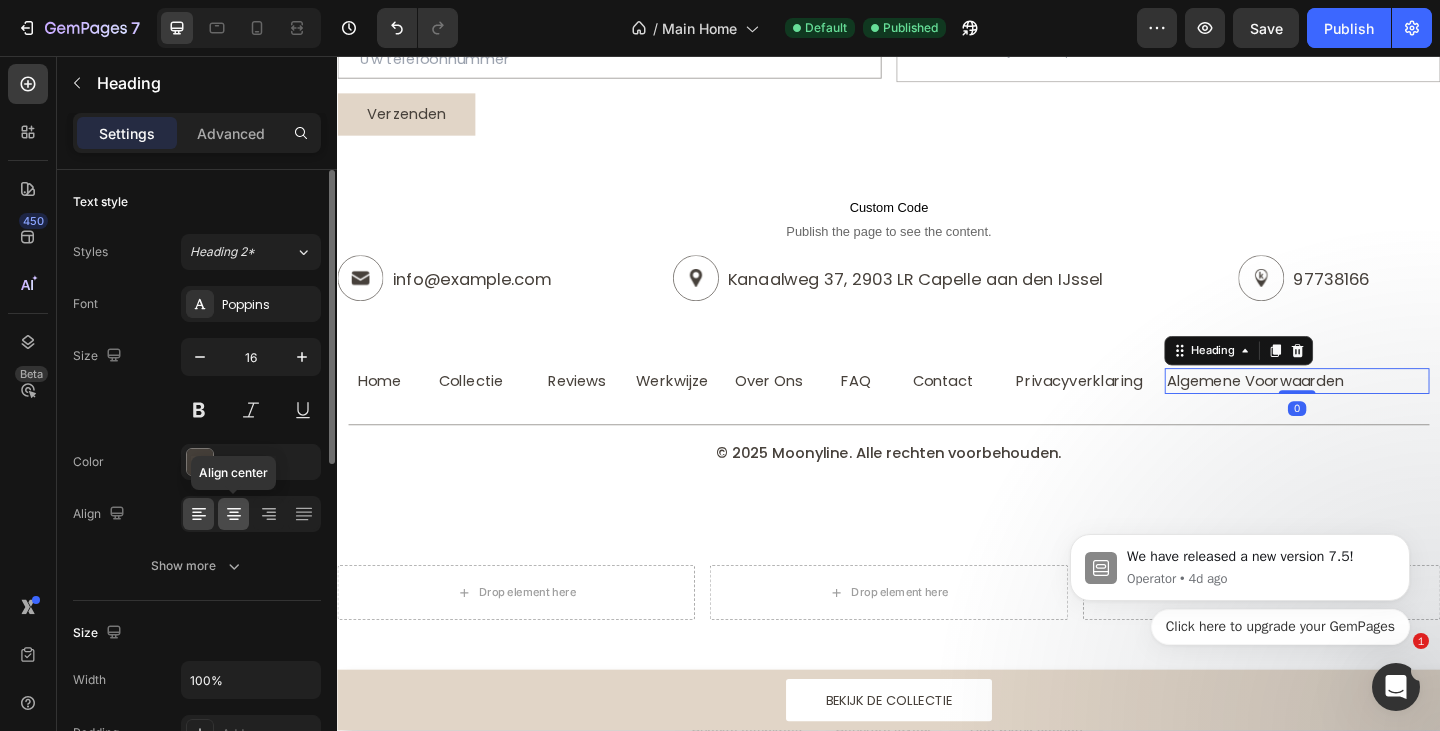 click 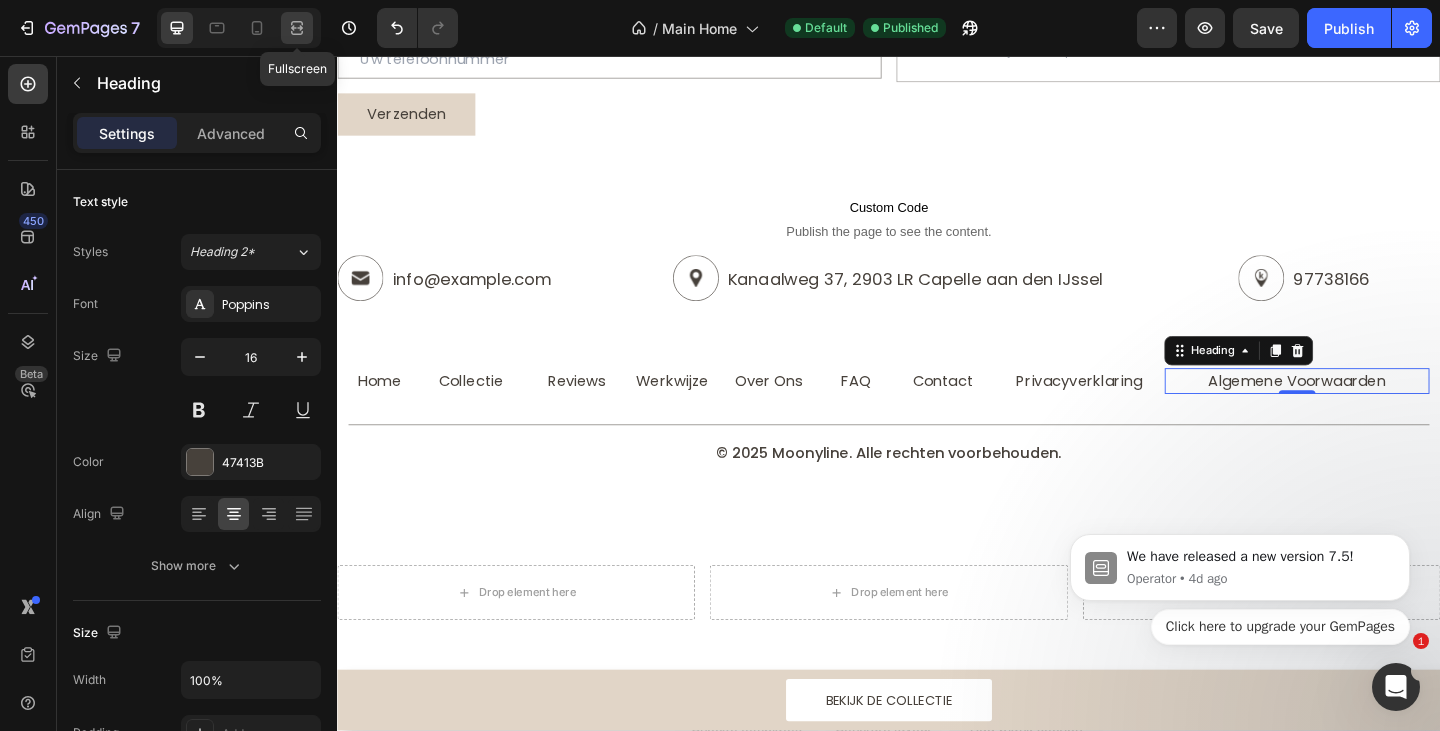 click 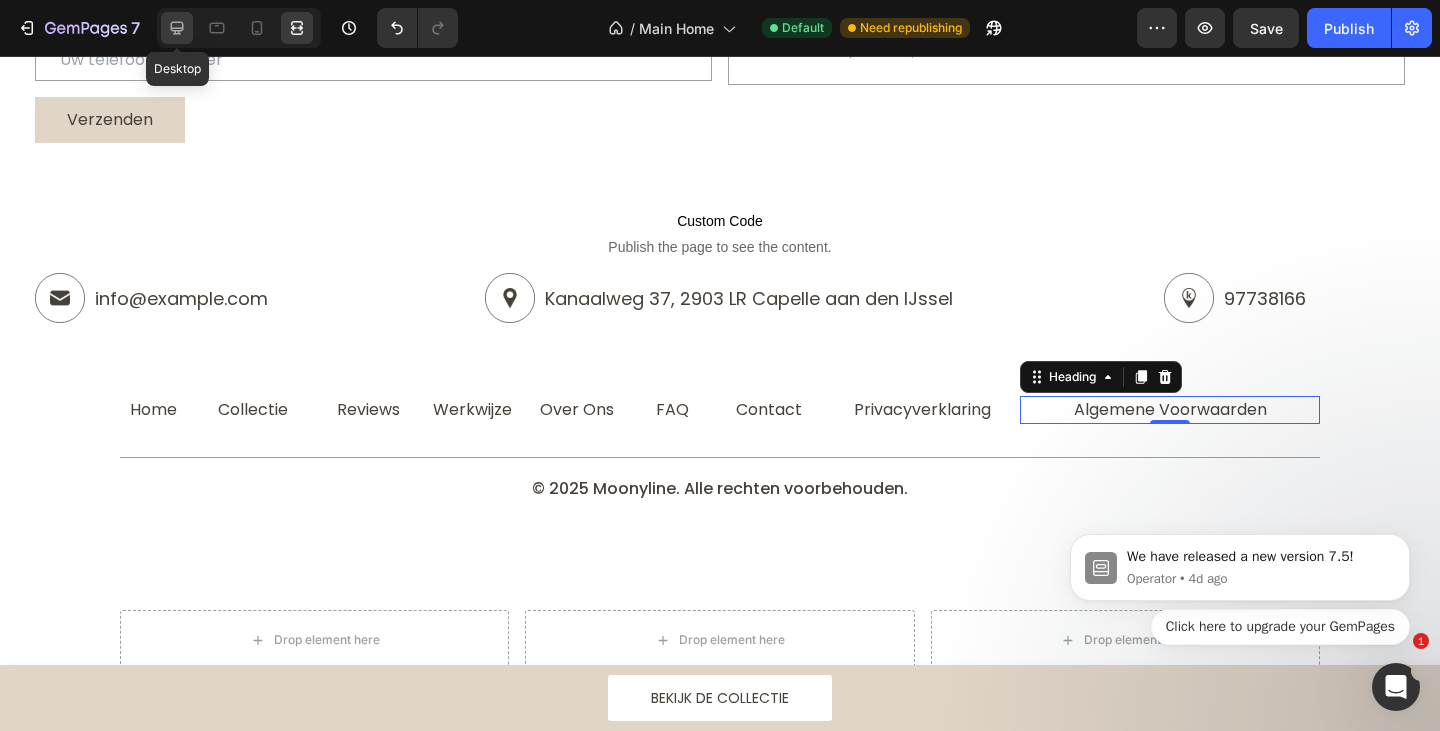 click 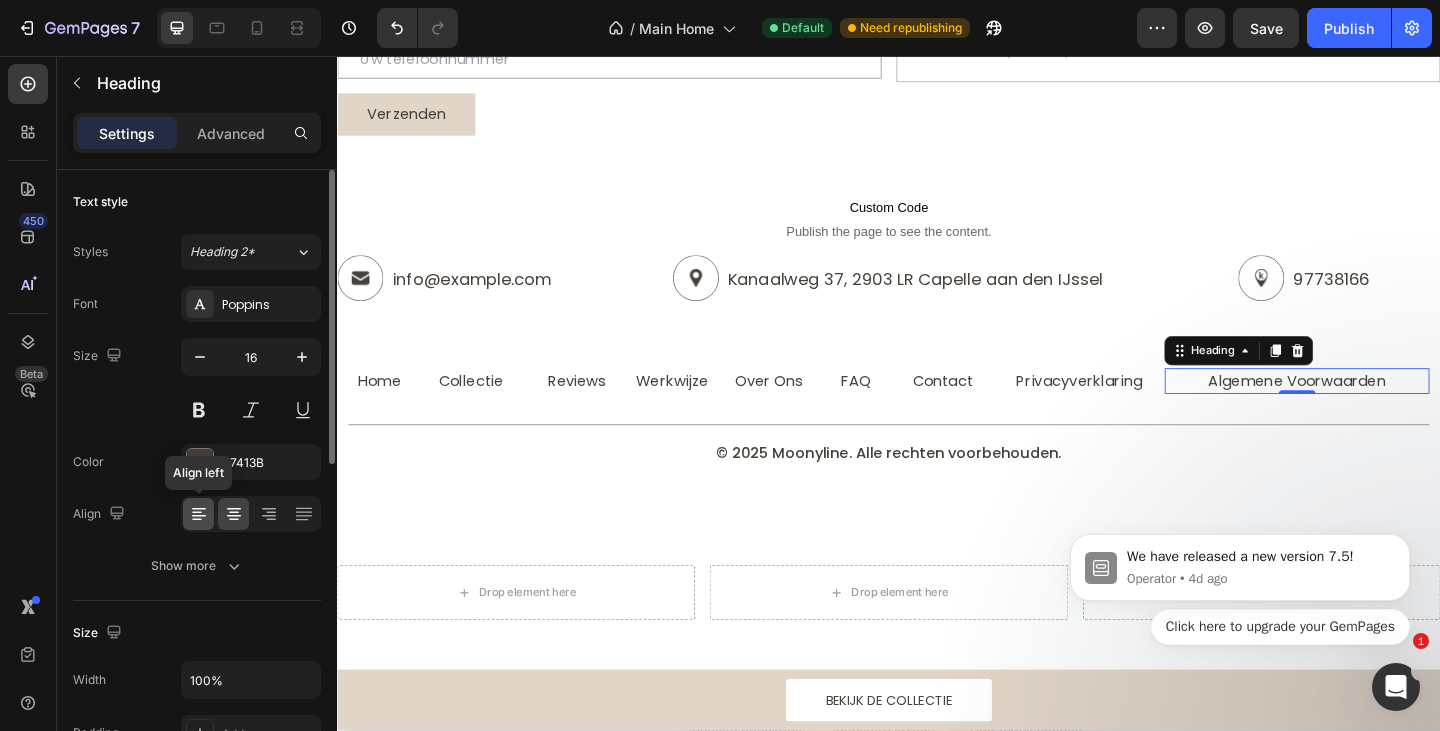 click 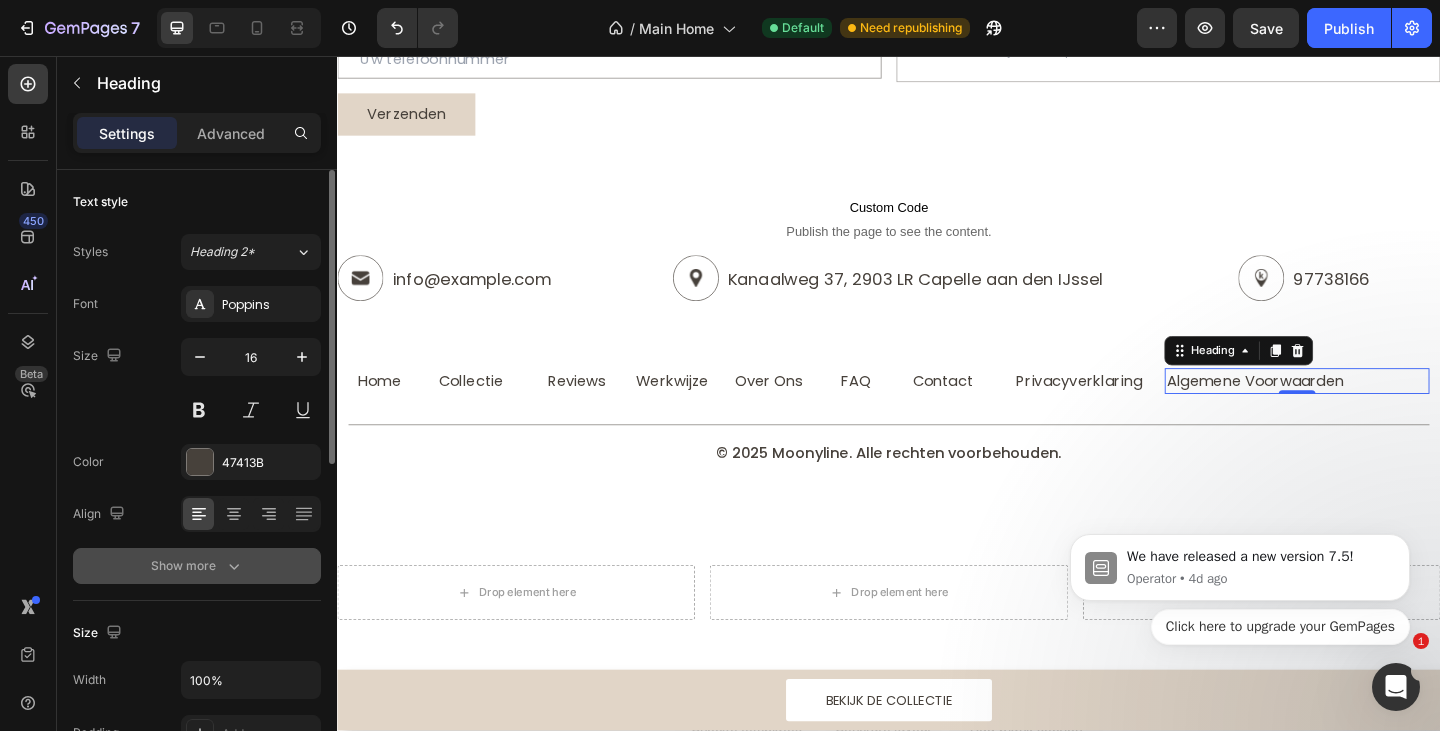 click on "Show more" at bounding box center [197, 566] 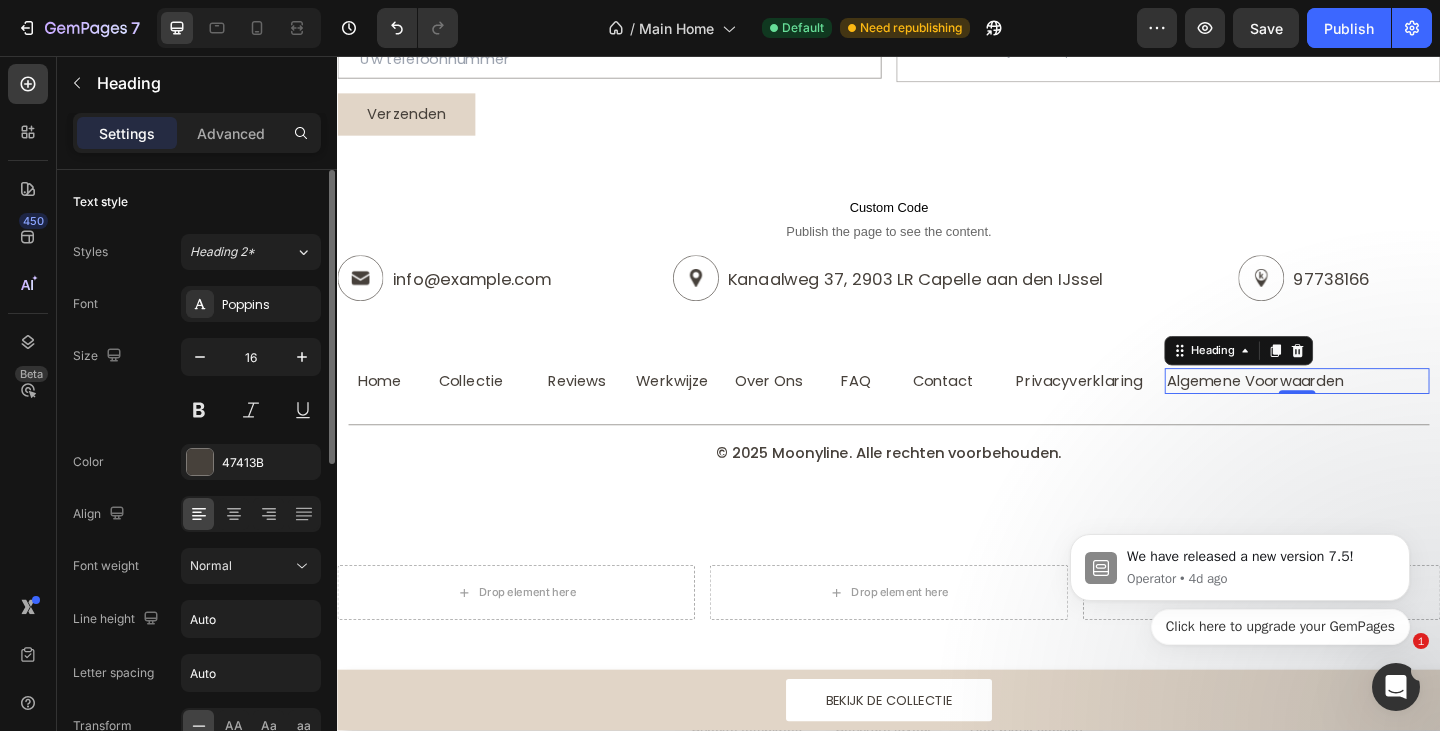 scroll, scrollTop: 200, scrollLeft: 0, axis: vertical 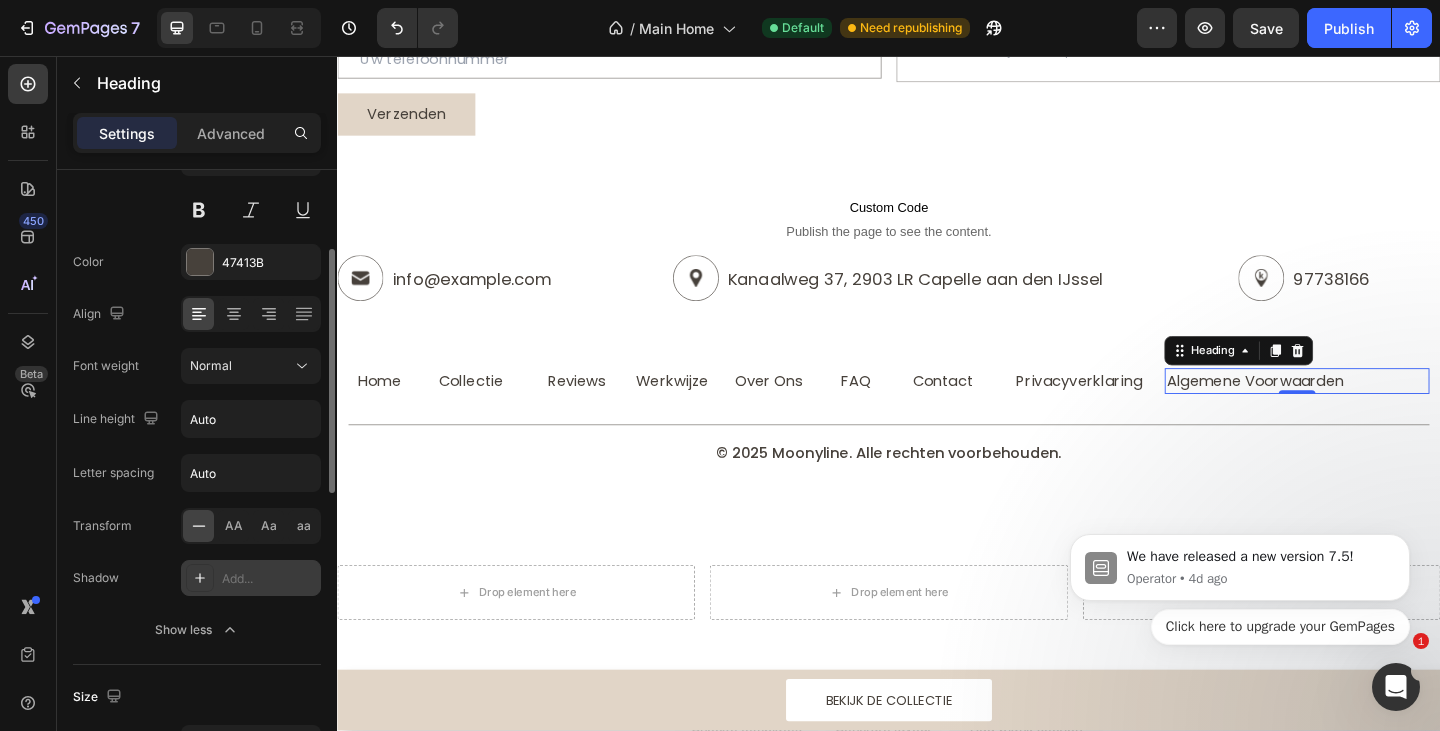 click on "Add..." at bounding box center (269, 579) 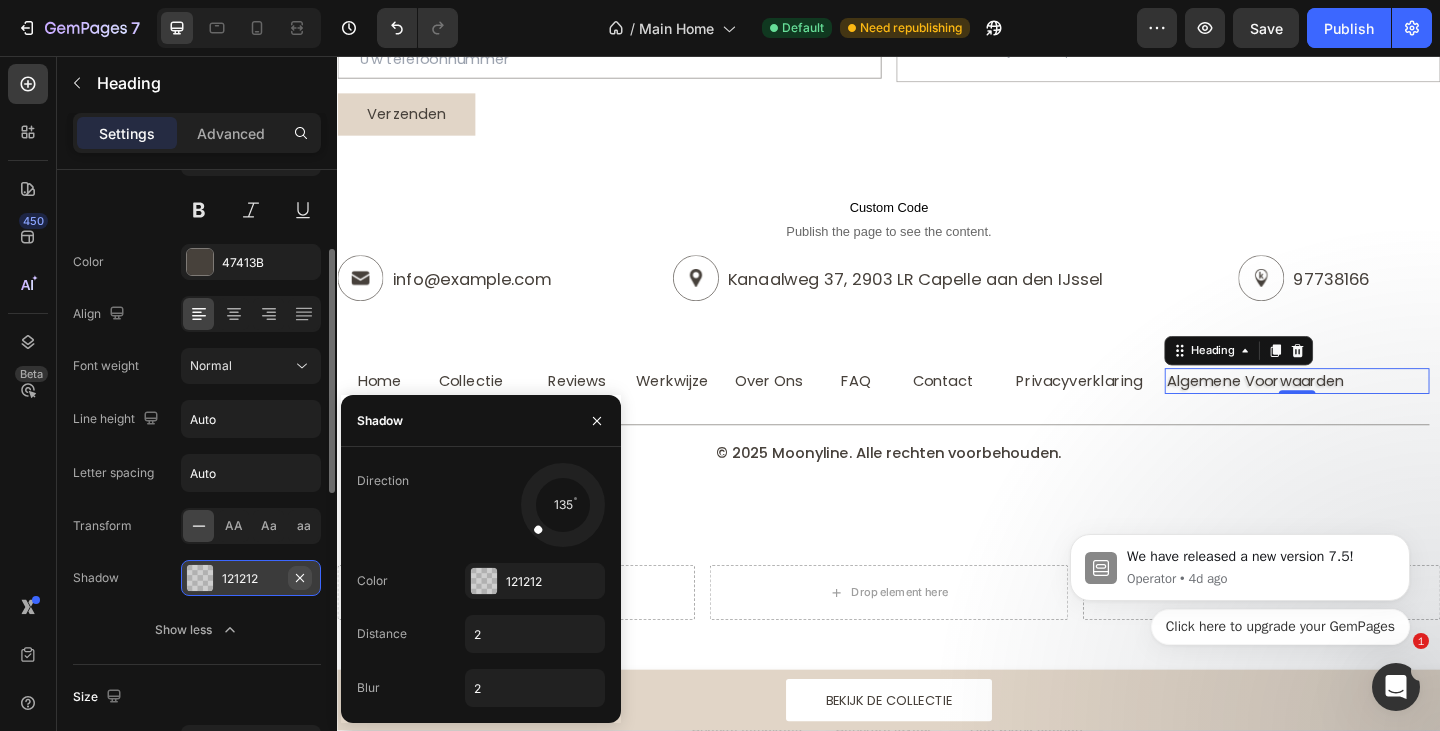 click 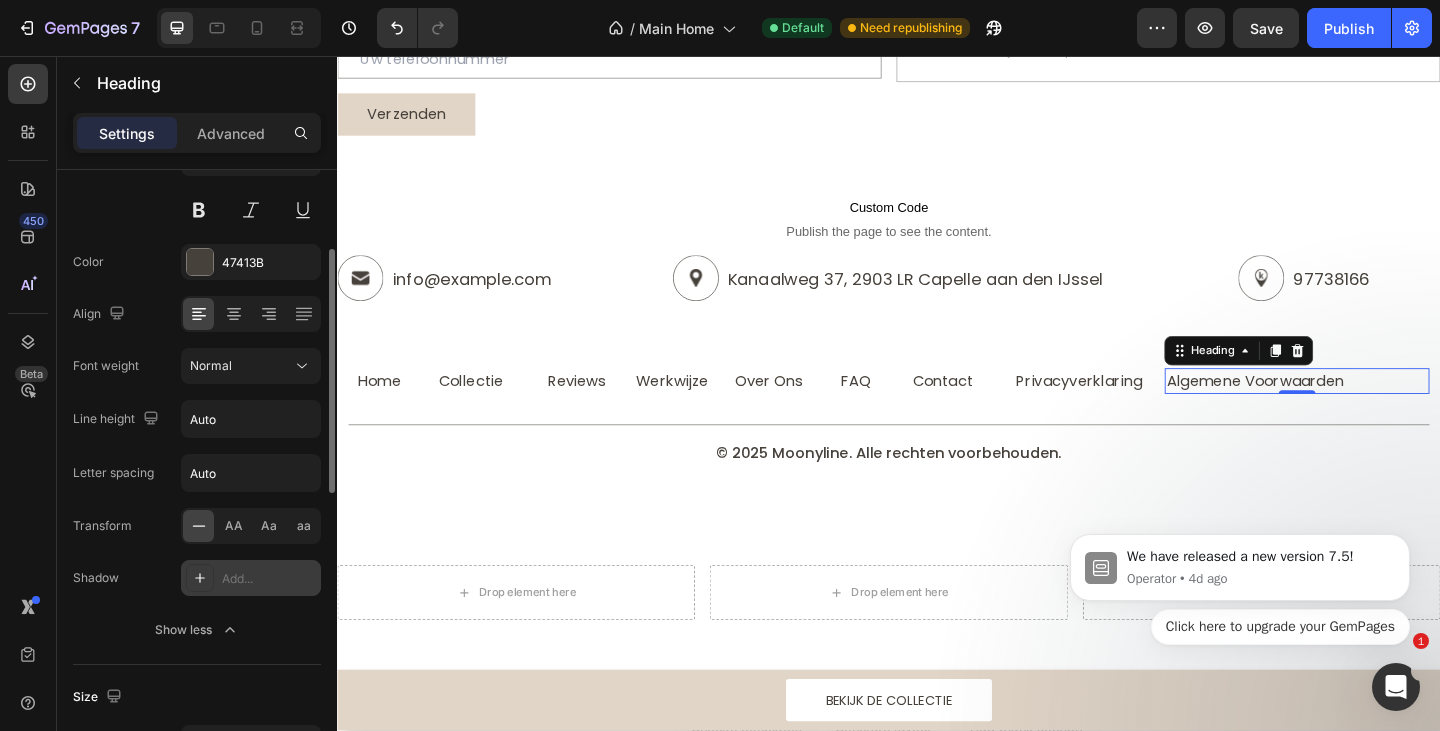 scroll, scrollTop: 400, scrollLeft: 0, axis: vertical 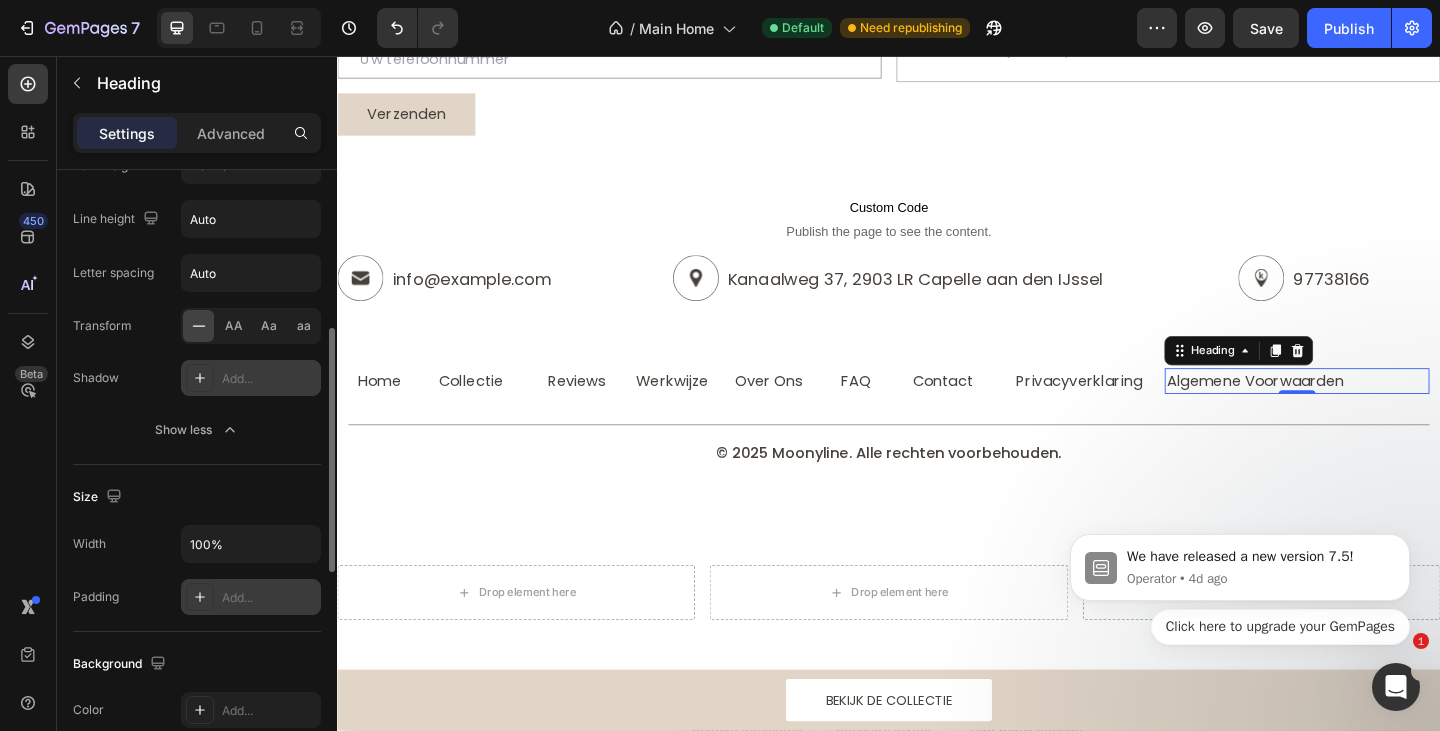 click on "Add..." at bounding box center (269, 598) 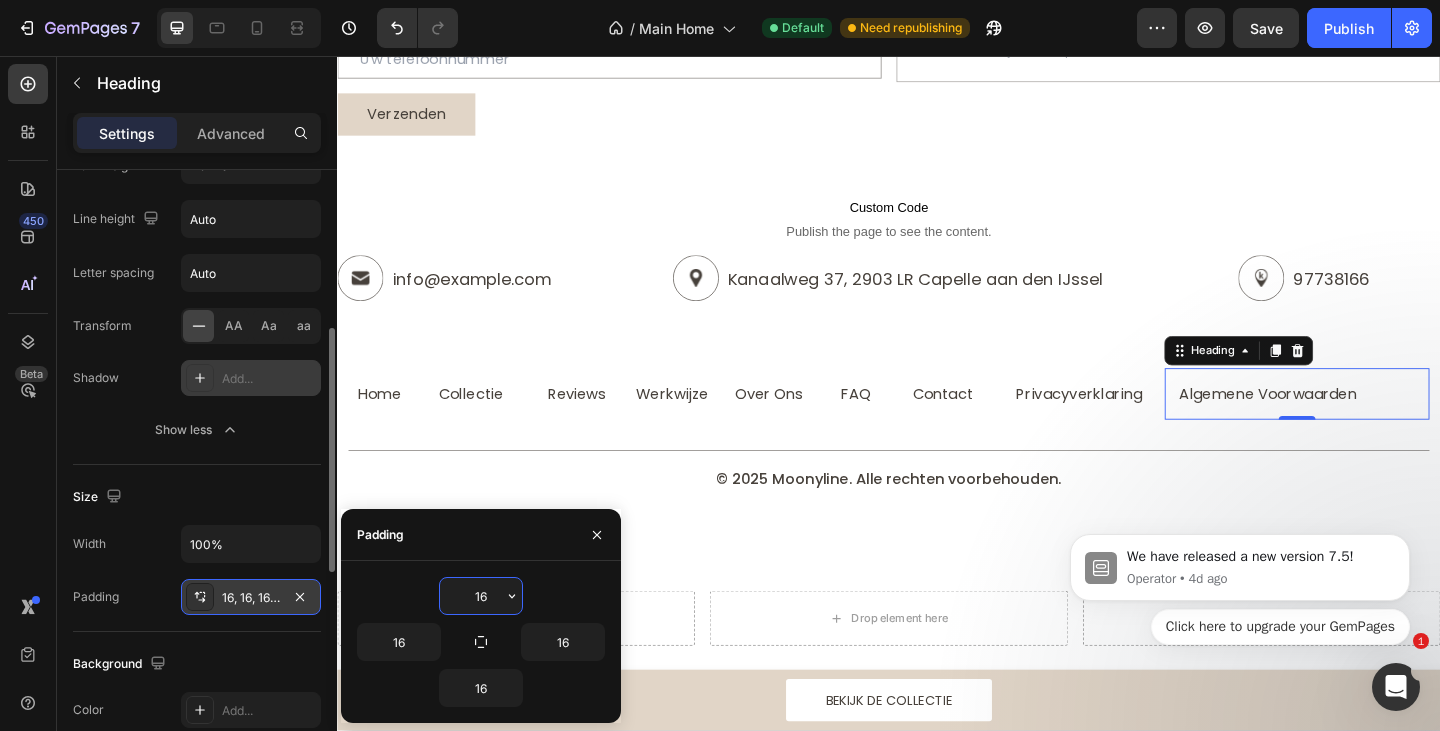 scroll, scrollTop: 600, scrollLeft: 0, axis: vertical 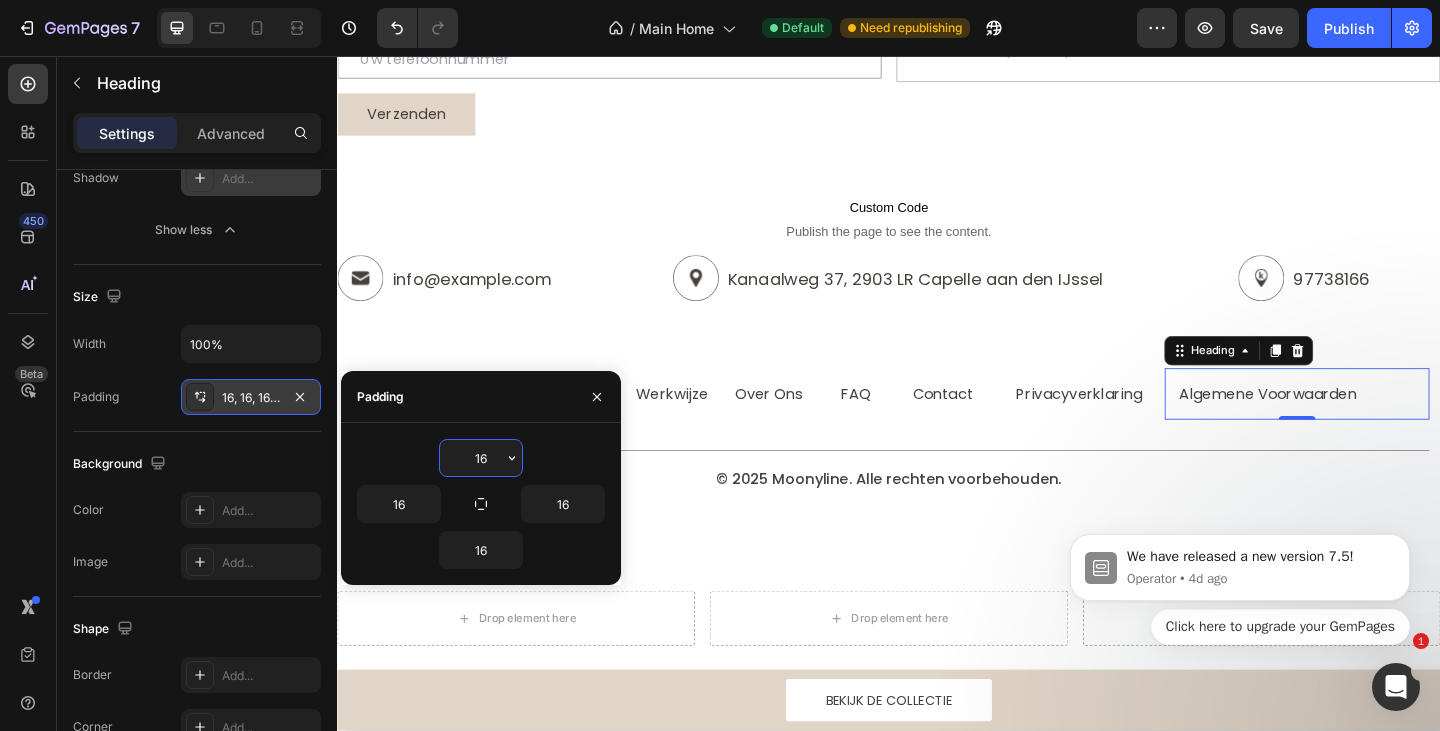 click on "16" at bounding box center [481, 458] 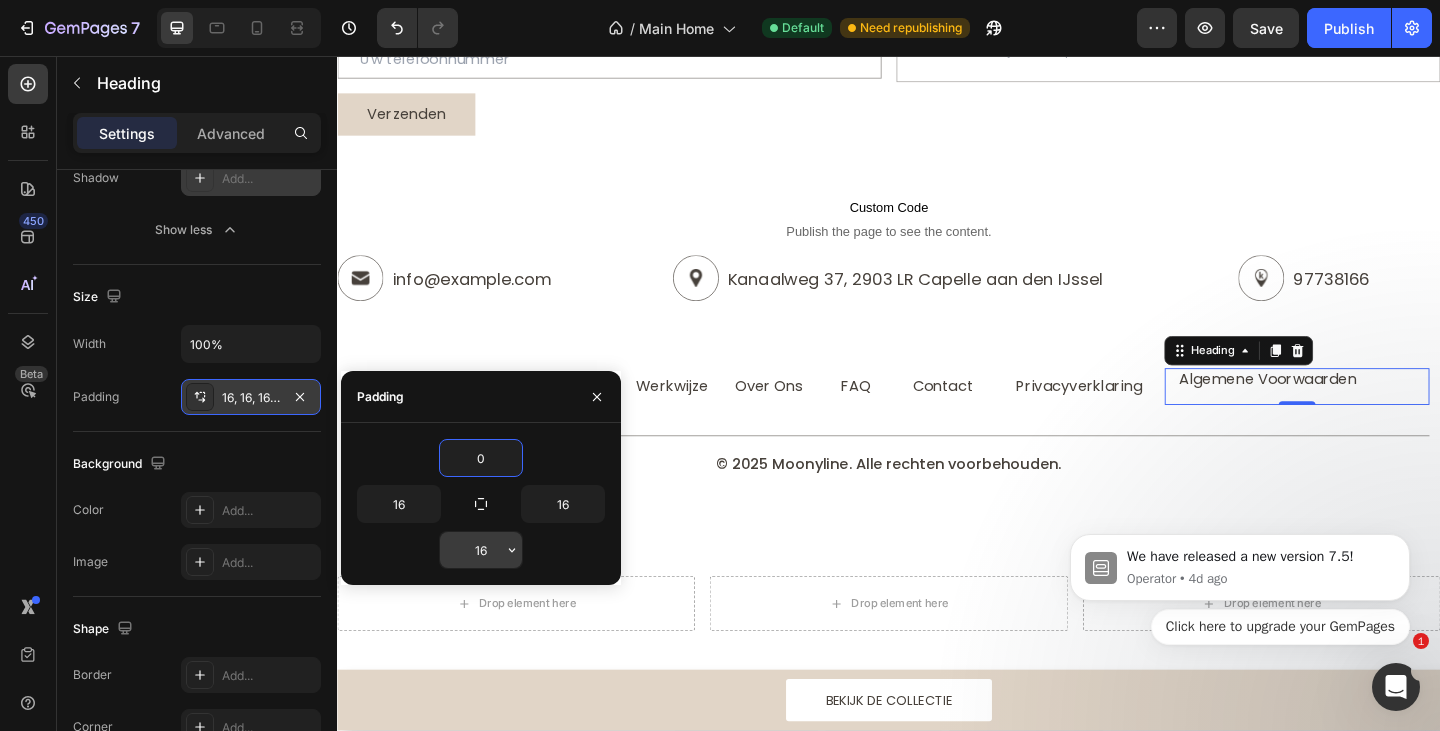 type on "0" 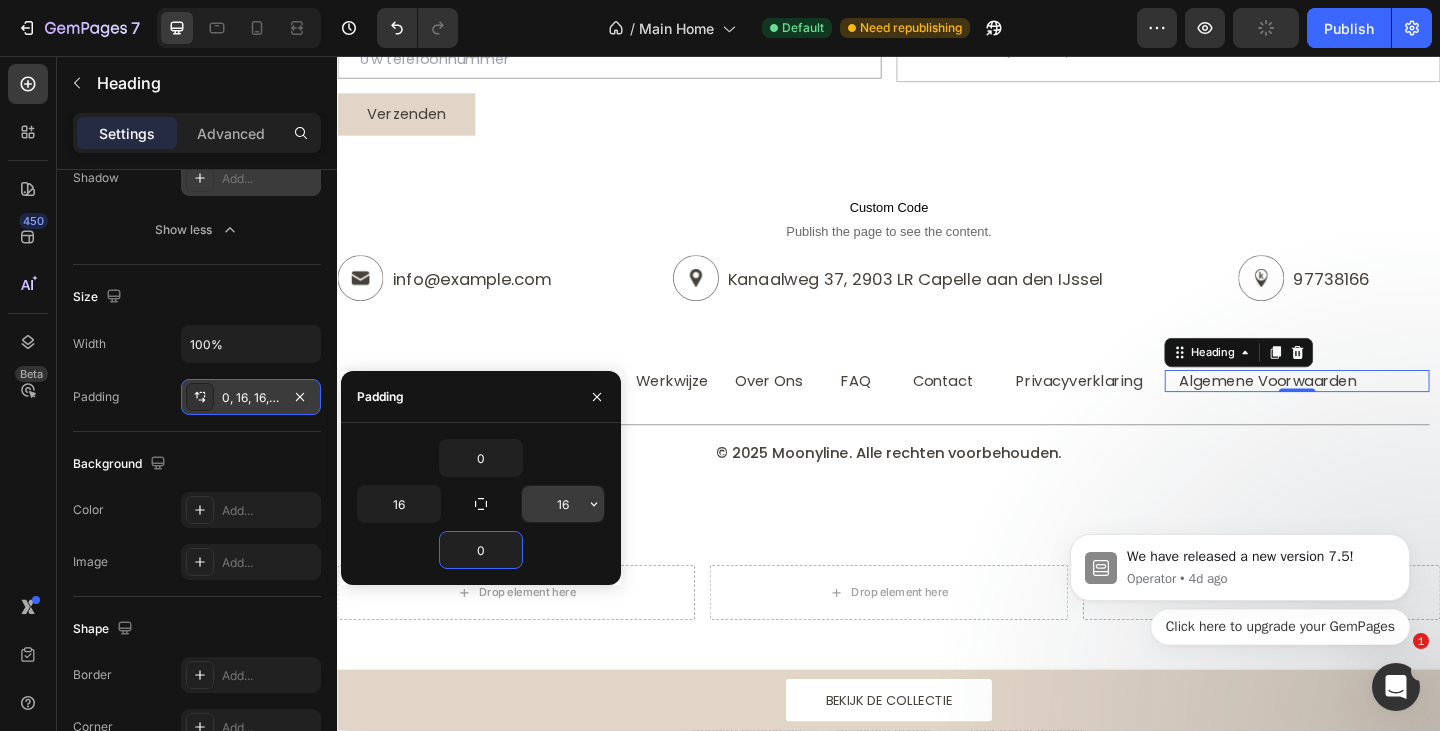 type on "0" 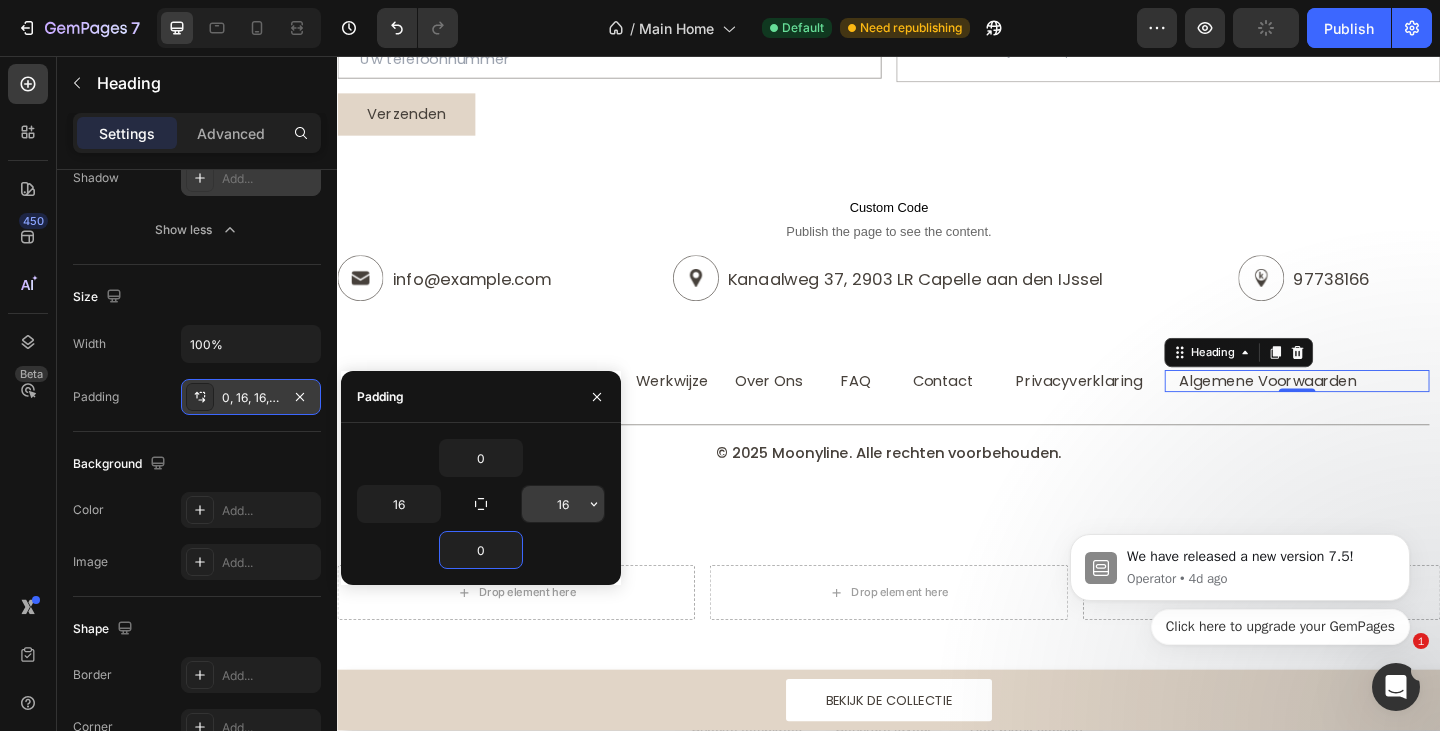 click on "16" at bounding box center [563, 504] 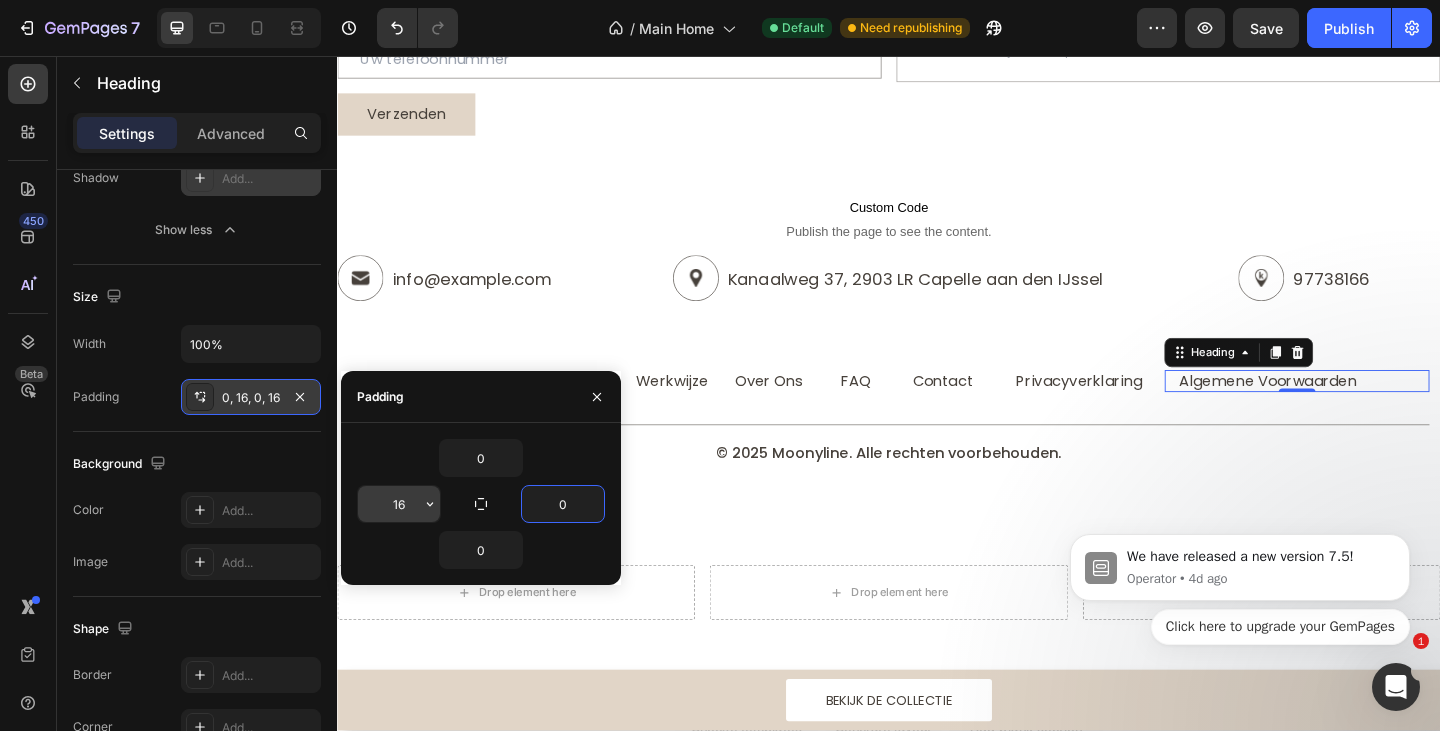 type on "0" 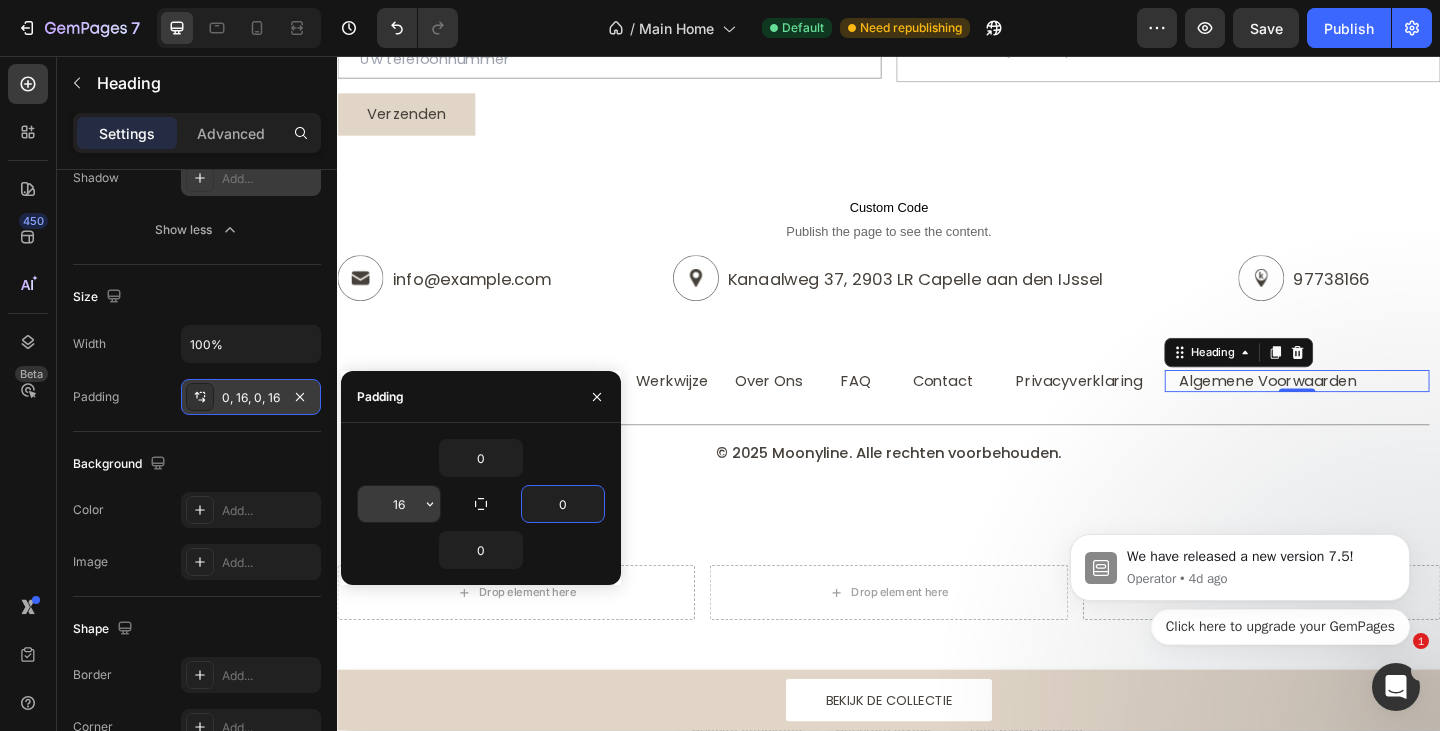 click on "16" at bounding box center (399, 504) 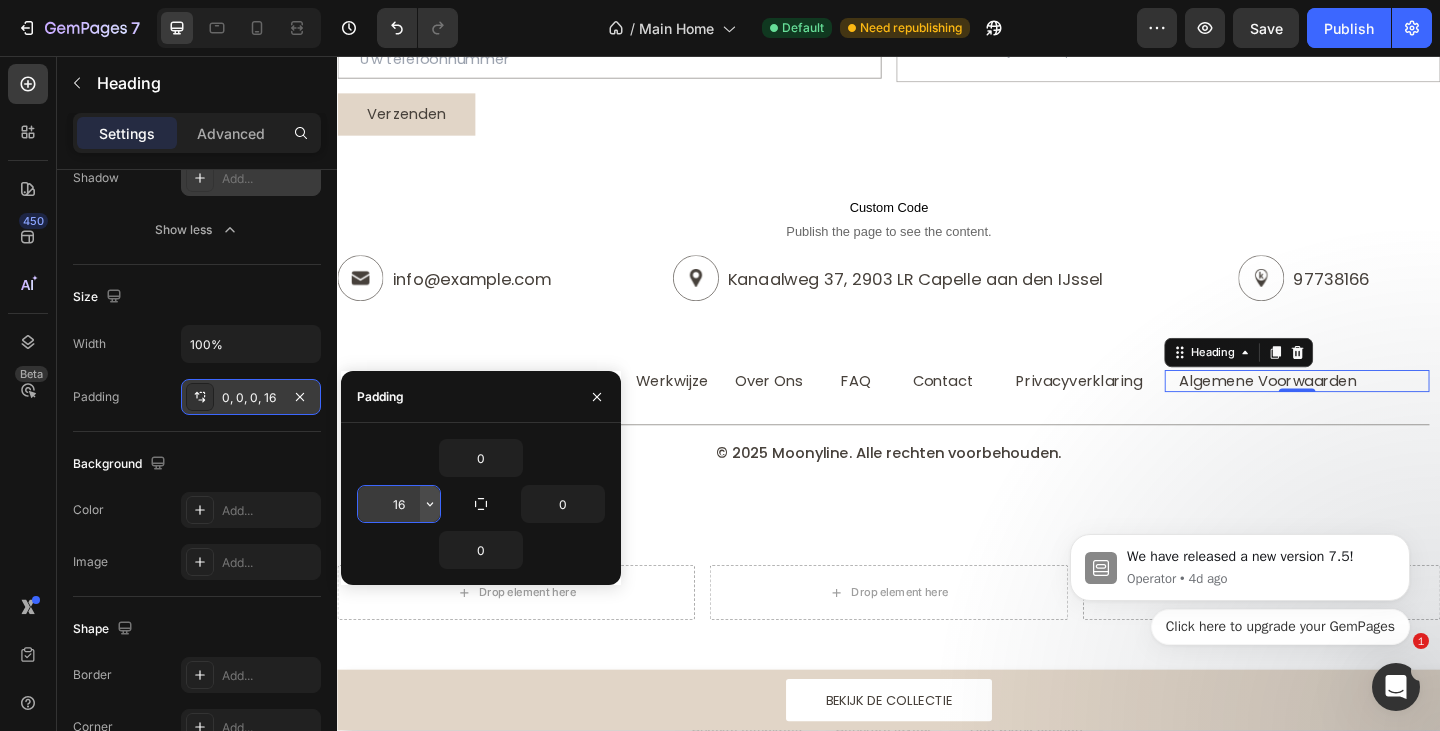 click 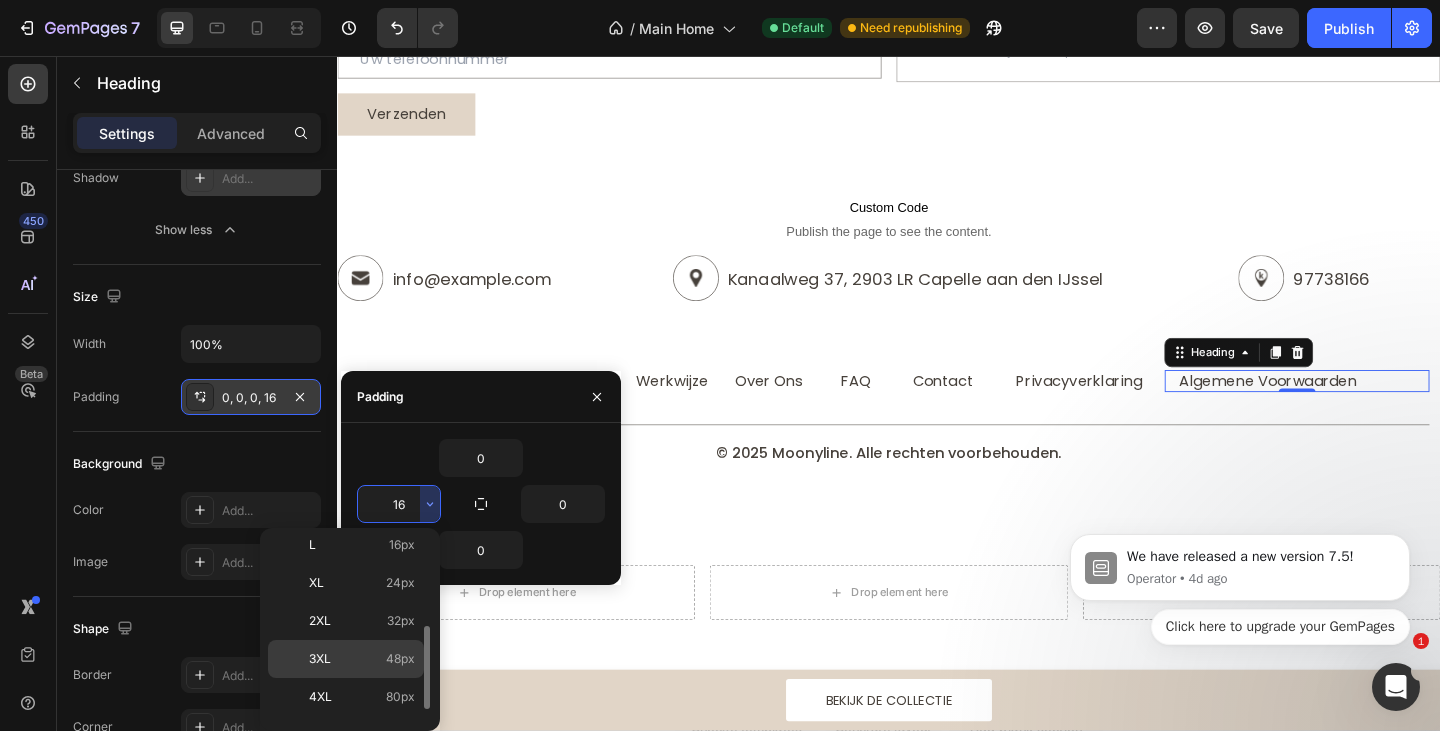 scroll, scrollTop: 231, scrollLeft: 0, axis: vertical 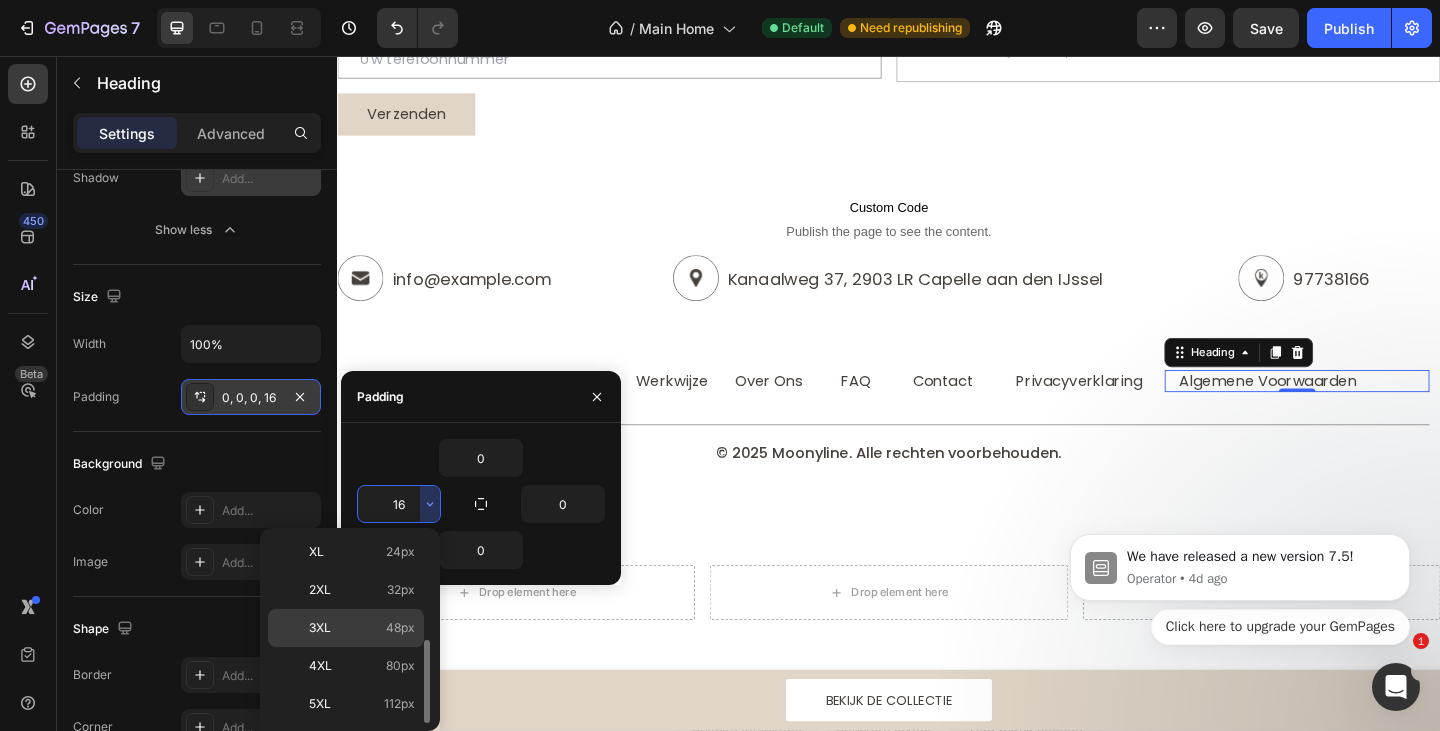 click on "48px" at bounding box center (400, 628) 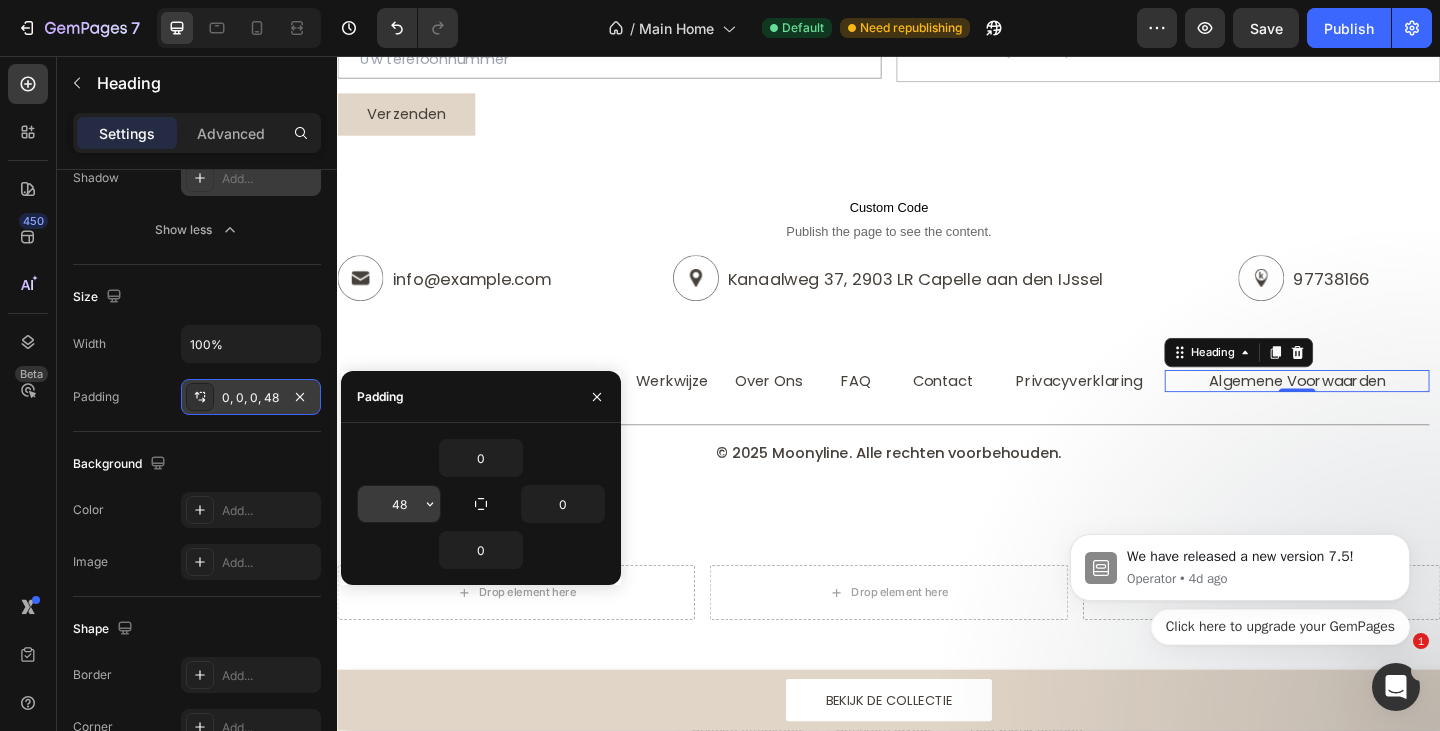 click on "48" at bounding box center (399, 504) 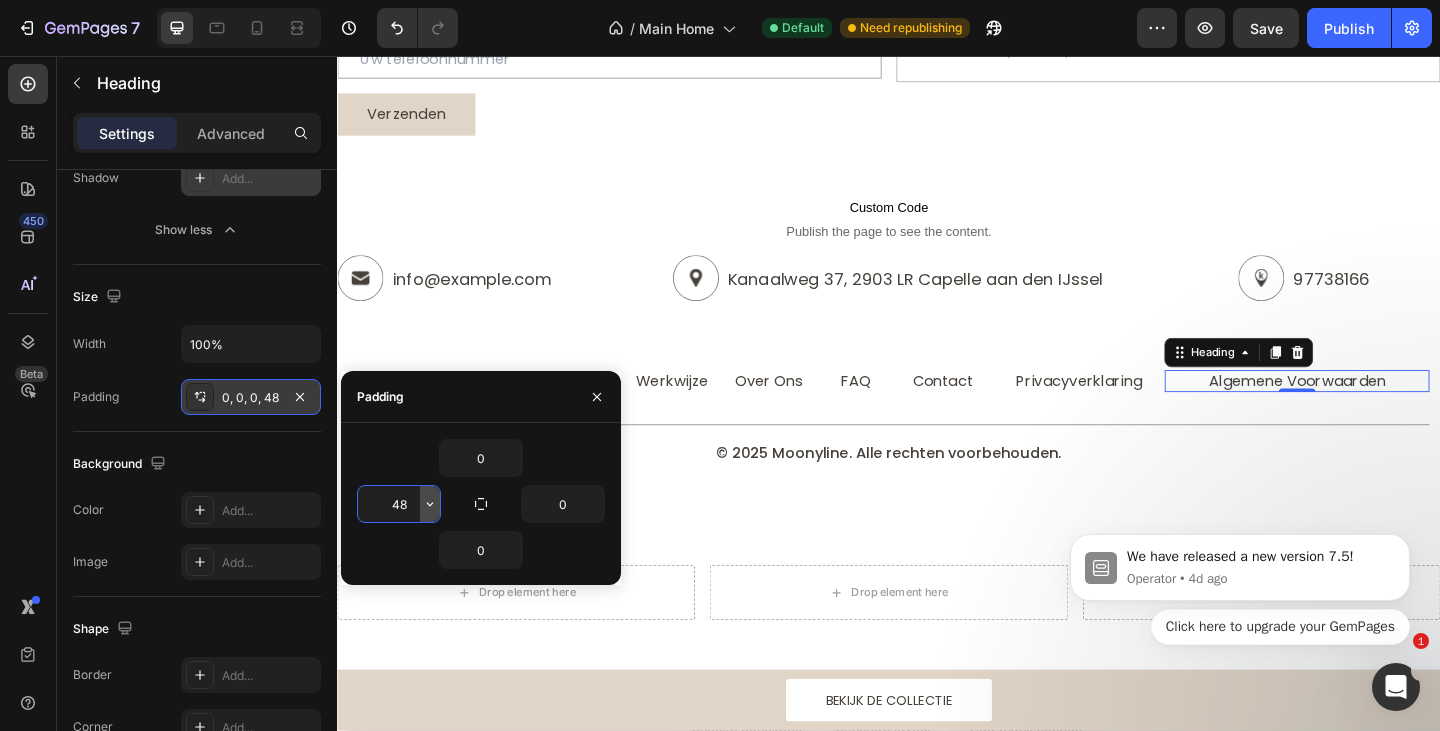 click 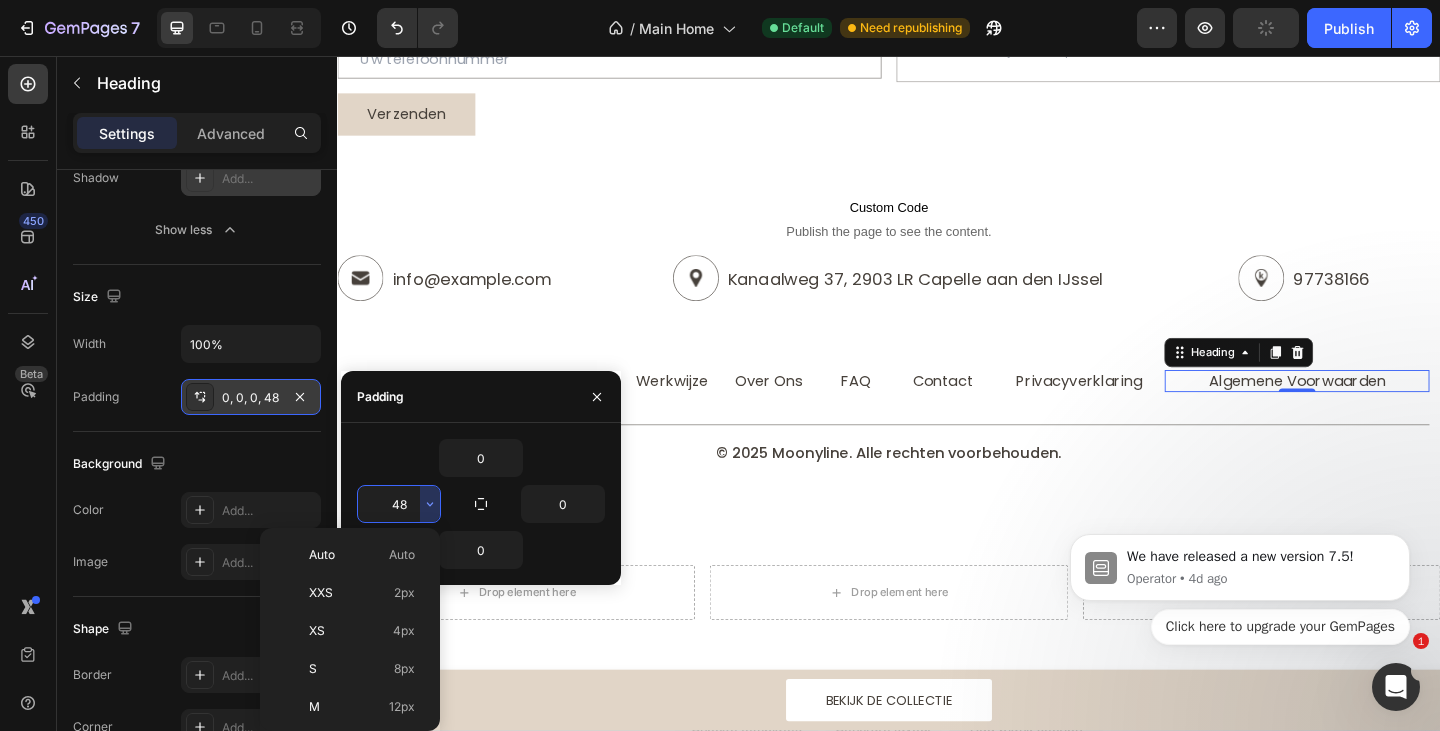 scroll, scrollTop: 200, scrollLeft: 0, axis: vertical 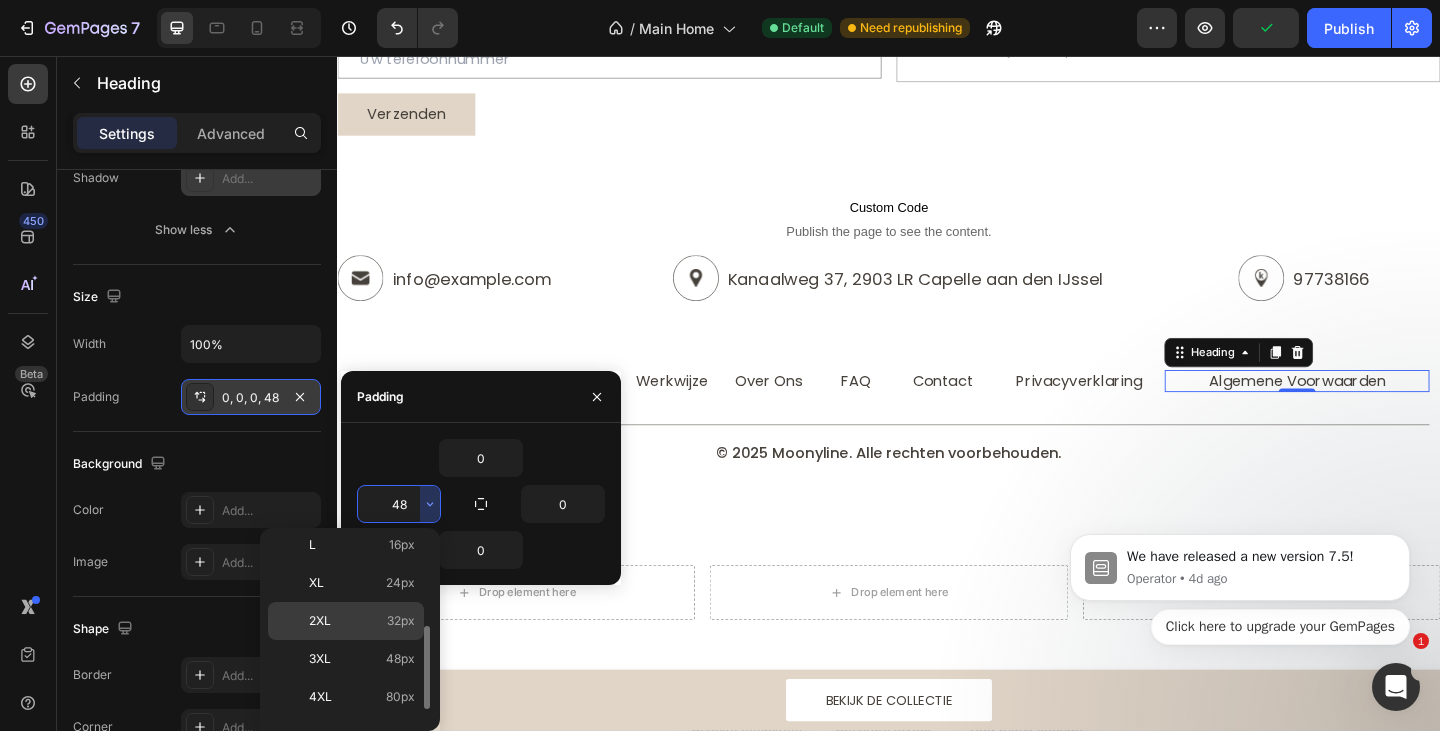 click on "2XL 32px" at bounding box center (362, 621) 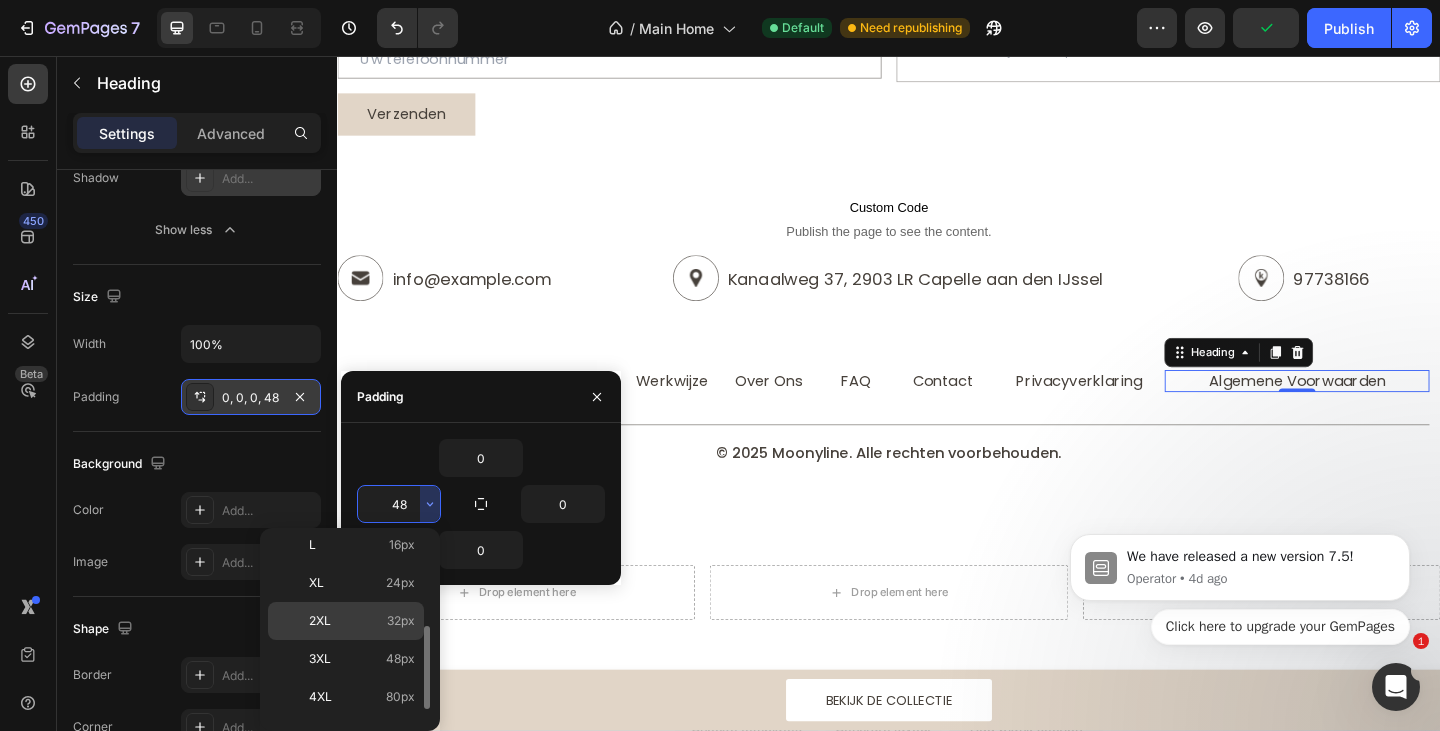 type on "32" 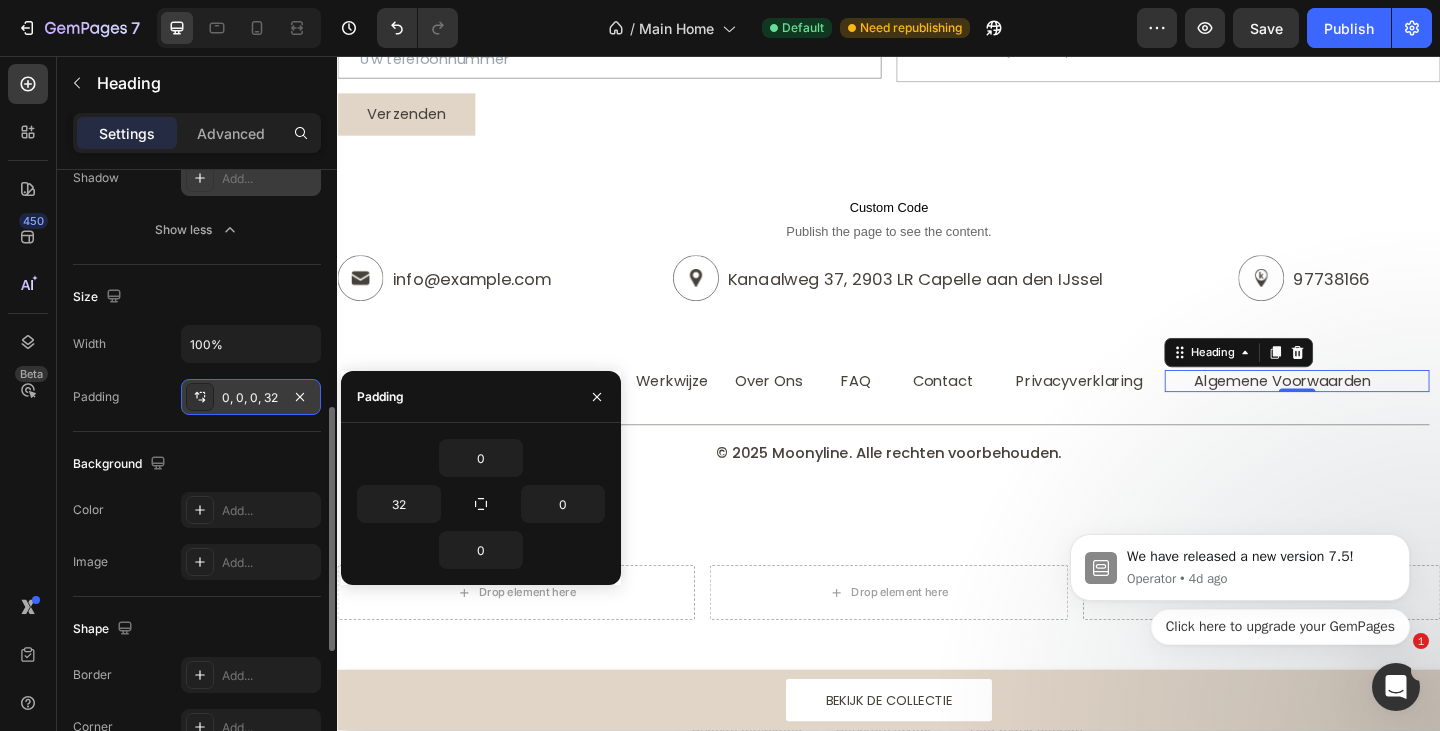 click on "Background" at bounding box center [197, 464] 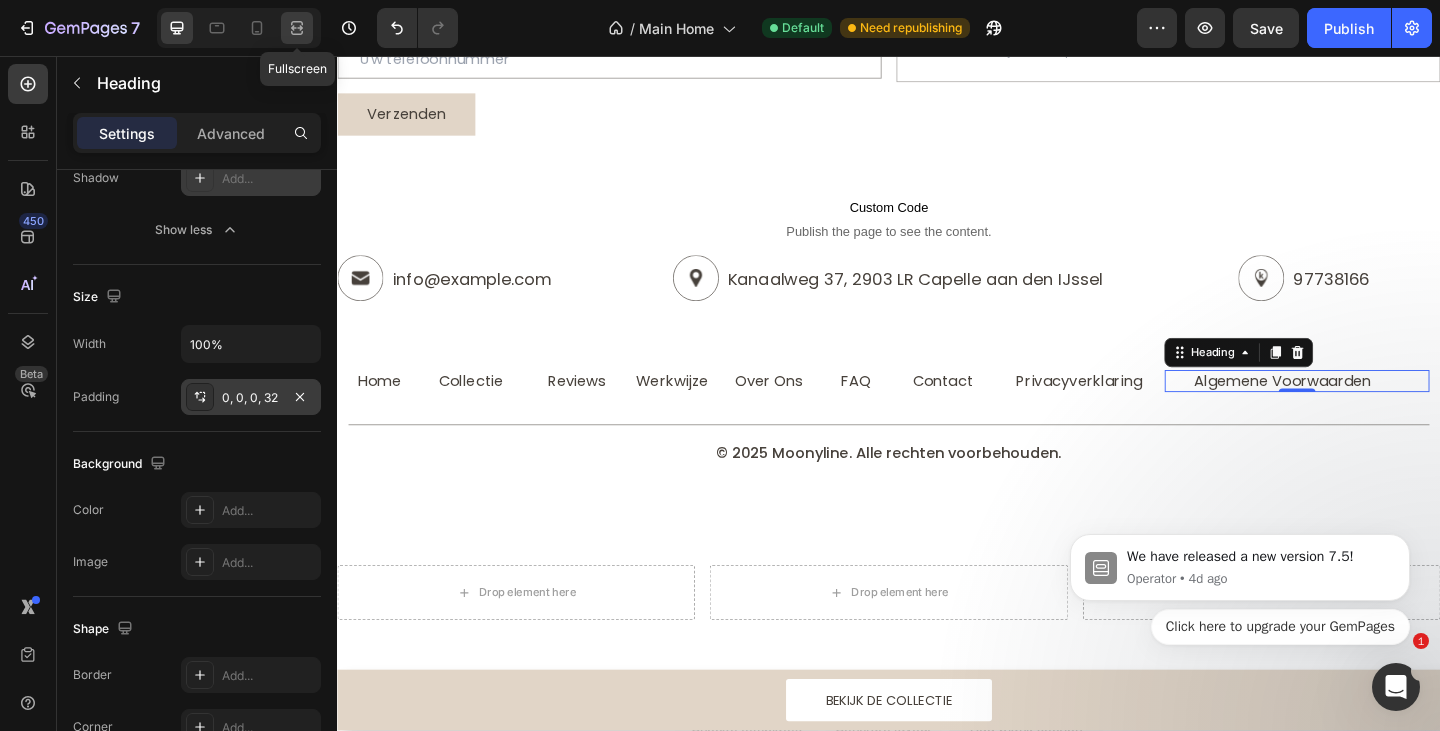 click 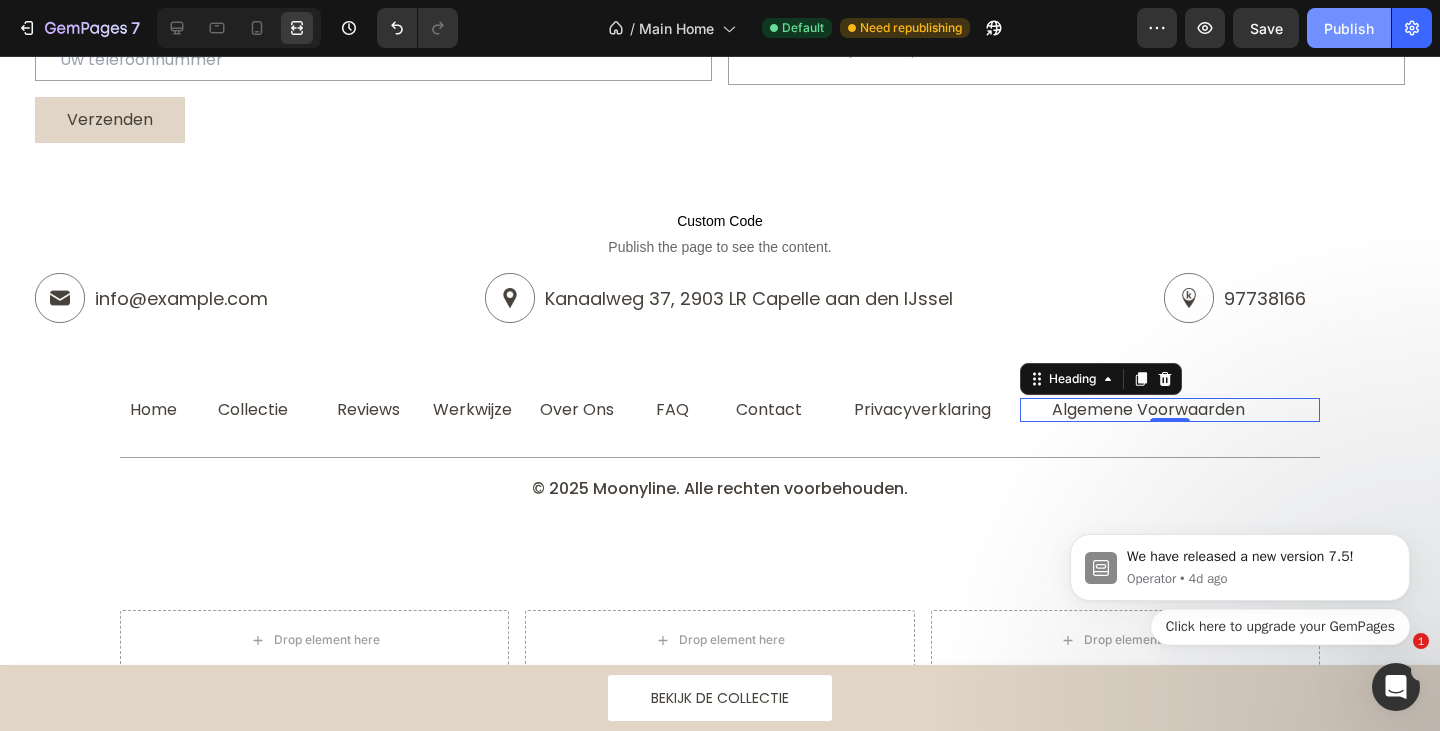 click on "Publish" at bounding box center [1349, 28] 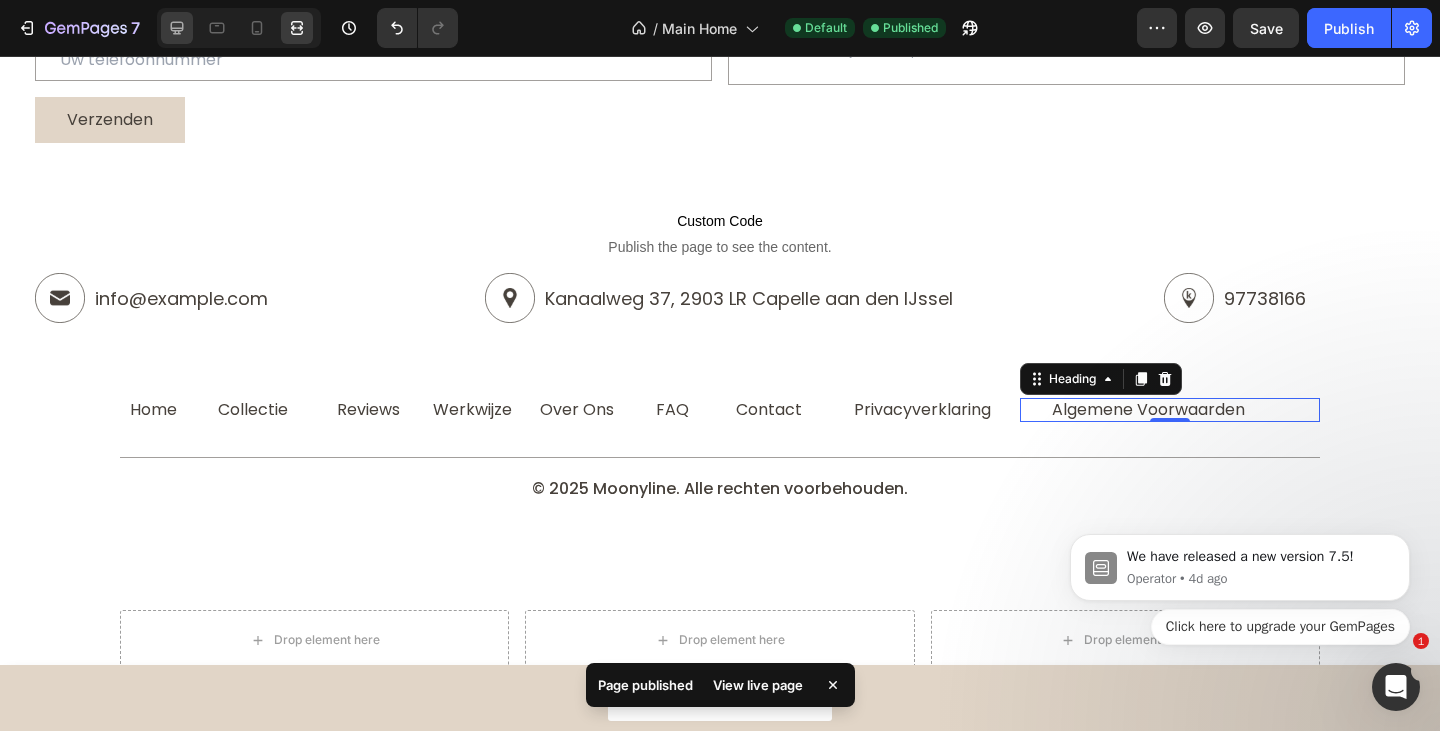 click 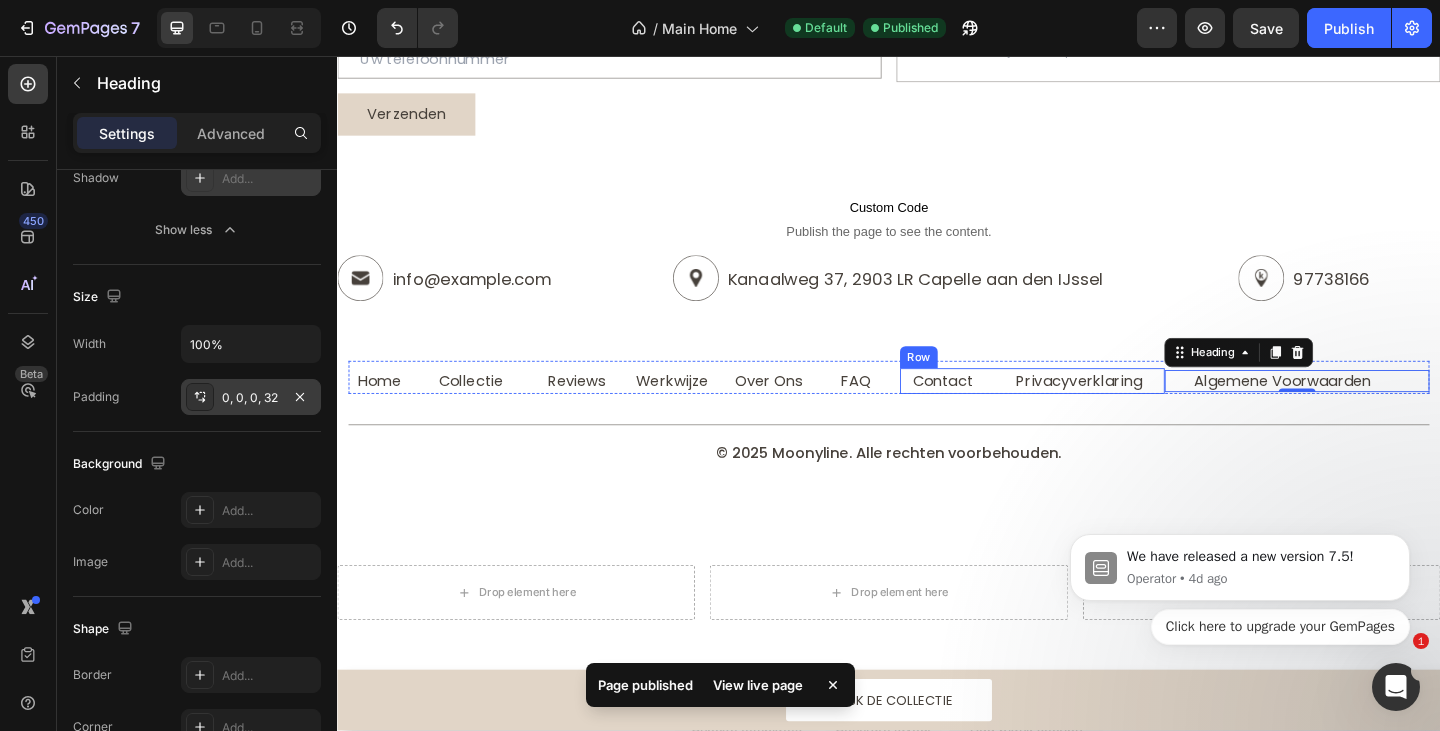 click on "Contact Heading Privacyverklaring Heading Row" at bounding box center (1093, 410) 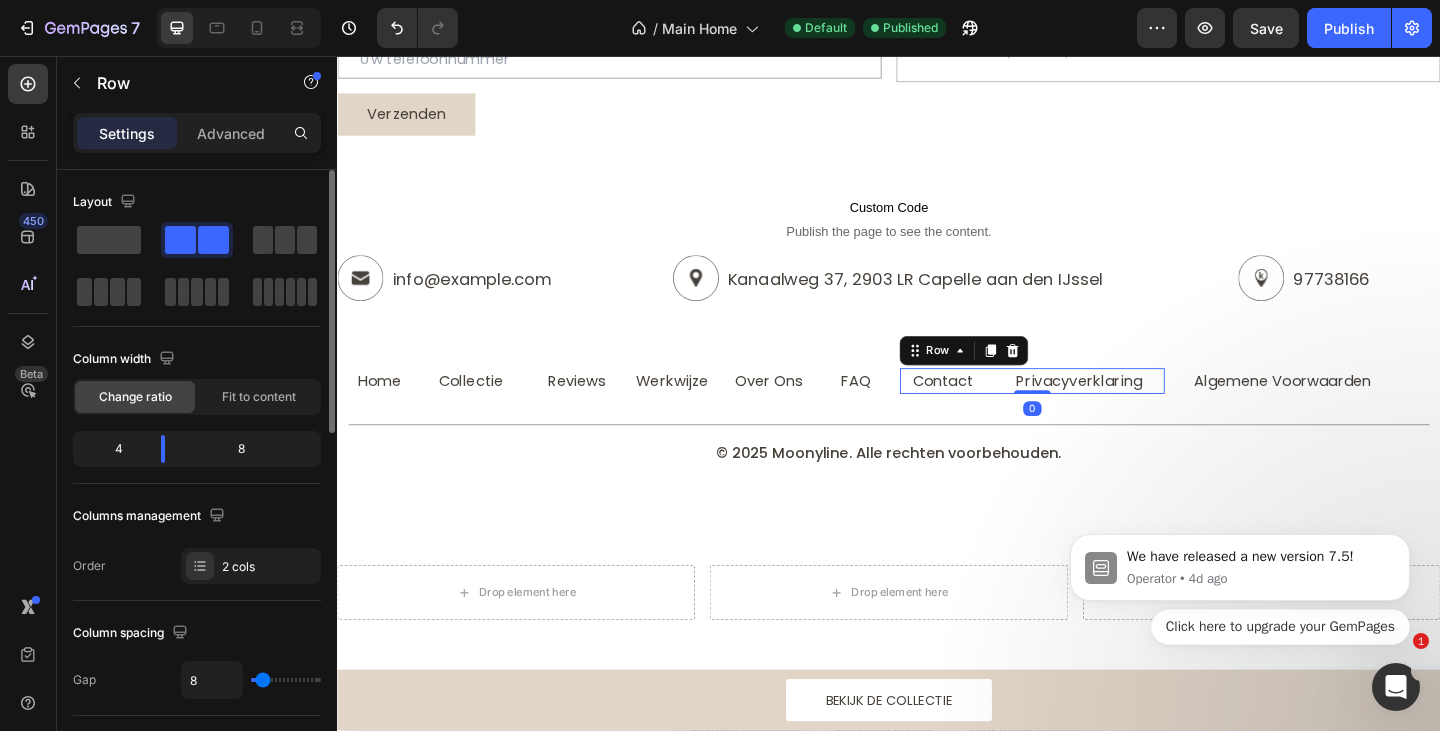 scroll, scrollTop: 300, scrollLeft: 0, axis: vertical 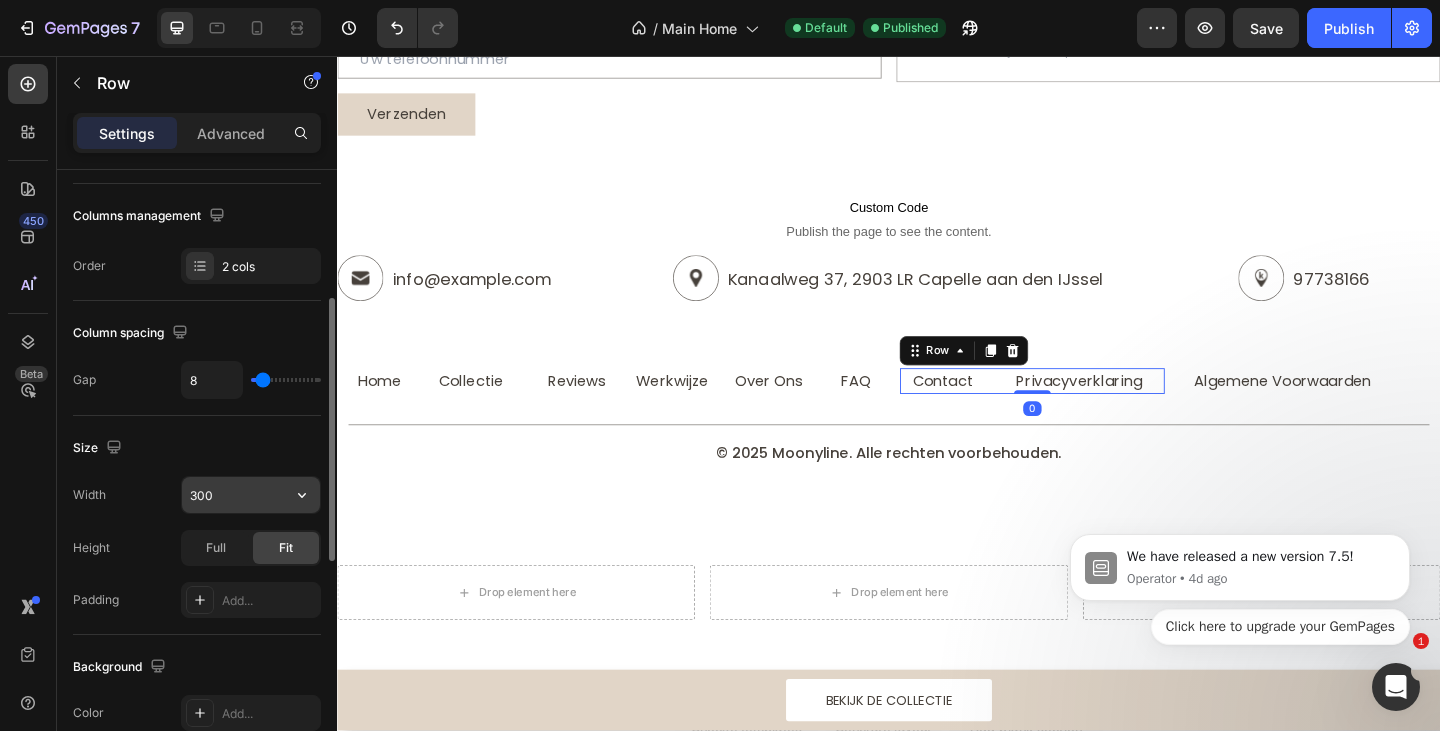 click on "300" at bounding box center (251, 495) 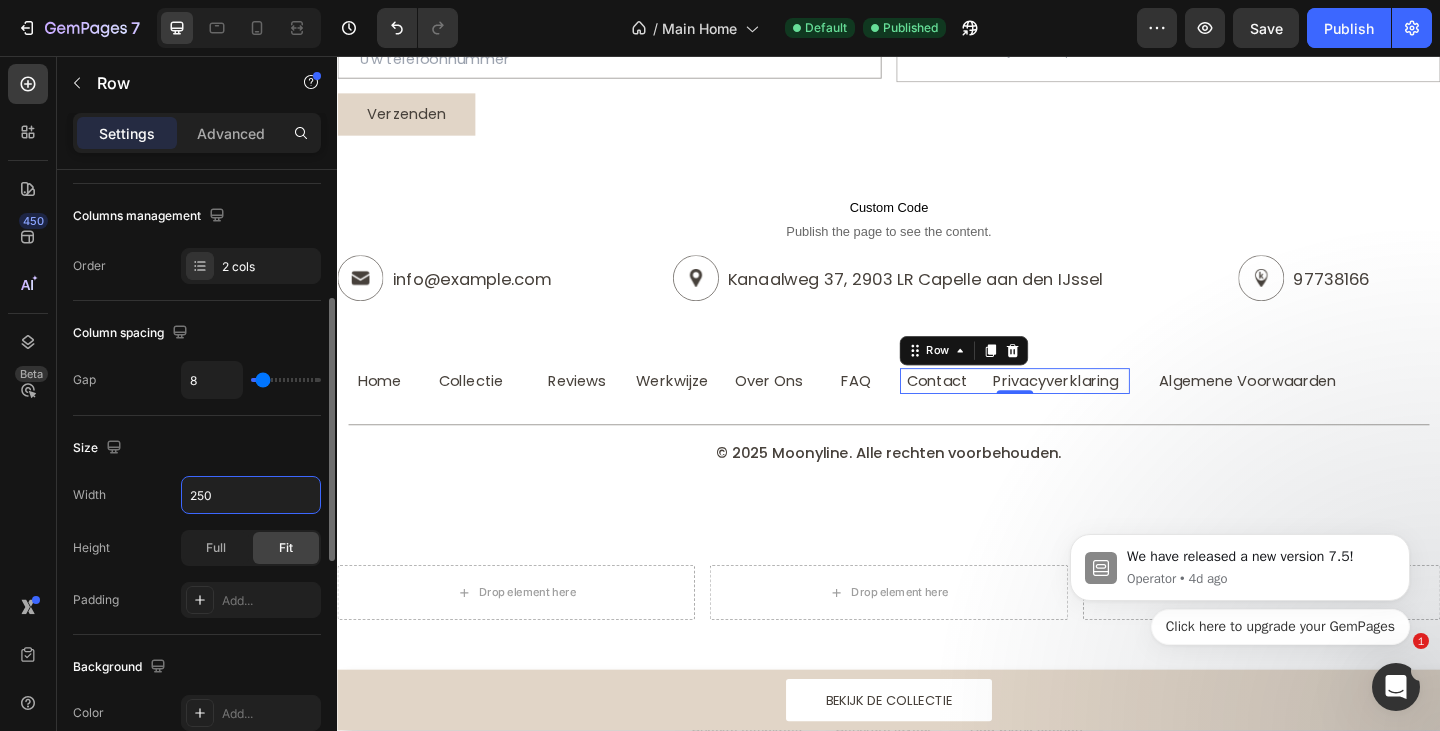 type on "250" 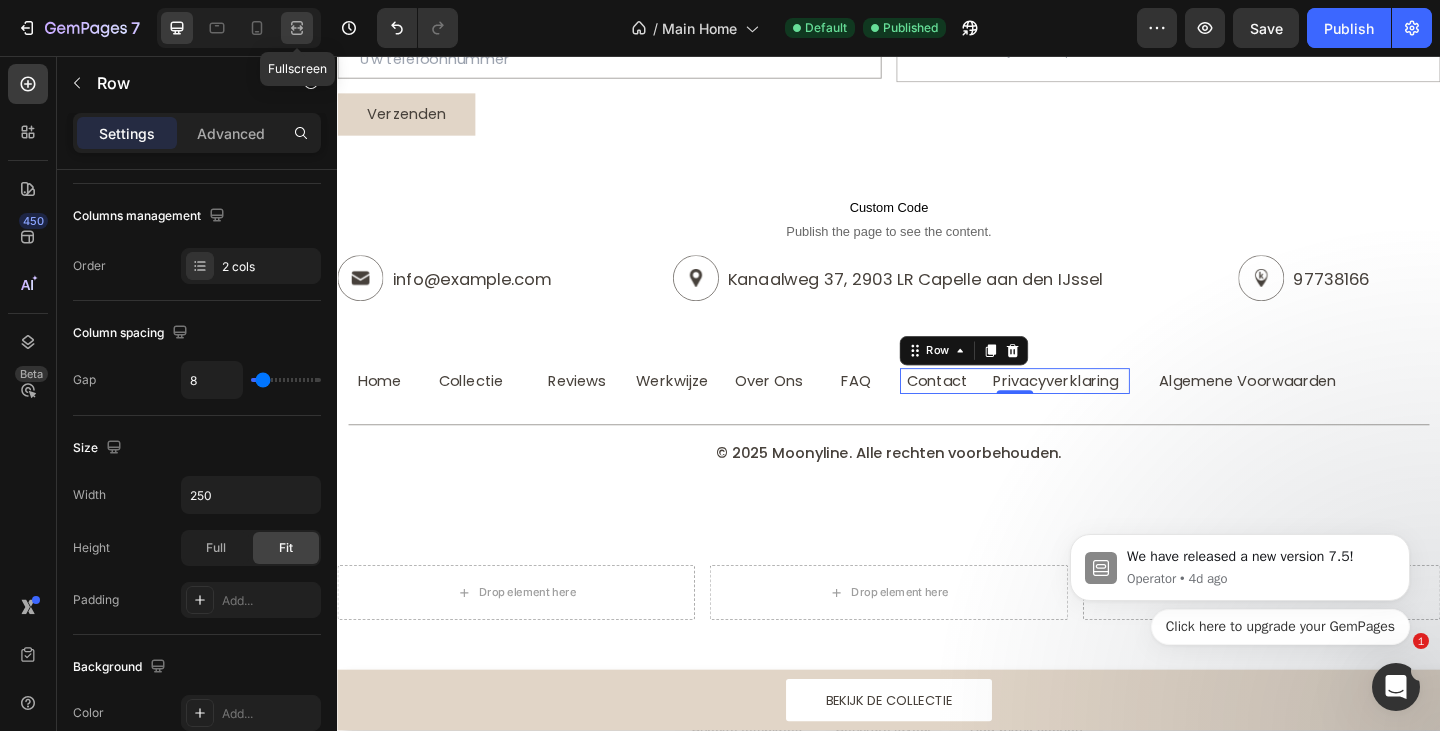 click 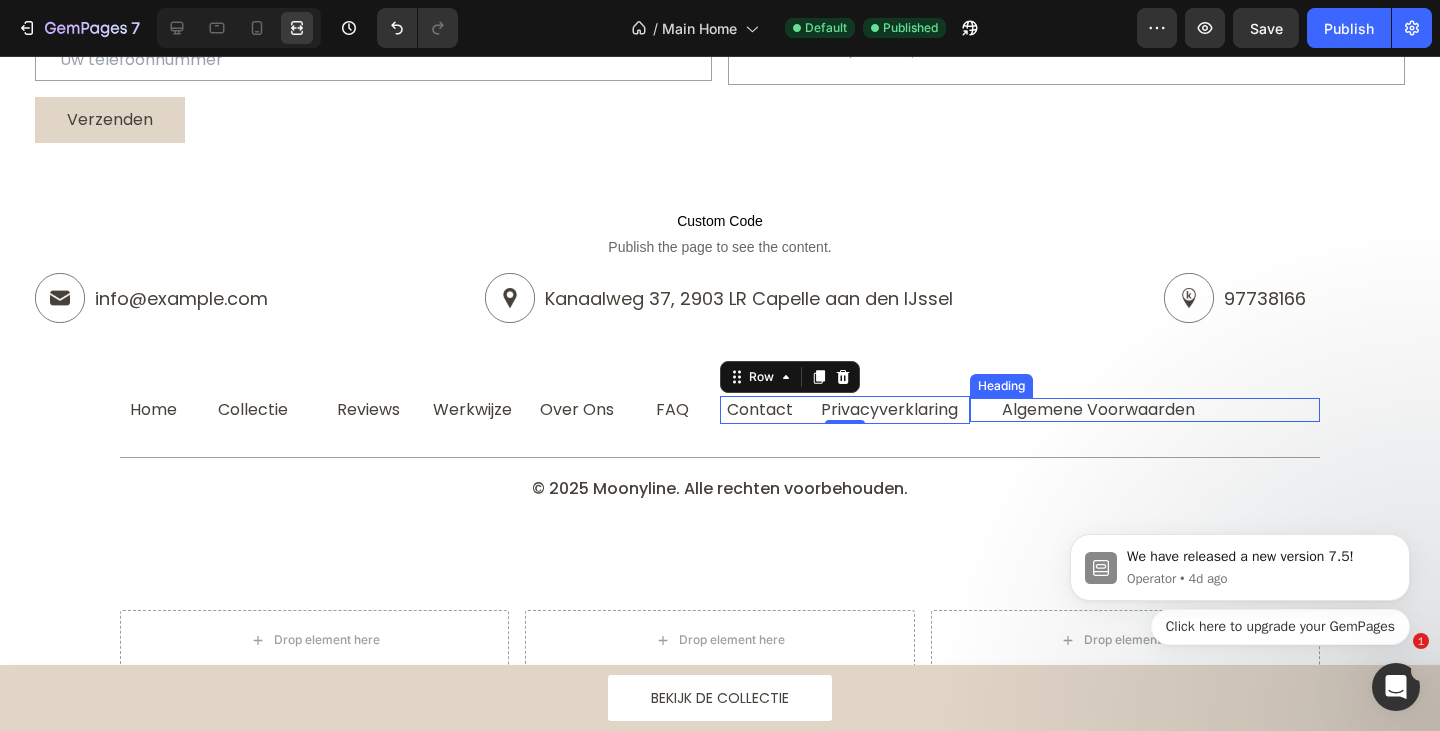 click on "Algemene Voorwaarden" at bounding box center (1161, 410) 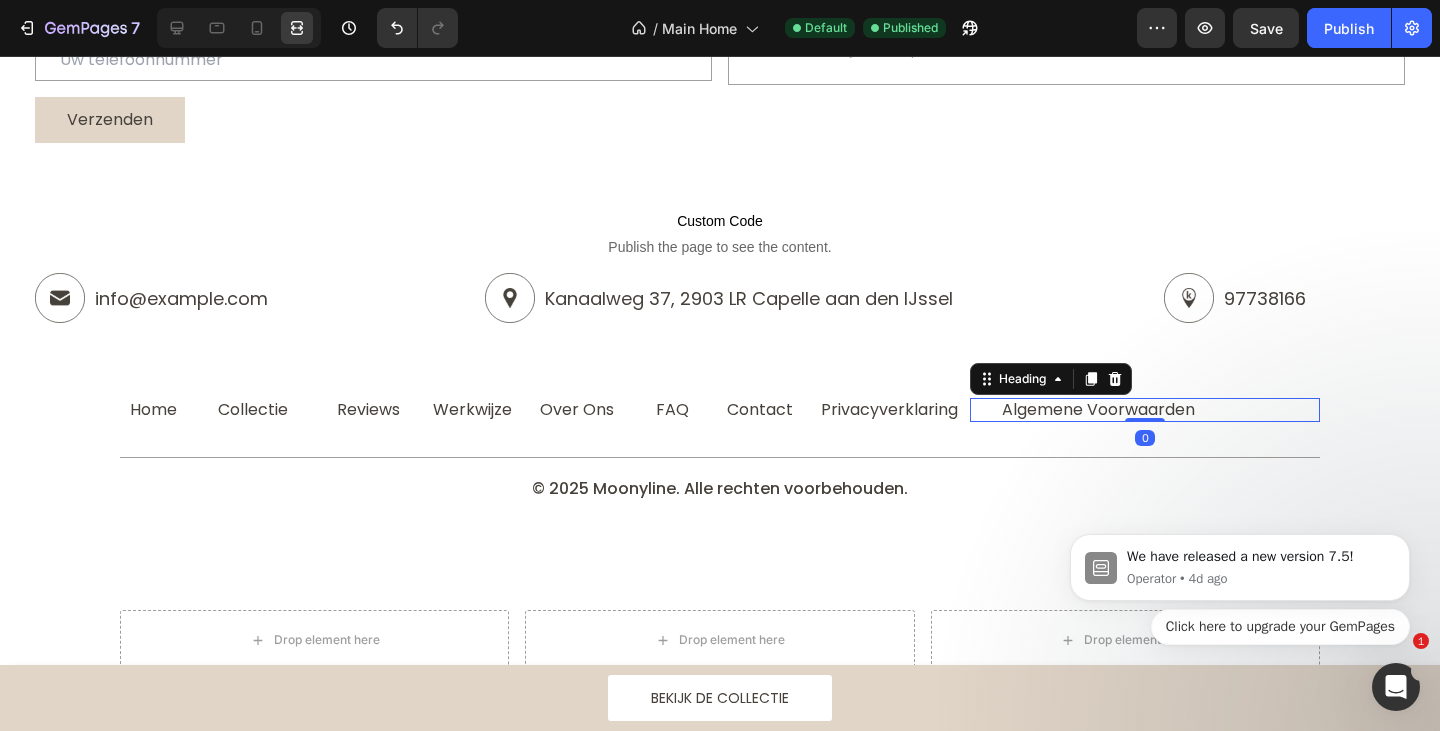 scroll, scrollTop: 0, scrollLeft: 0, axis: both 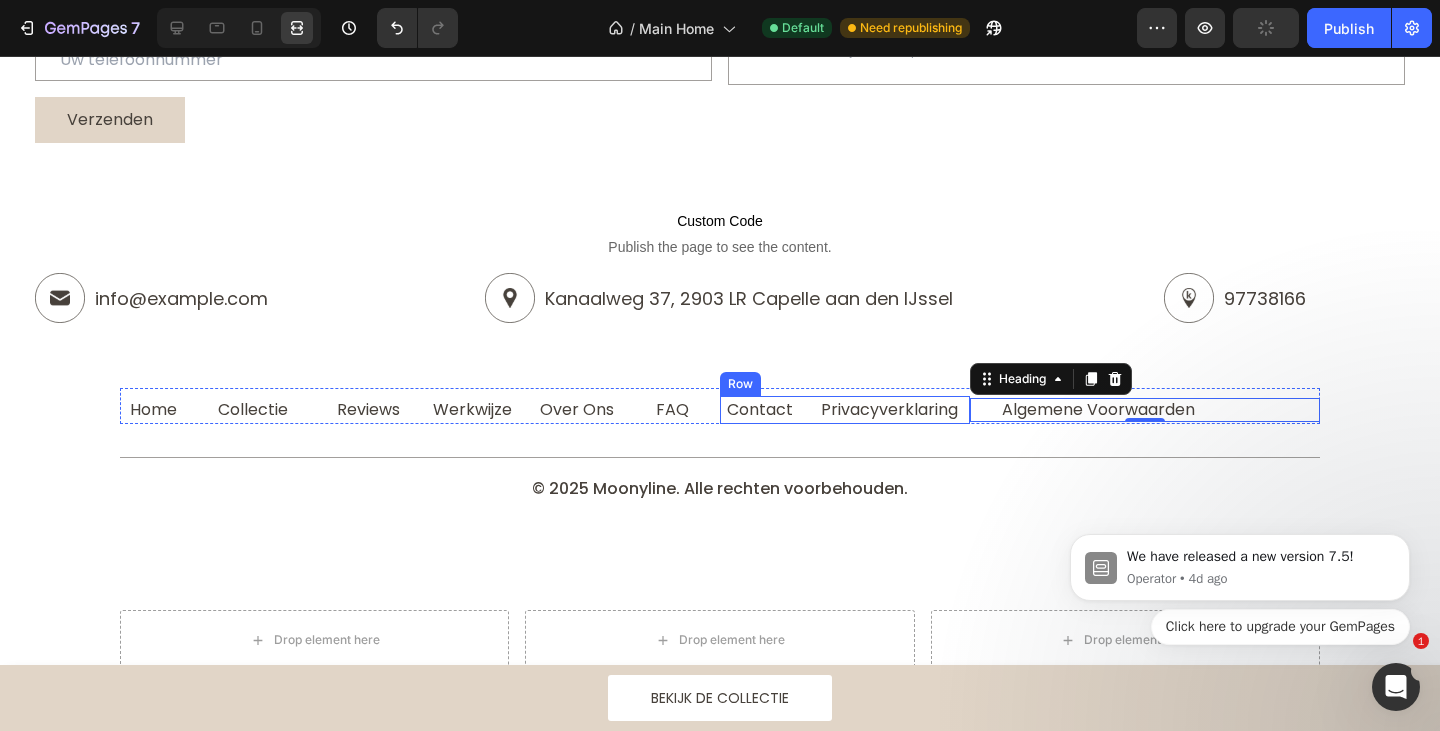 click on "Contact Heading Privacyverklaring Heading Row" at bounding box center [845, 410] 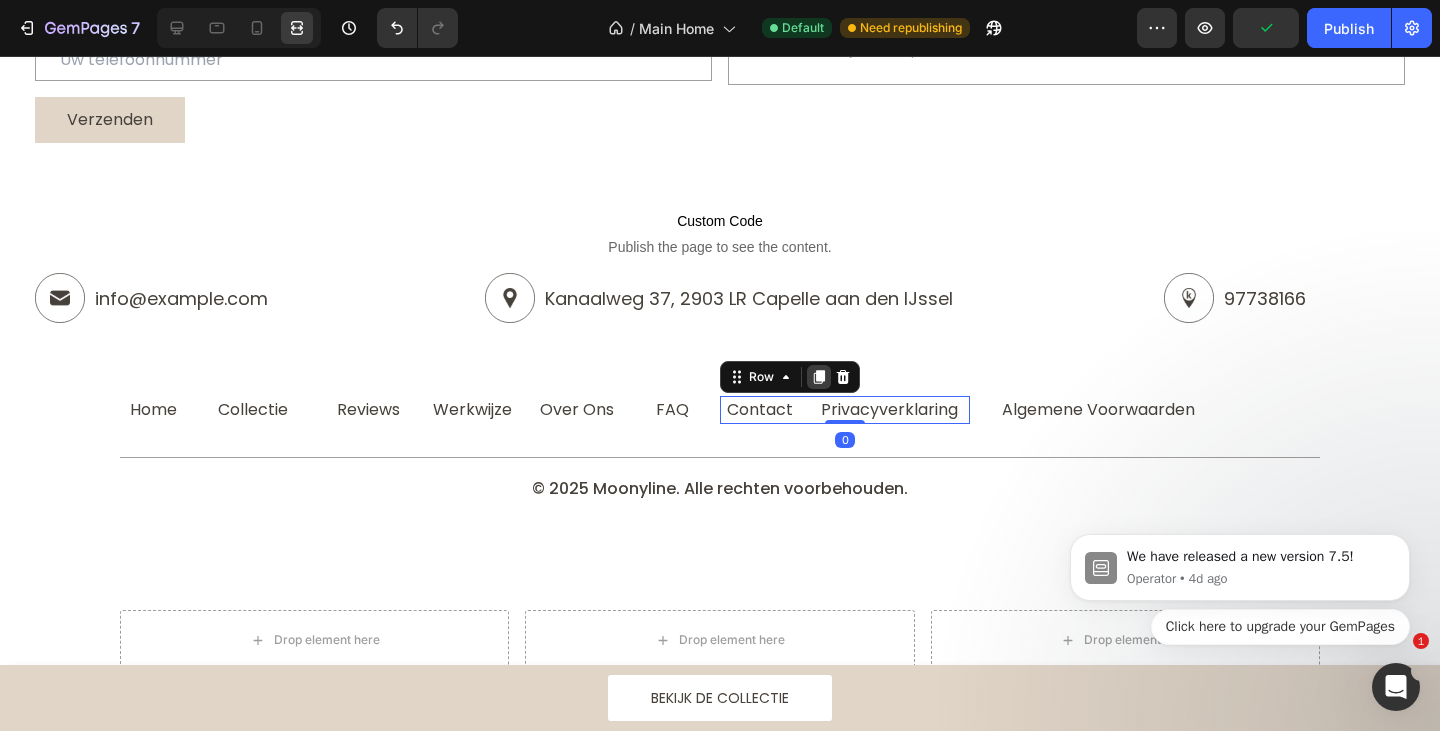 click 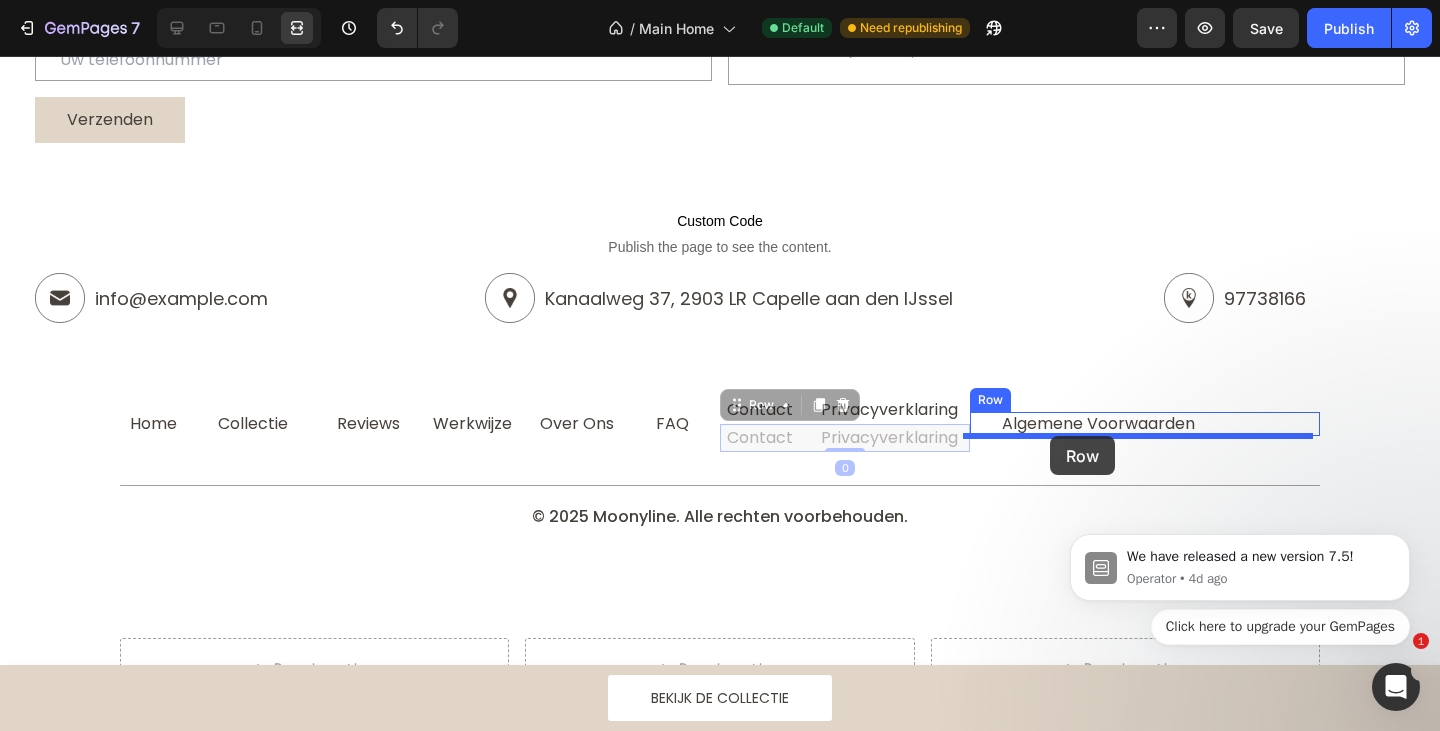 drag, startPoint x: 733, startPoint y: 408, endPoint x: 1050, endPoint y: 436, distance: 318.2342 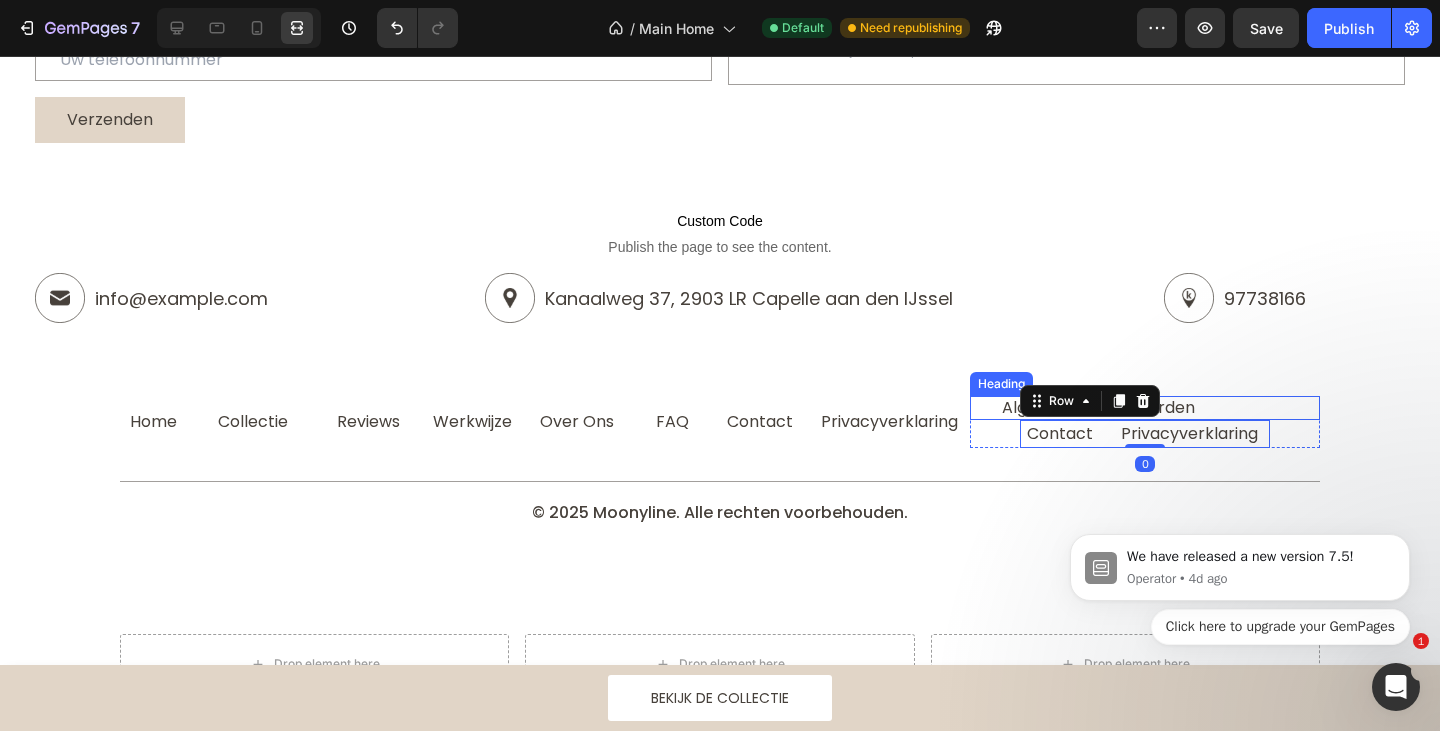 click on "Algemene Voorwaarden" at bounding box center (1161, 408) 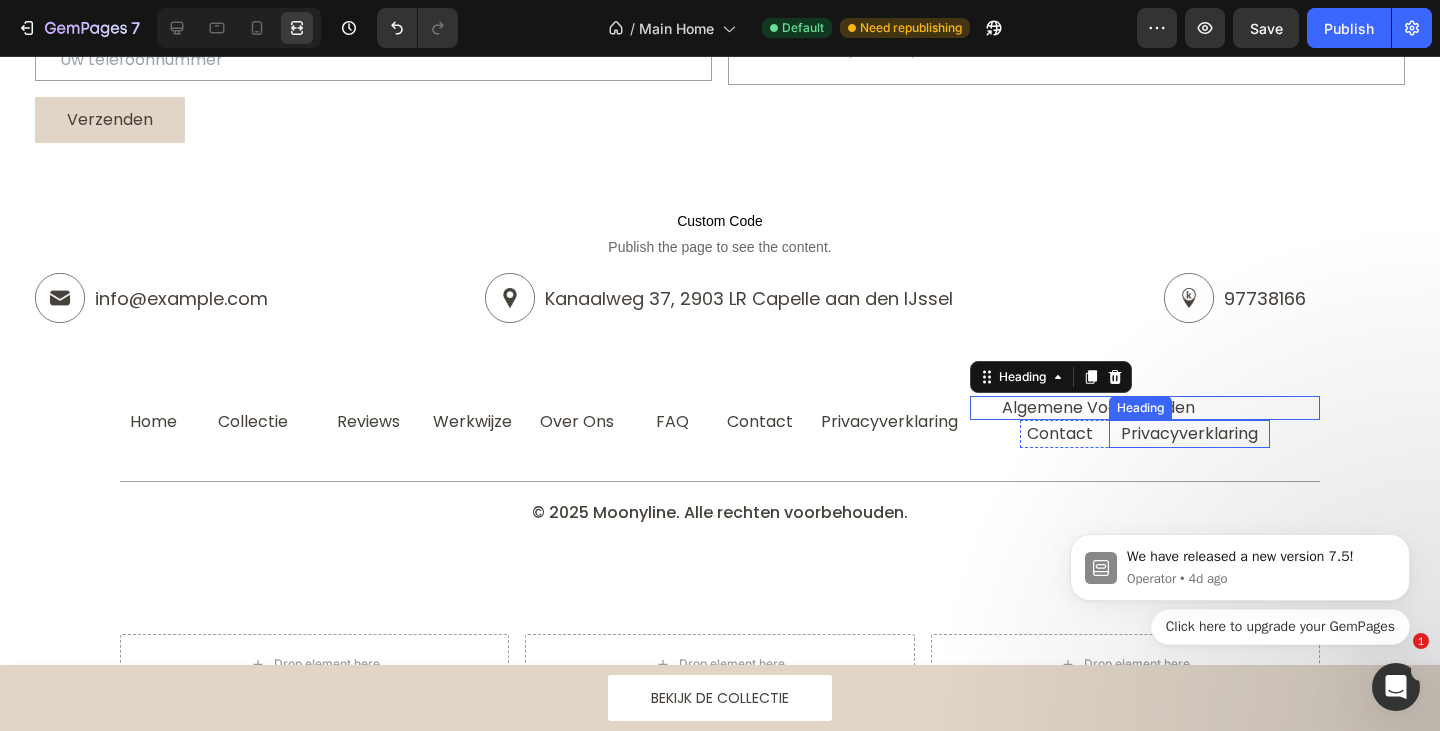 click on "Privacyverklaring" at bounding box center [1189, 434] 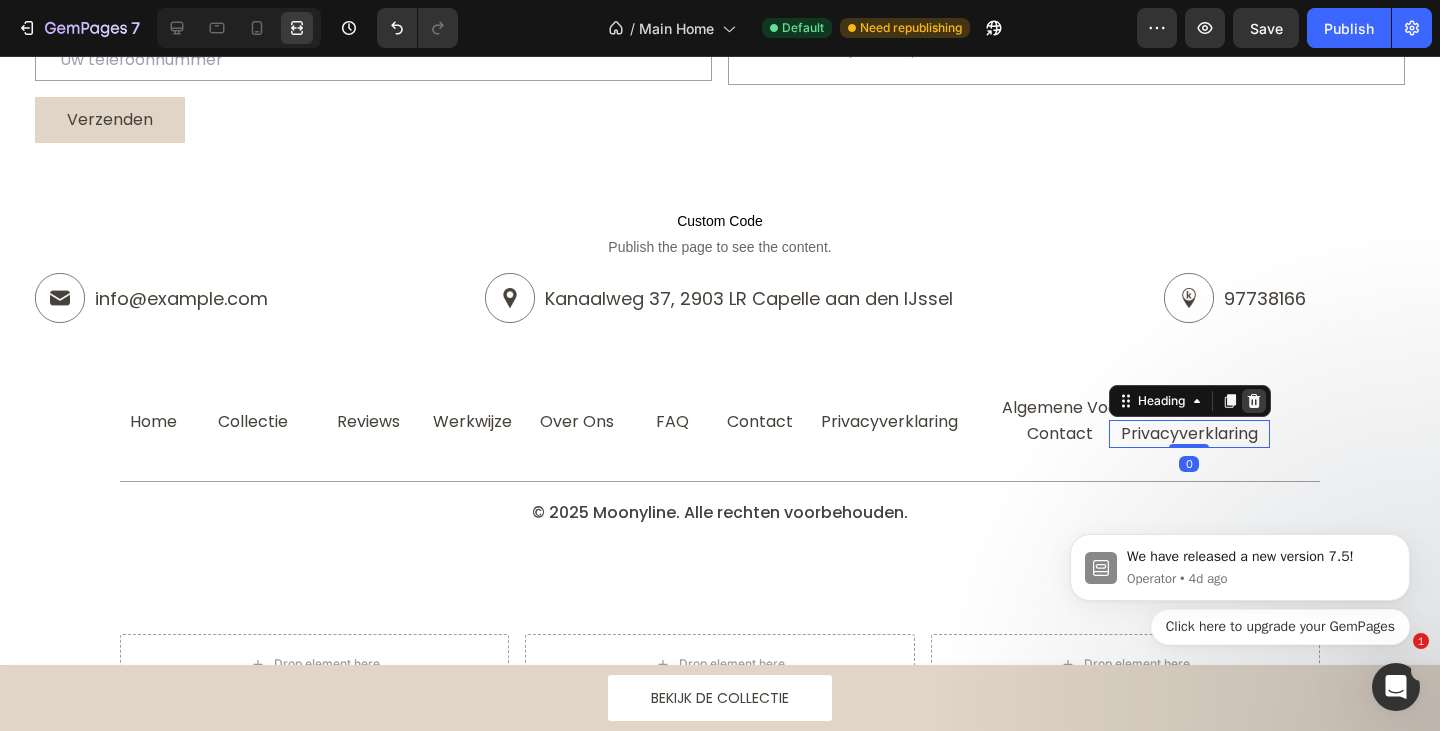 click 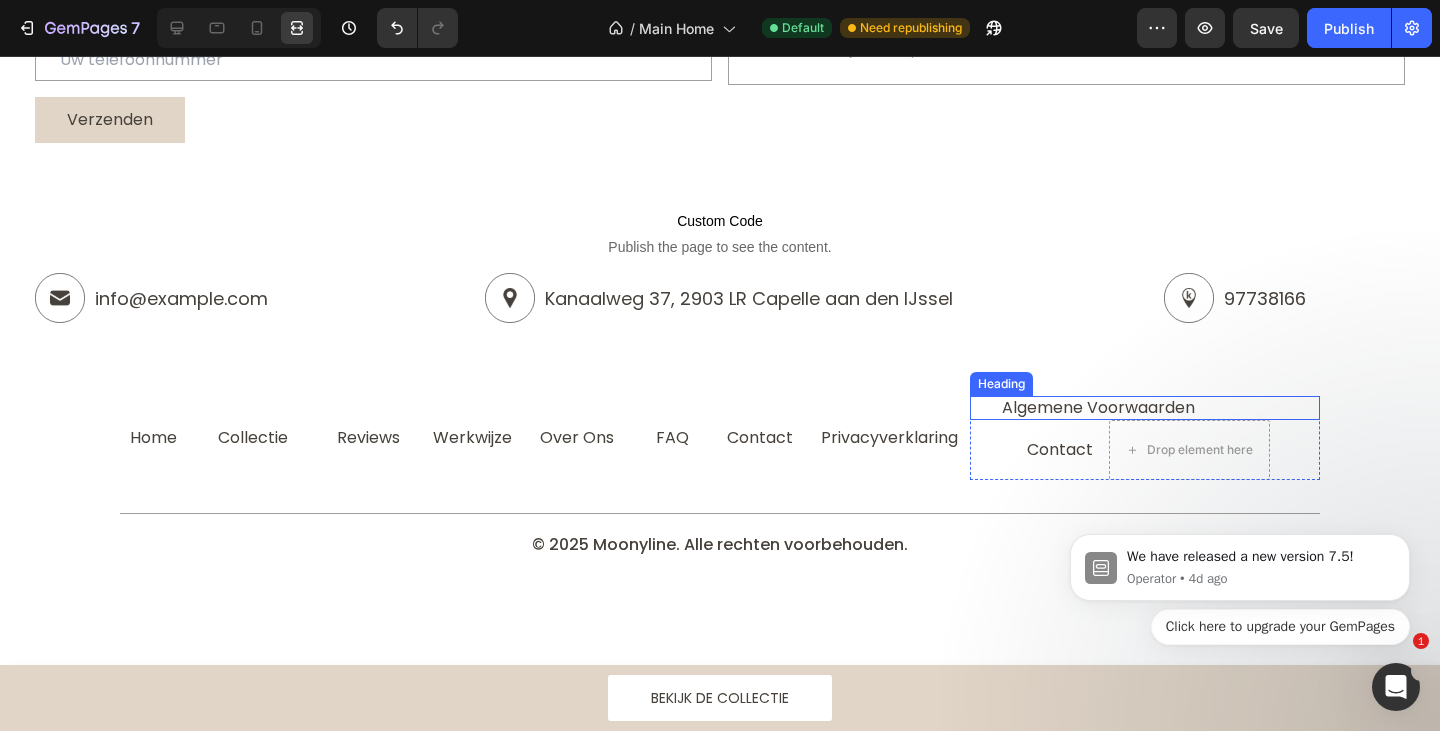 click on "Algemene Voorwaarden" at bounding box center (1161, 408) 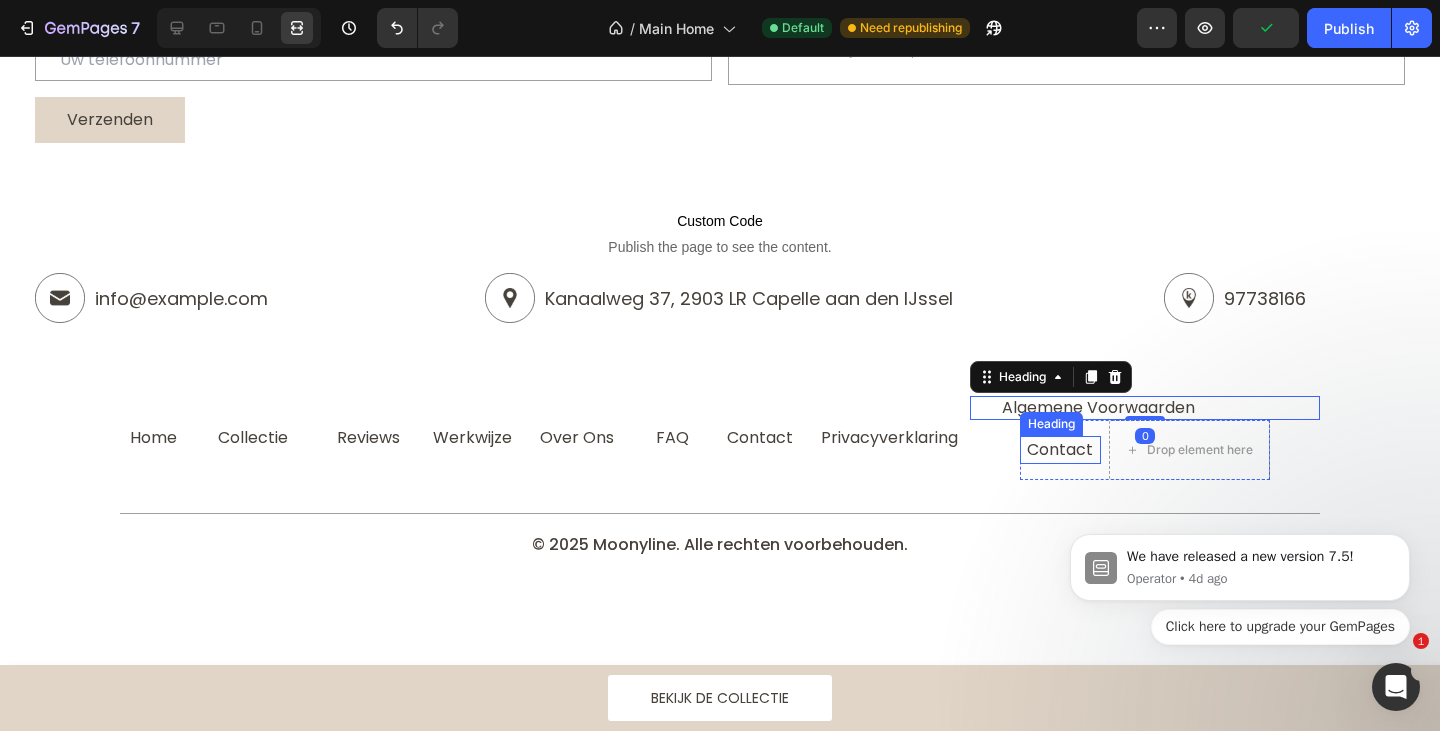 click on "Contact" at bounding box center (1060, 449) 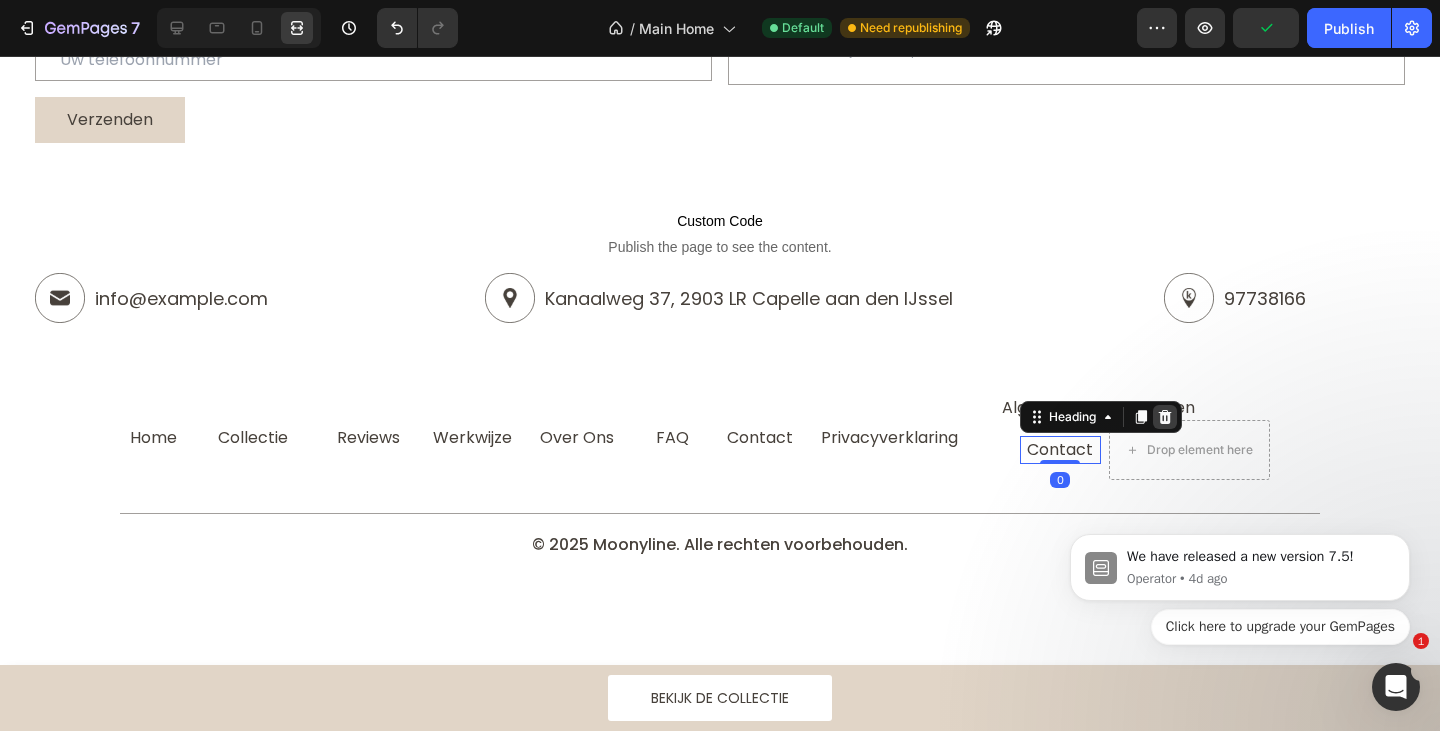 click 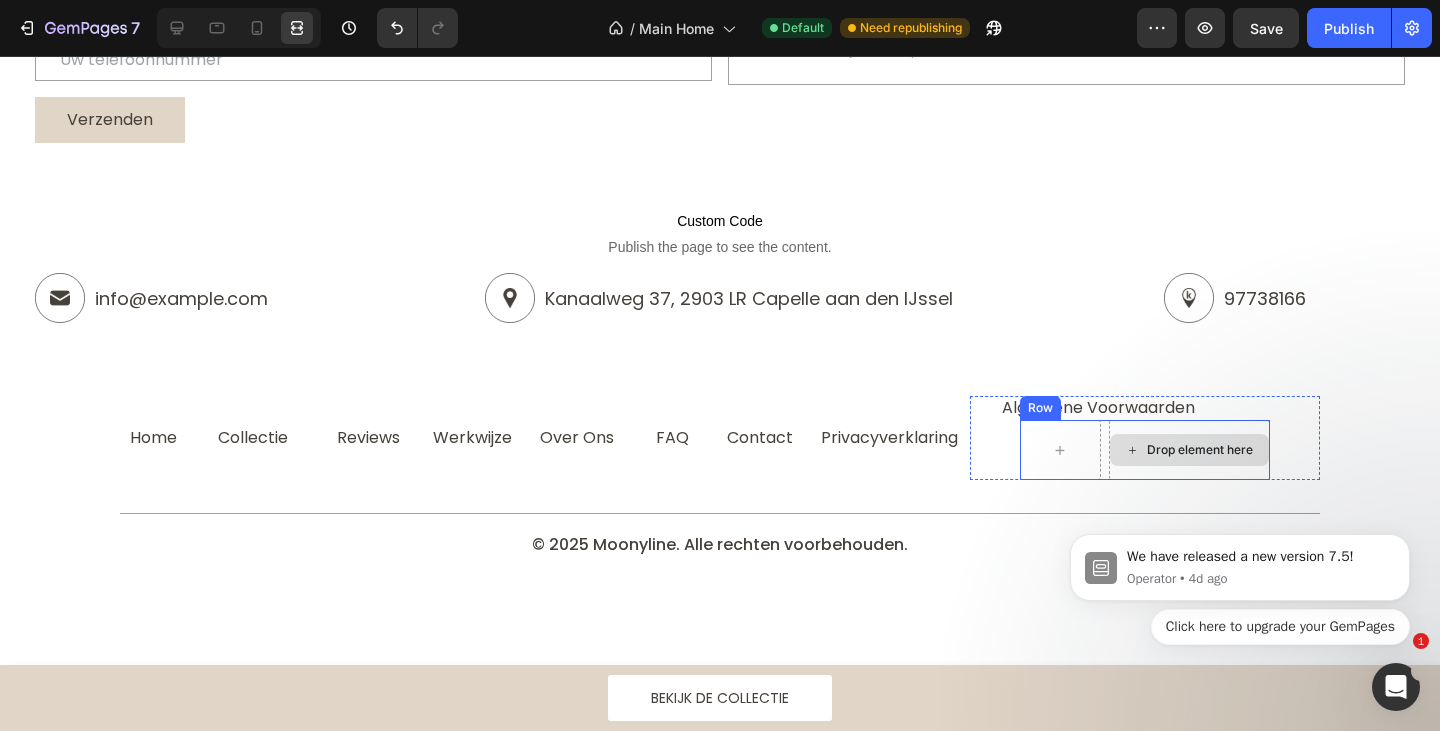 click on "Drop element here" at bounding box center [1189, 450] 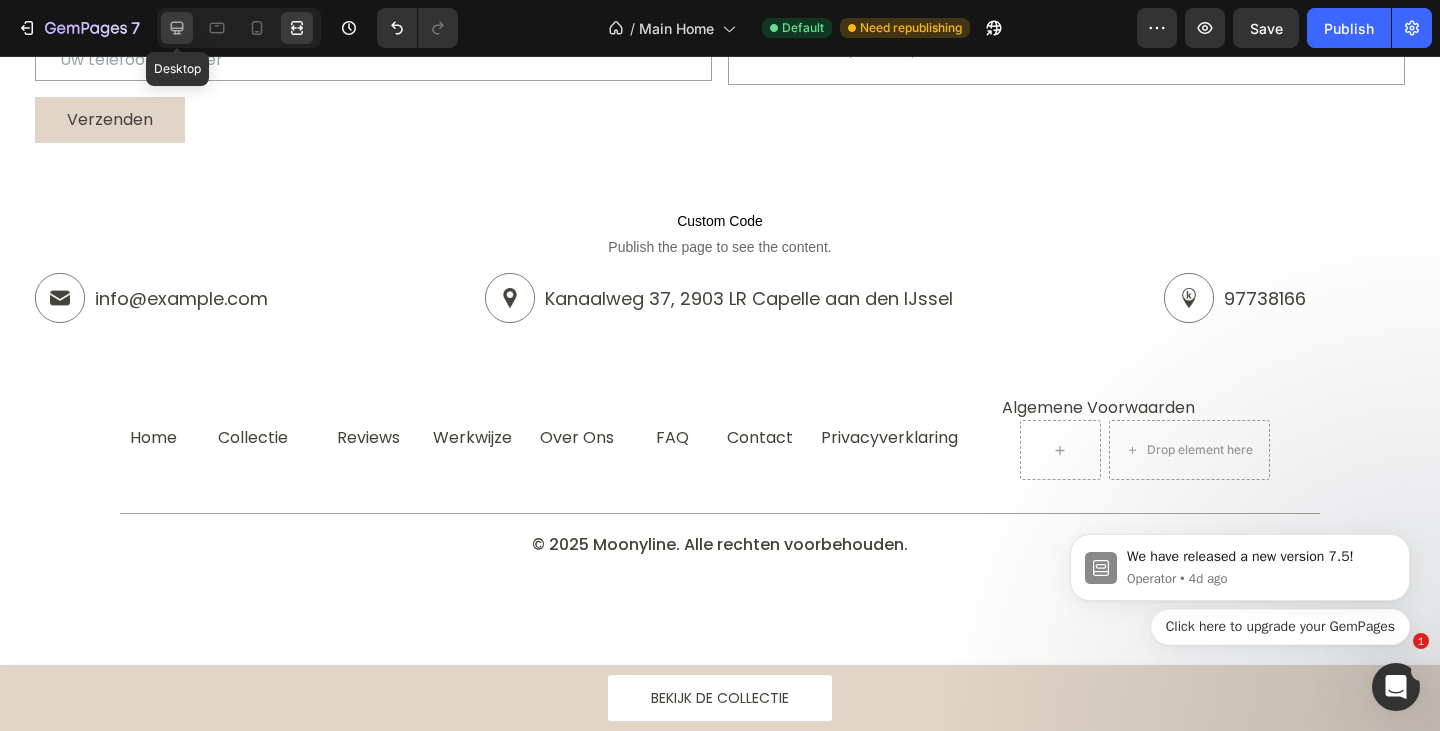 click 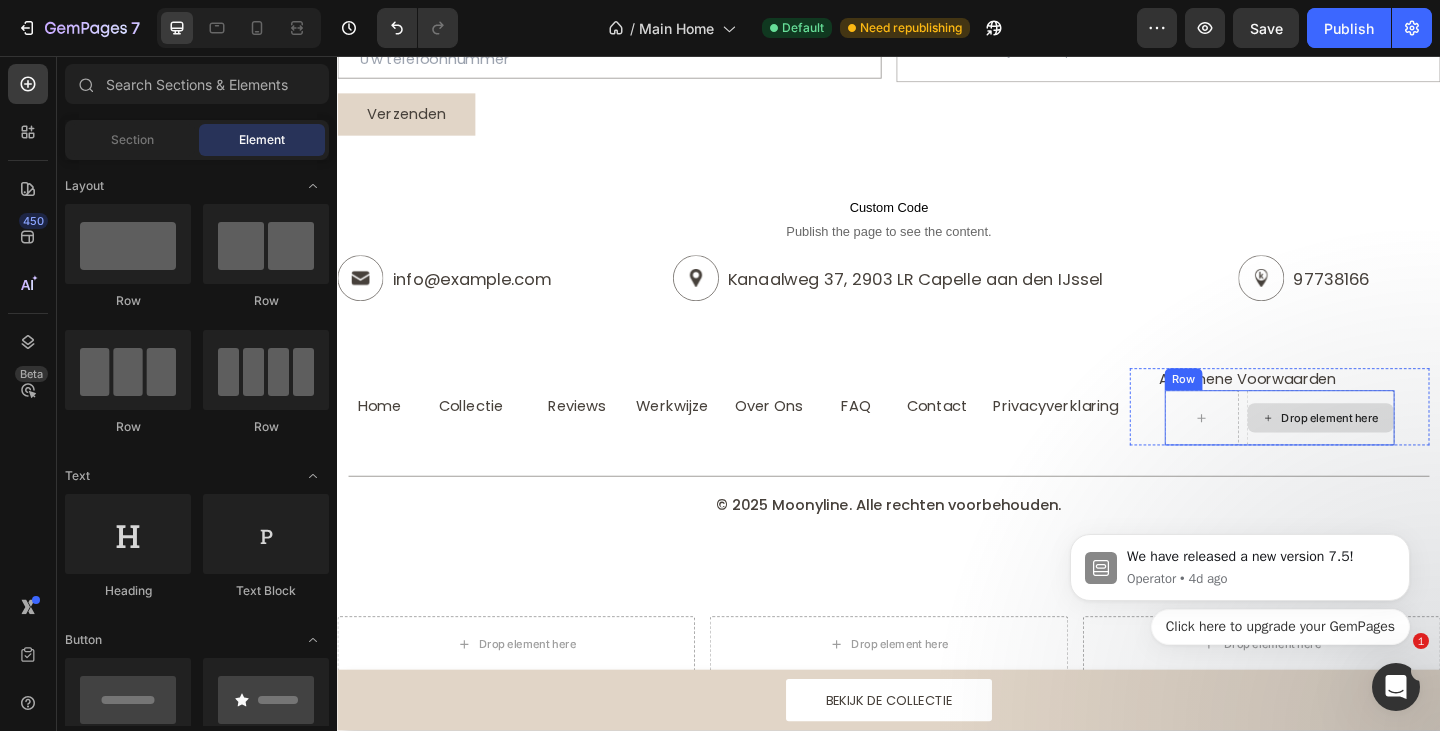 click on "Drop element here" at bounding box center [1406, 450] 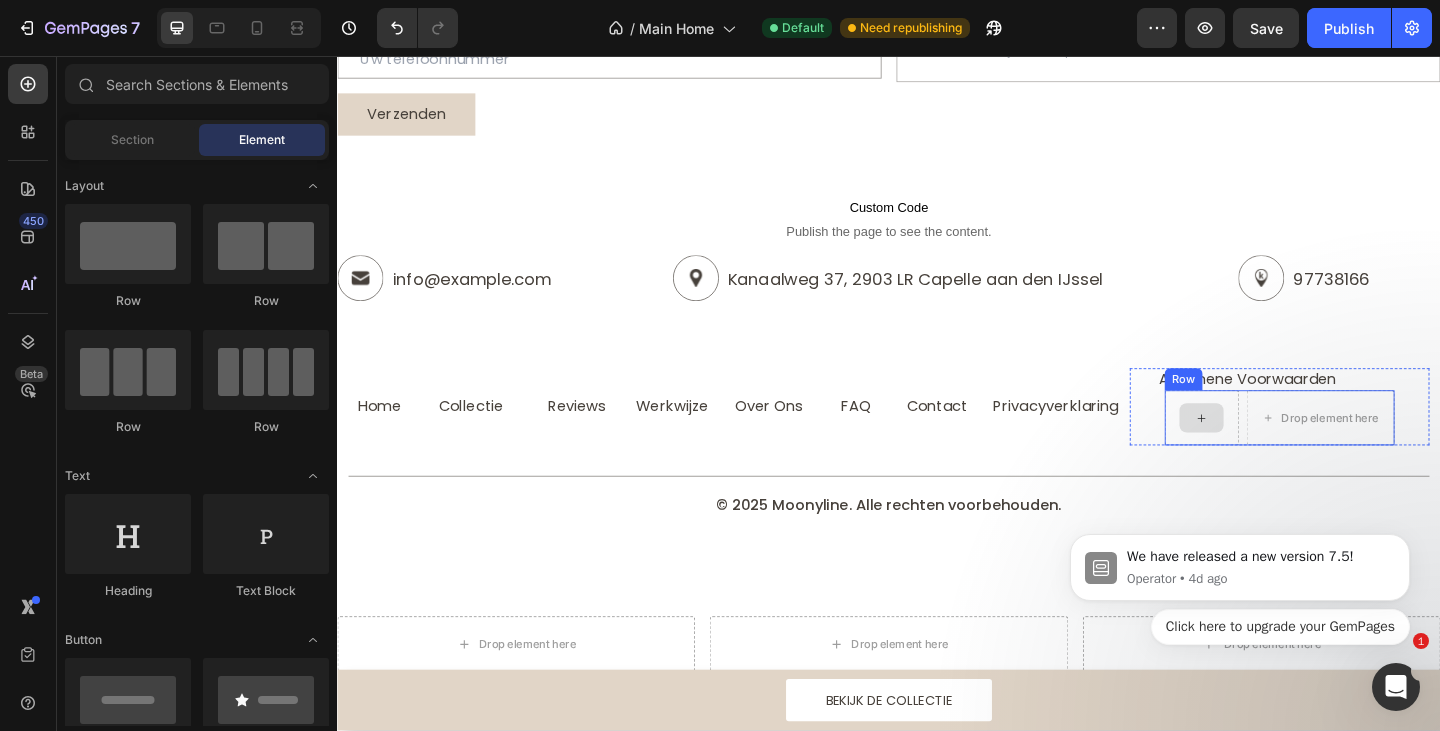 click on "Drop element here Row" at bounding box center (1362, 450) 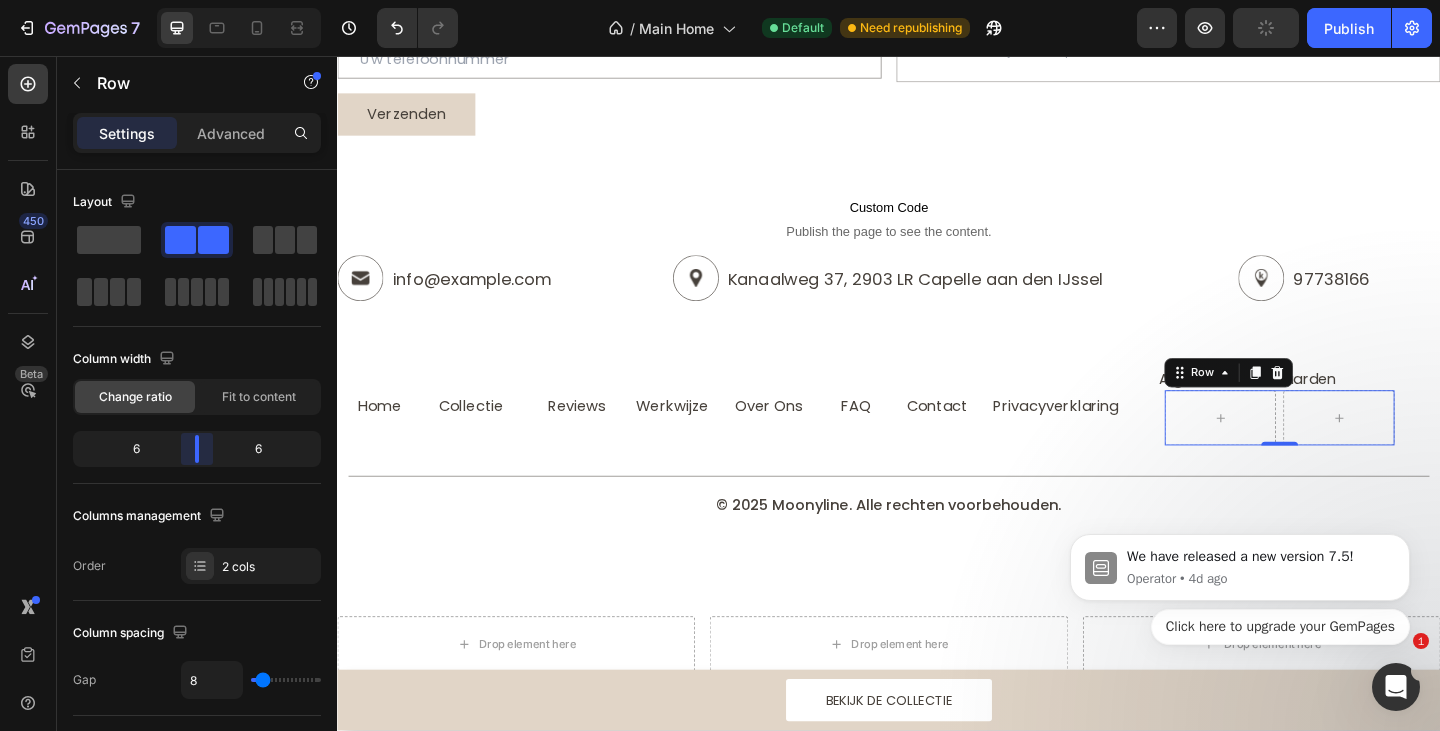 drag, startPoint x: 175, startPoint y: 453, endPoint x: 129, endPoint y: 10, distance: 445.38187 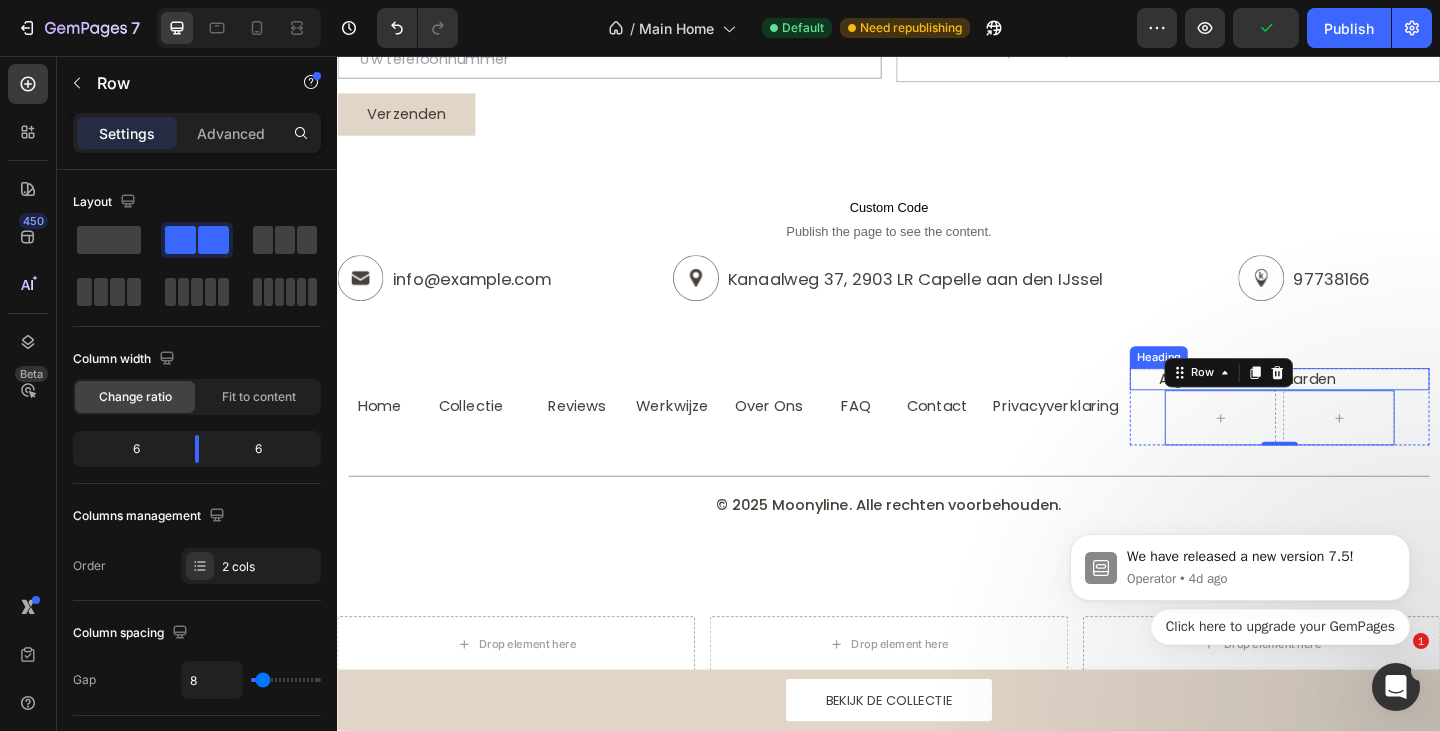 click on "Algemene Voorwaarden" at bounding box center (1378, 408) 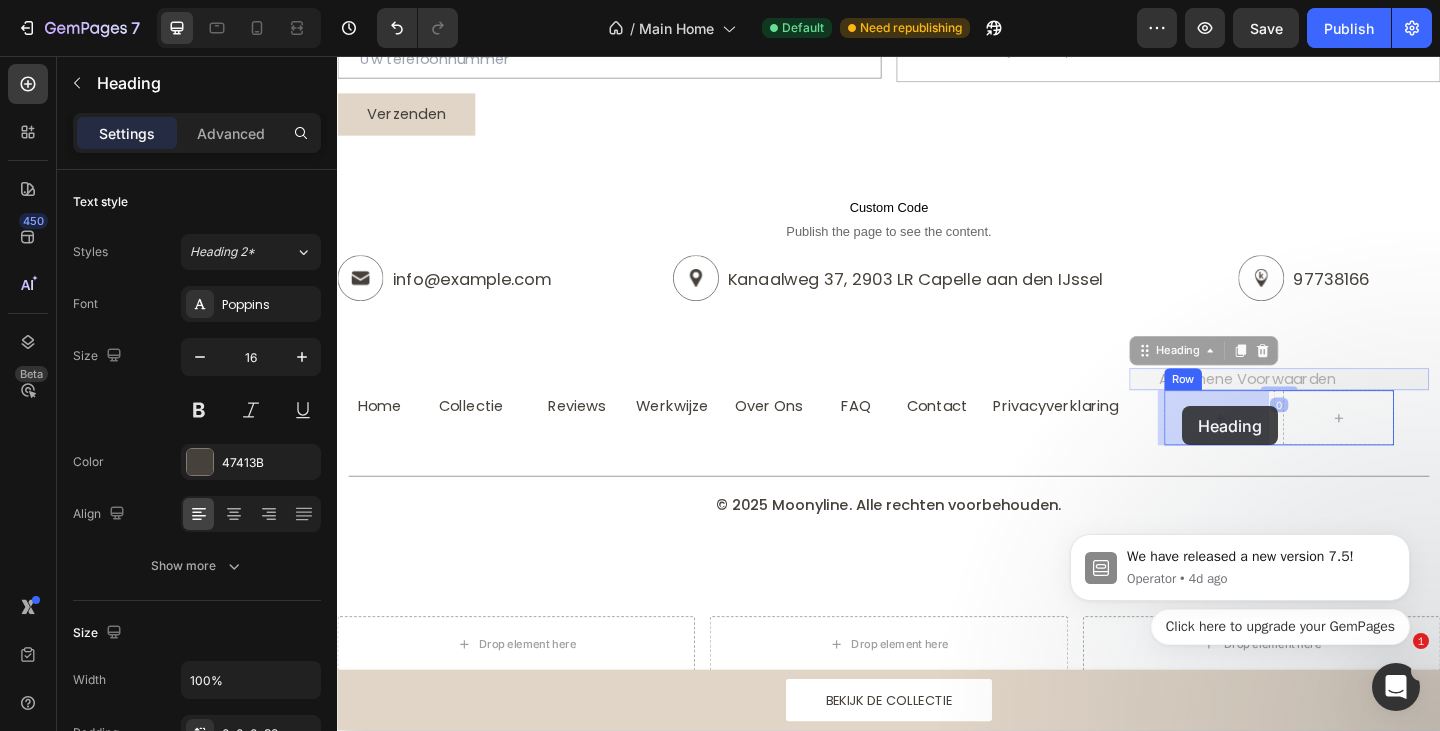 drag, startPoint x: 1217, startPoint y: 380, endPoint x: 1256, endPoint y: 437, distance: 69.065186 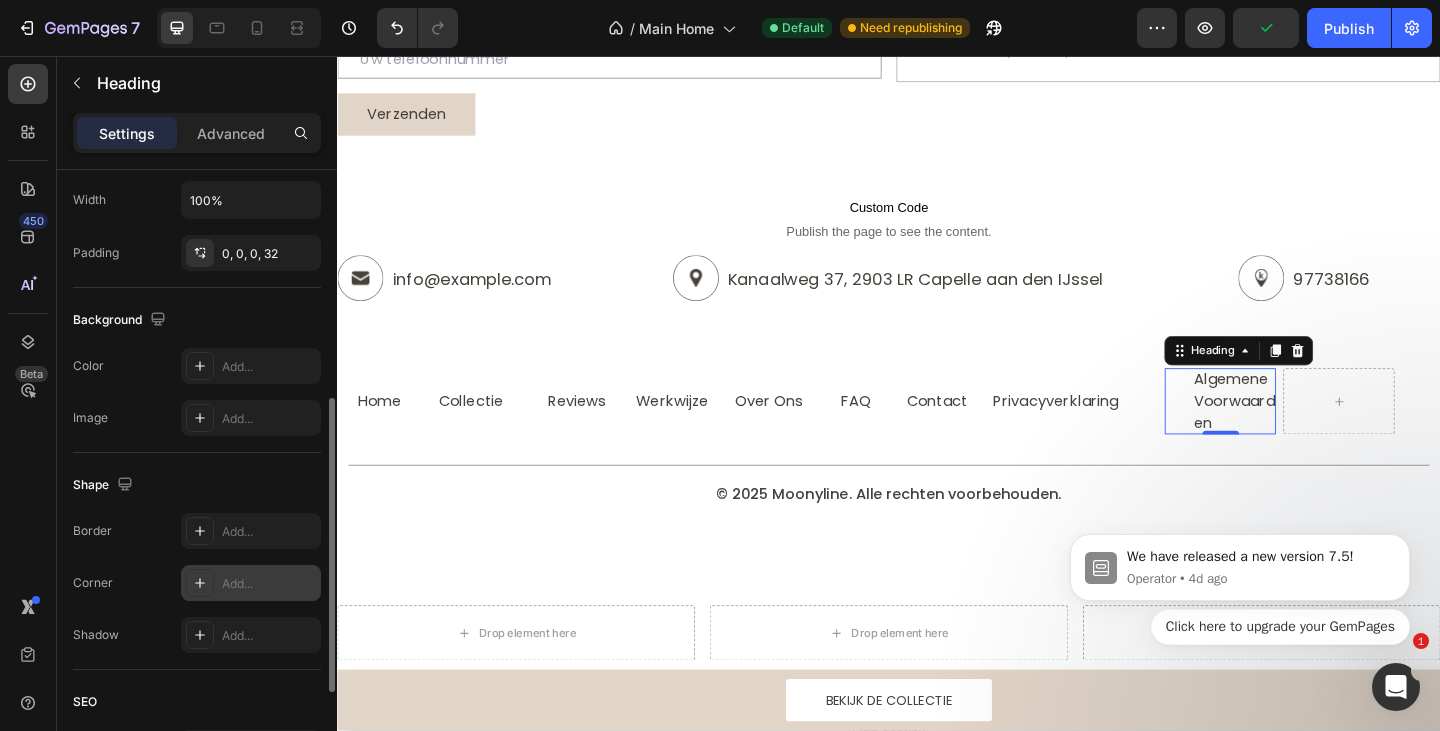 scroll, scrollTop: 280, scrollLeft: 0, axis: vertical 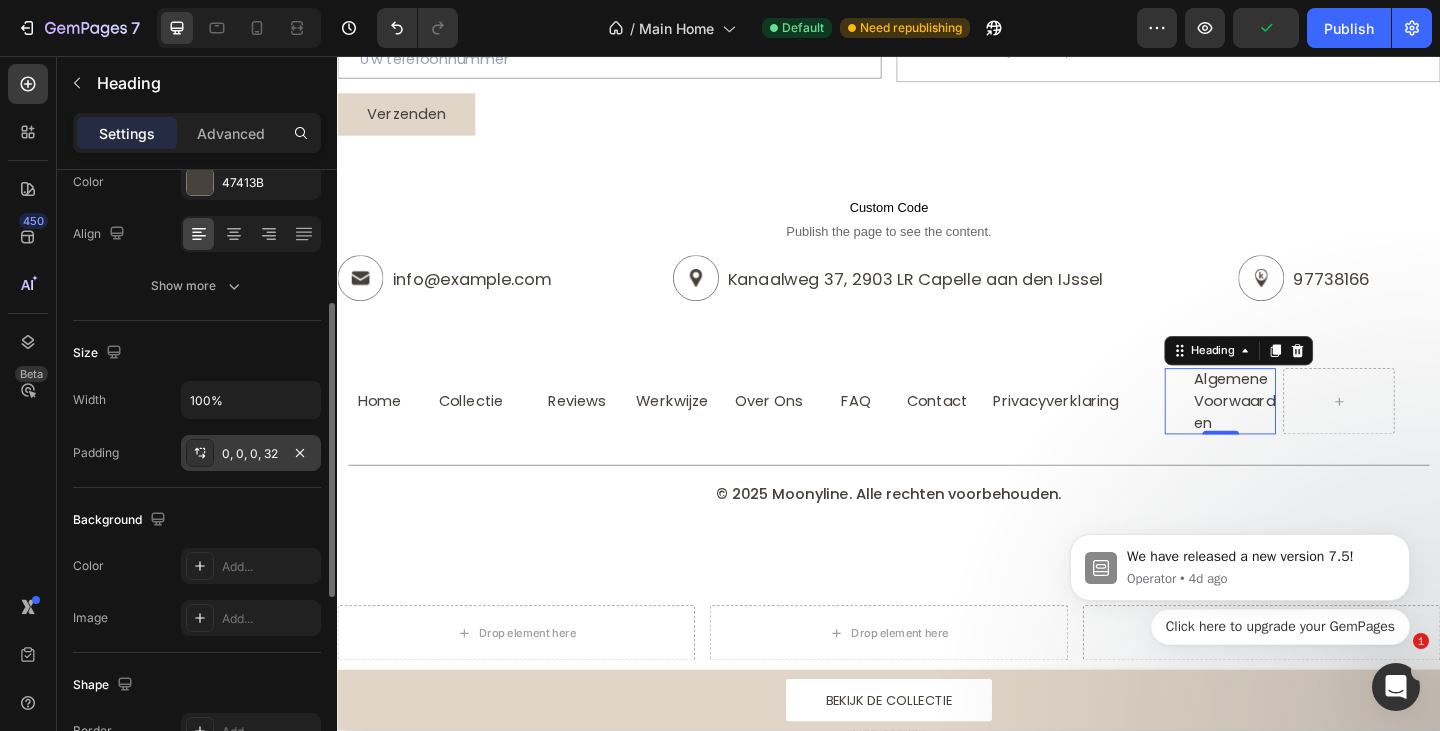click on "0, 0, 0, 32" at bounding box center [251, 454] 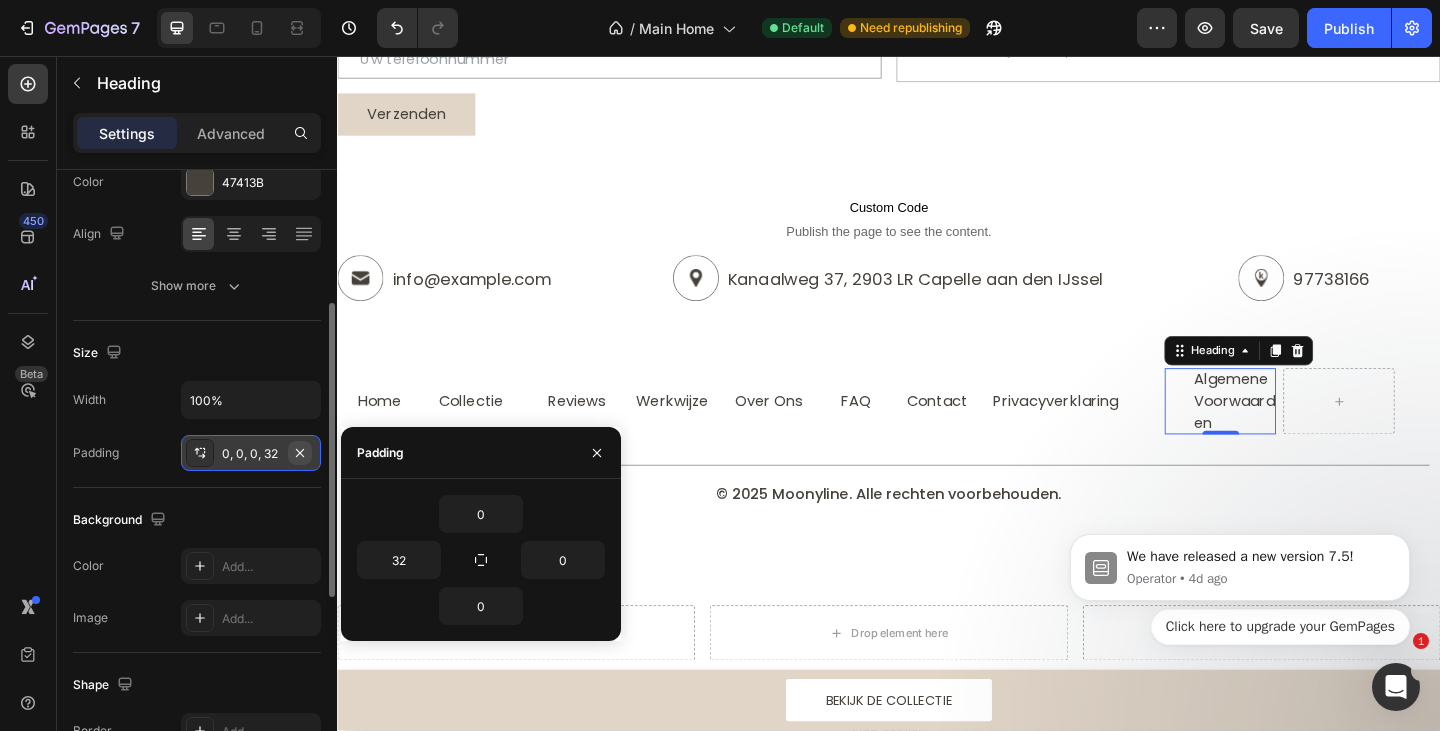 click 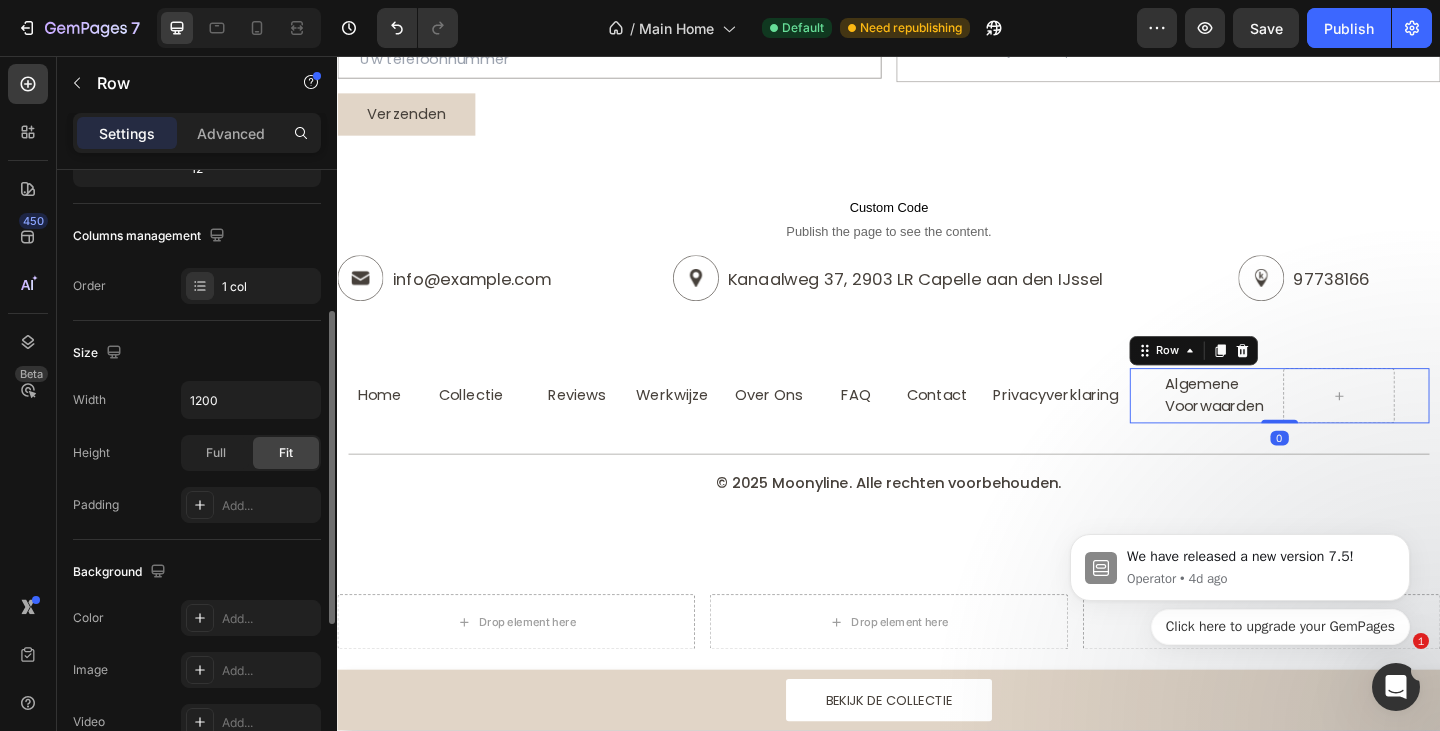 click on "Algemene Voorwaarden Heading
Row" at bounding box center (1362, 426) 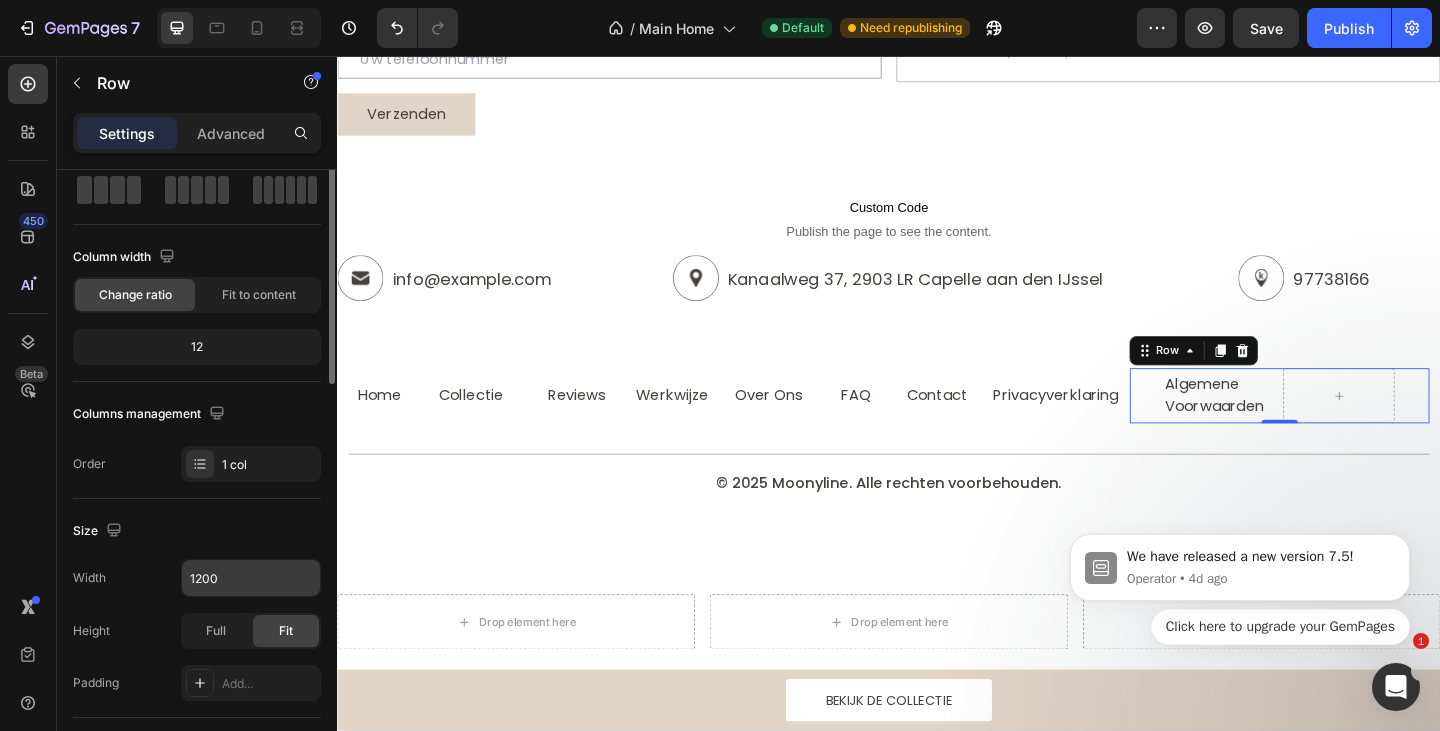 scroll, scrollTop: 0, scrollLeft: 0, axis: both 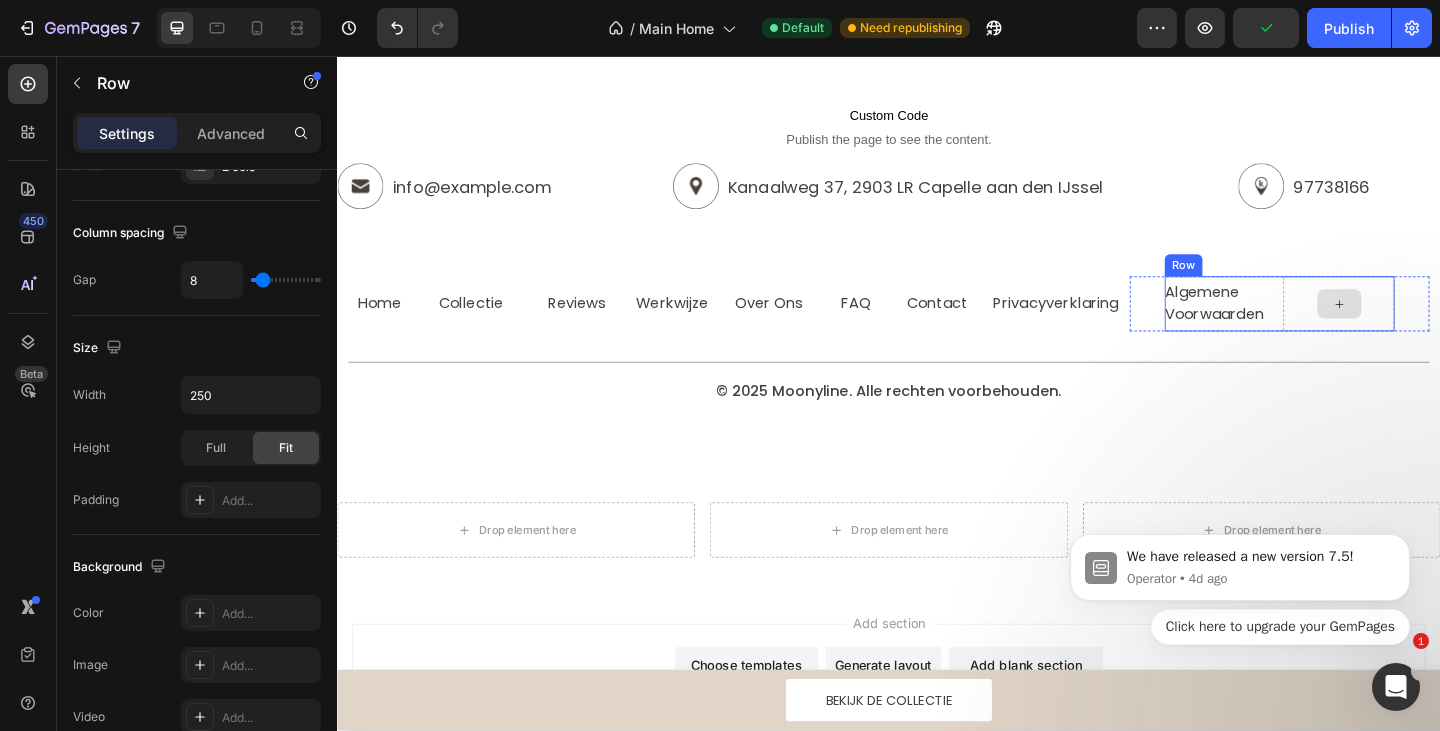 click at bounding box center (1426, 326) 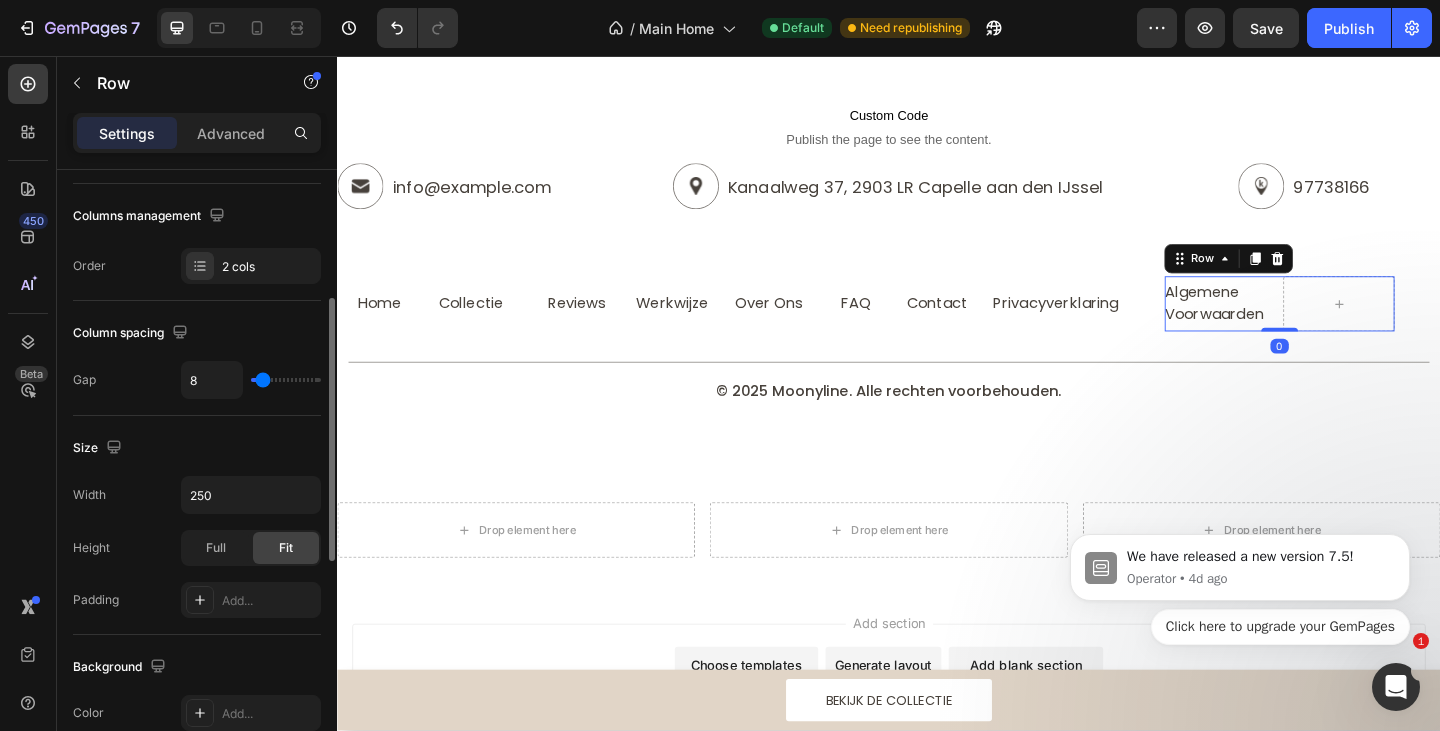 scroll, scrollTop: 0, scrollLeft: 0, axis: both 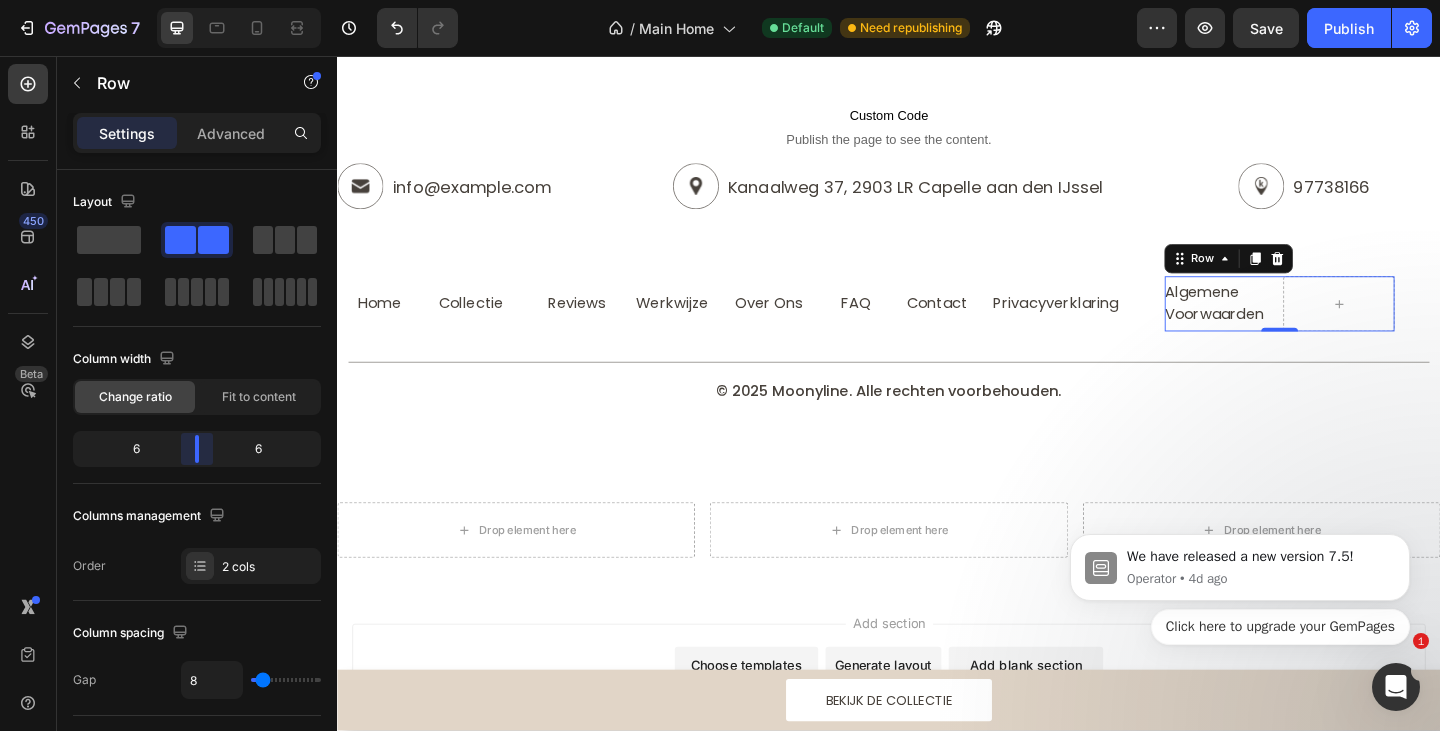 drag, startPoint x: 194, startPoint y: 453, endPoint x: 235, endPoint y: 458, distance: 41.303753 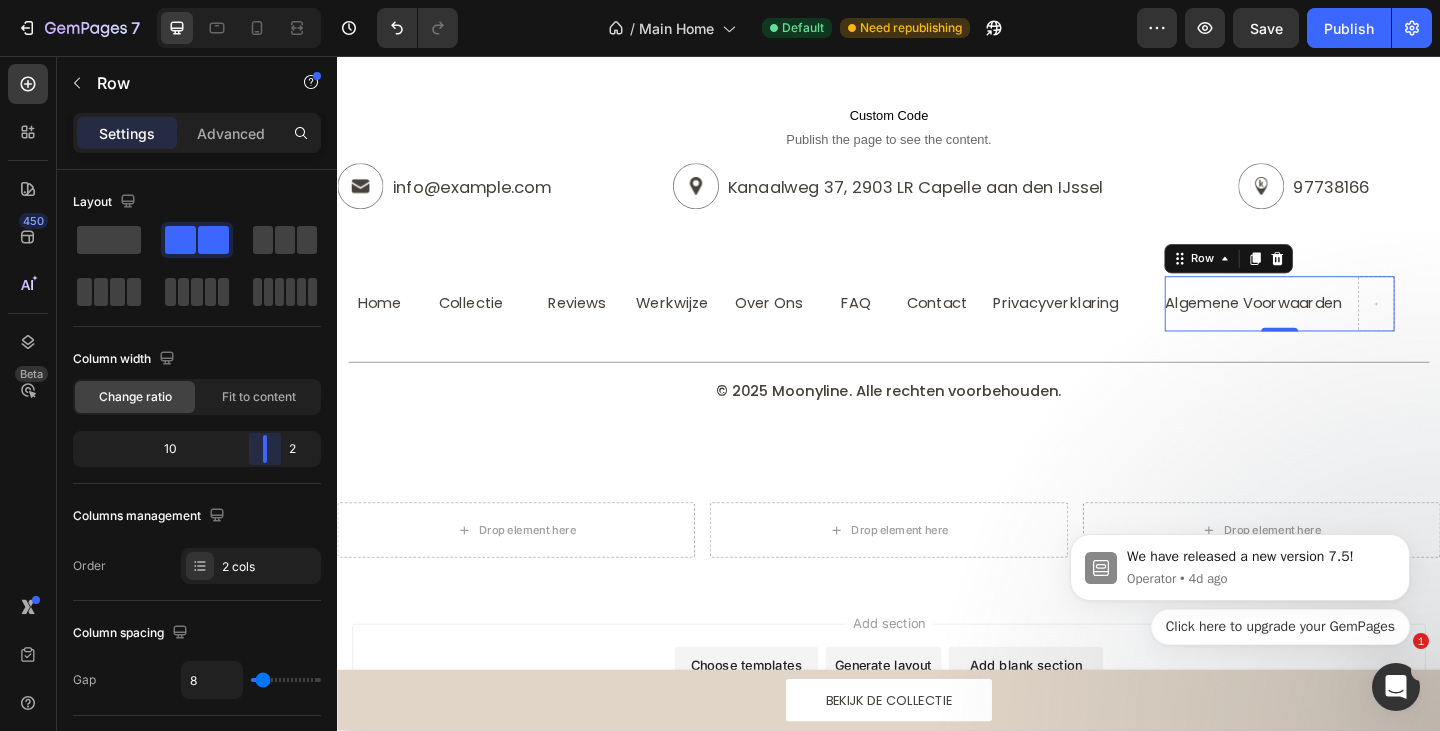 drag, startPoint x: 235, startPoint y: 458, endPoint x: 291, endPoint y: 453, distance: 56.22277 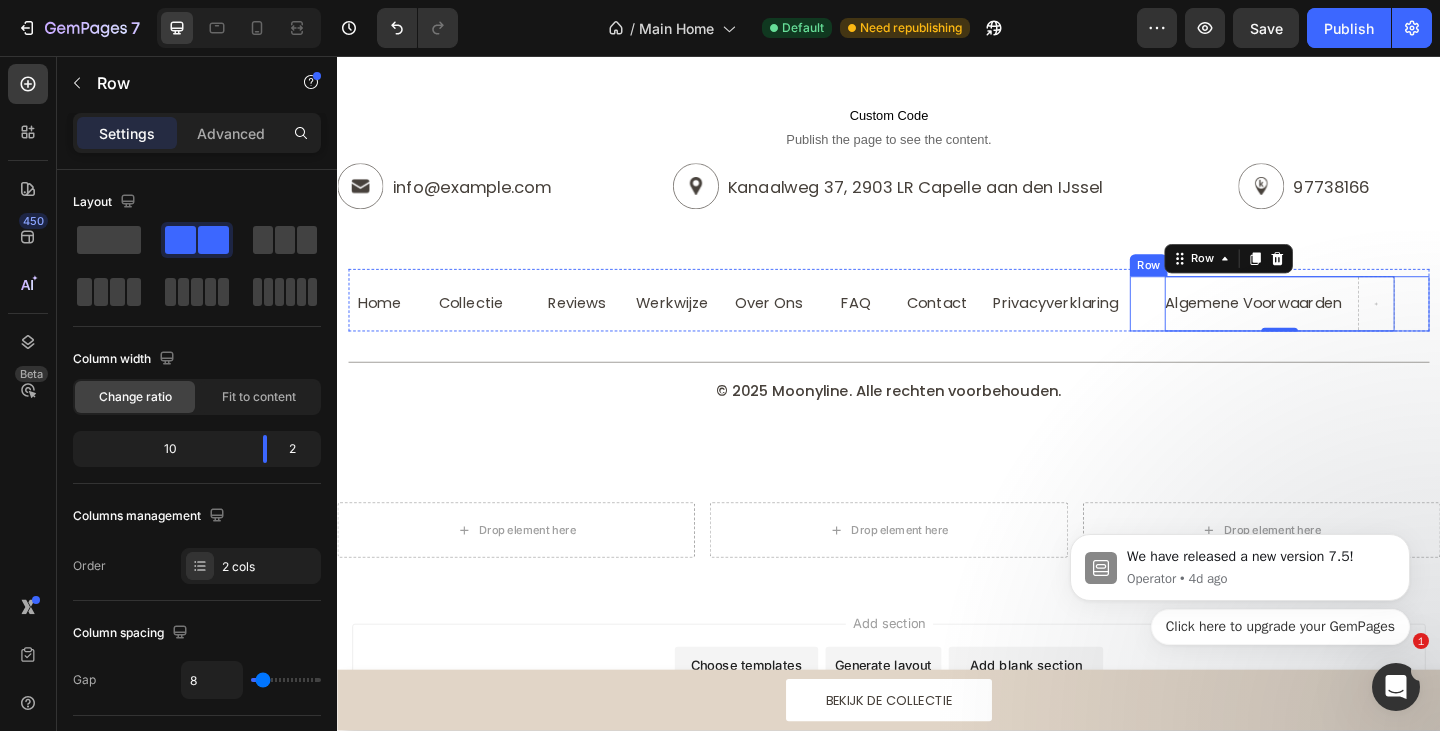 click on "Algemene Voorwaarden Heading
Row   0" at bounding box center (1362, 326) 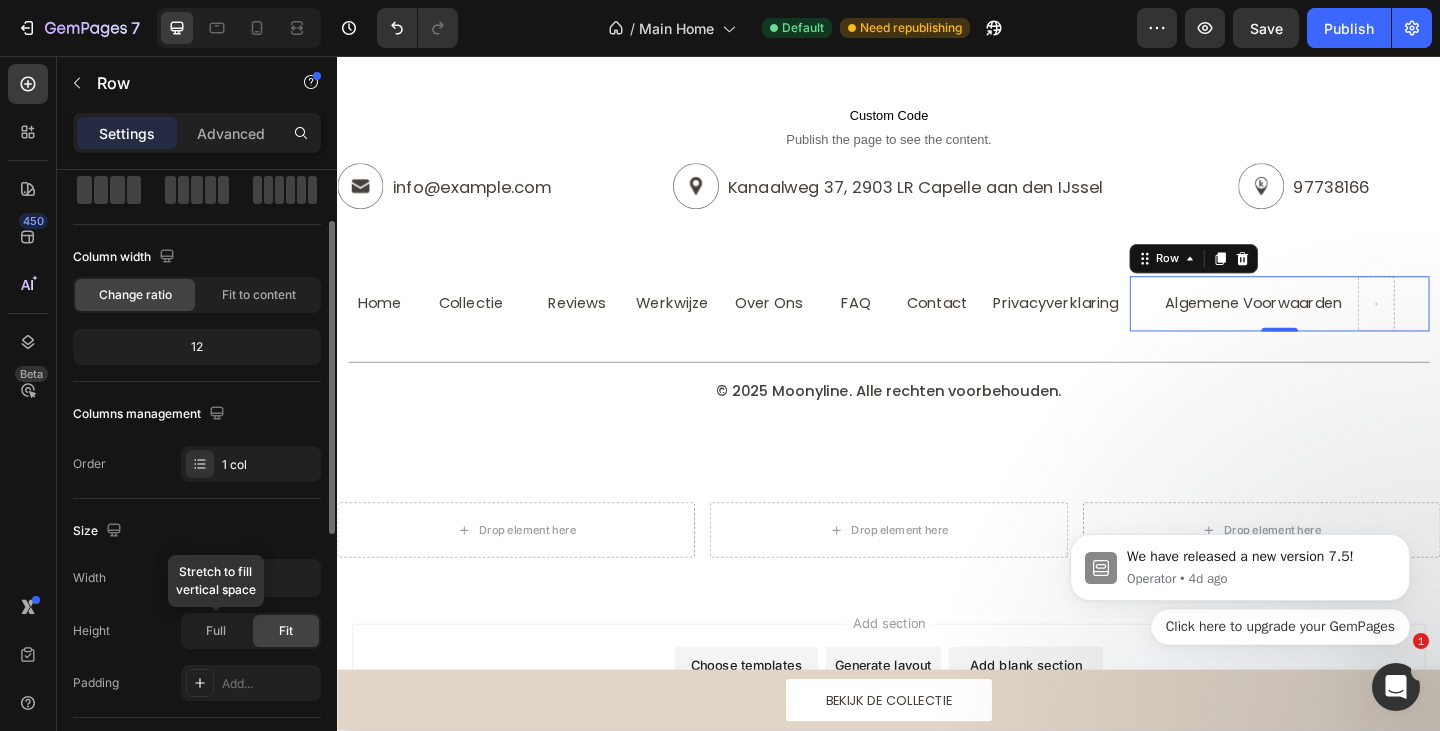 scroll, scrollTop: 0, scrollLeft: 0, axis: both 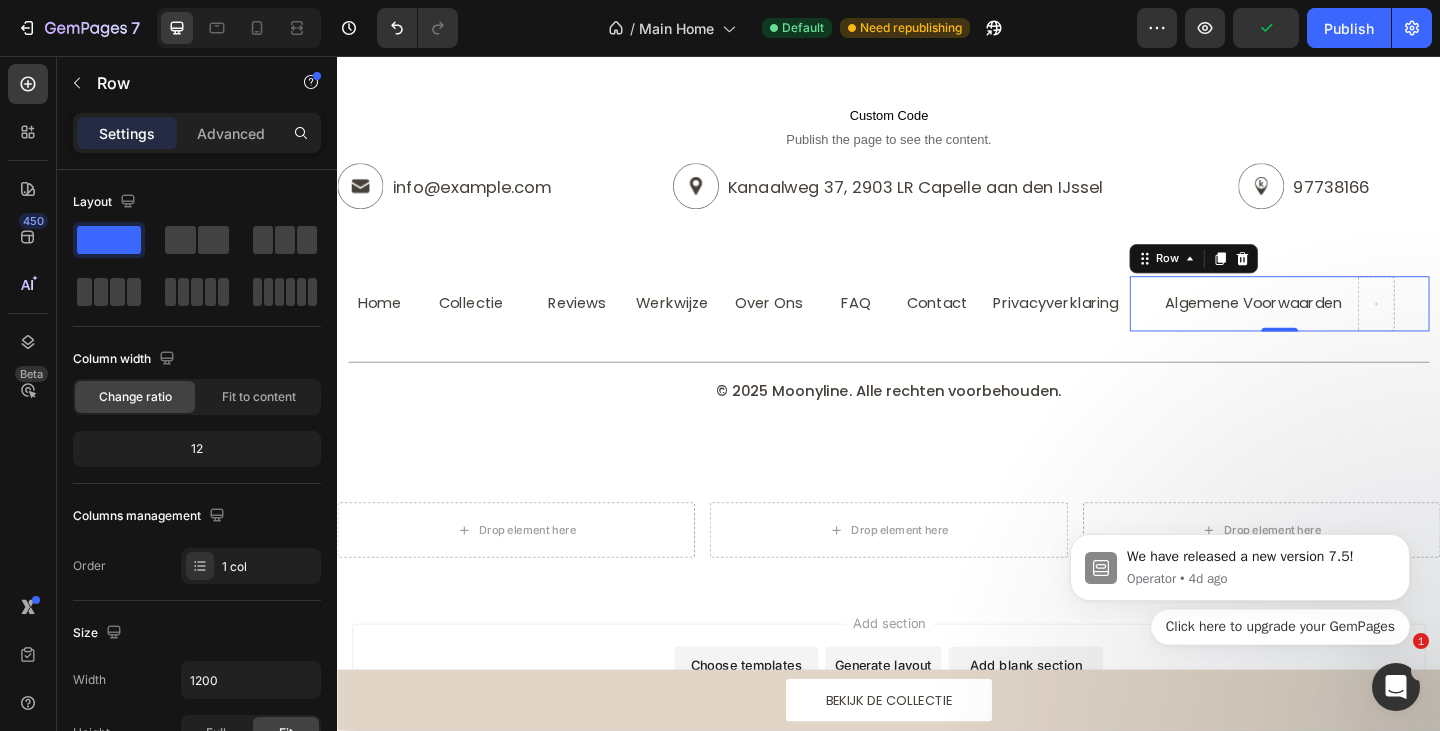 click on "Algemene Voorwaarden Heading
Row" at bounding box center [1362, 326] 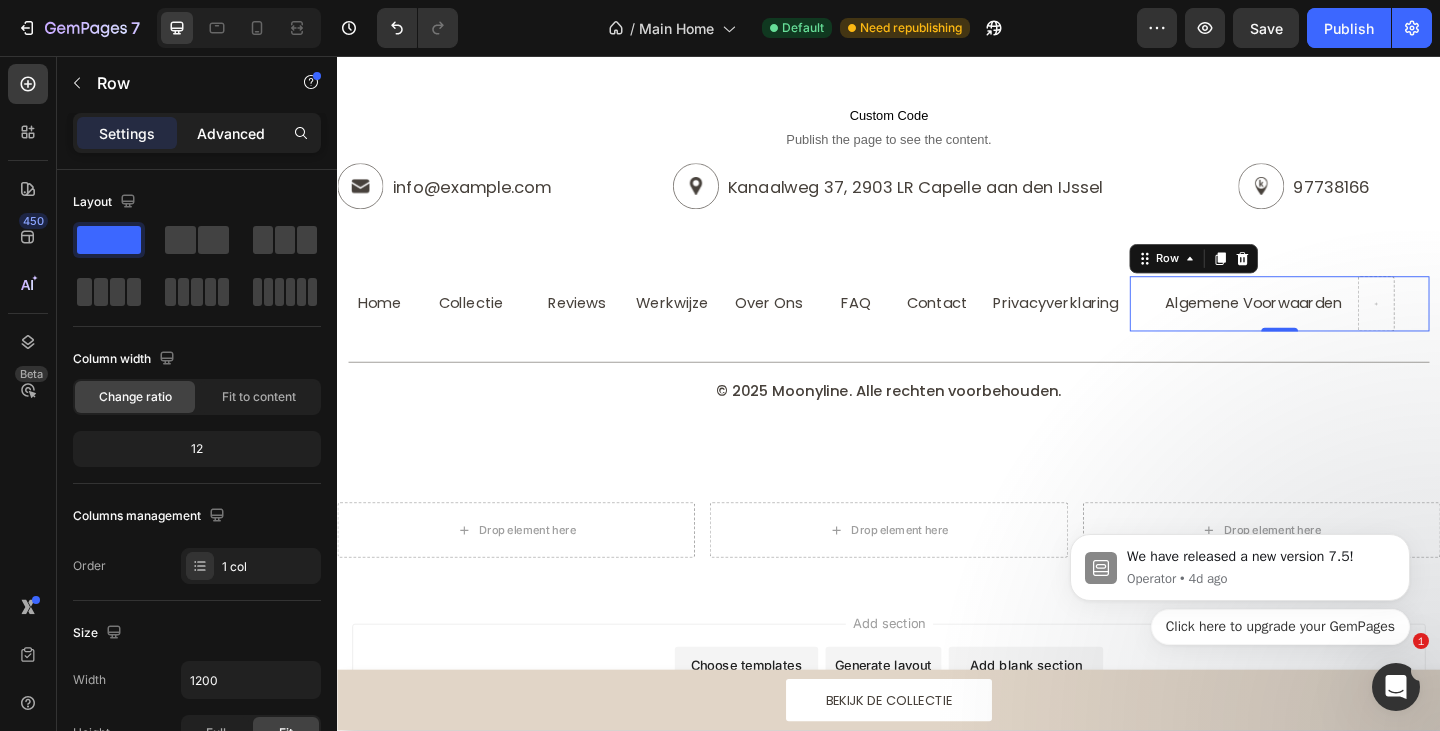 click on "Advanced" at bounding box center [231, 133] 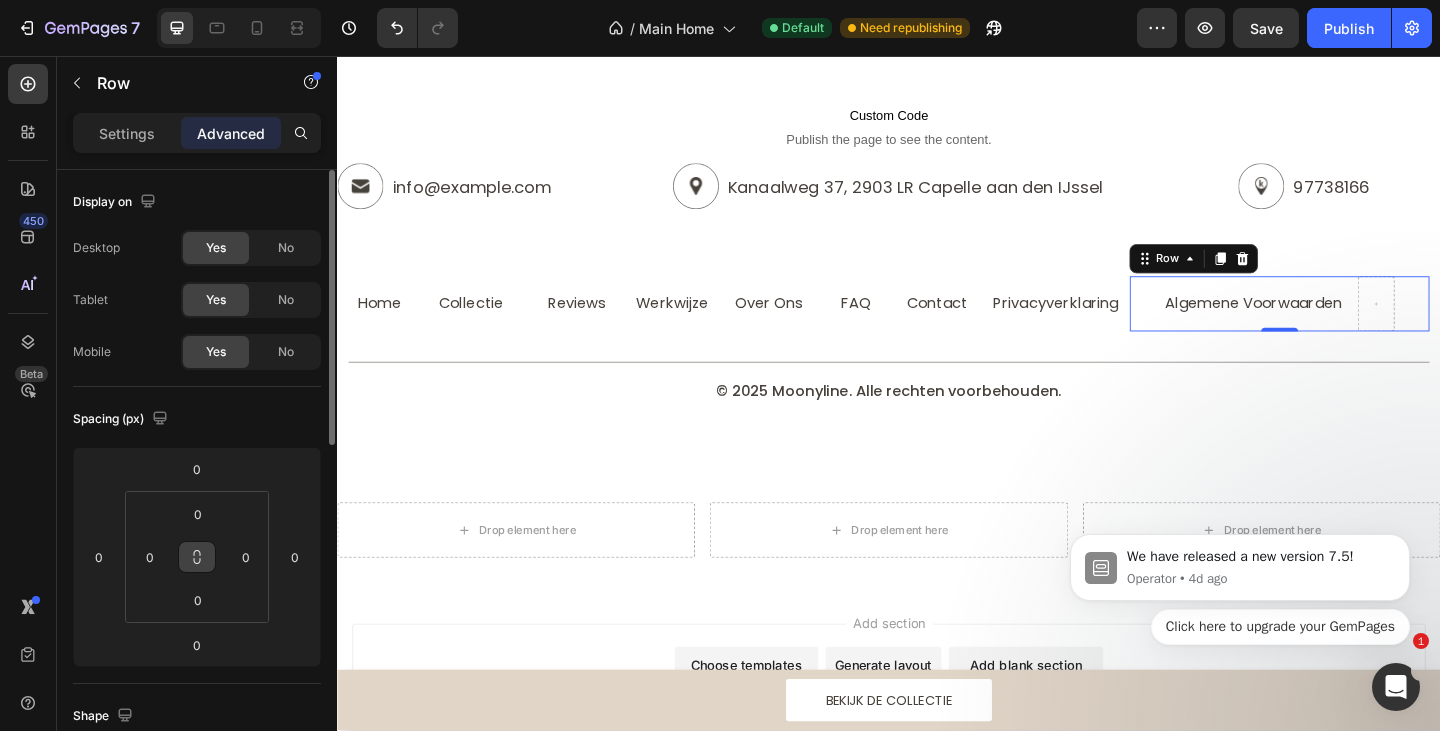 click at bounding box center (197, 557) 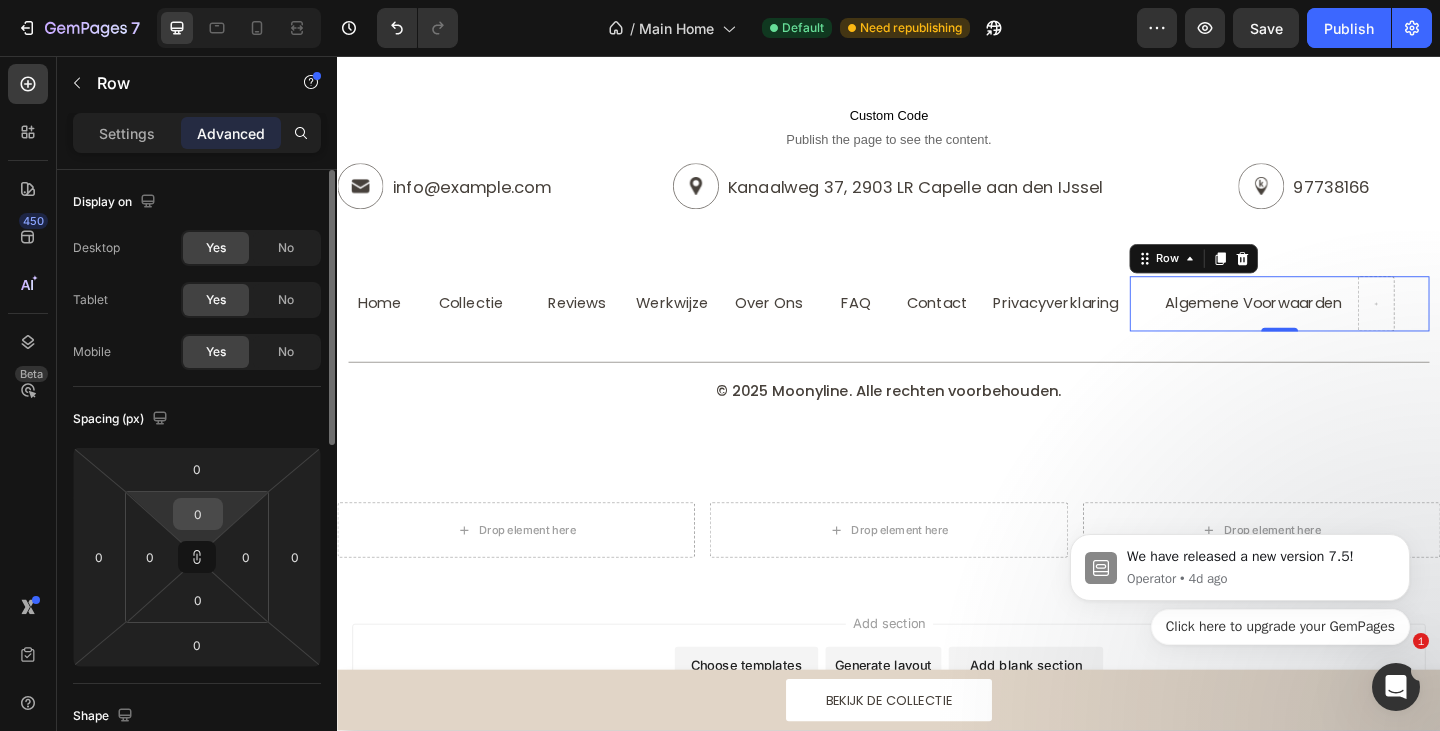 click on "0" at bounding box center (198, 514) 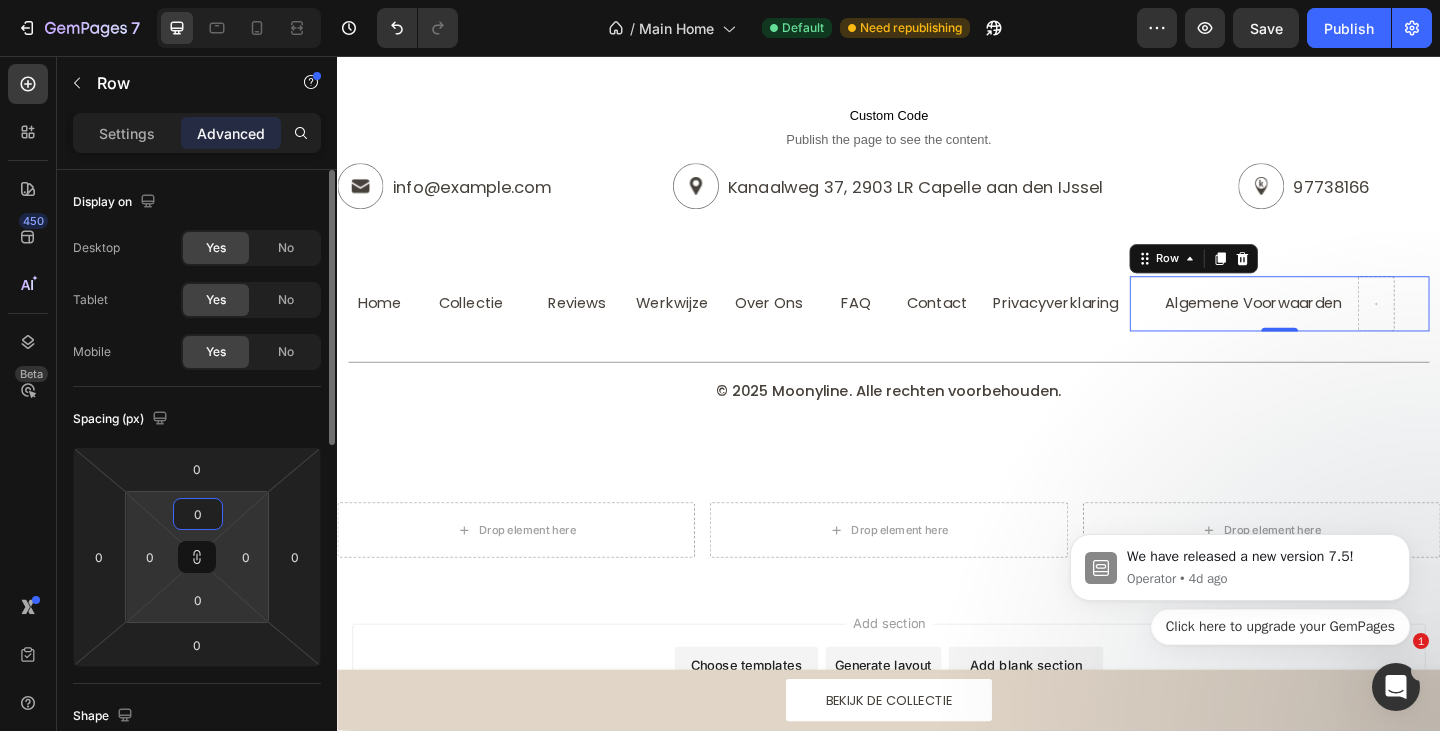 click on "7   /  Main Home Default Need republishing Preview  Save   Publish  450 Beta Sections(18) Elements(83) Section Element Hero Section Product Detail Brands Trusted Badges Guarantee Product Breakdown How to use Testimonials Compare Bundle FAQs Social Proof Brand Story Product List Collection Blog List Contact Sticky Add to Cart Custom Footer Browse Library 450 Layout
Row
Row
Row
Row Text
Heading
Text Block Button
Button
Button Media
Image
Image" at bounding box center [720, 0] 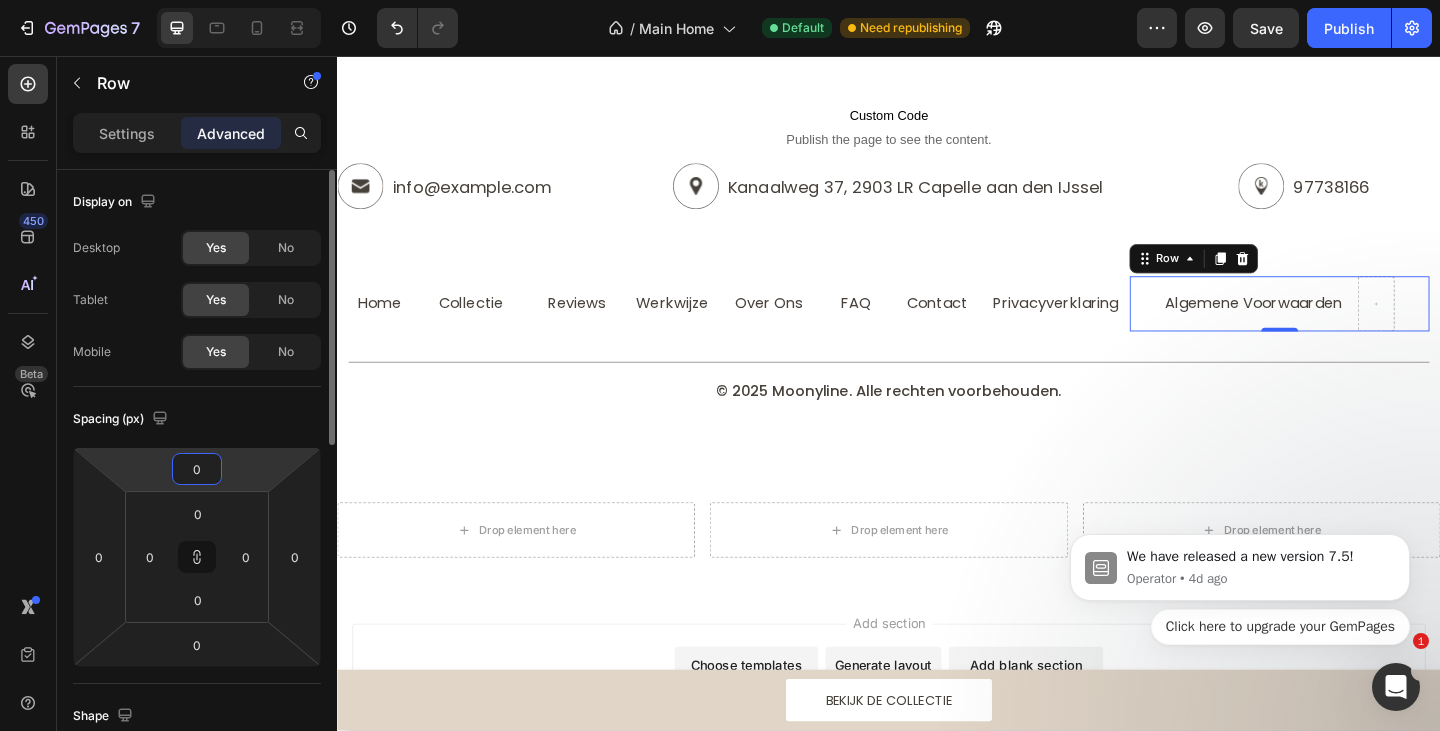 click on "0" at bounding box center [197, 469] 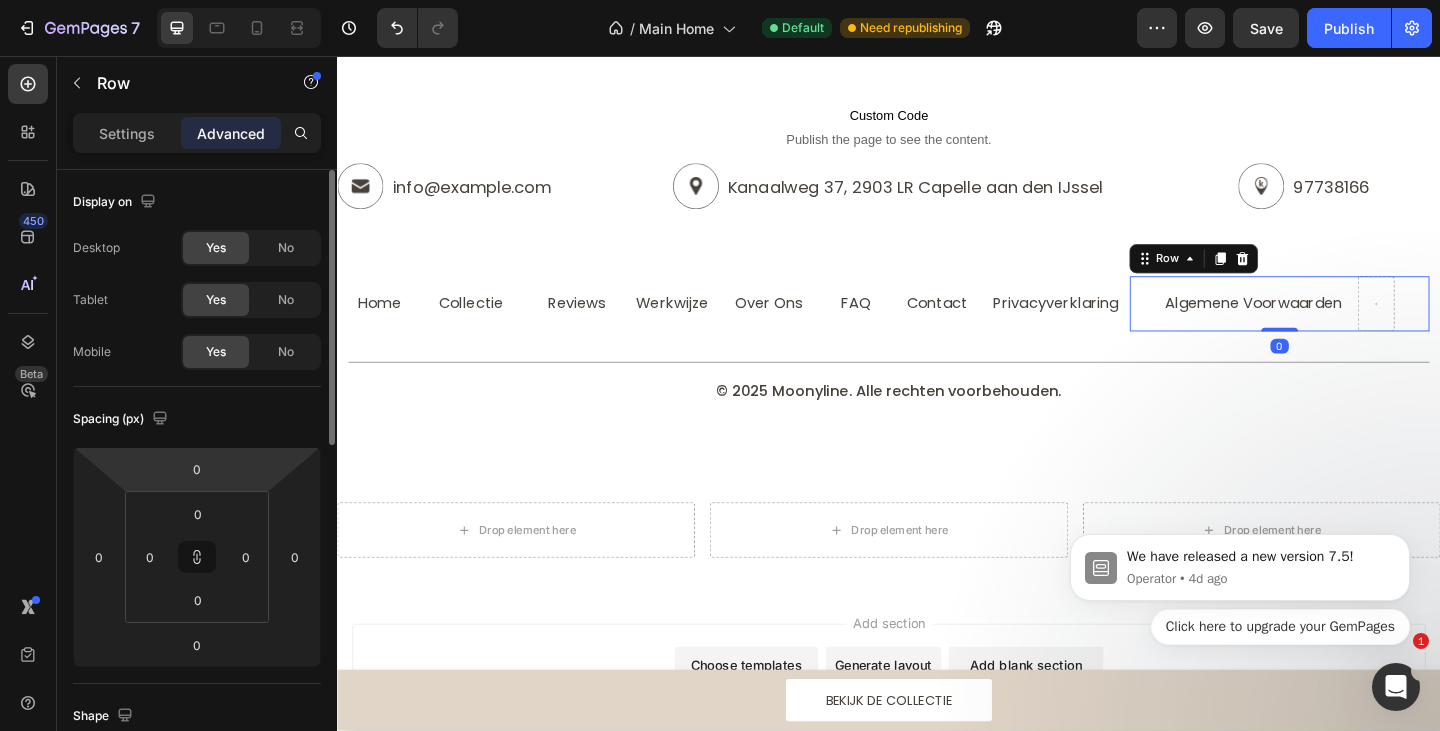 click on "7   /  Main Home Default Need republishing Preview  Save   Publish  450 Beta Sections(18) Elements(83) Section Element Hero Section Product Detail Brands Trusted Badges Guarantee Product Breakdown How to use Testimonials Compare Bundle FAQs Social Proof Brand Story Product List Collection Blog List Contact Sticky Add to Cart Custom Footer Browse Library 450 Layout
Row
Row
Row
Row Text
Heading
Text Block Button
Button
Button Media
Image
Image" at bounding box center [720, 0] 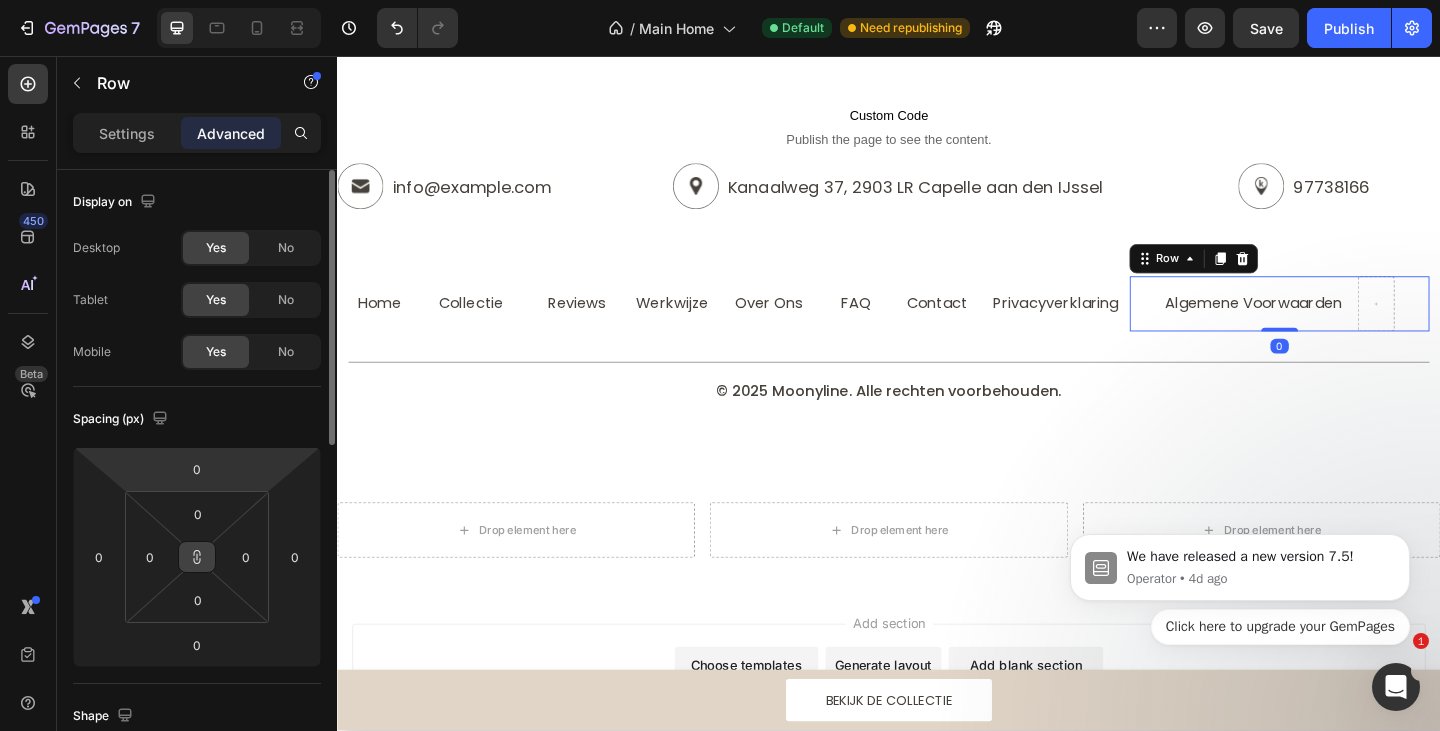 click 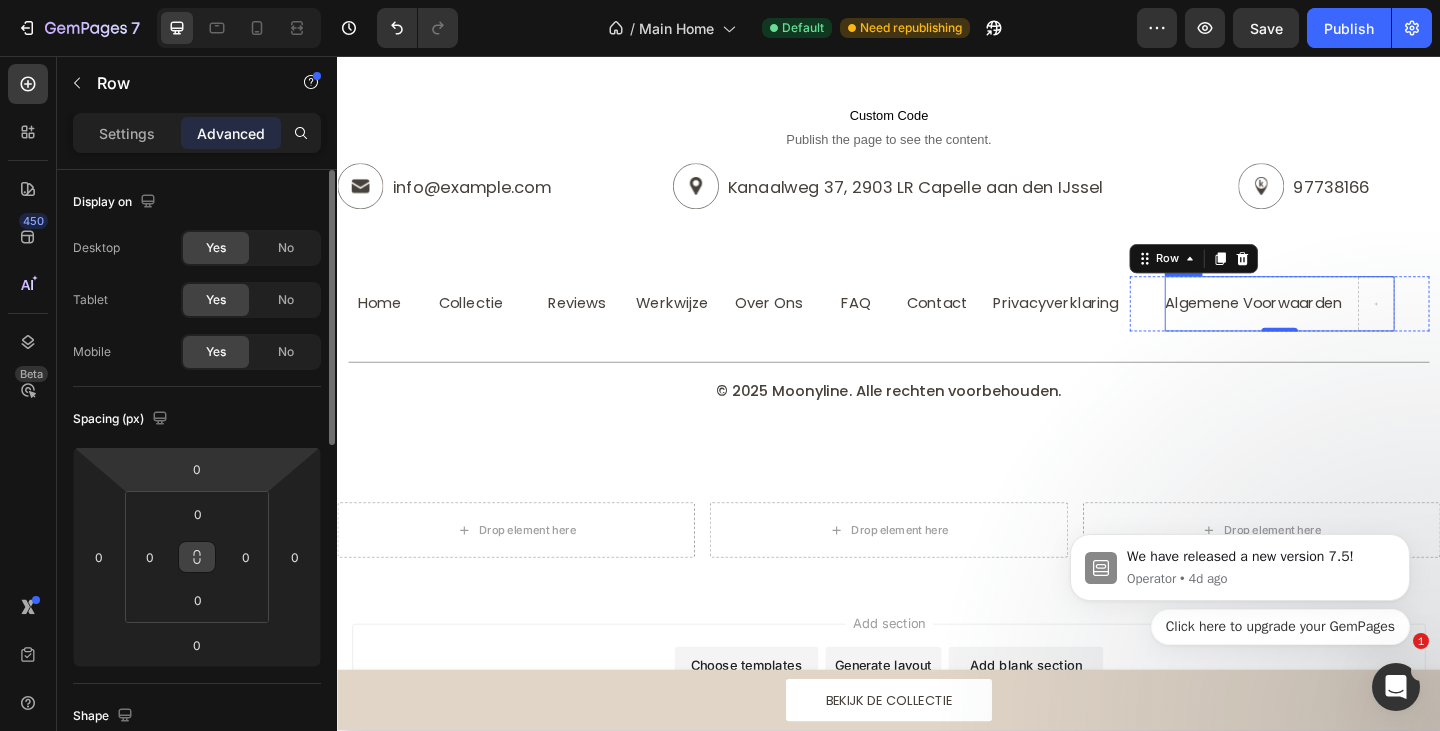 click on "Algemene Voorwaarden Heading" at bounding box center [1338, 326] 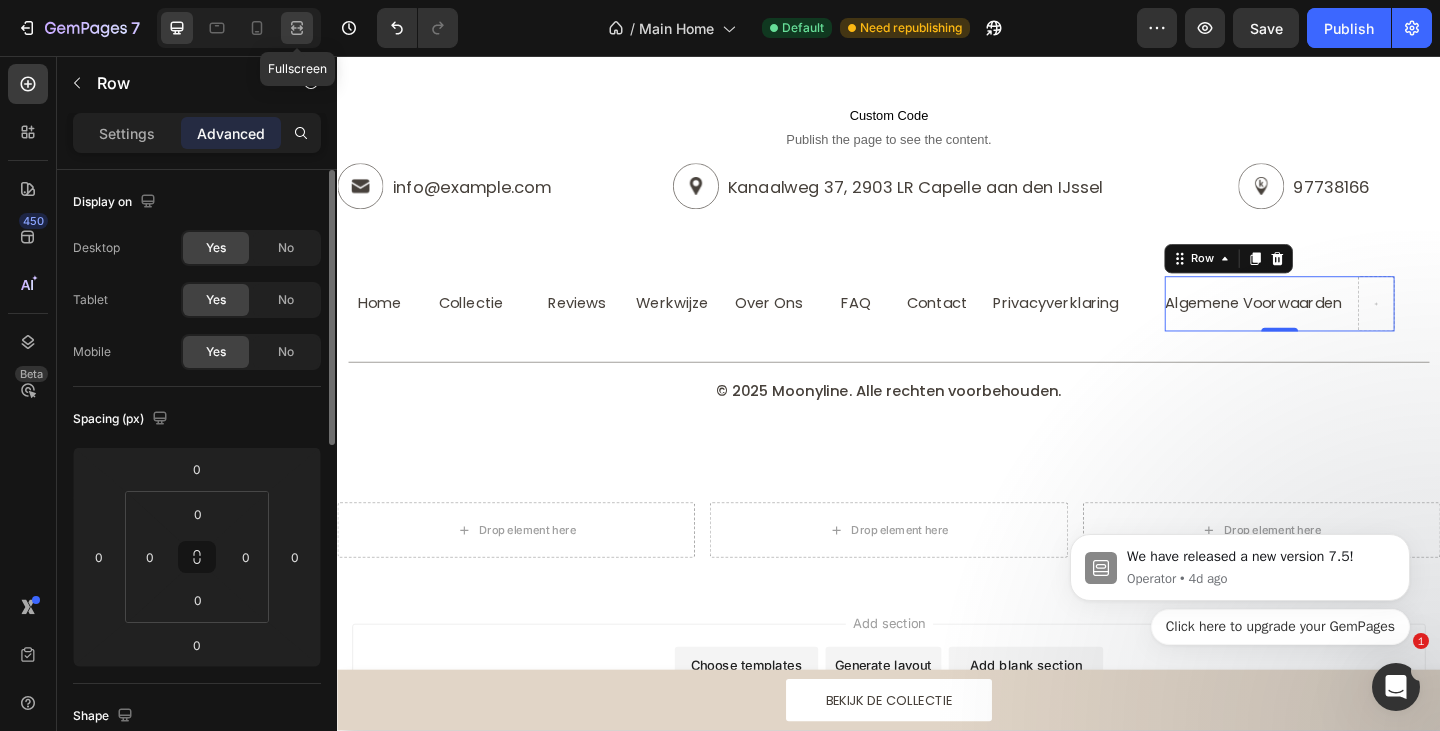 click 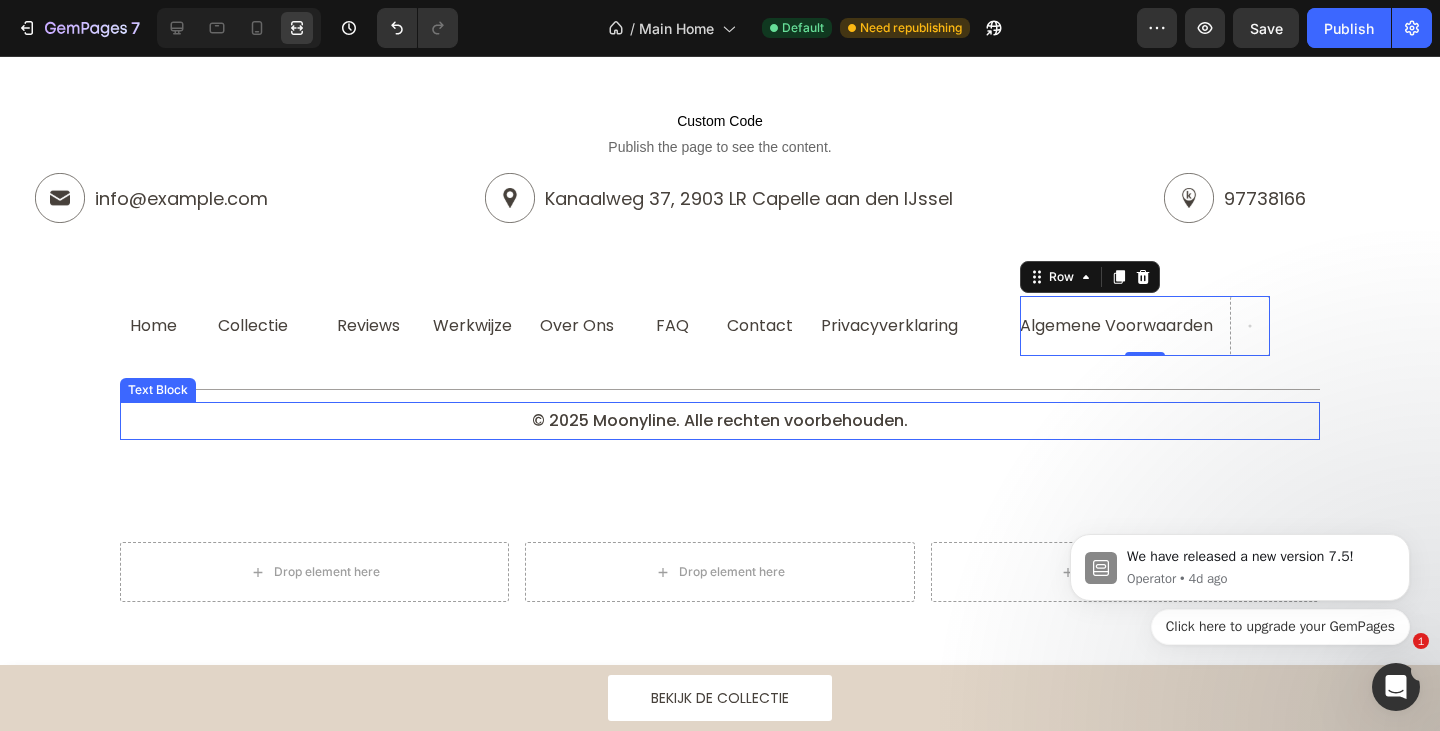 click on "© 2025 Moonyline. Alle rechten voorbehouden." at bounding box center [720, 421] 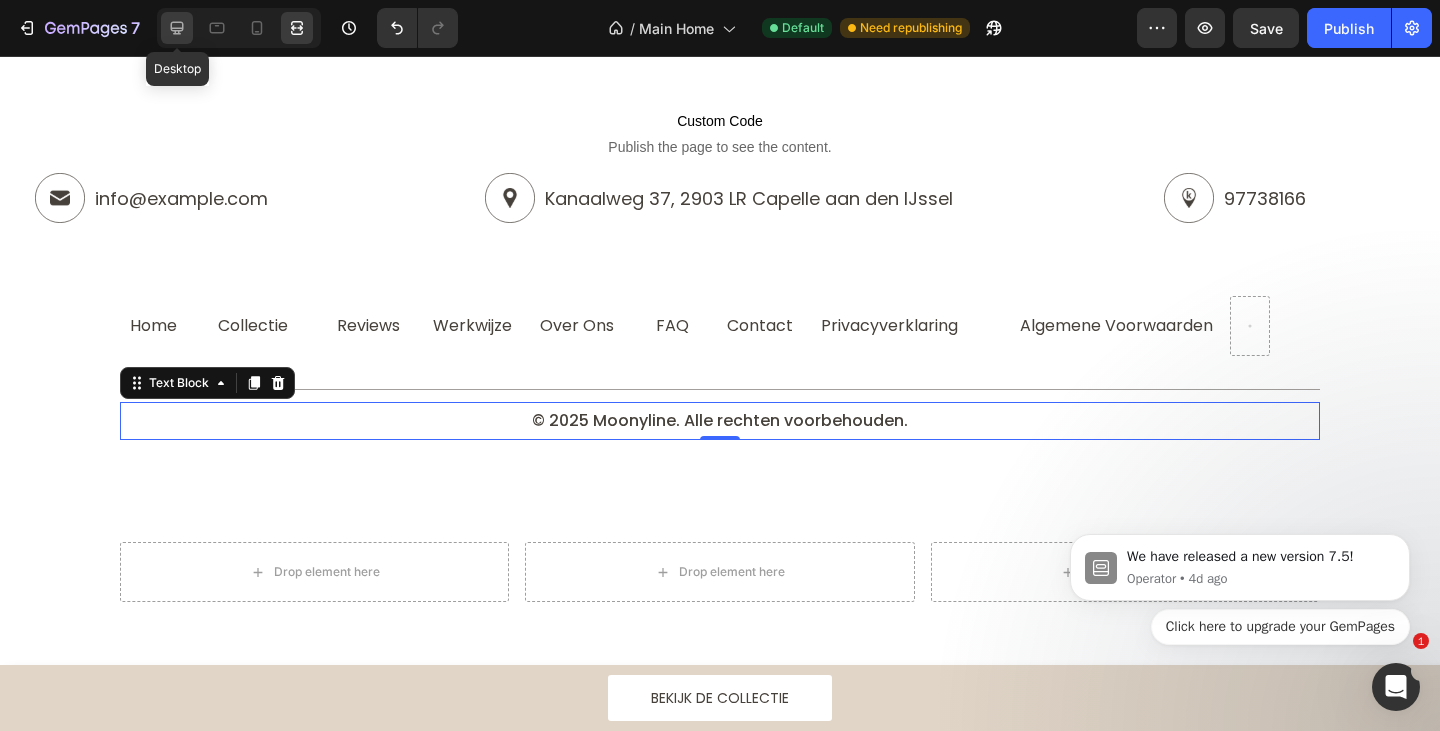 click 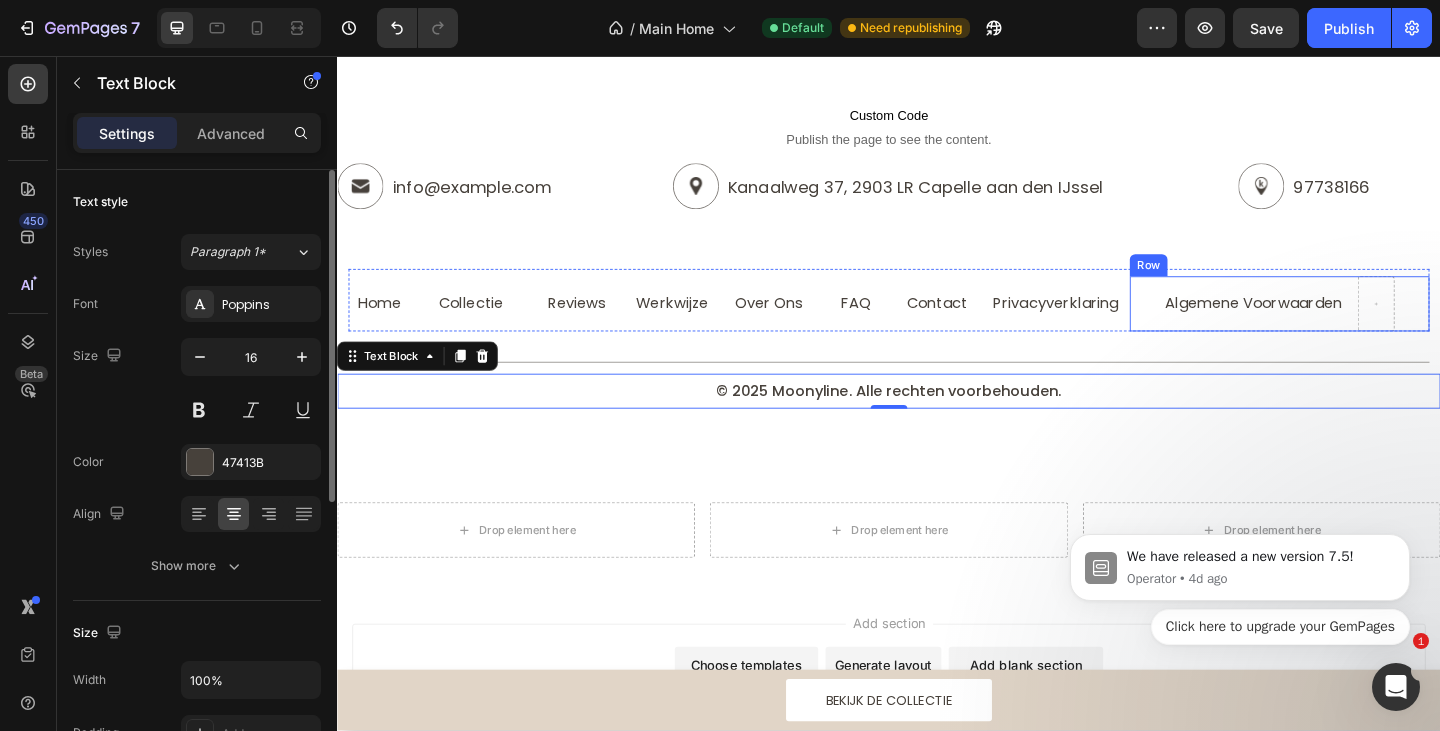 click on "Algemene Voorwaarden Heading
Row" at bounding box center [1362, 326] 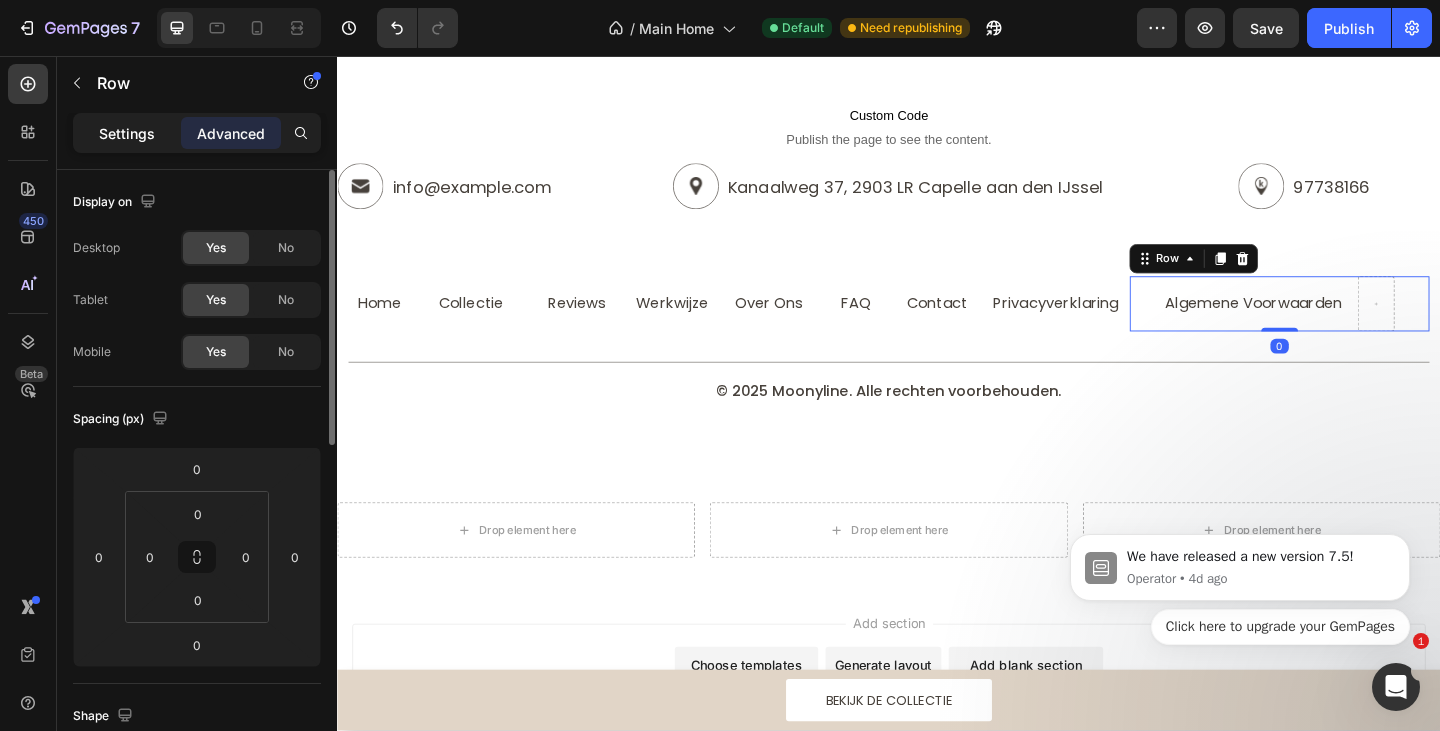 click on "Settings" at bounding box center (127, 133) 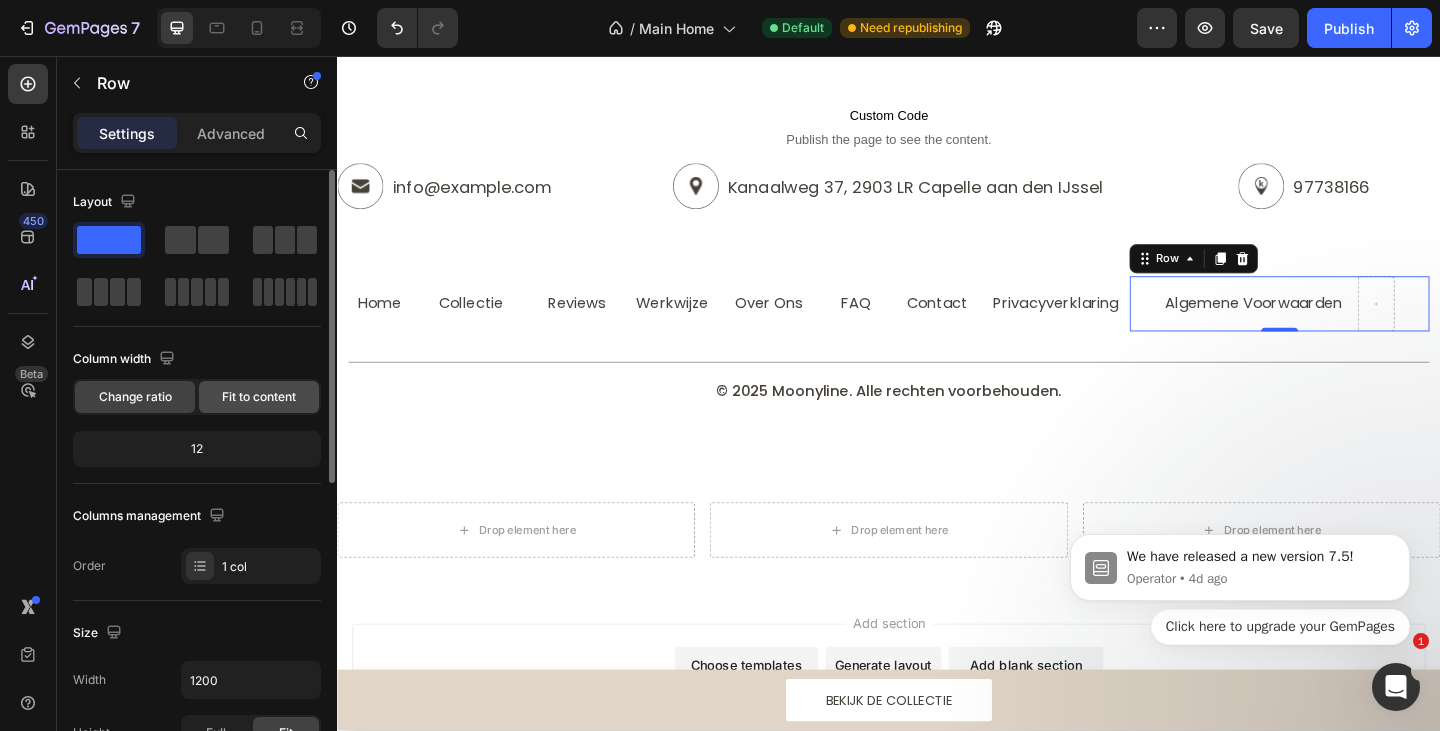 click on "Fit to content" 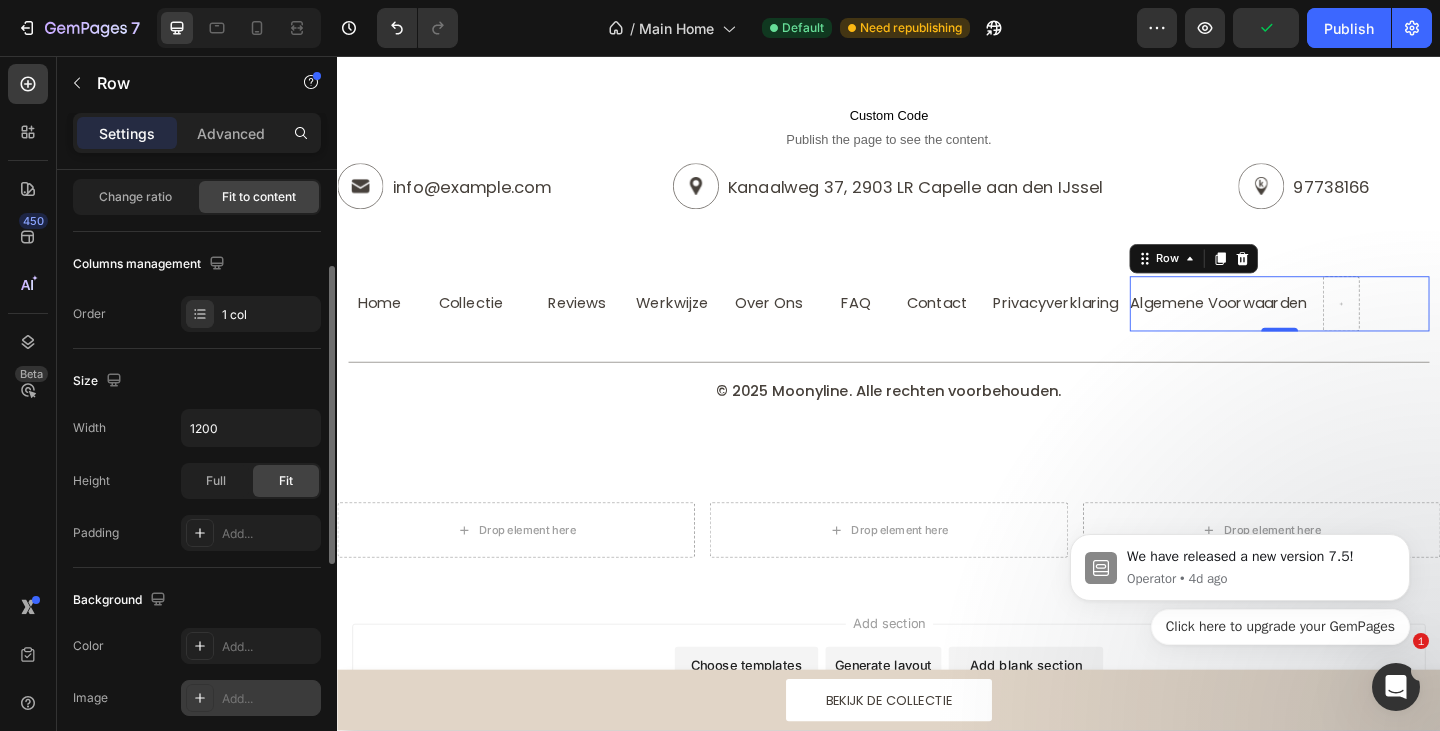 scroll, scrollTop: 500, scrollLeft: 0, axis: vertical 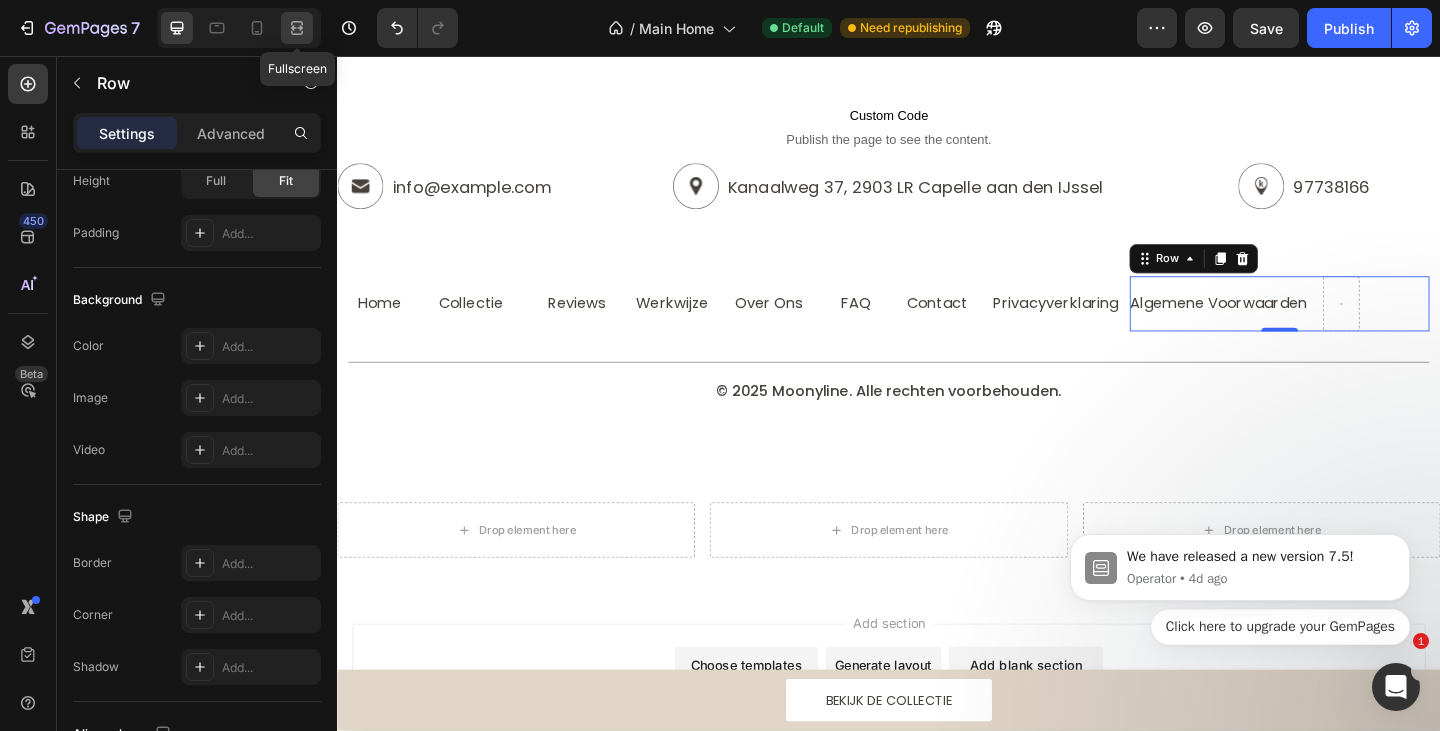 click 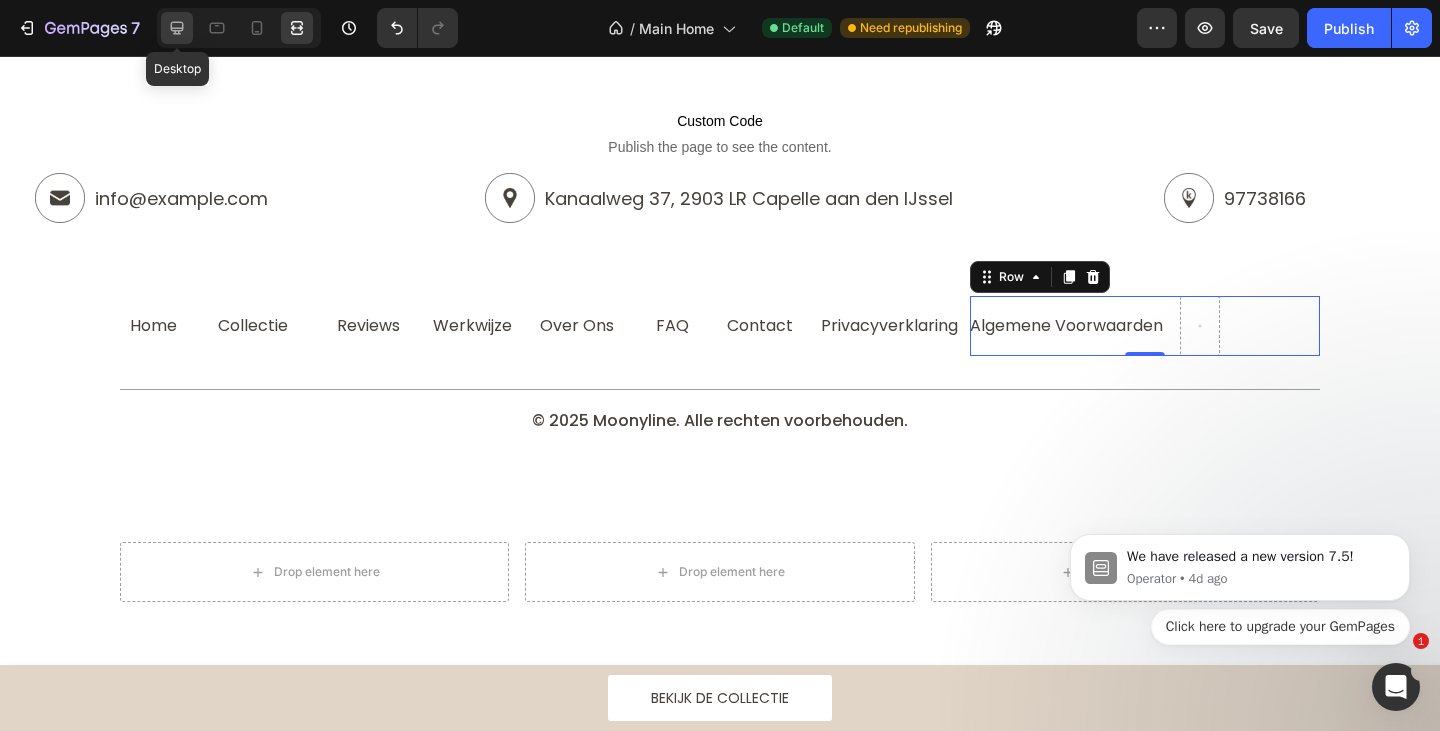 click 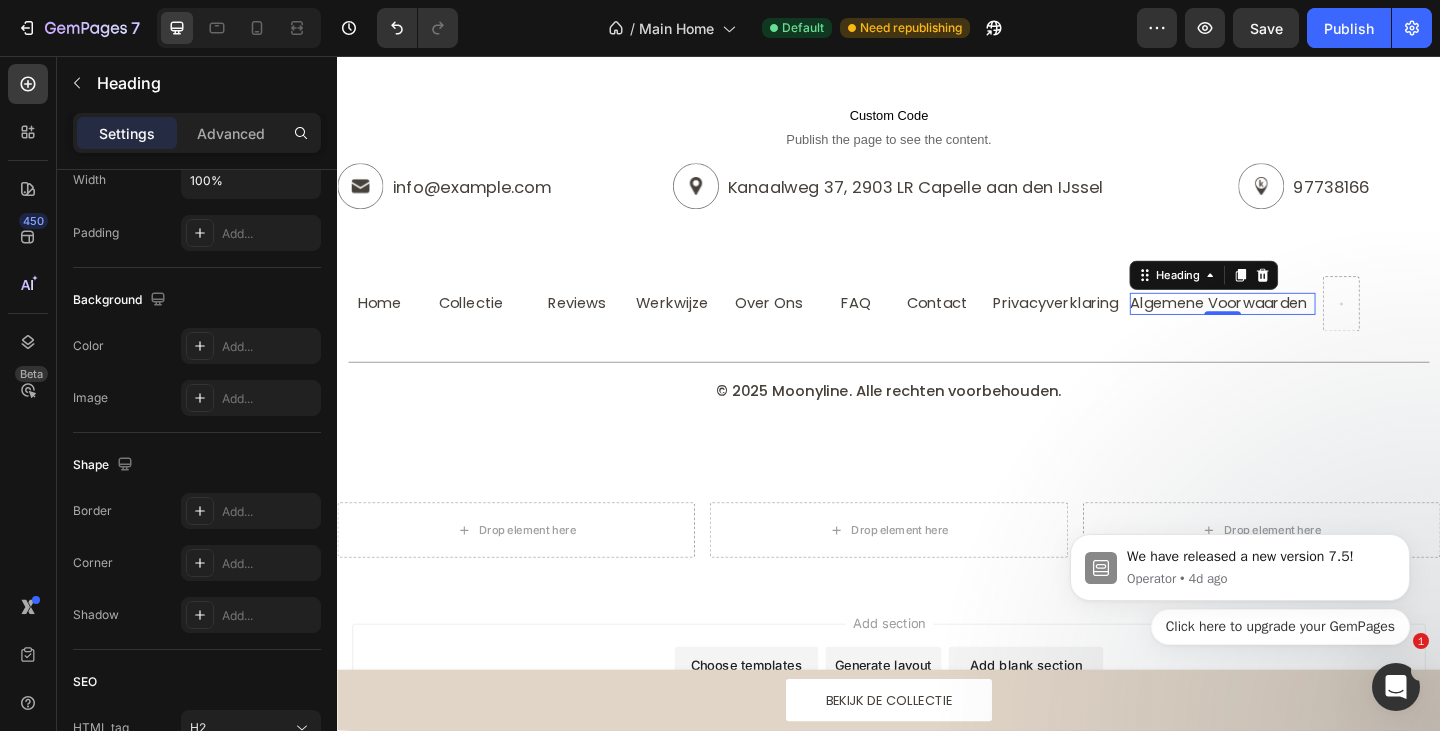 click on "Algemene Voorwaarden" at bounding box center [1300, 326] 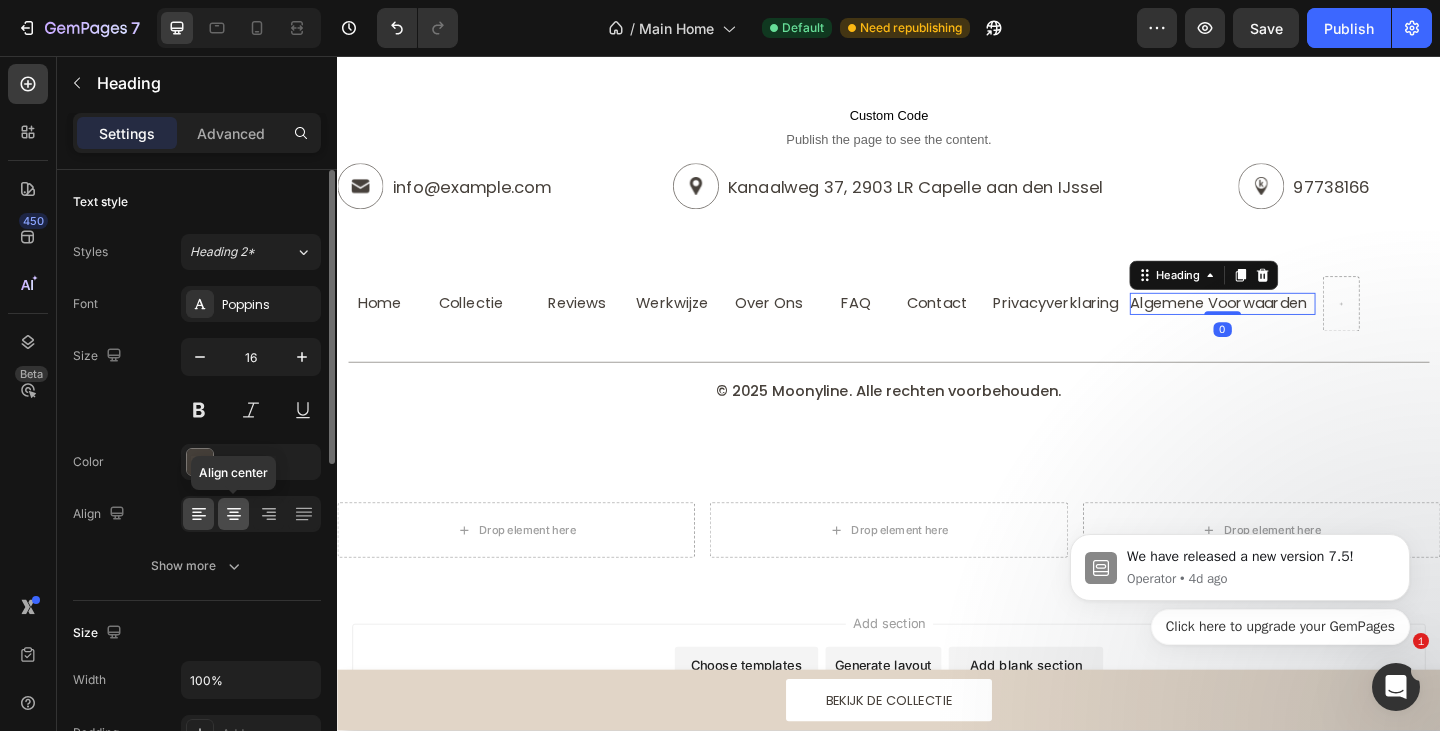 click 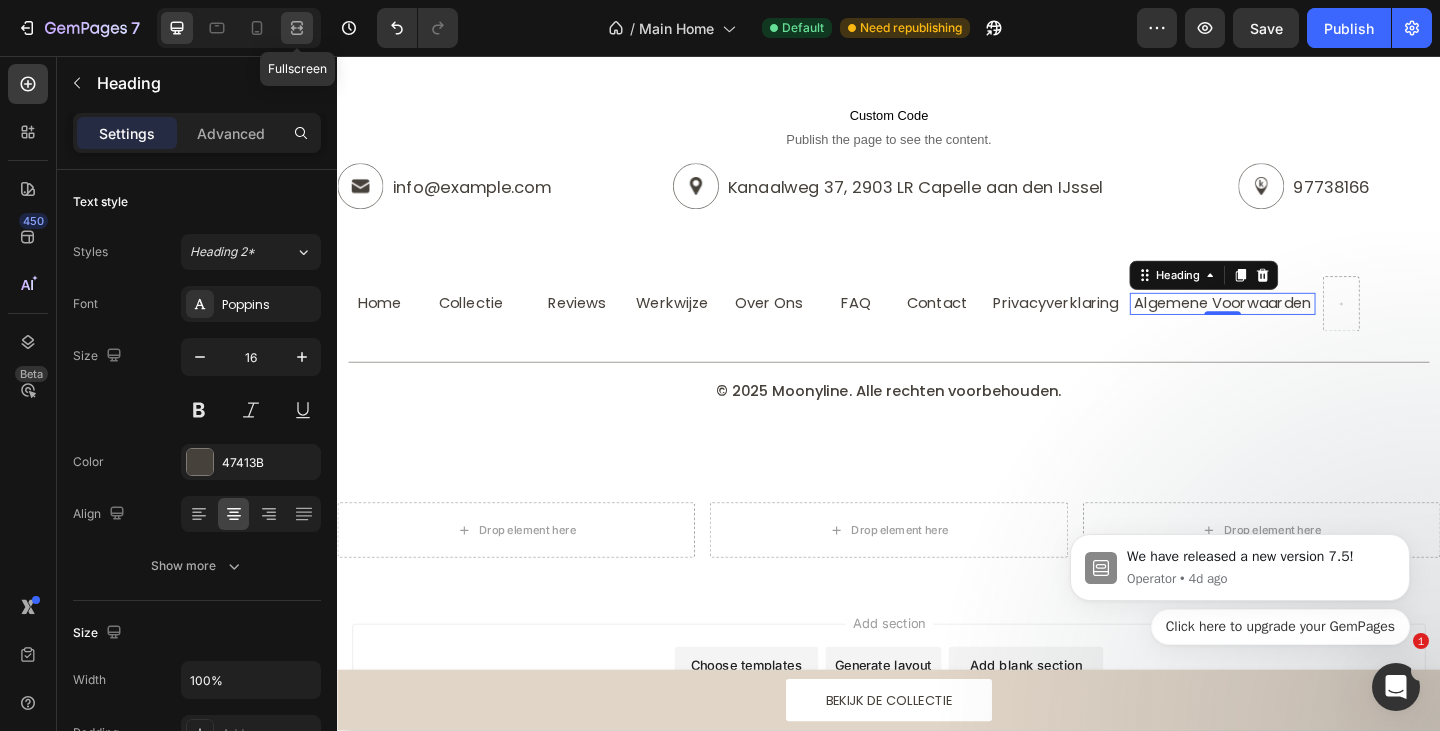 click 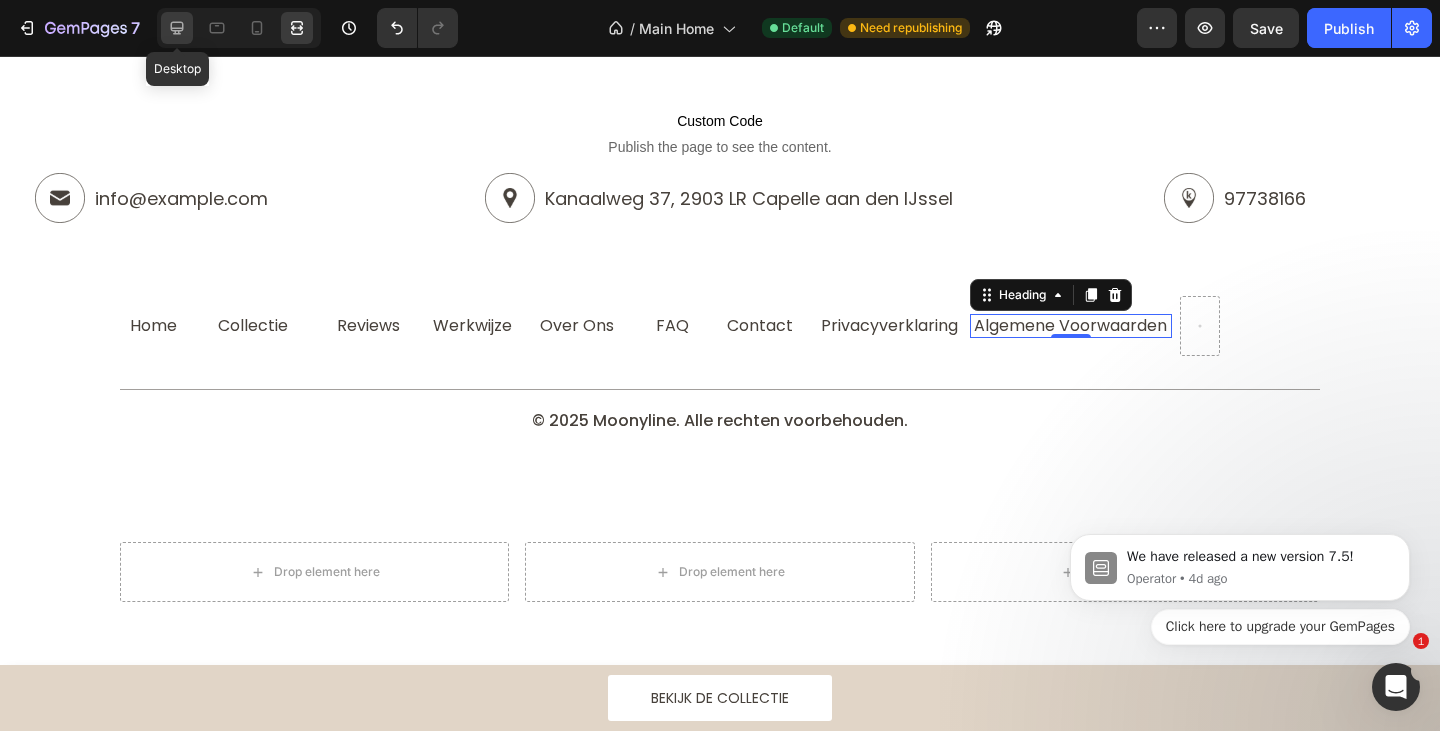 click 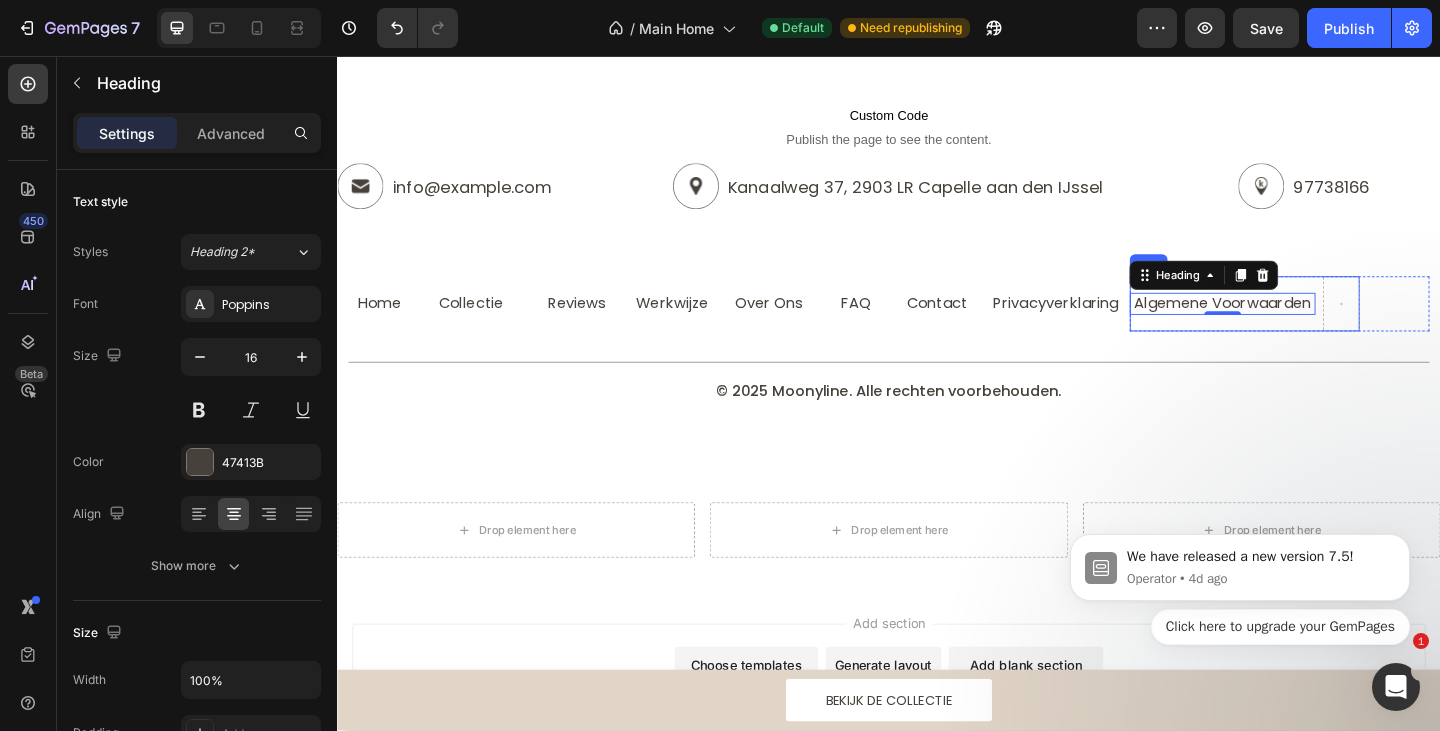 click on "Algemene Voorwaarden Heading   0" at bounding box center (1300, 326) 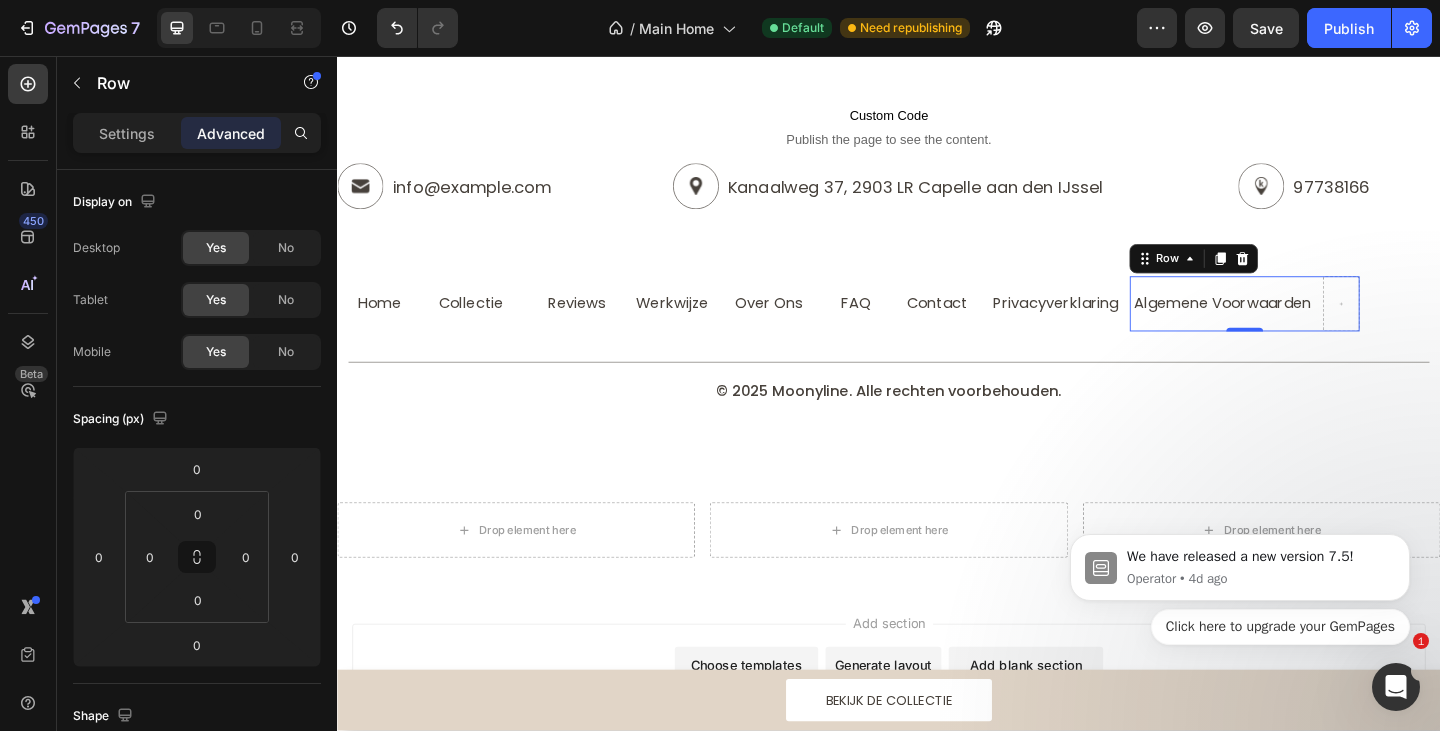 click on "Algemene Voorwaarden Heading" at bounding box center (1300, 326) 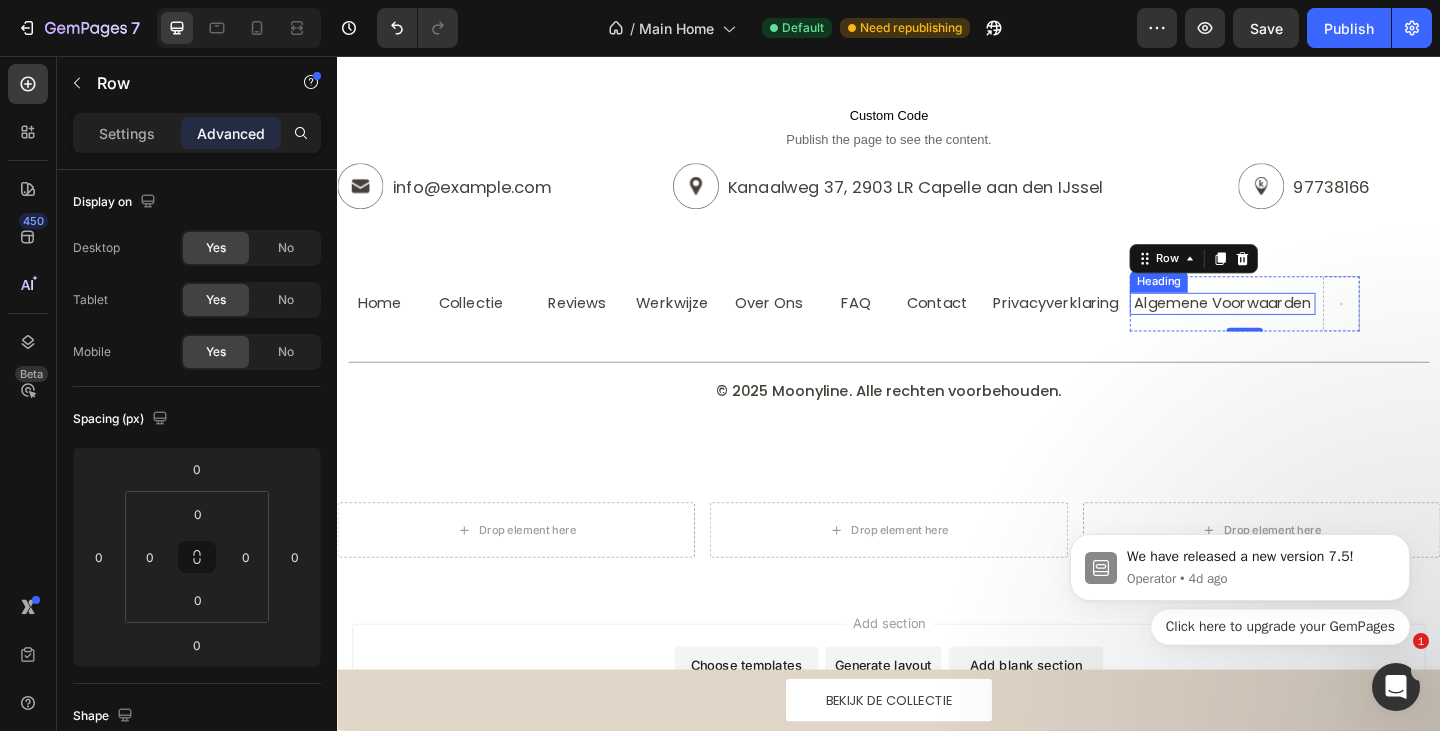 click on "Algemene Voorwaarden" at bounding box center (1300, 326) 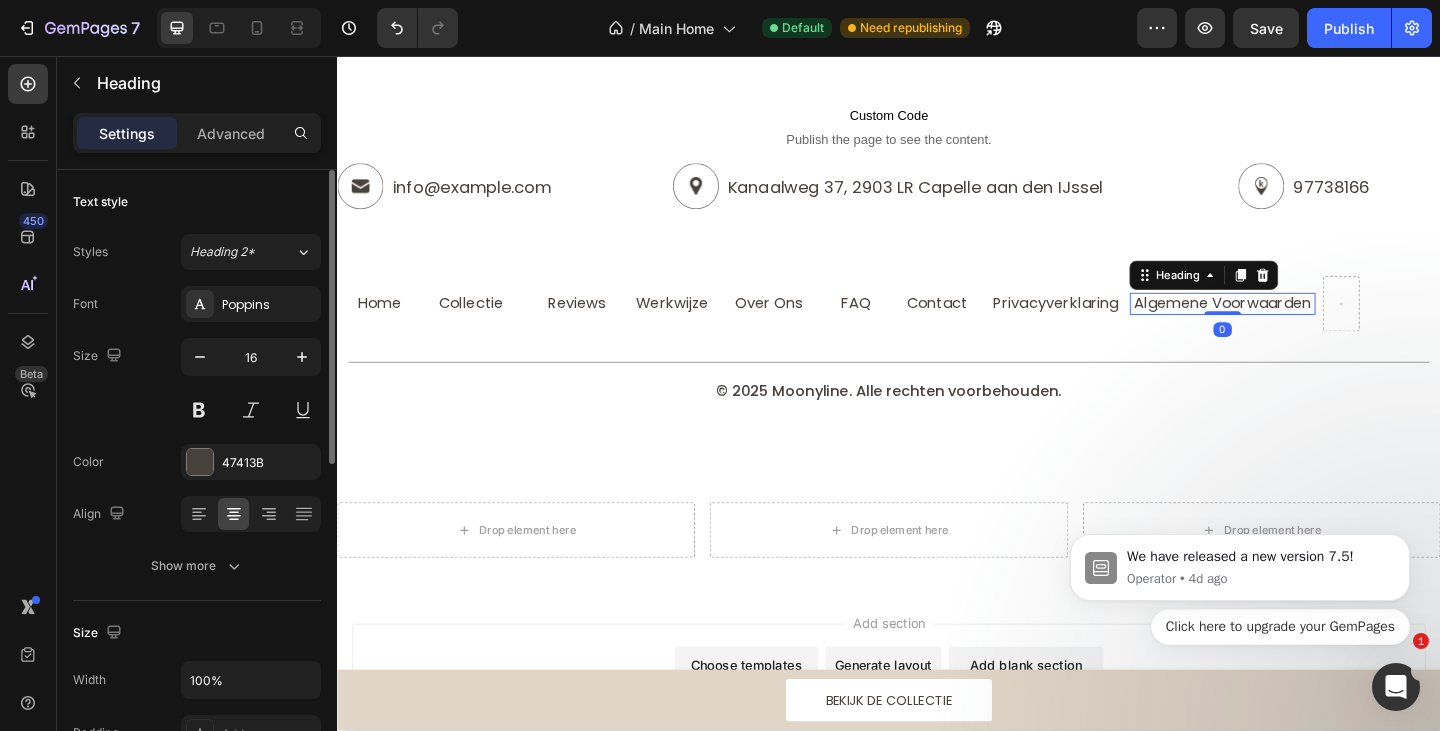scroll, scrollTop: 300, scrollLeft: 0, axis: vertical 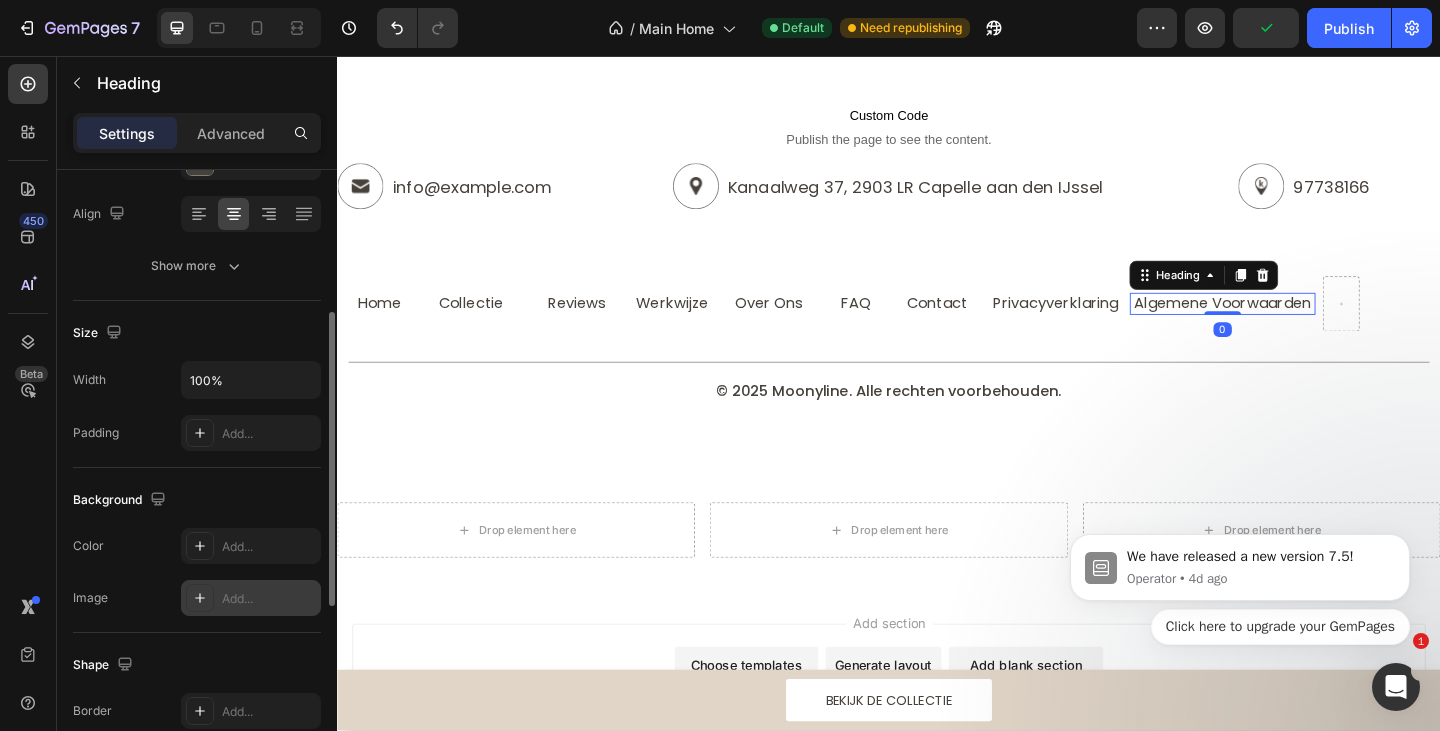 click on "Add..." at bounding box center [269, 599] 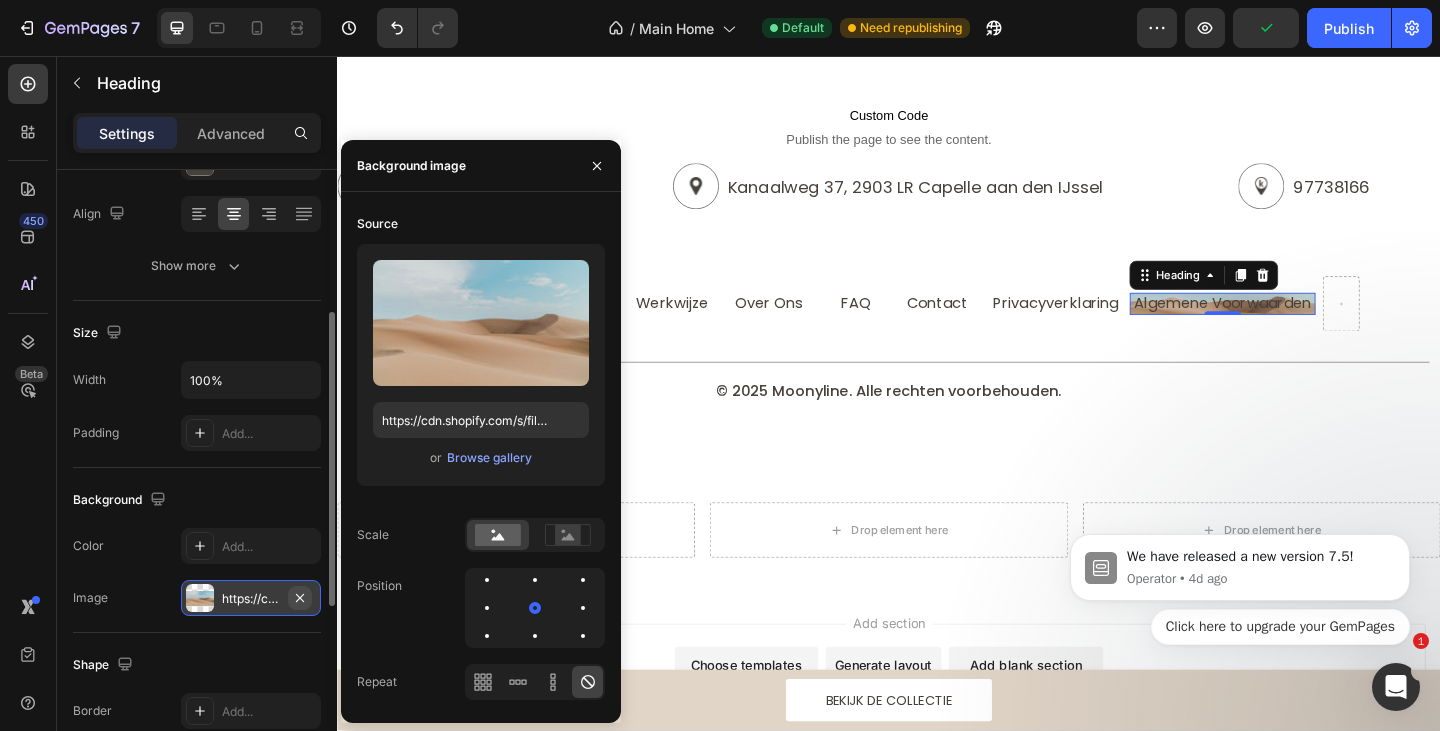 click 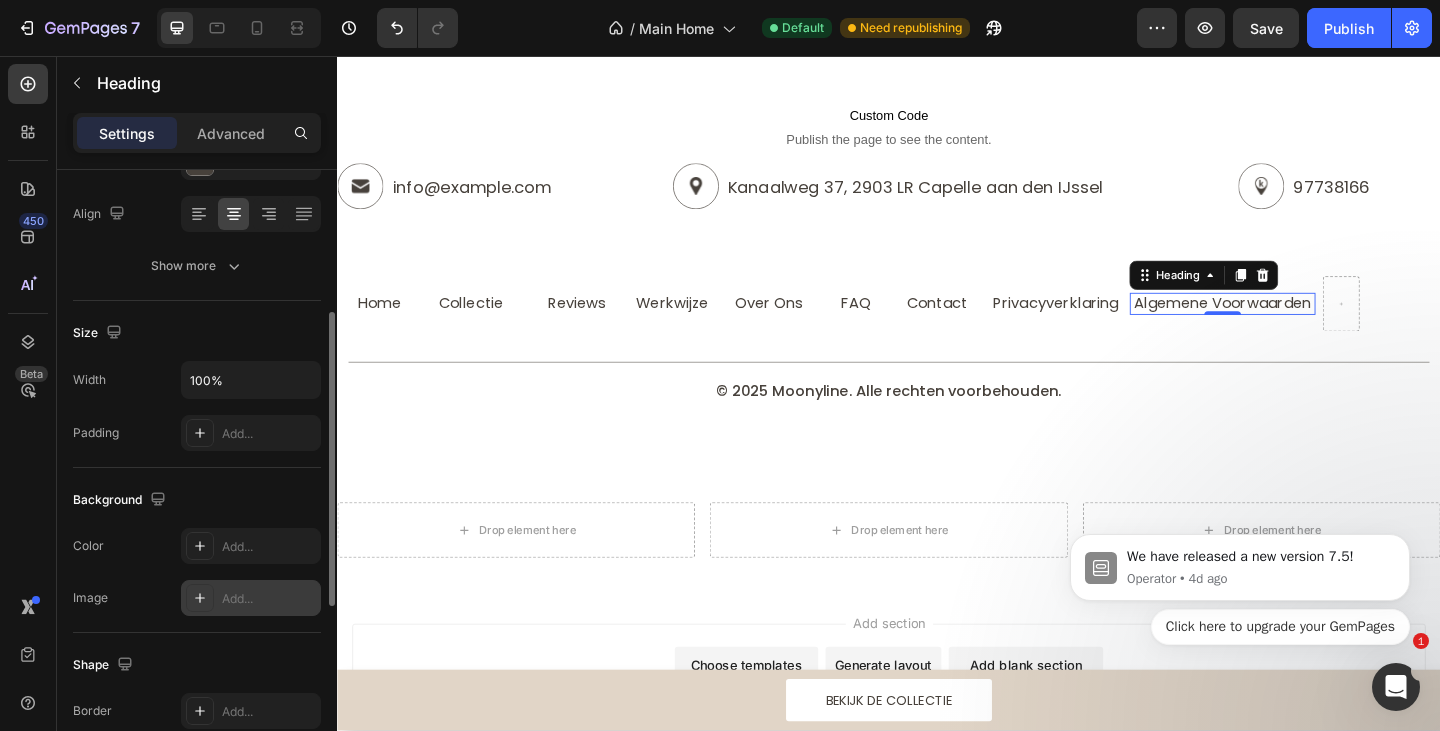 click on "Add..." at bounding box center [269, 599] 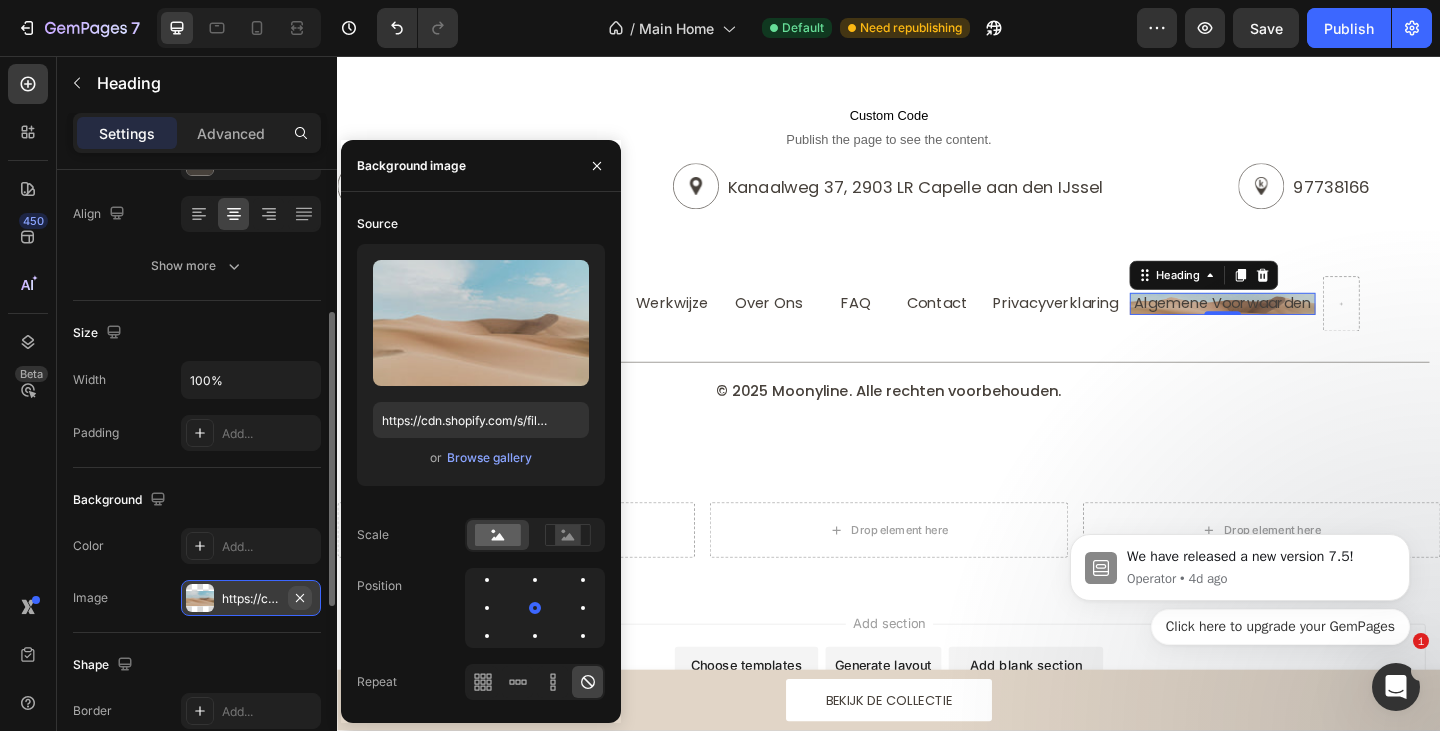 click 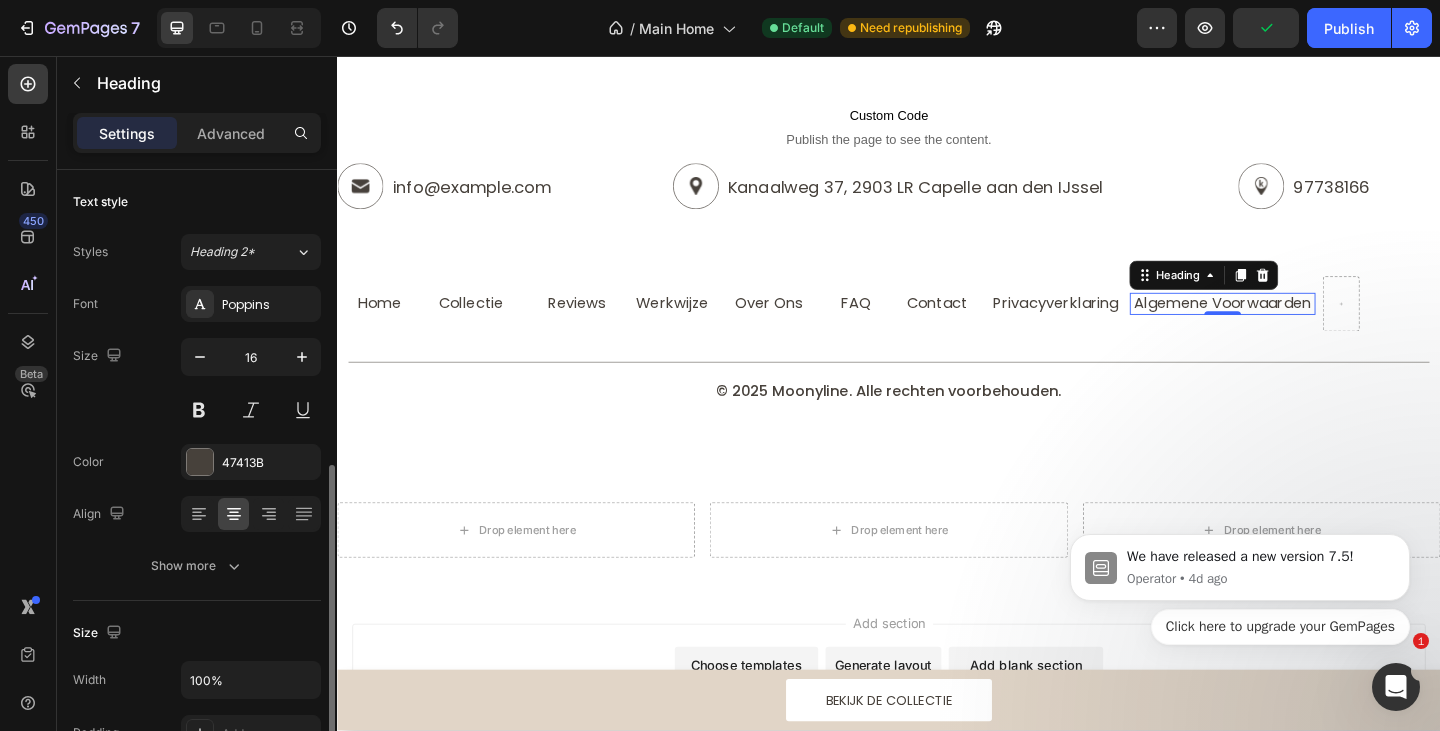 scroll, scrollTop: 200, scrollLeft: 0, axis: vertical 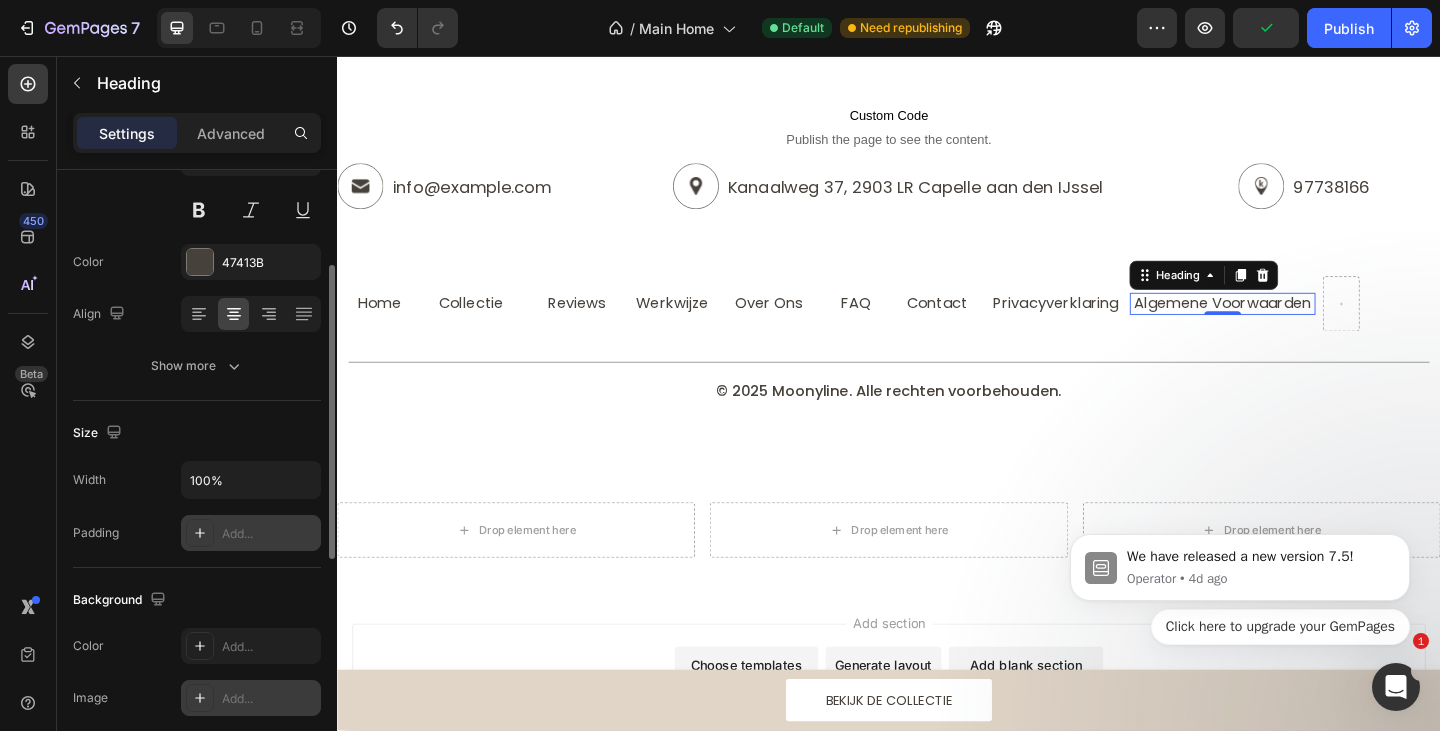 click on "Add..." at bounding box center [251, 533] 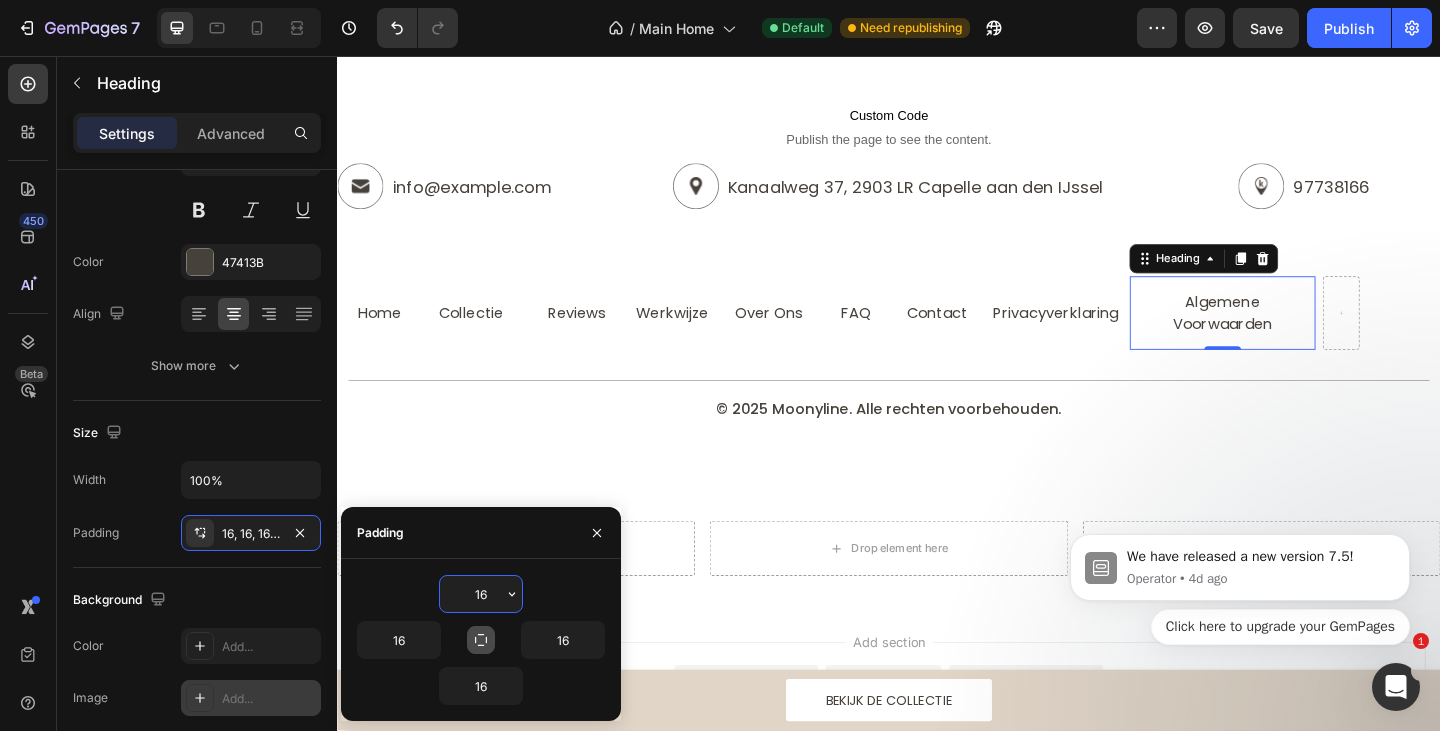 click 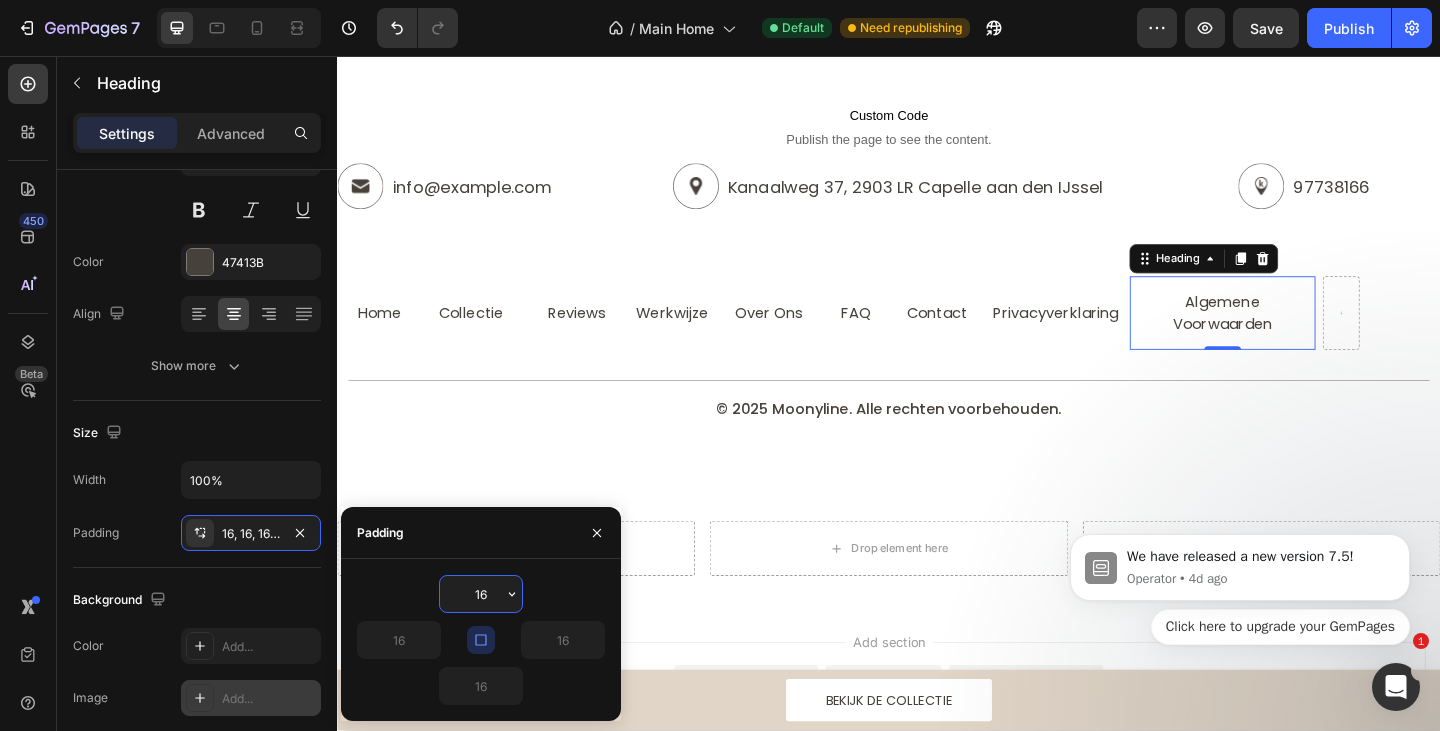 click on "16" at bounding box center (481, 594) 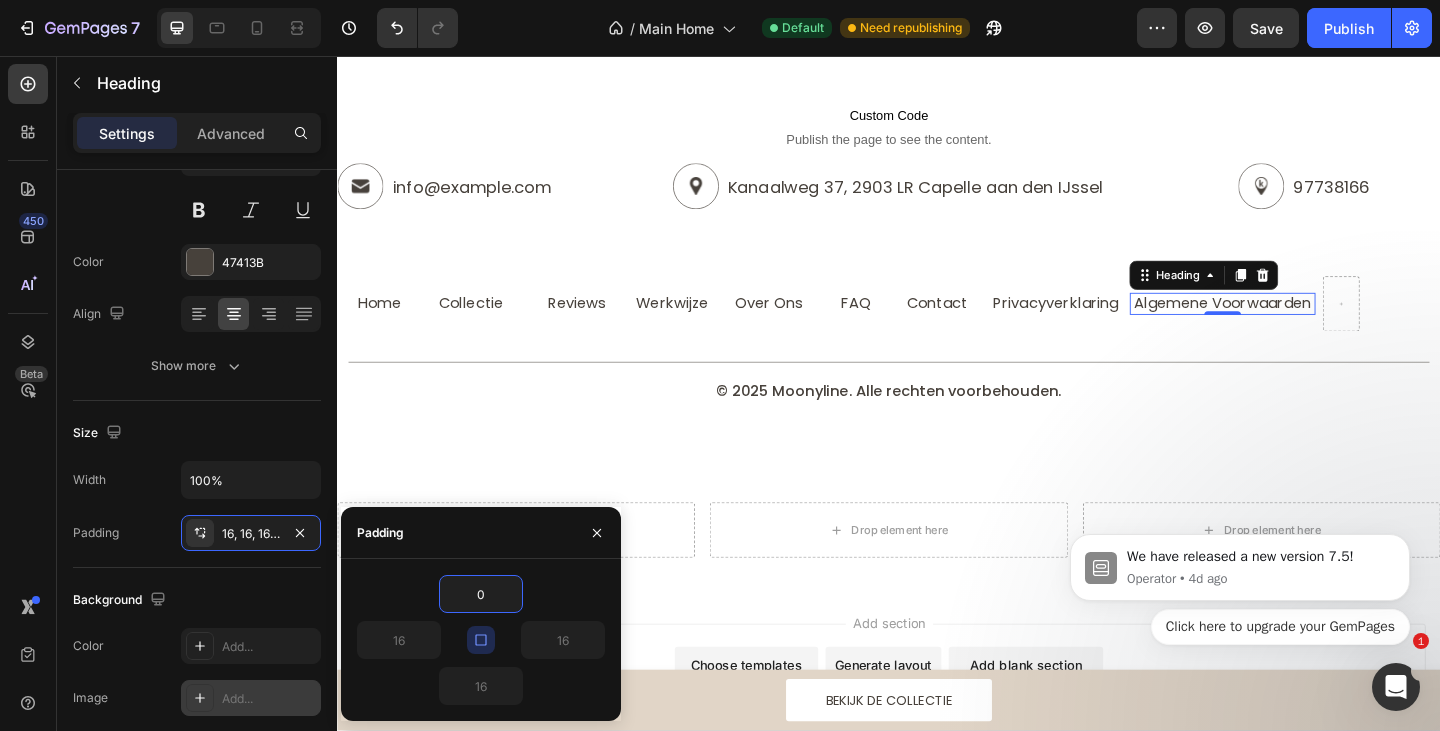 type on "0" 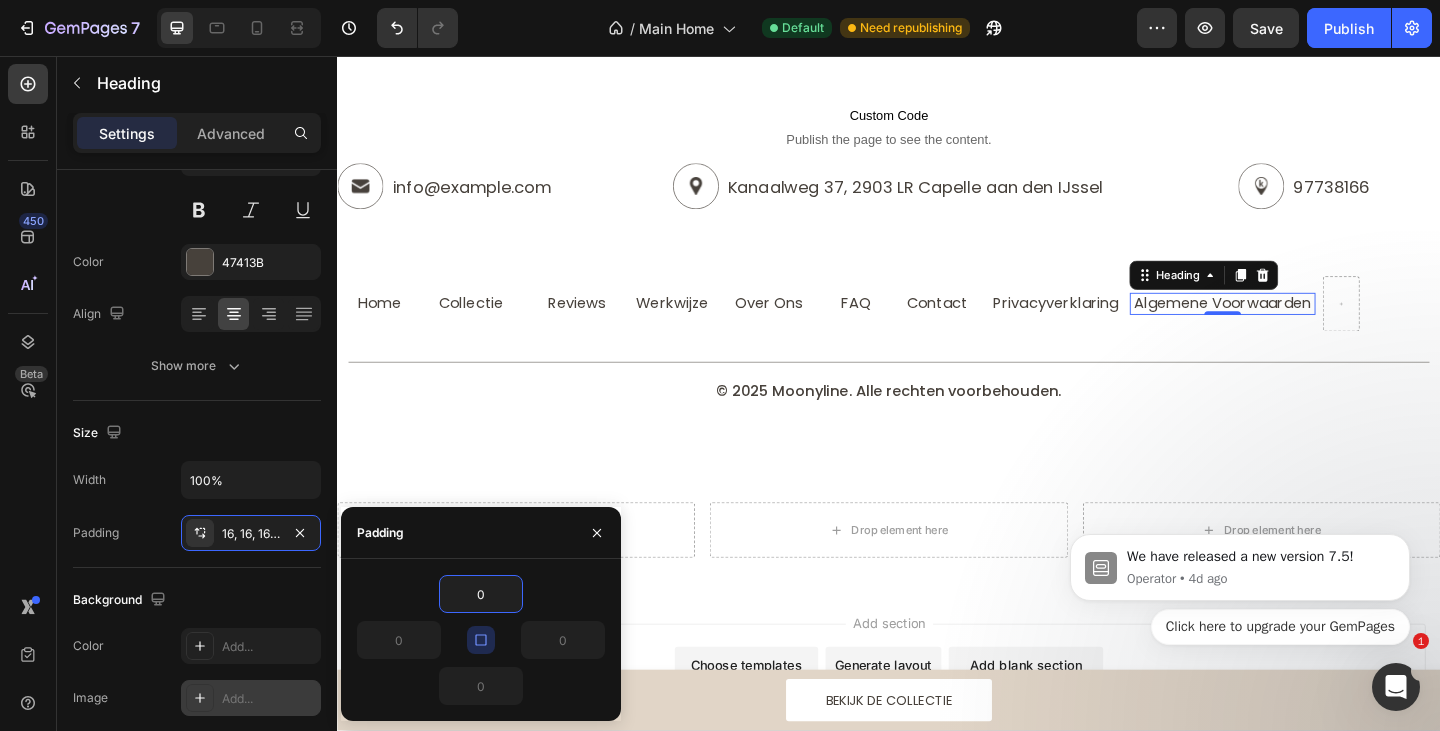 click at bounding box center [481, 640] 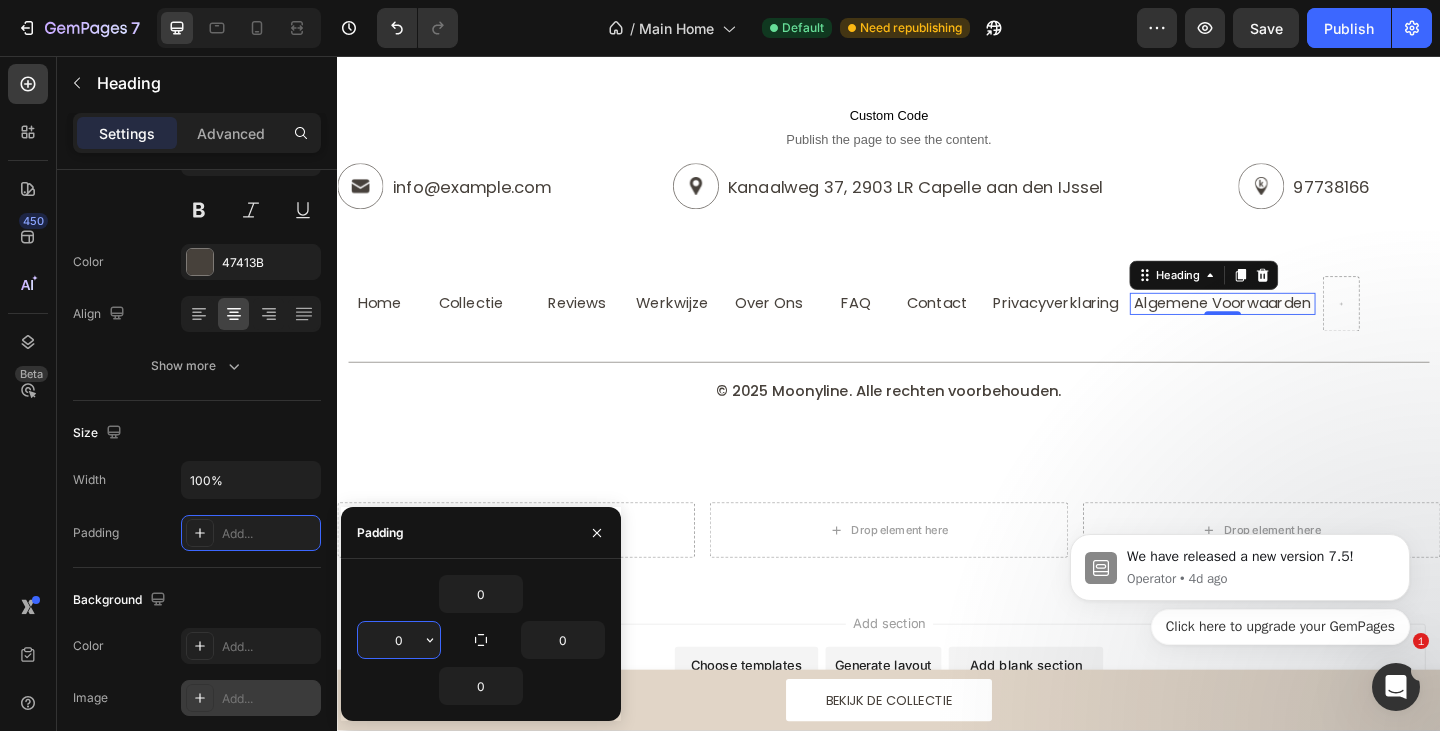 click on "0" at bounding box center [399, 640] 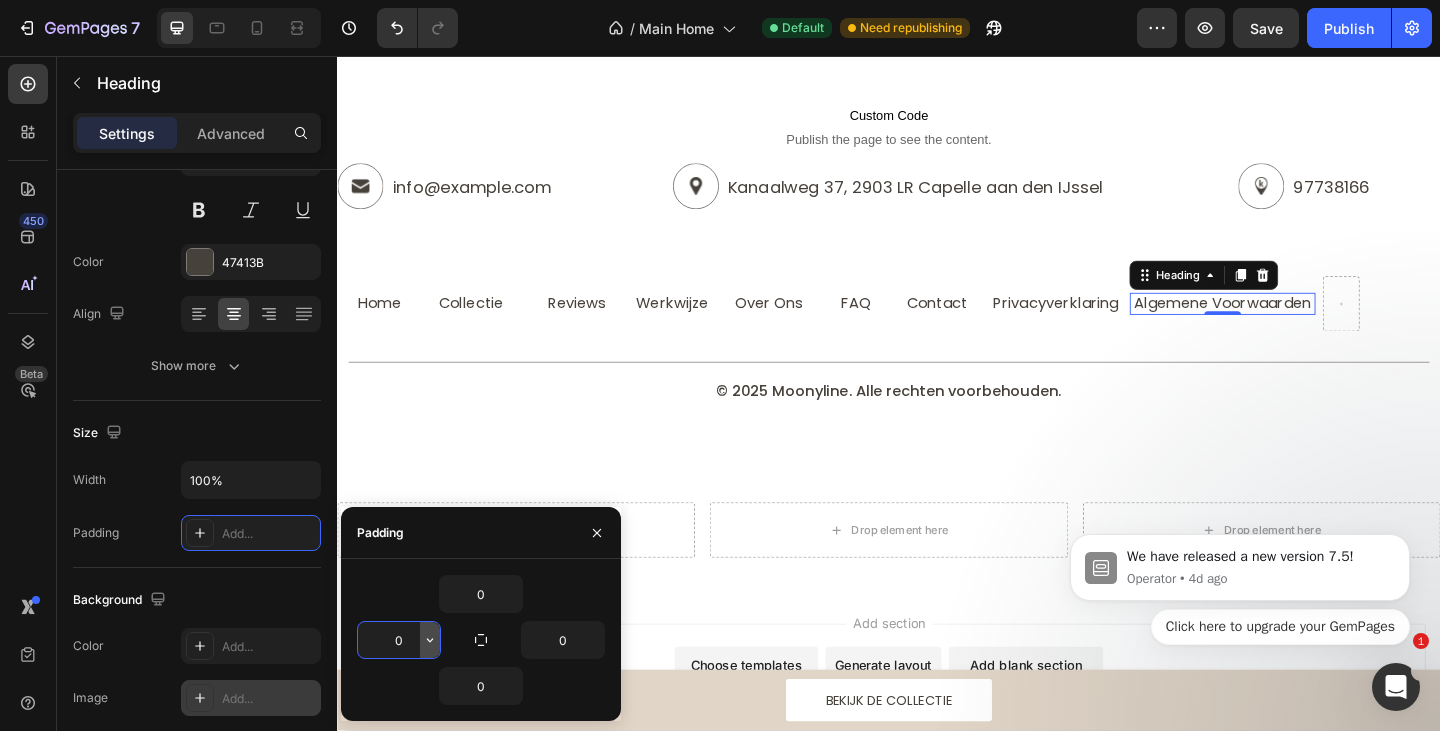 click 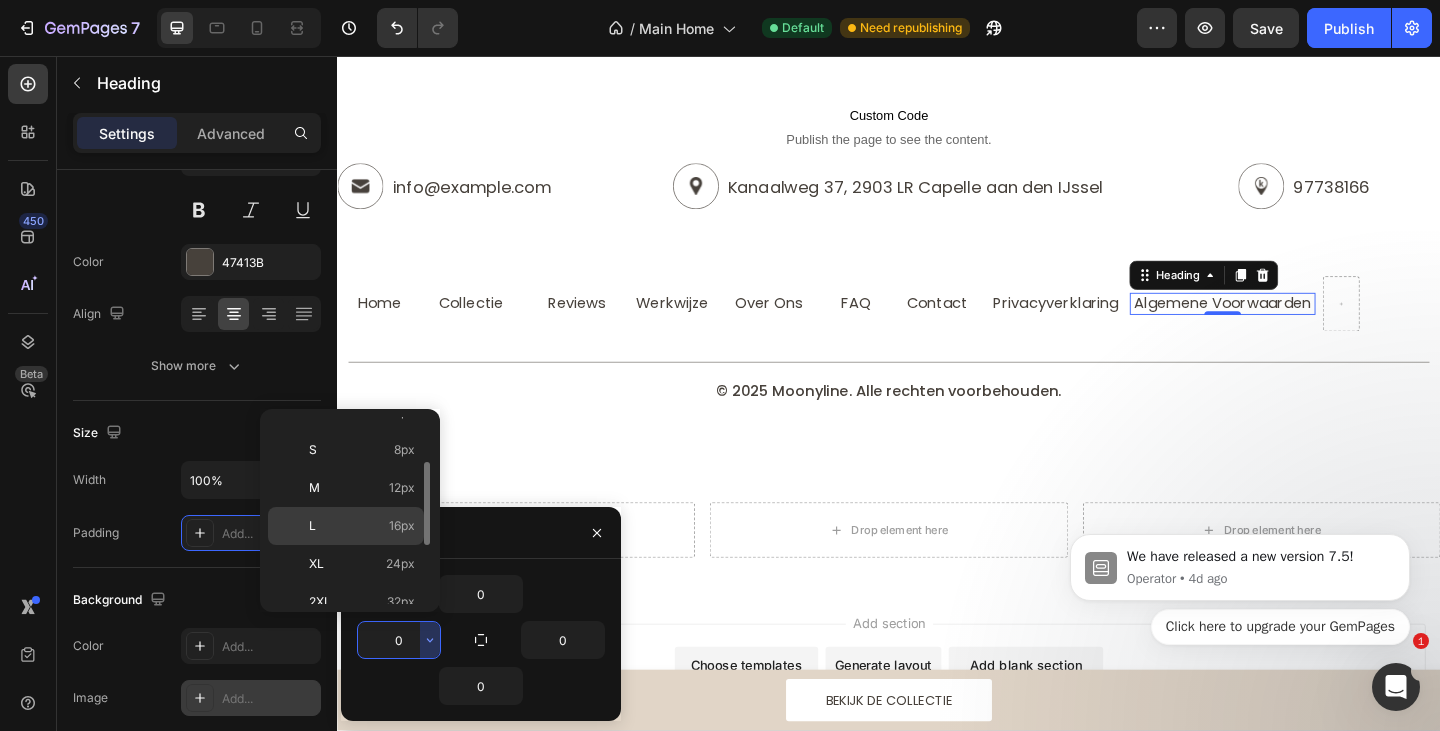 scroll, scrollTop: 200, scrollLeft: 0, axis: vertical 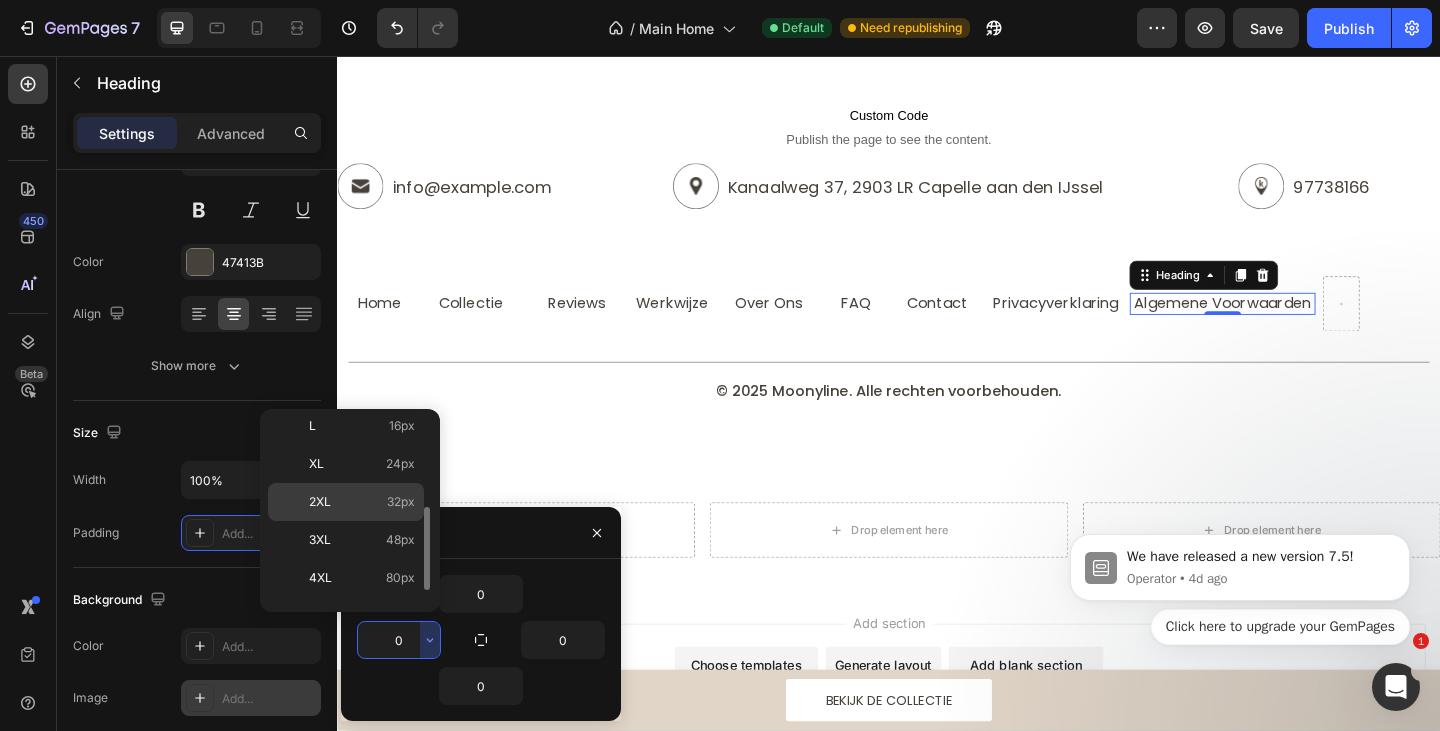 click on "2XL 32px" 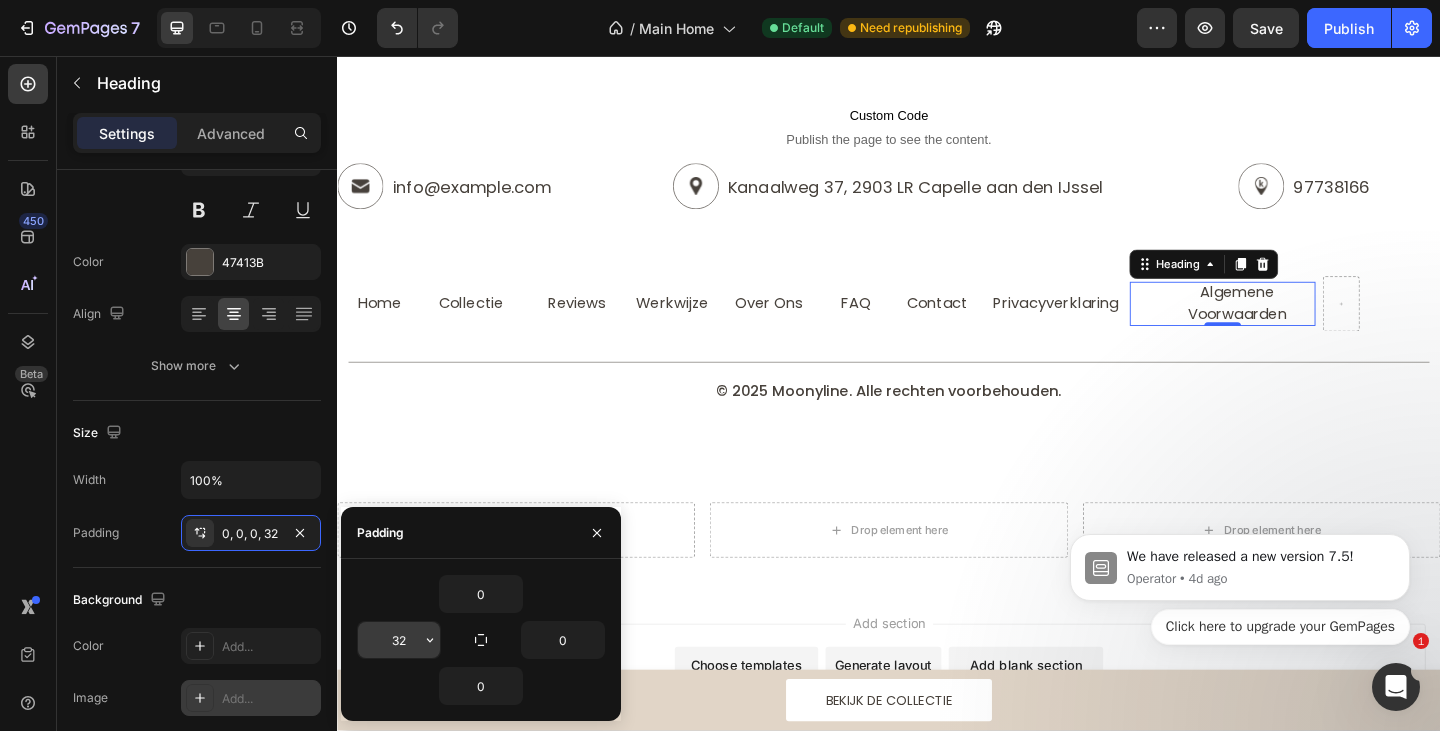 click on "32" at bounding box center [399, 640] 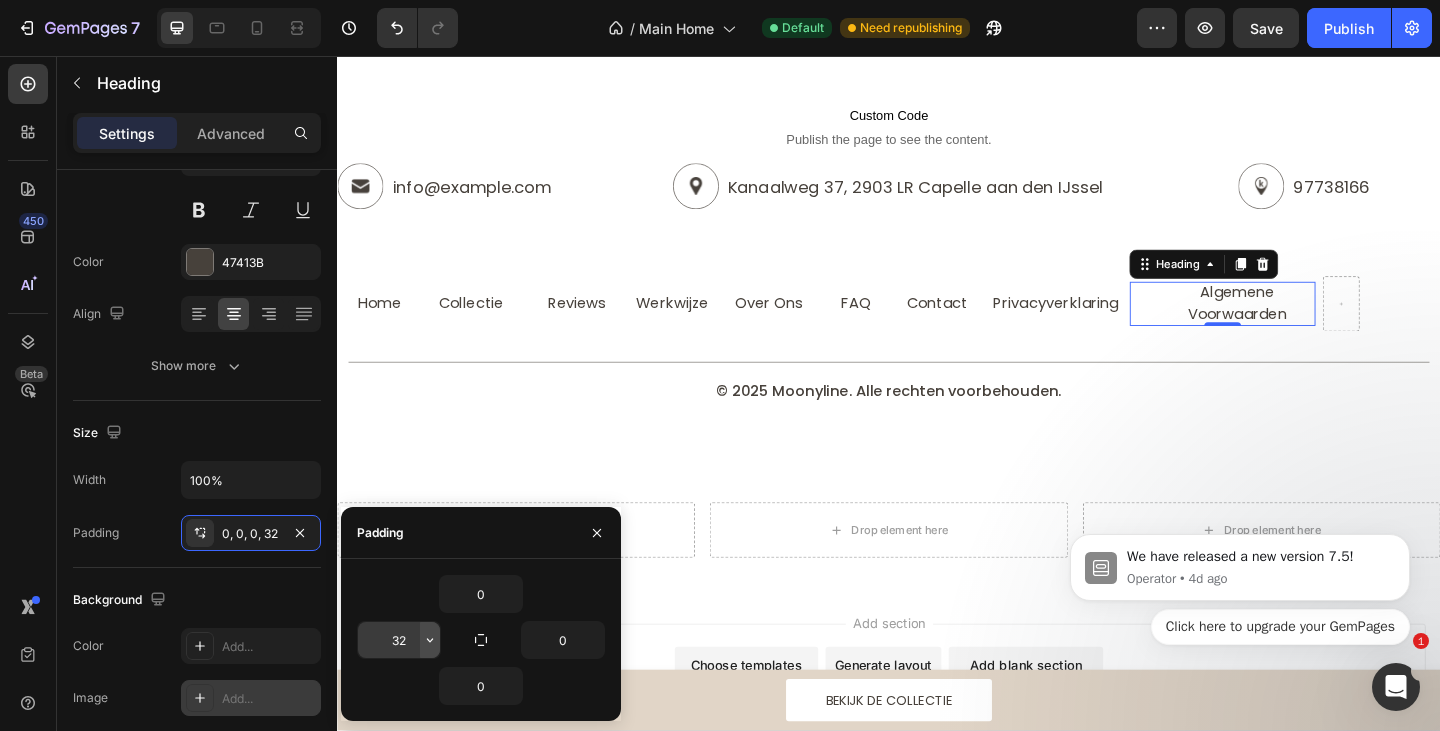 click 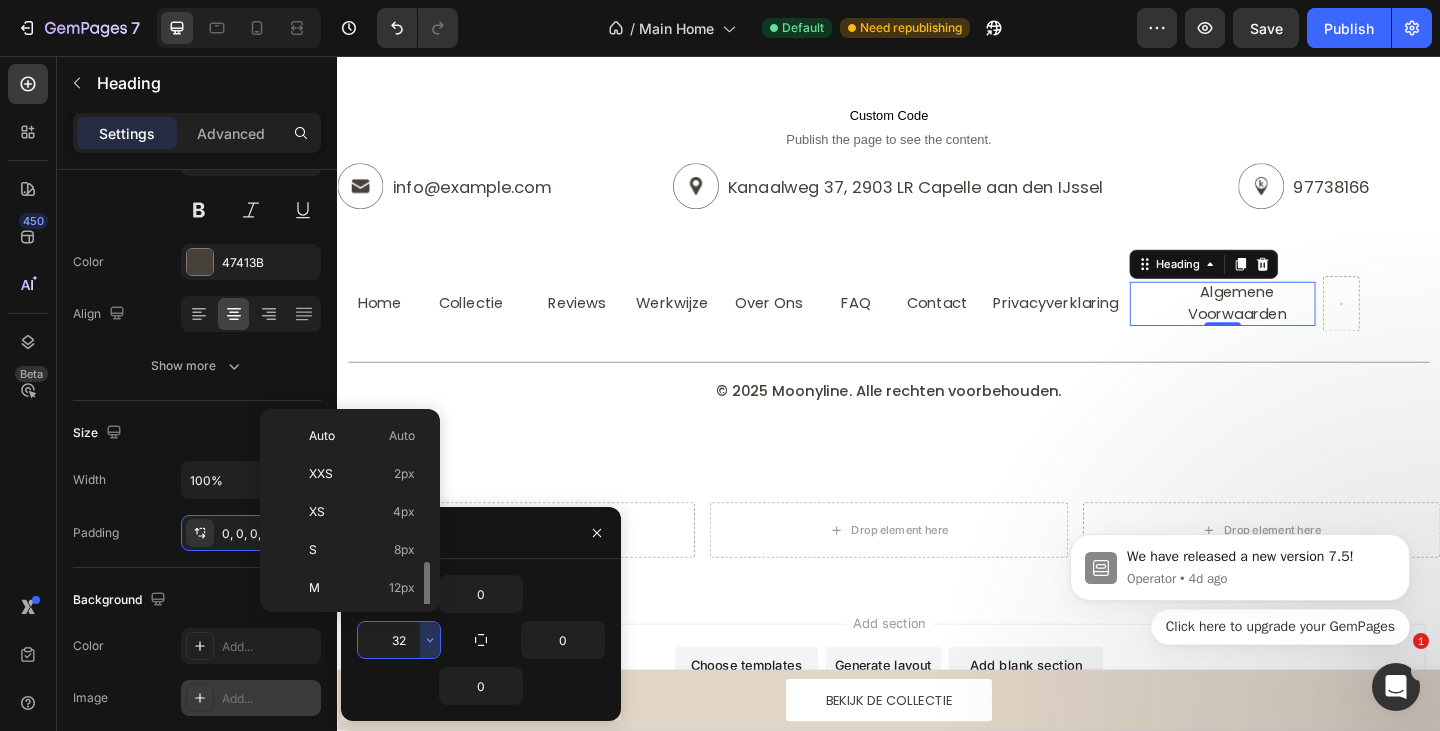 scroll, scrollTop: 100, scrollLeft: 0, axis: vertical 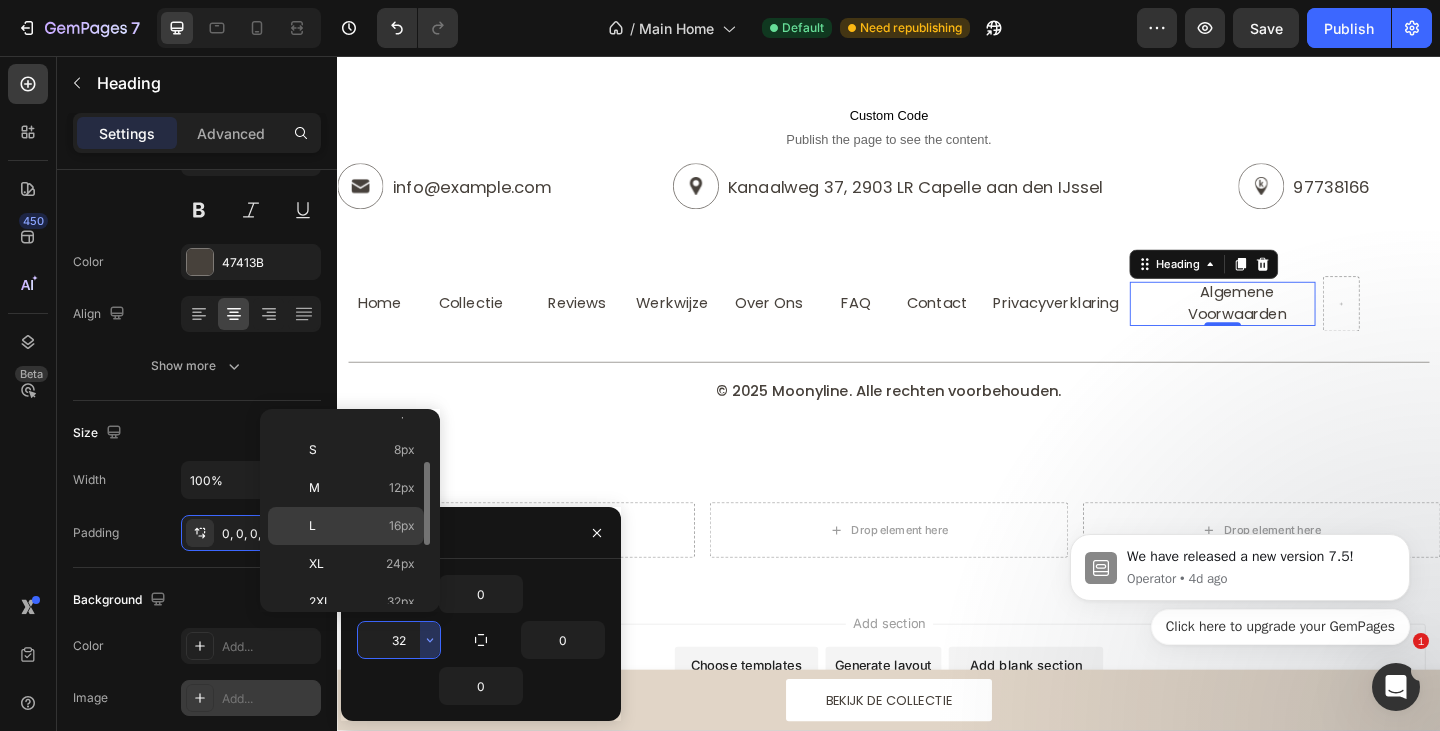 click on "16px" at bounding box center [402, 526] 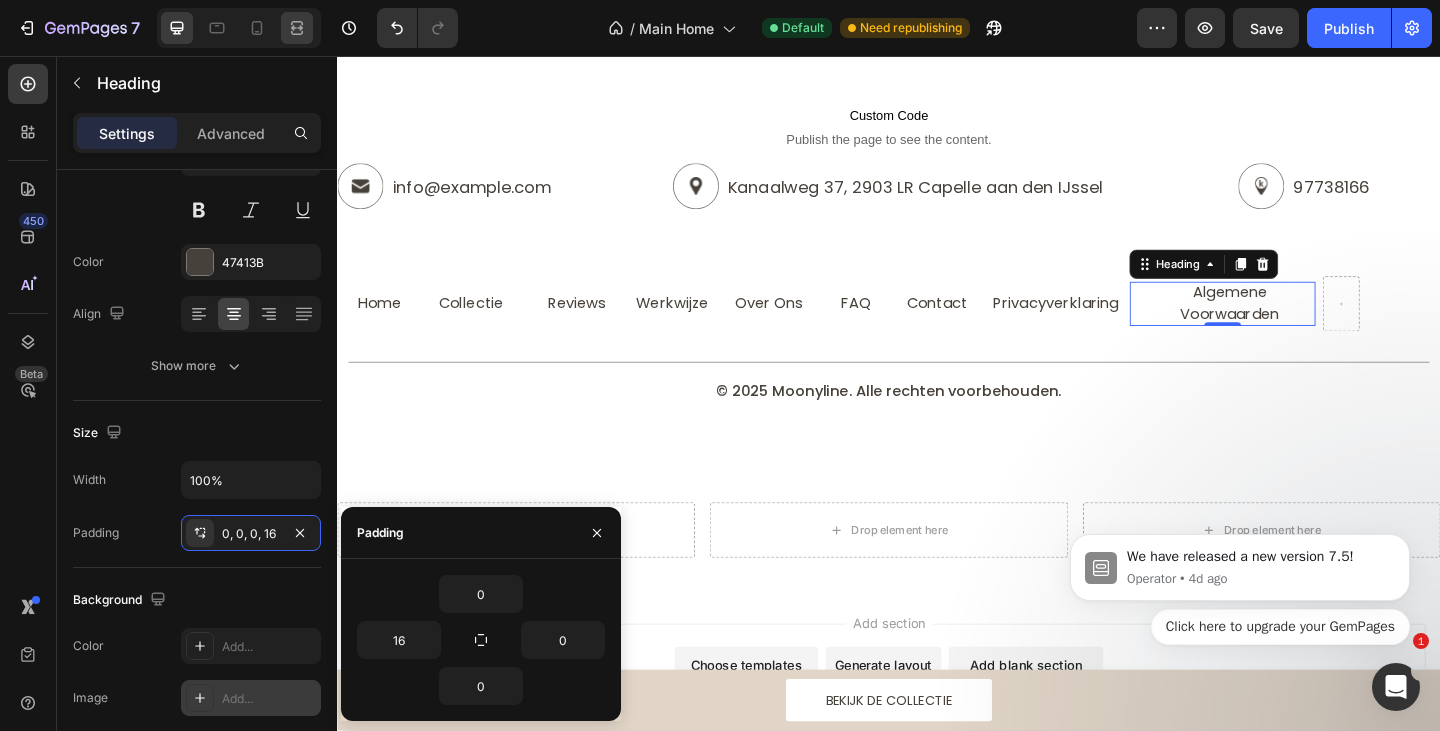 click 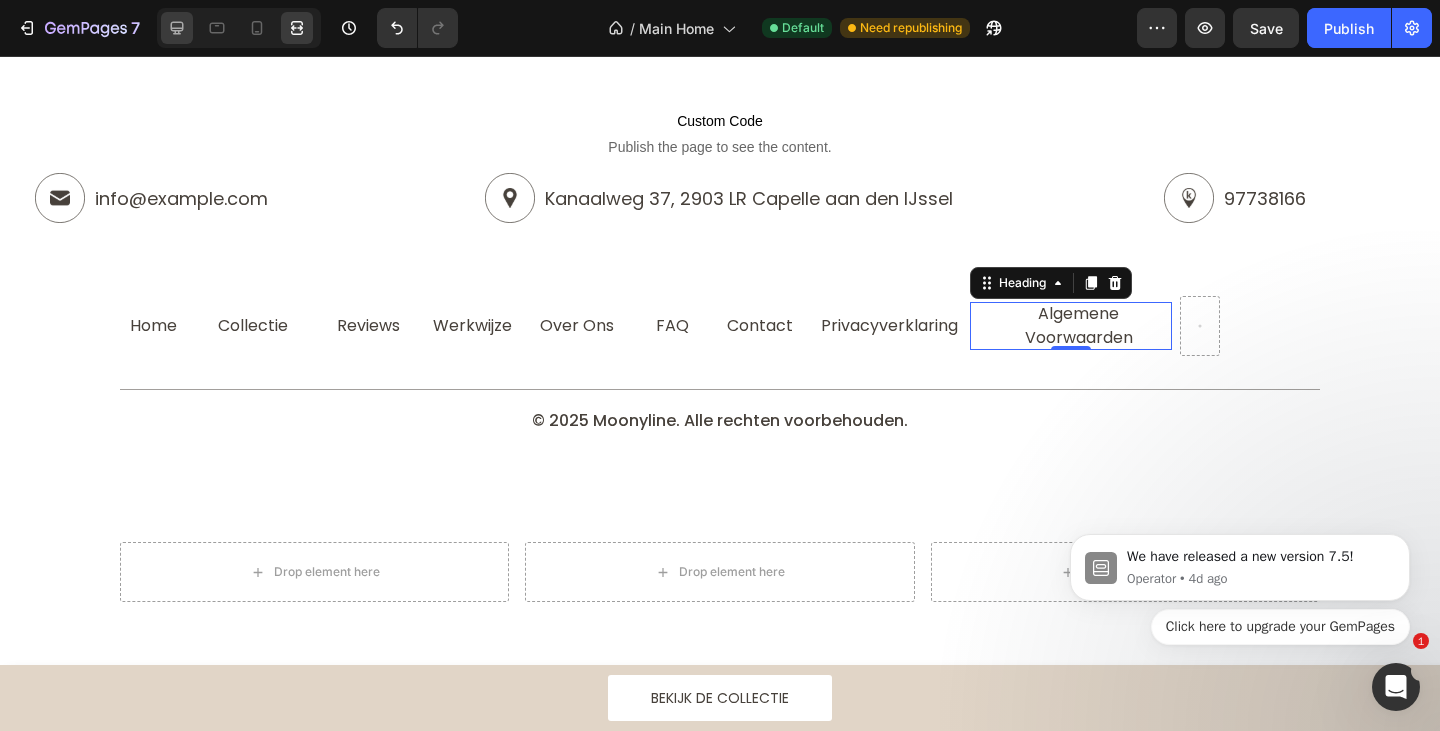 click 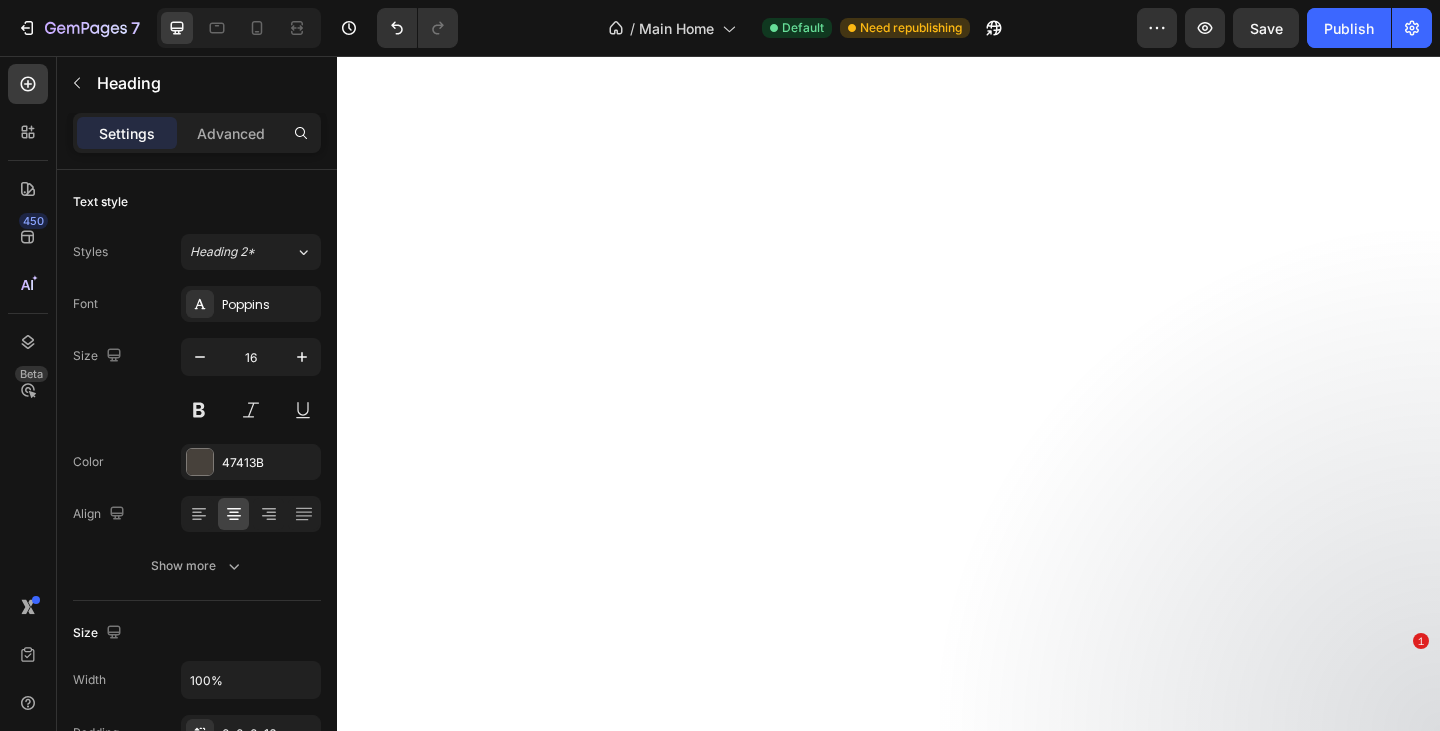 scroll, scrollTop: 0, scrollLeft: 0, axis: both 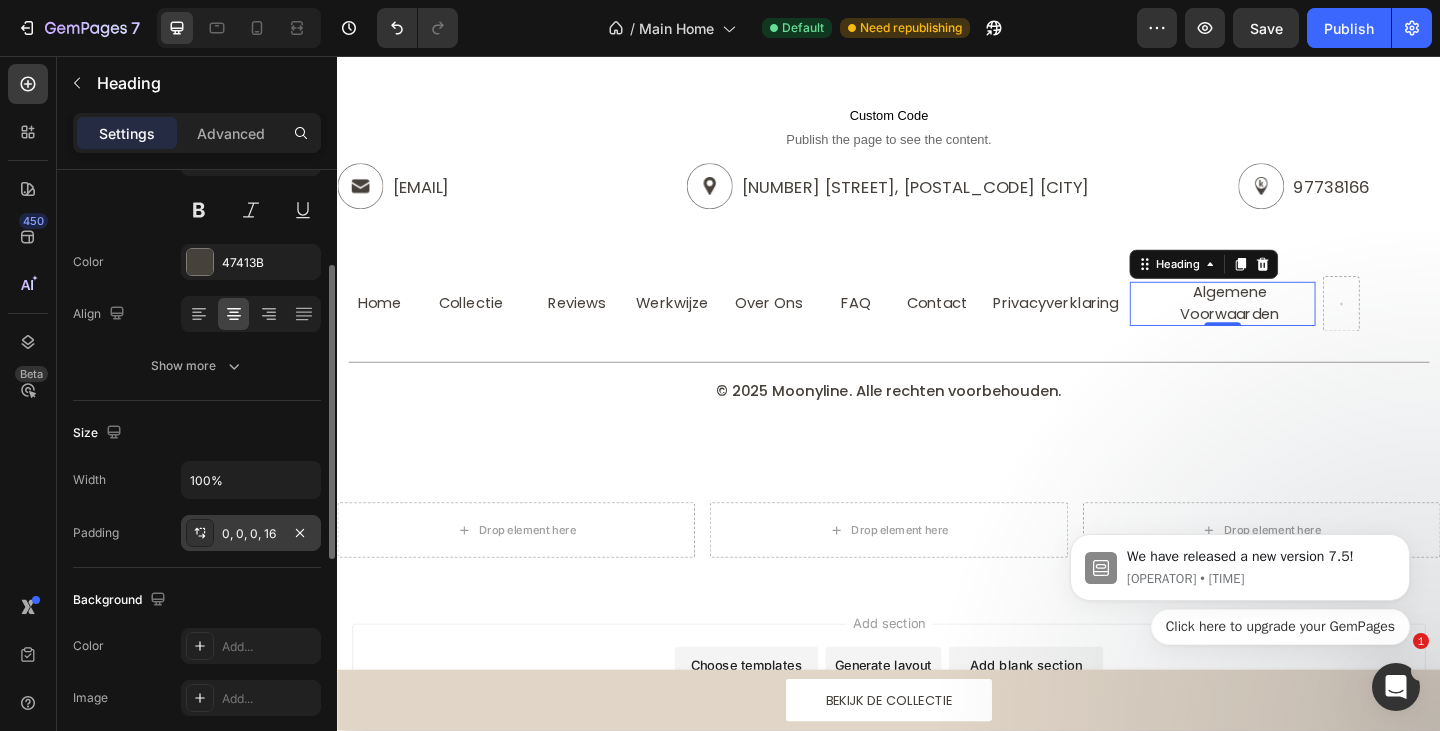 click on "0, 0, 0, 16" at bounding box center (251, 534) 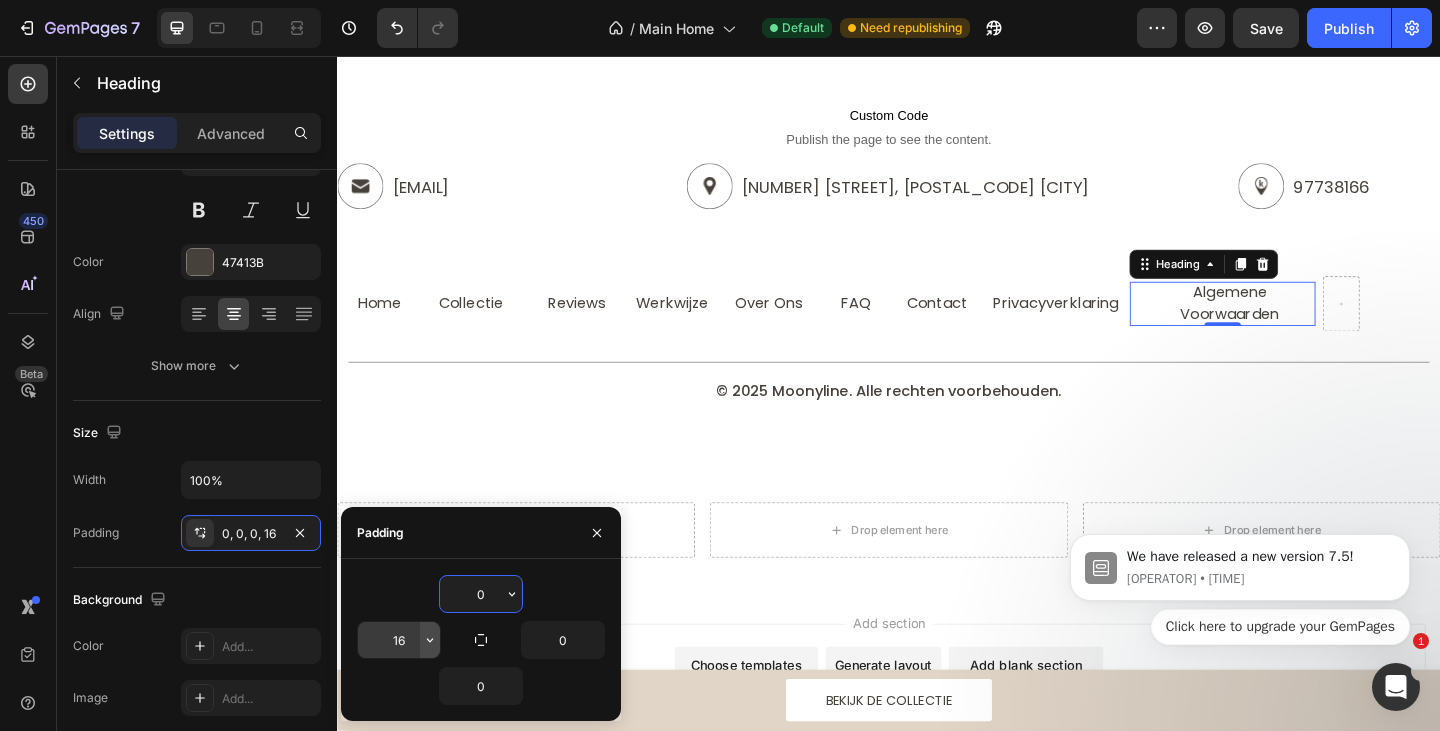 click 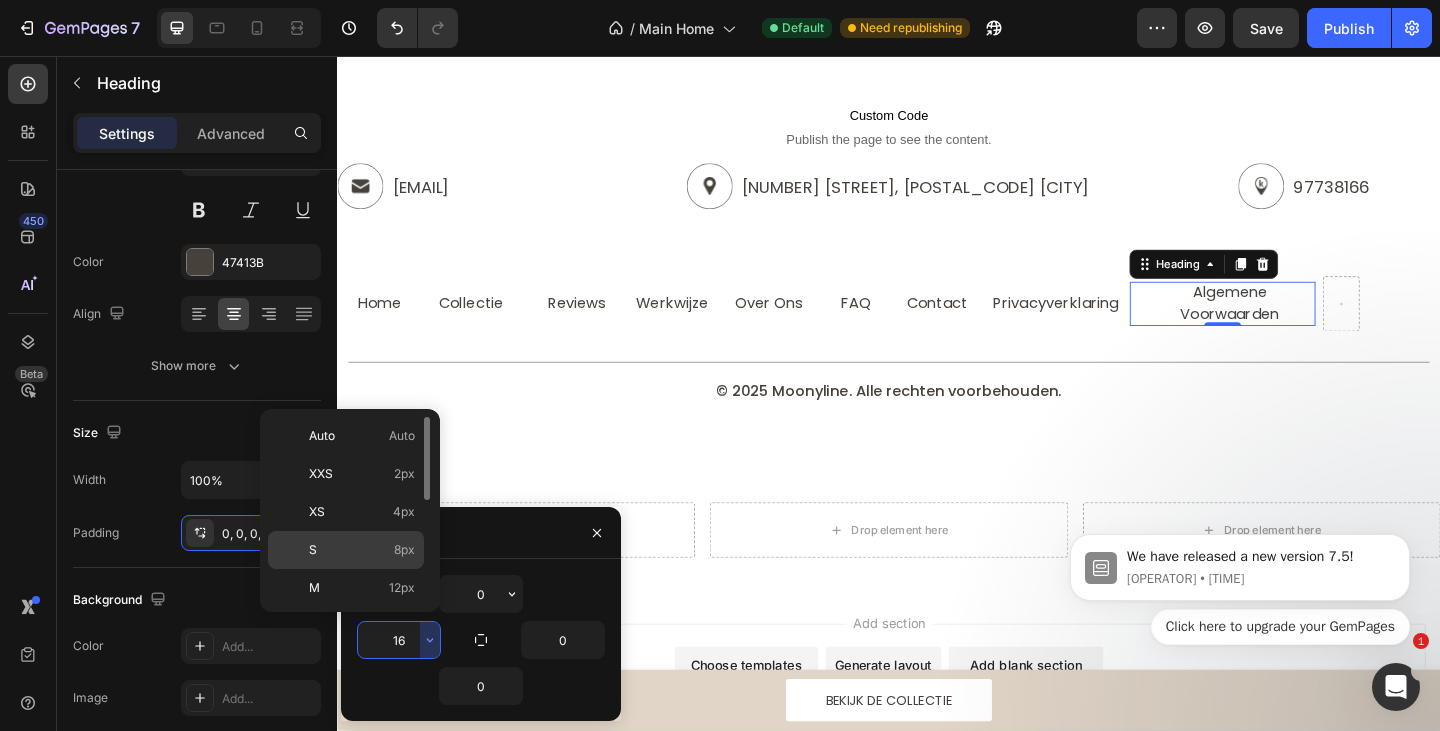 scroll, scrollTop: 100, scrollLeft: 0, axis: vertical 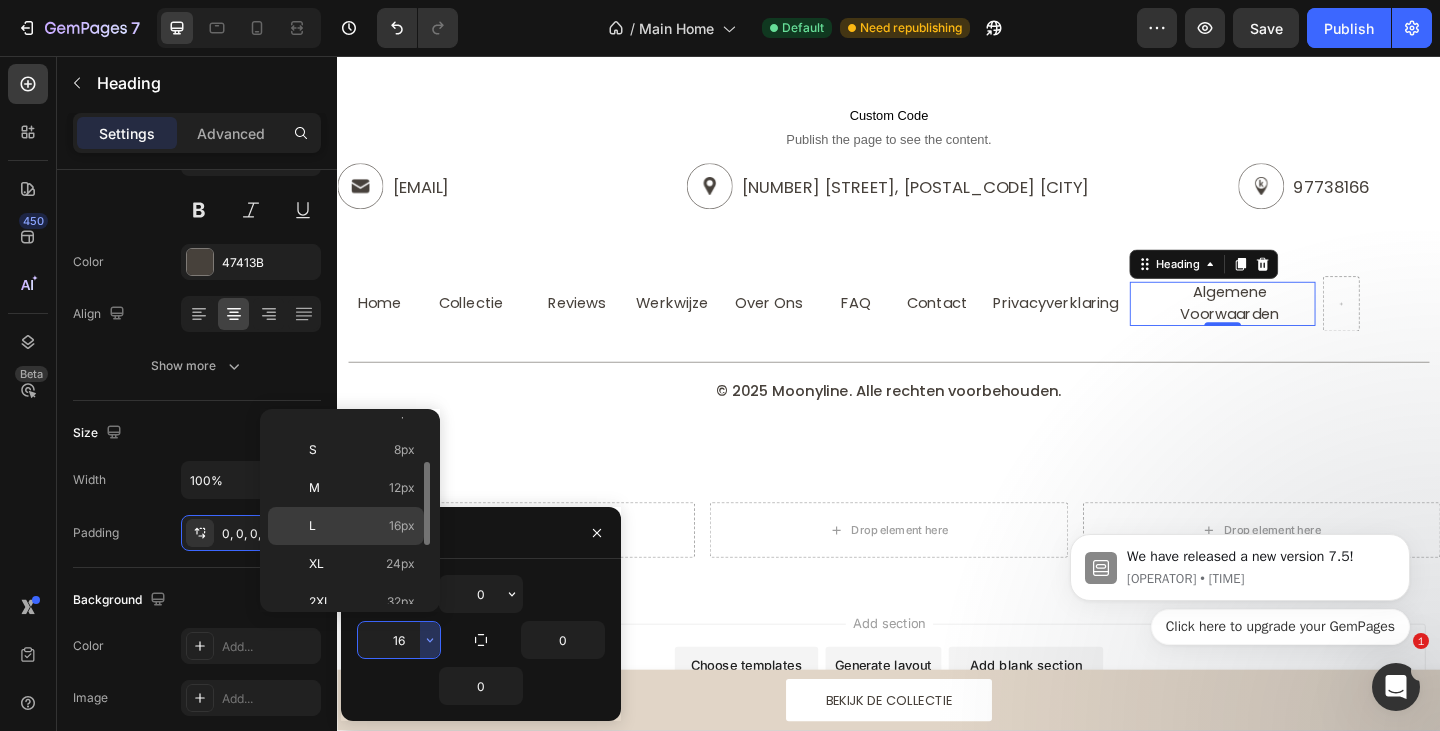 click on "16px" at bounding box center (402, 526) 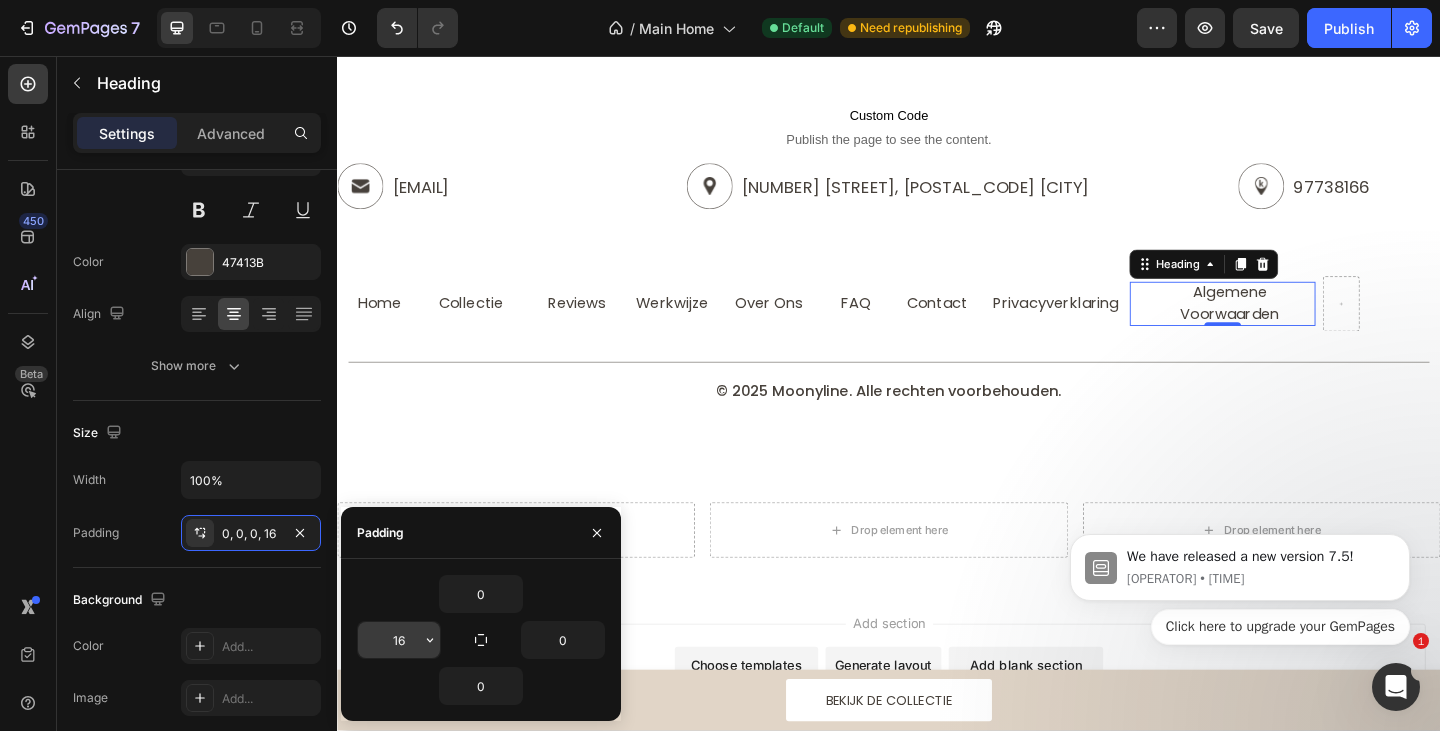 click on "16" at bounding box center [399, 640] 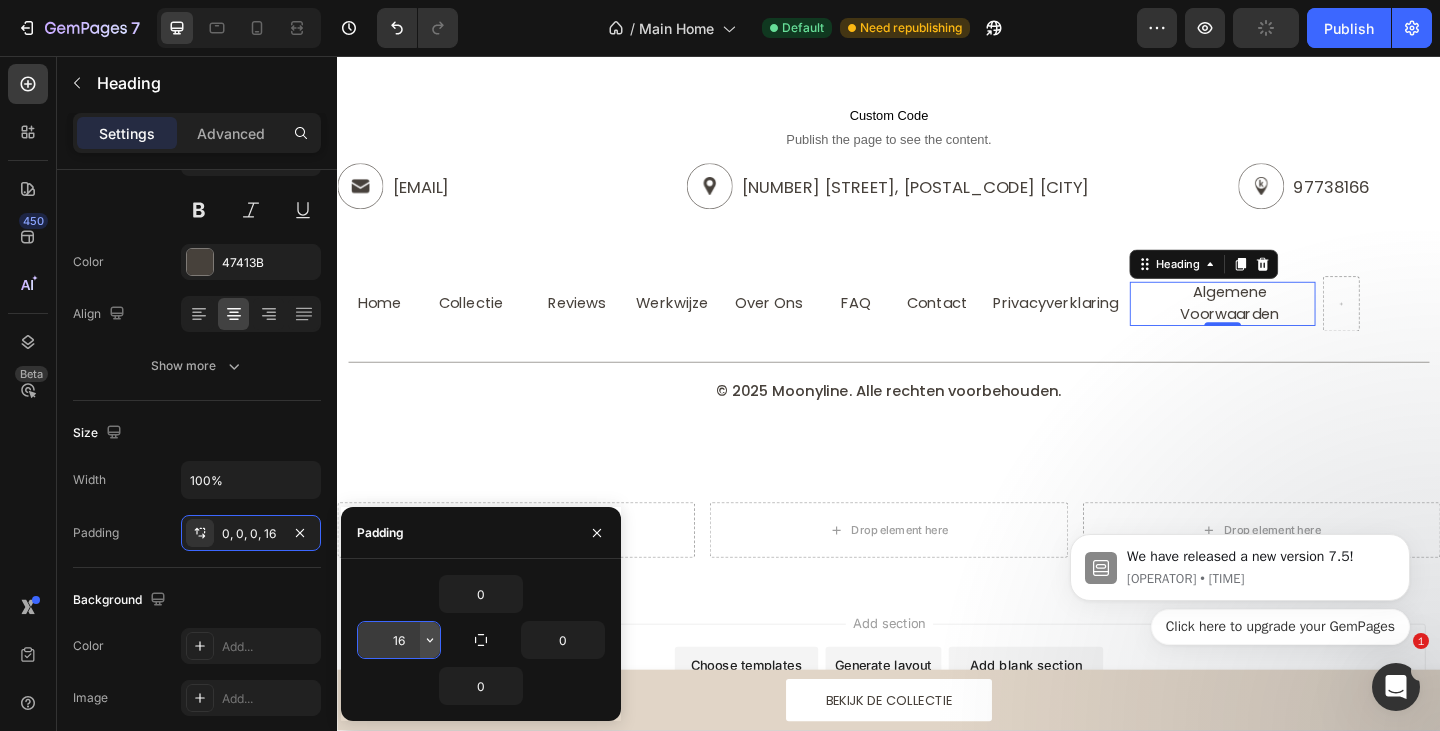 click 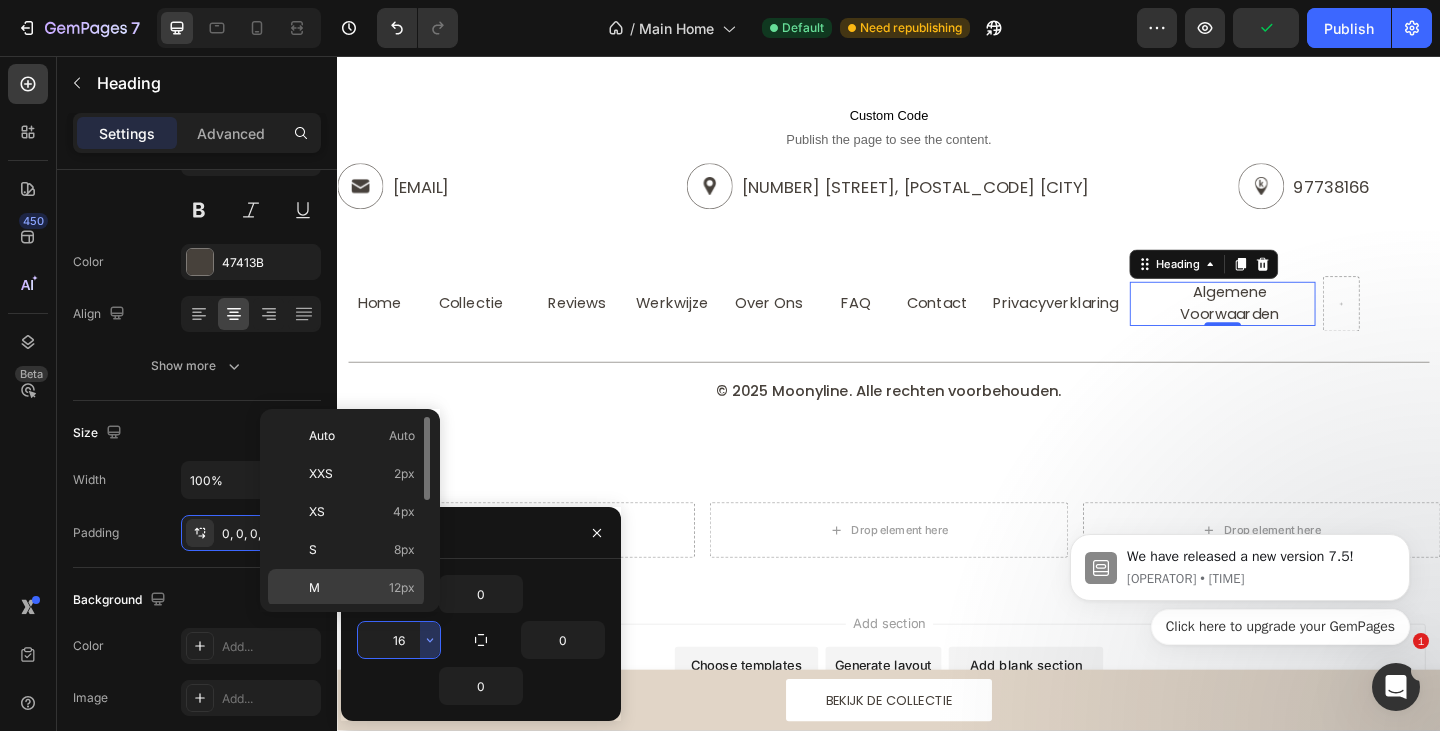 click on "M 12px" 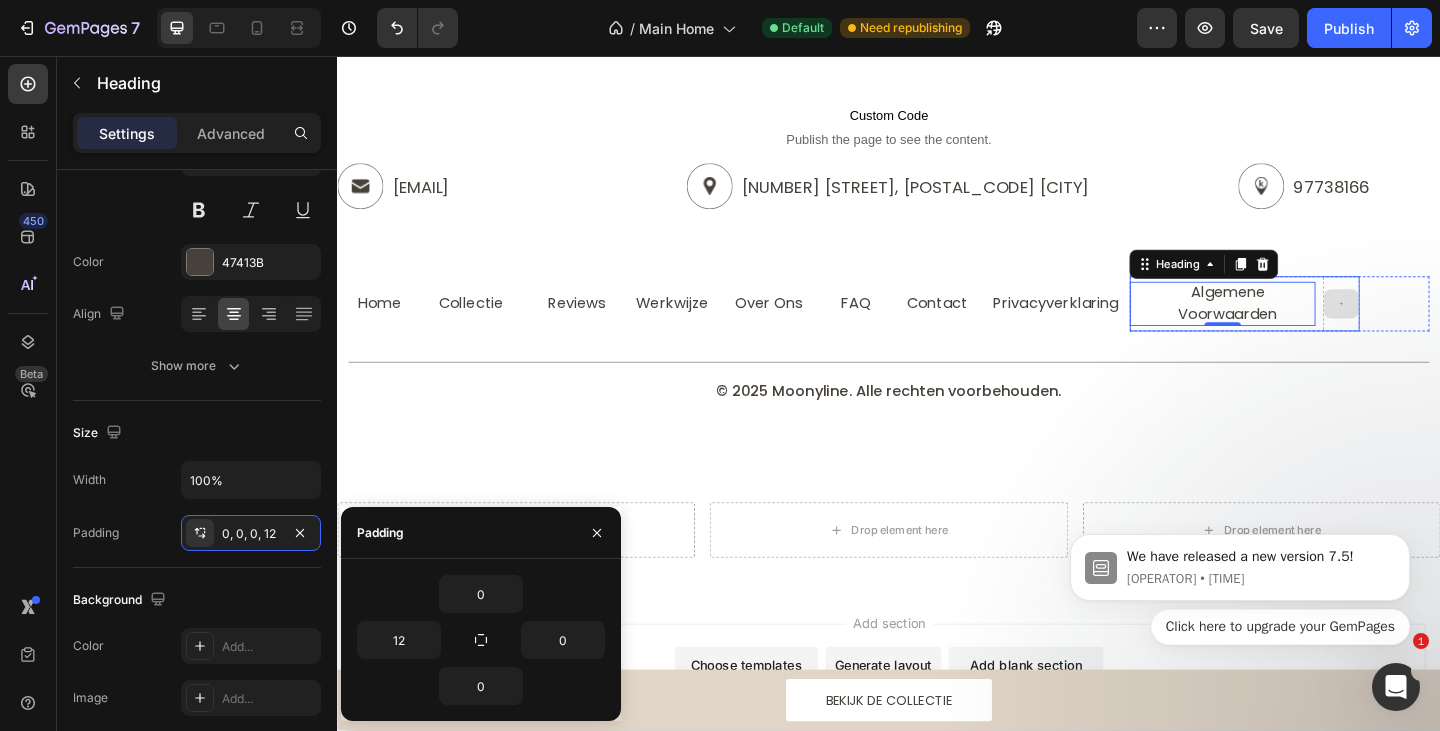 click at bounding box center (1429, 326) 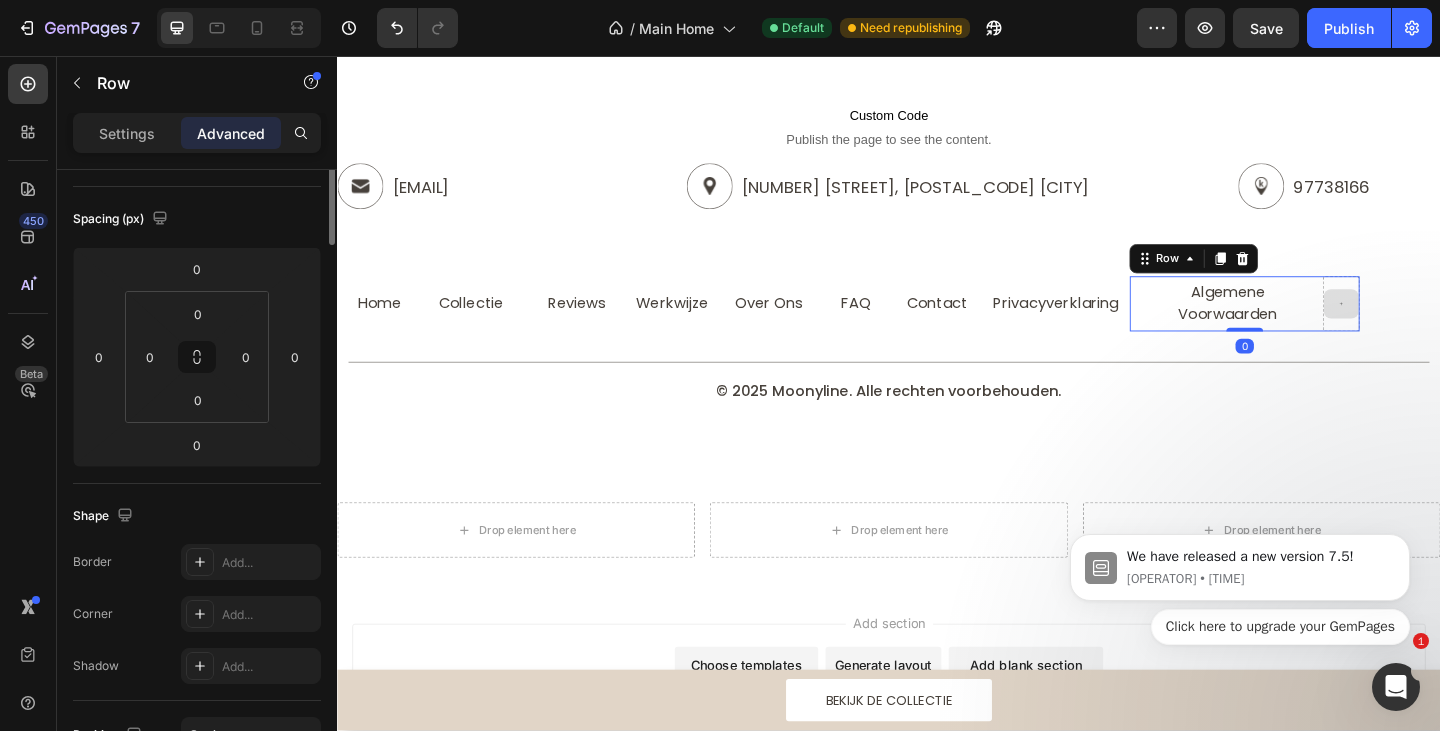 scroll, scrollTop: 0, scrollLeft: 0, axis: both 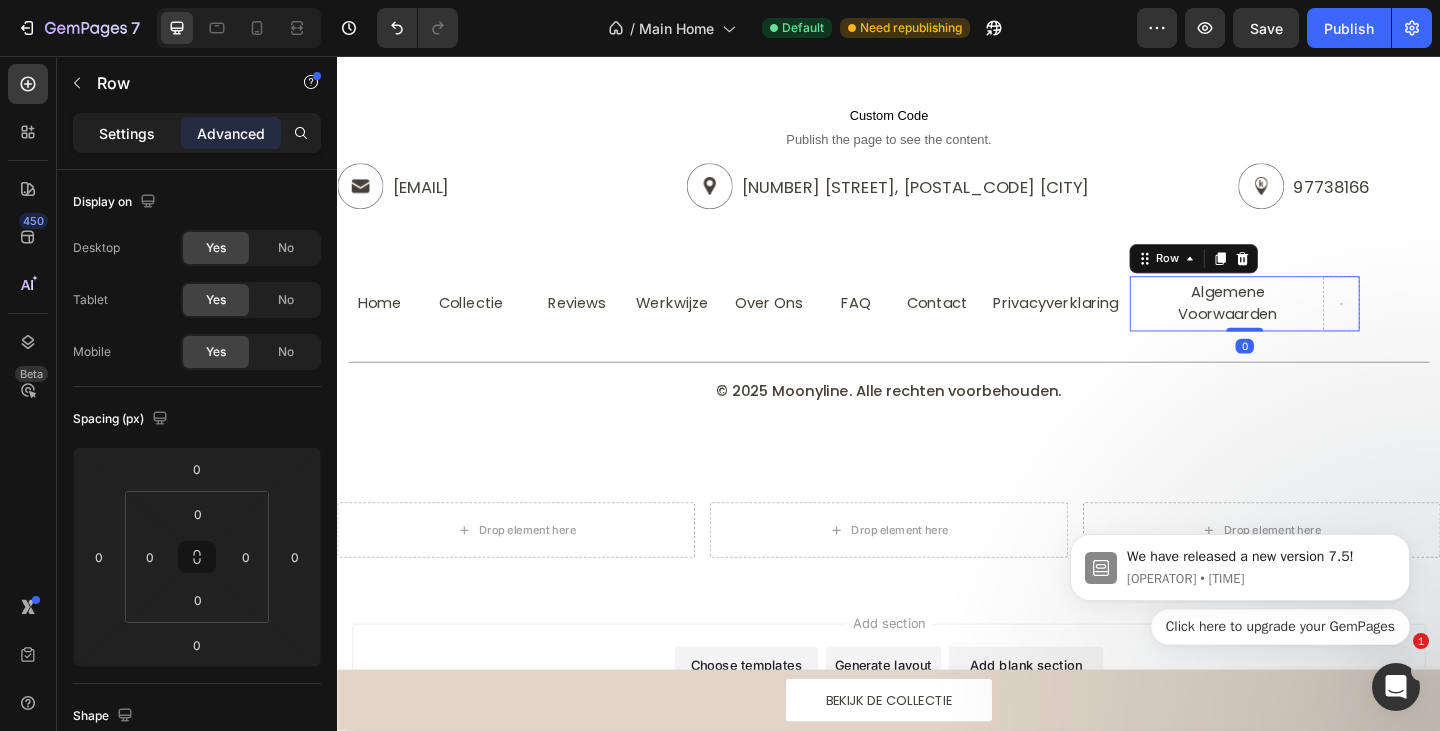 click on "Settings" at bounding box center (127, 133) 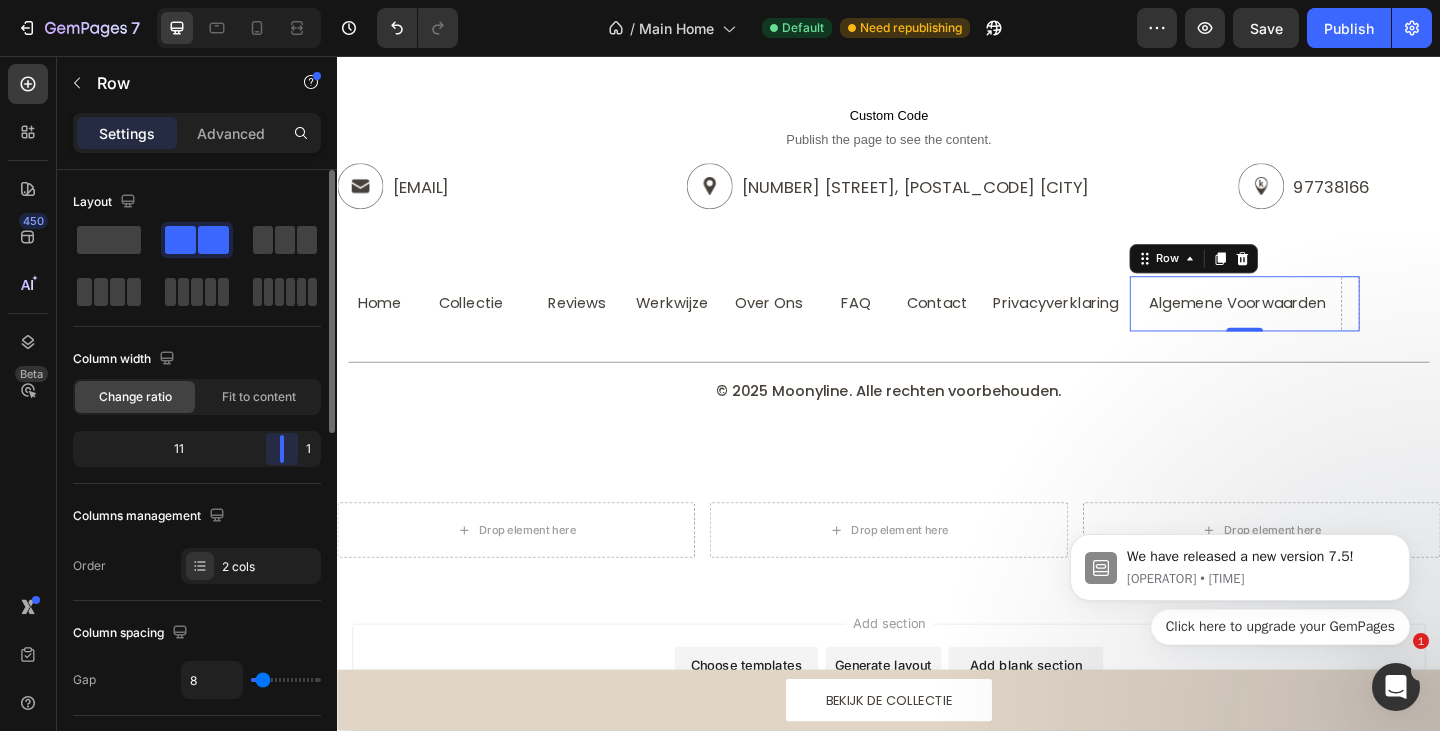 drag, startPoint x: 272, startPoint y: 454, endPoint x: 300, endPoint y: 458, distance: 28.284271 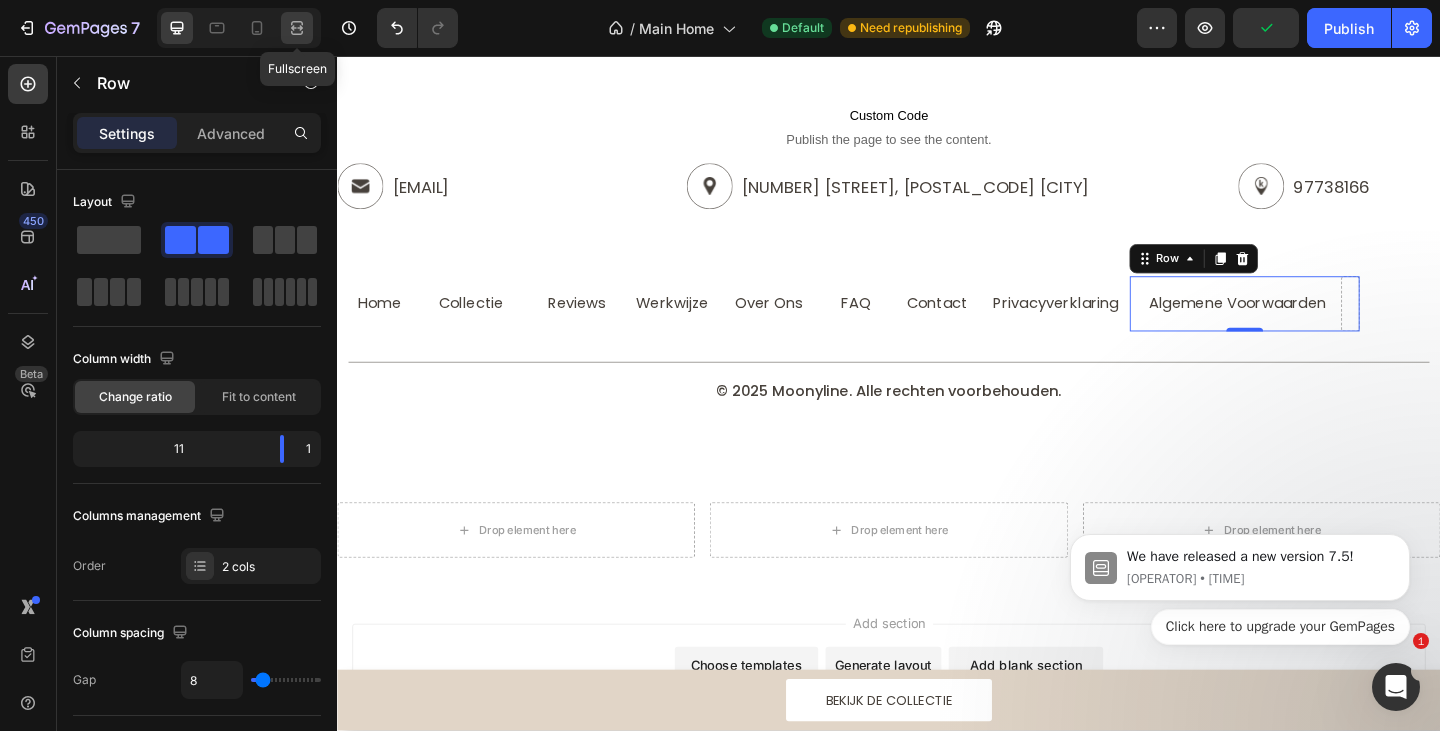 click 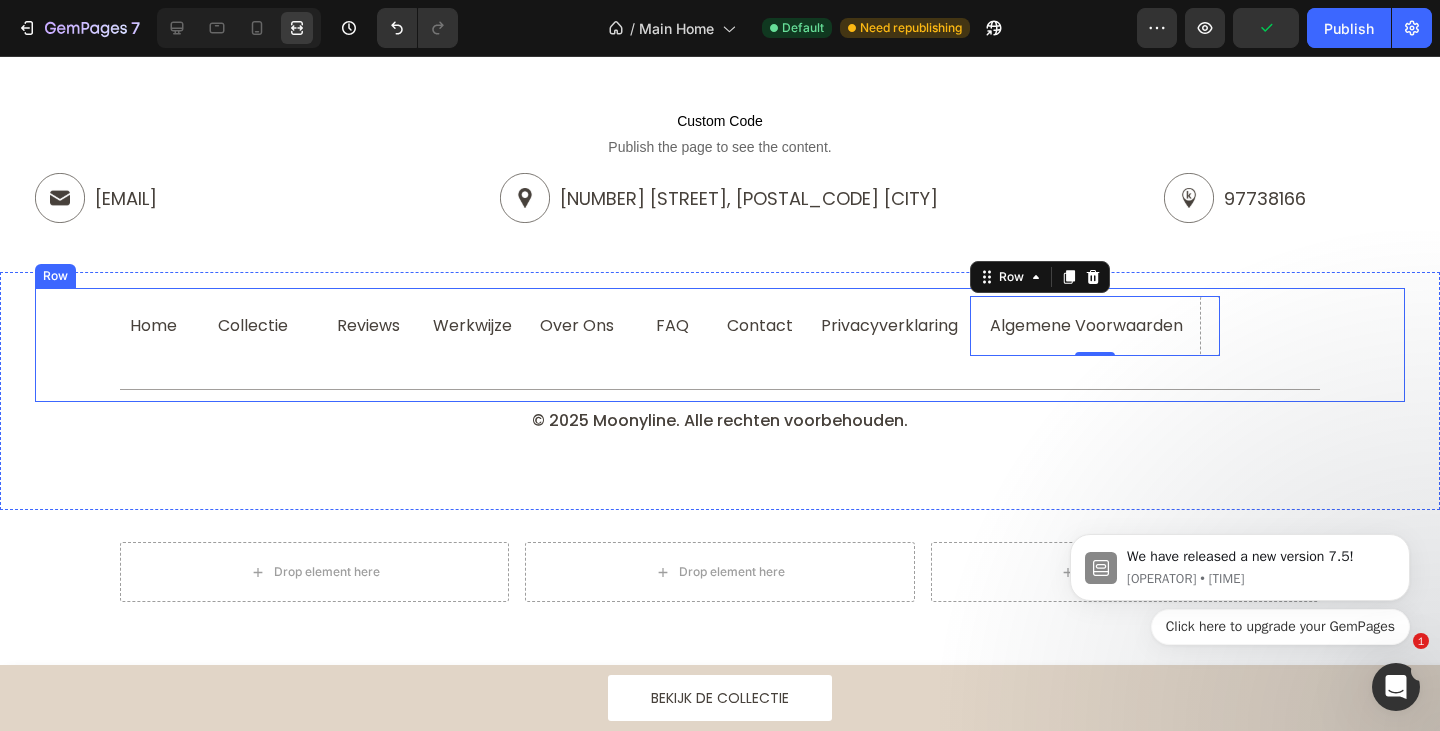 click on "Home Heading Collectie Heading Row Reviews Heading Werkwijze Heading Row Over Ons Heading FAQ Heading Row Contact Heading Privacyverklaring Heading Row Algemene Voorwaarden Heading
Row   0 Row Row Row" at bounding box center (720, 345) 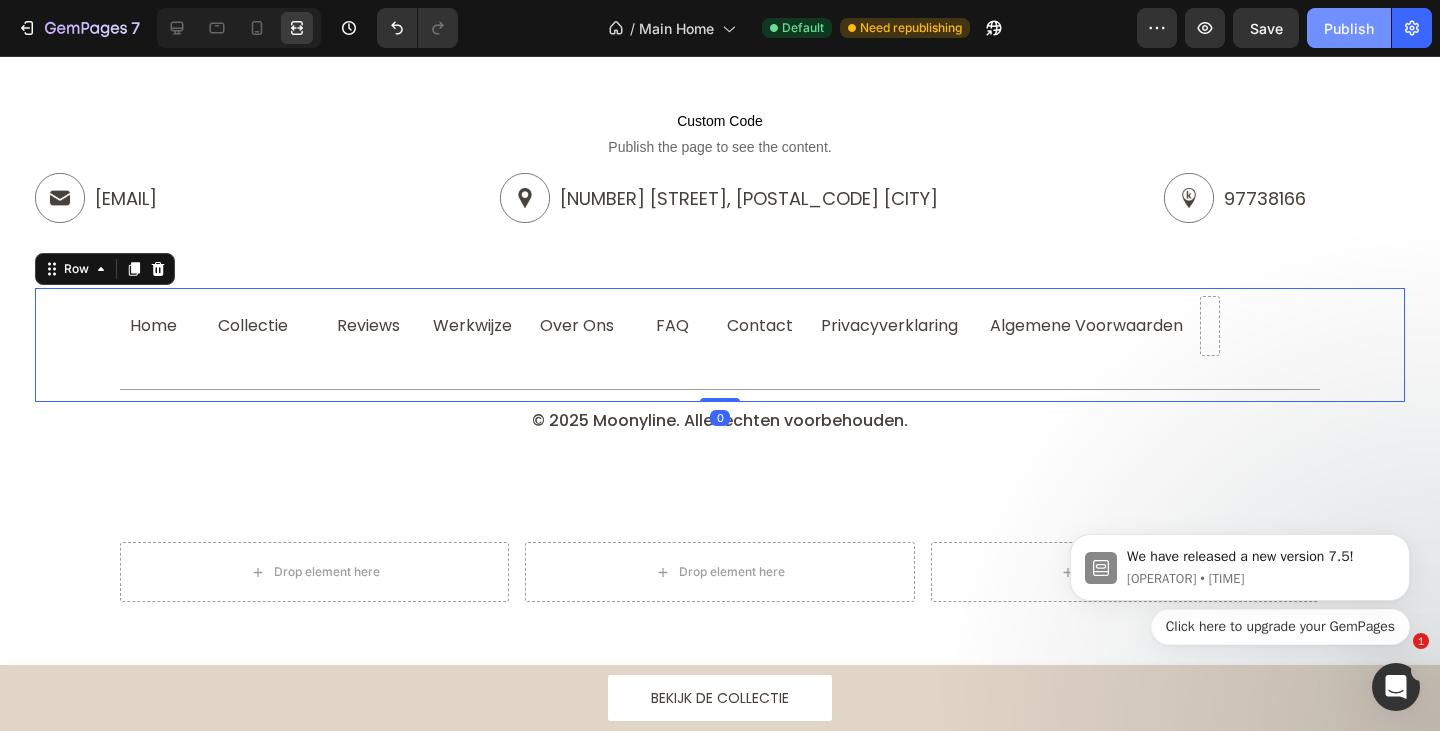 click on "Publish" 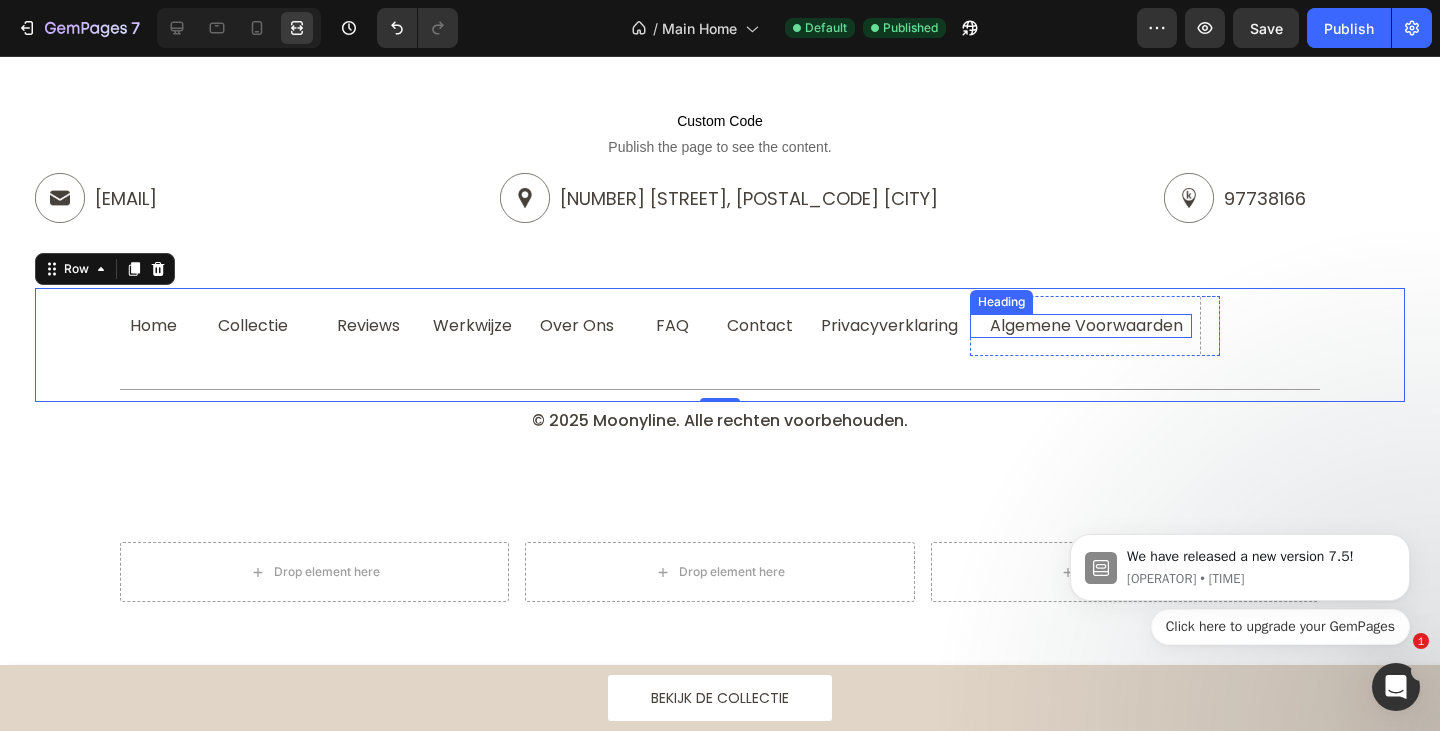 click on "Algemene Voorwaarden" at bounding box center (1081, 326) 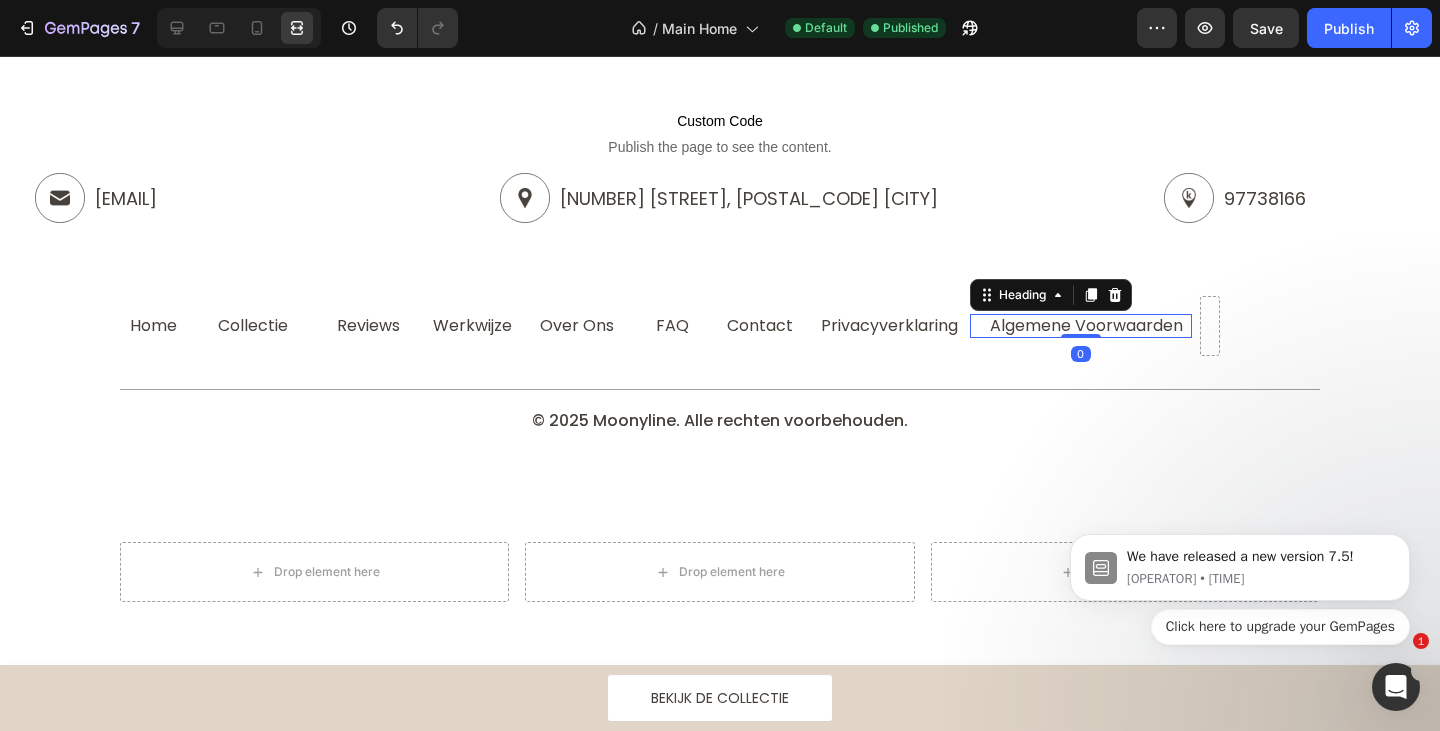 click on "Algemene Voorwaarden" at bounding box center [1081, 326] 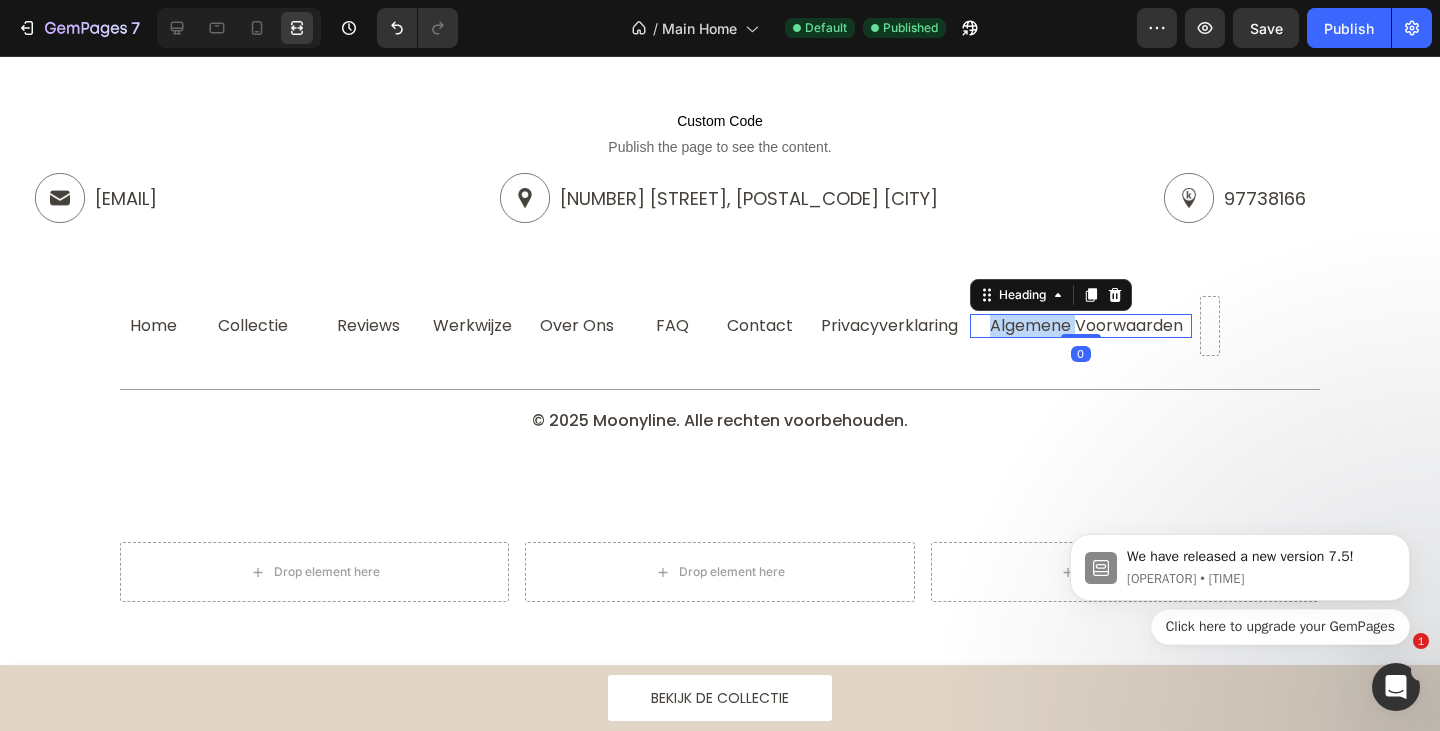 click on "Algemene Voorwaarden" at bounding box center [1087, 326] 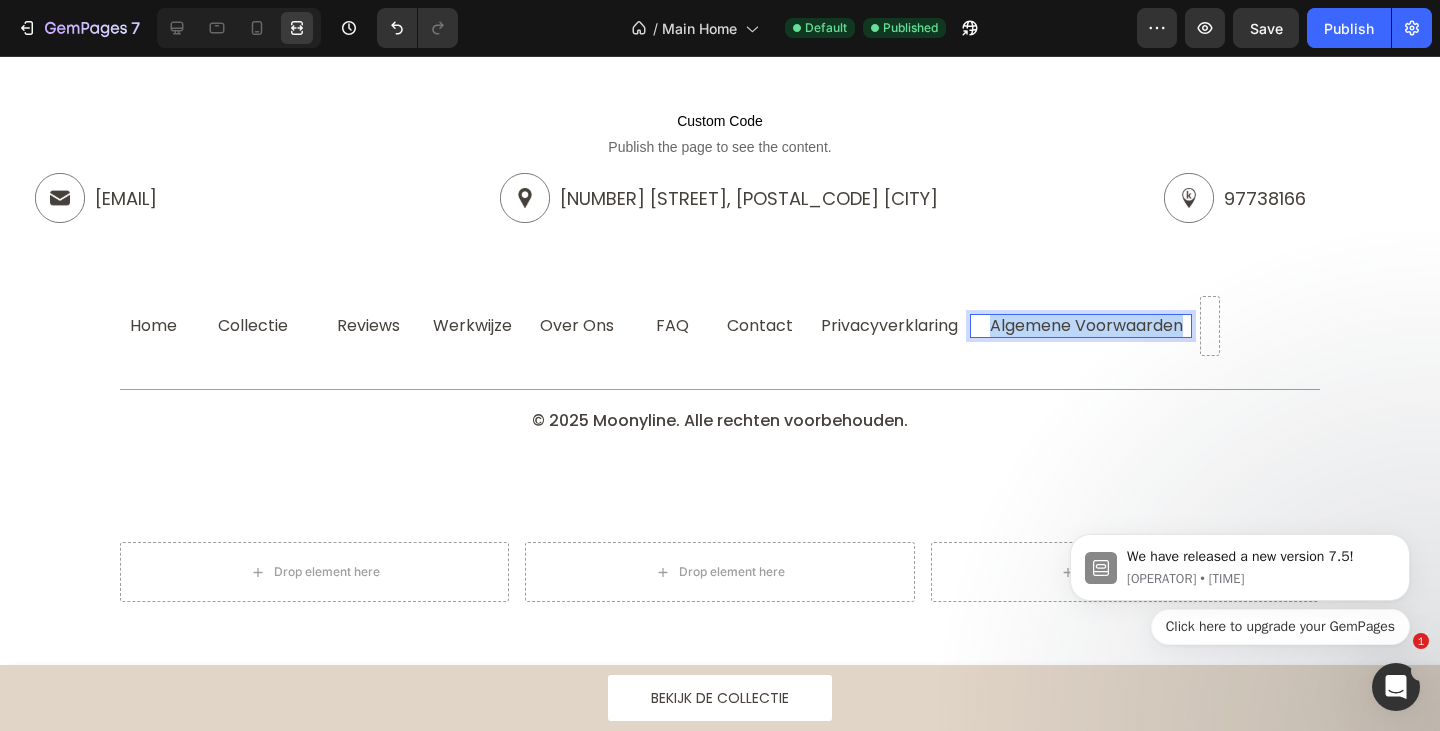 click on "Algemene Voorwaarden" at bounding box center [1087, 326] 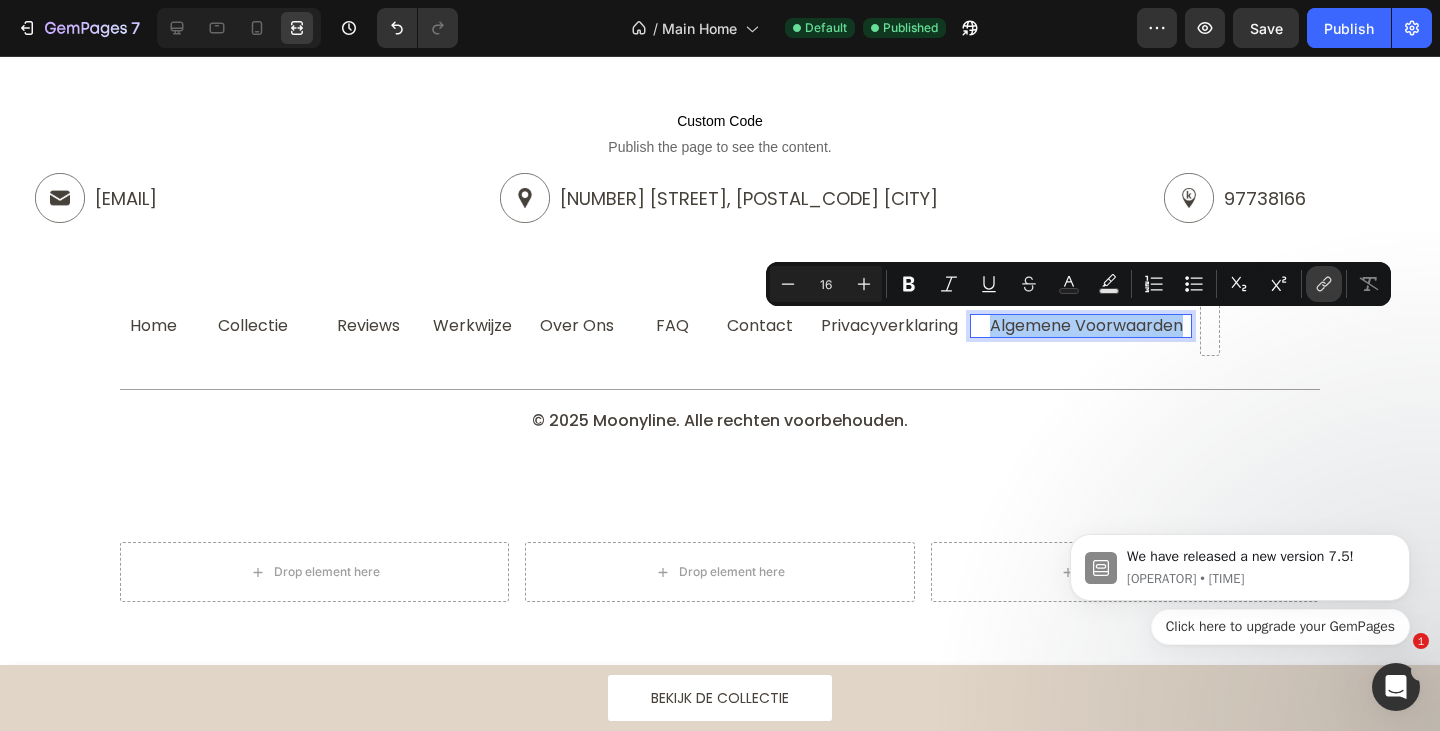 click 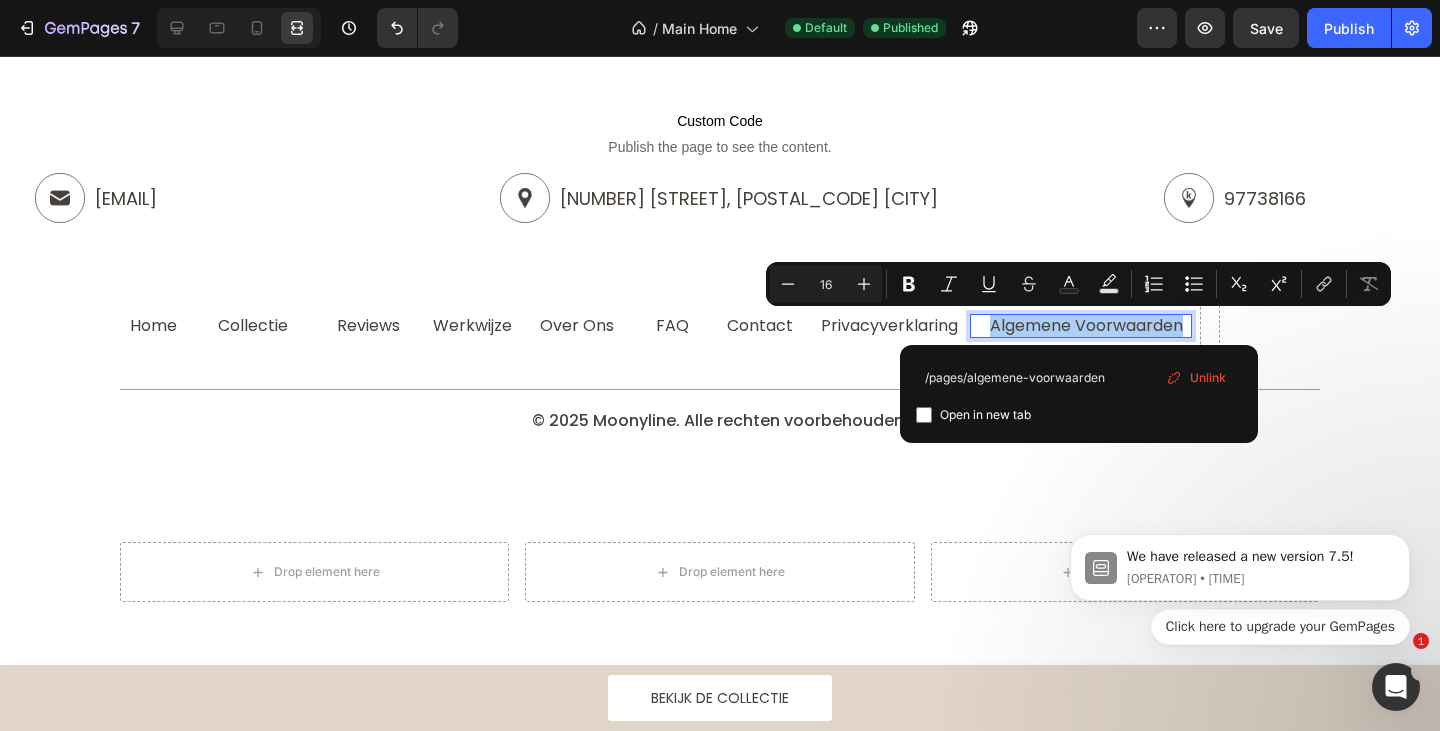 type on "/pages/algemene-voorwaarden" 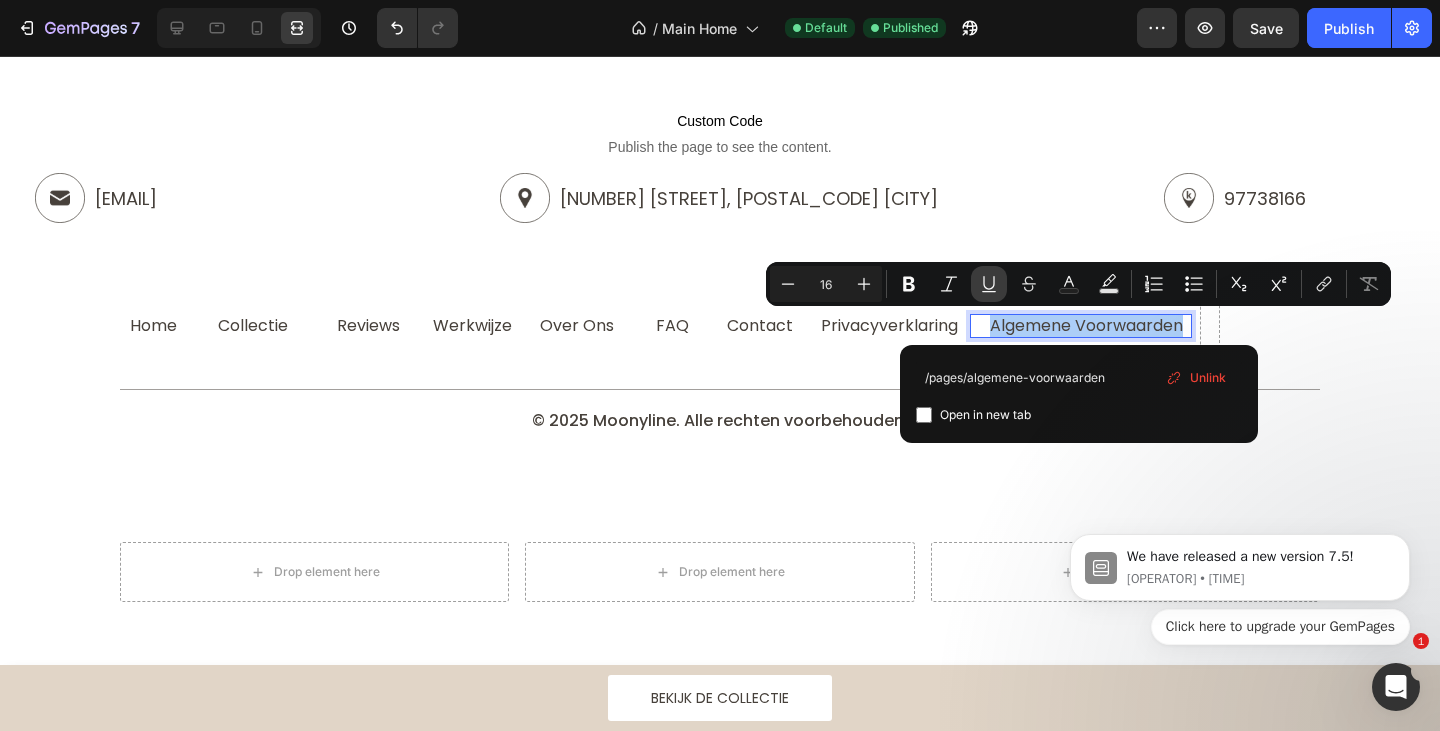 click on "Underline" at bounding box center [989, 284] 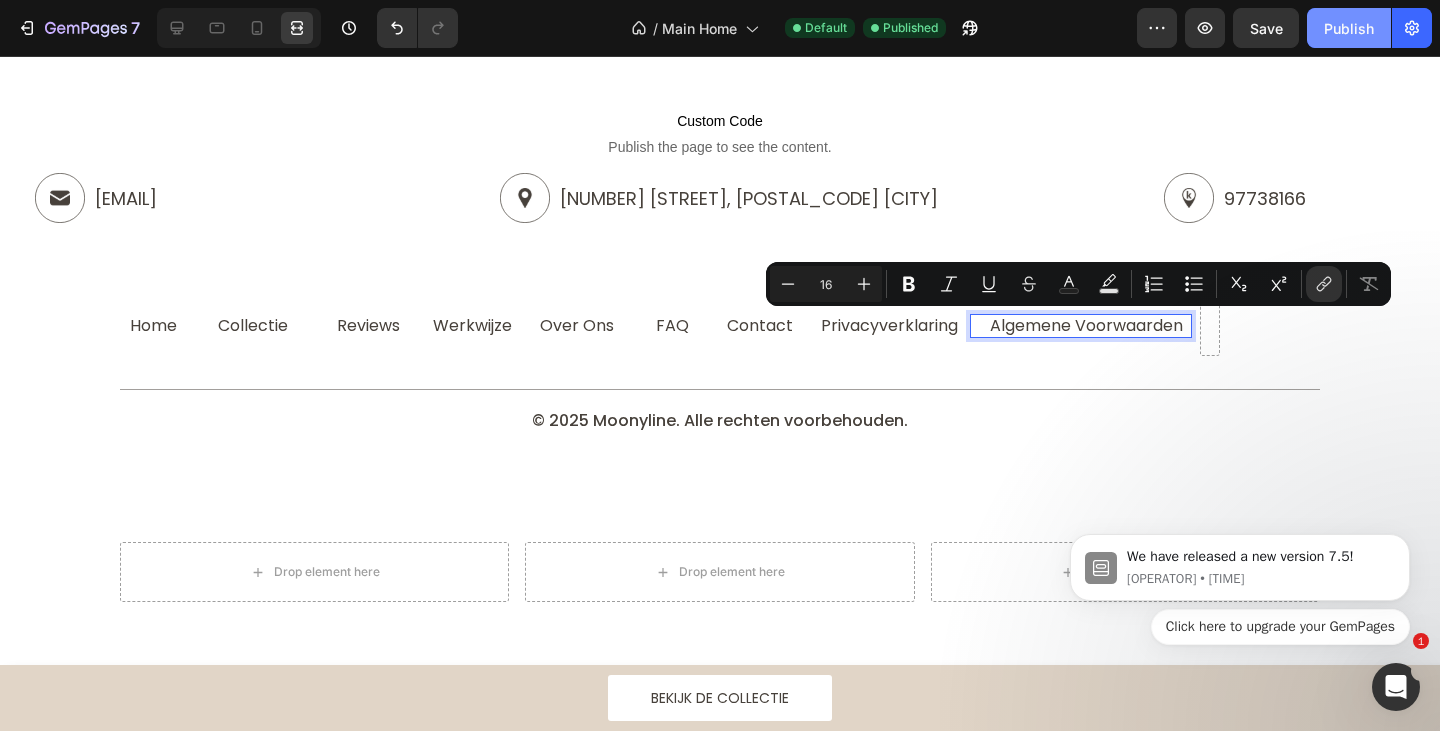 click on "Publish" at bounding box center (1349, 28) 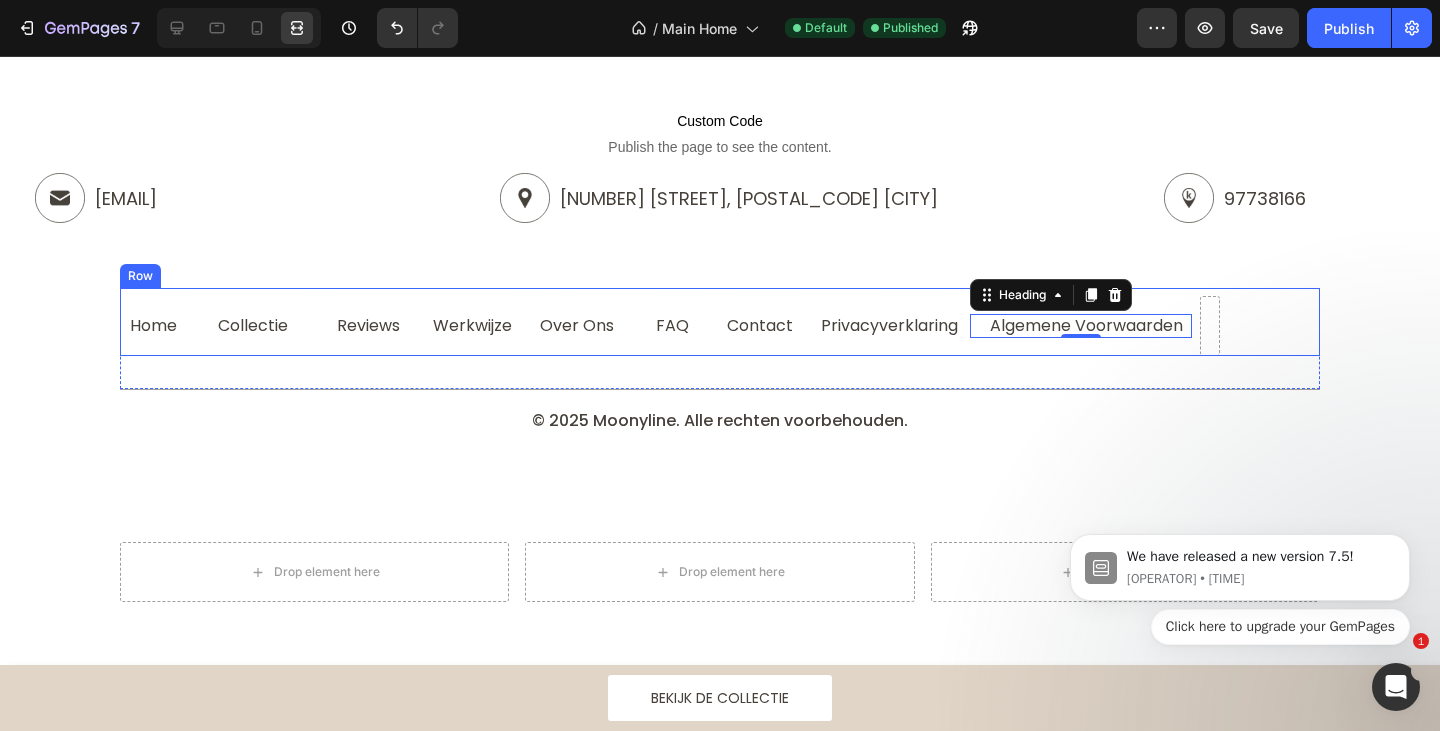 click on "Privacyverklaring" at bounding box center [889, 326] 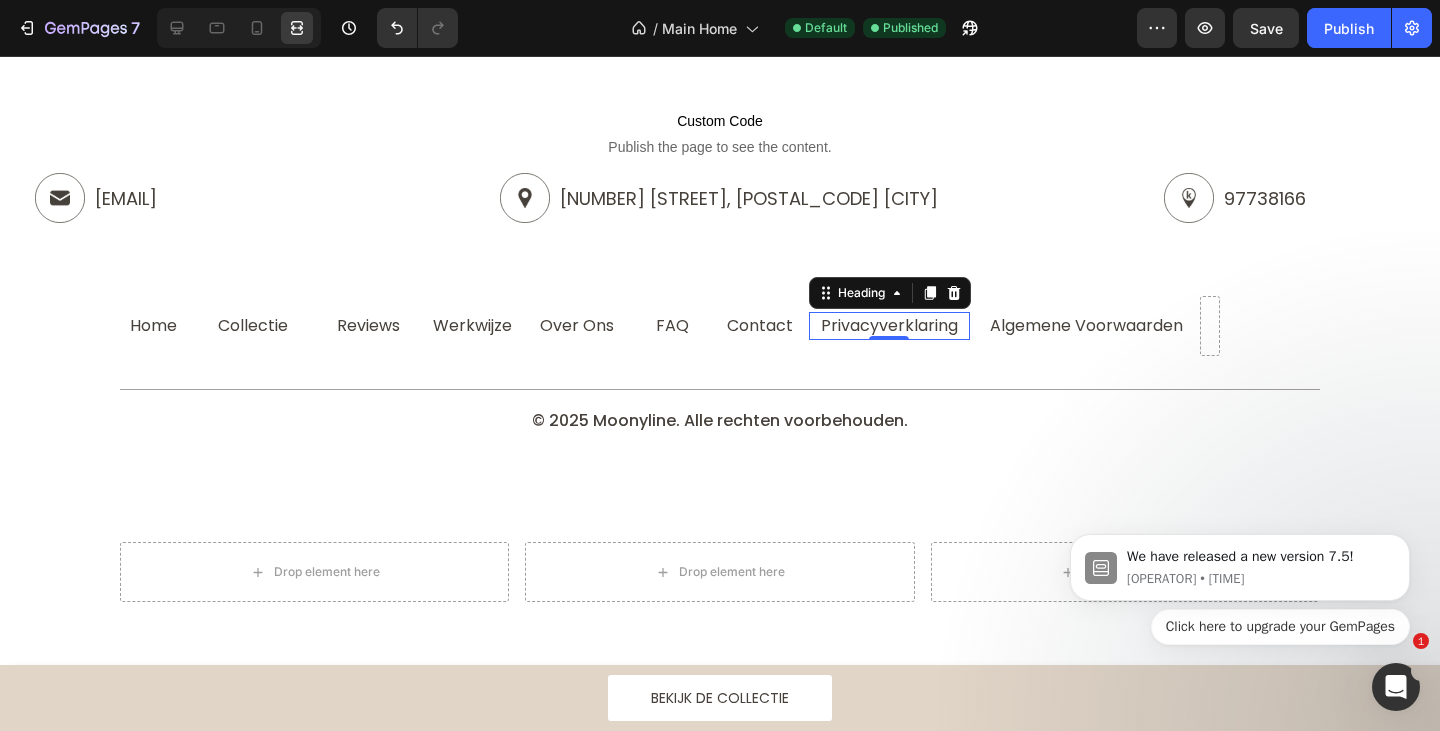 click on "Privacyverklaring" at bounding box center (889, 326) 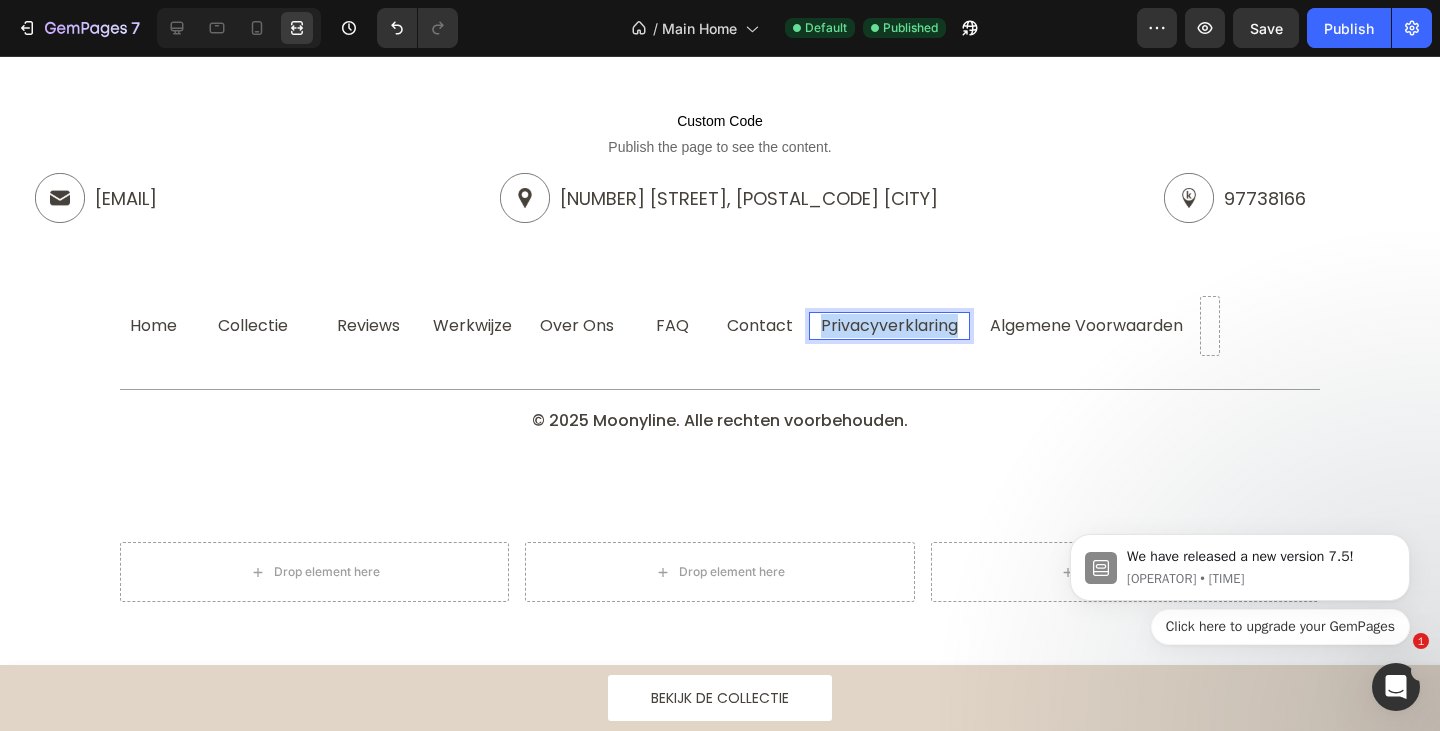 click on "Privacyverklaring" at bounding box center [889, 326] 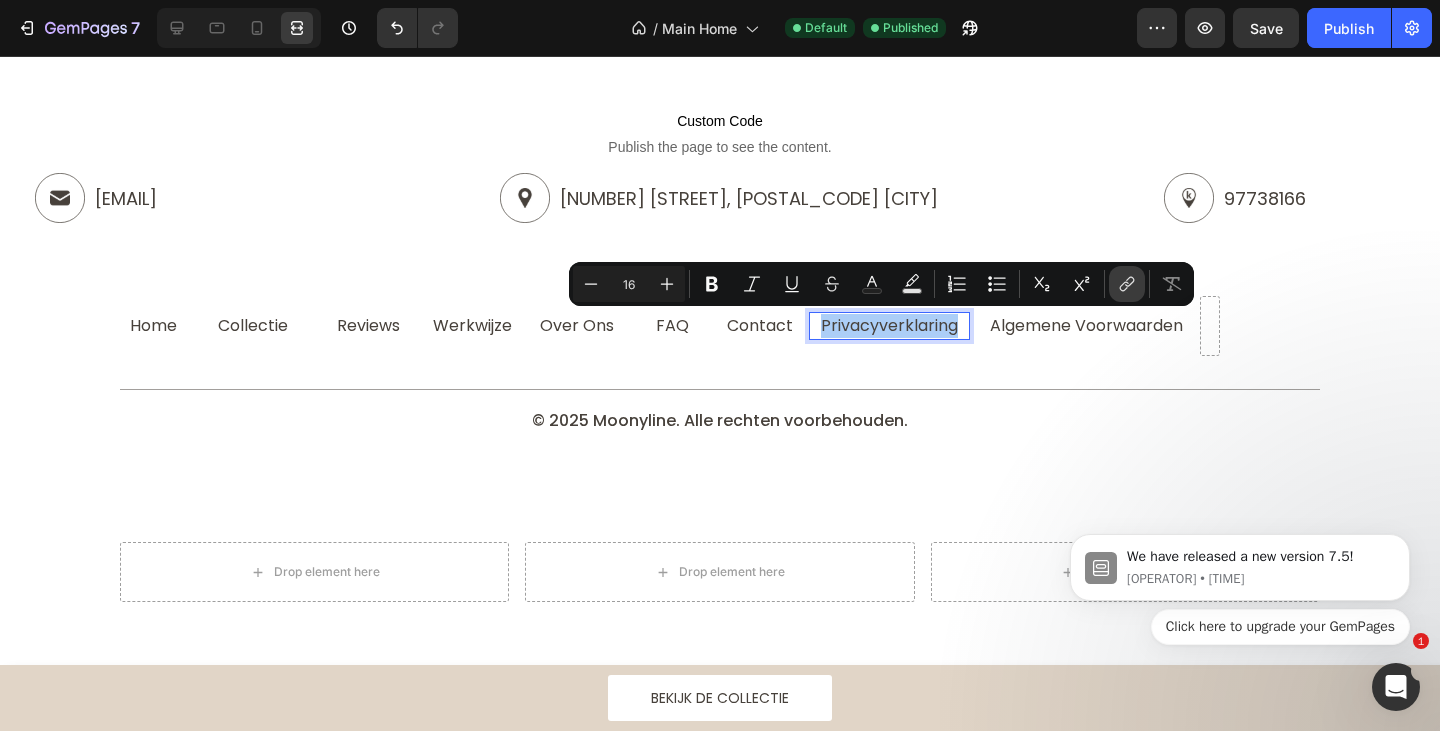 click 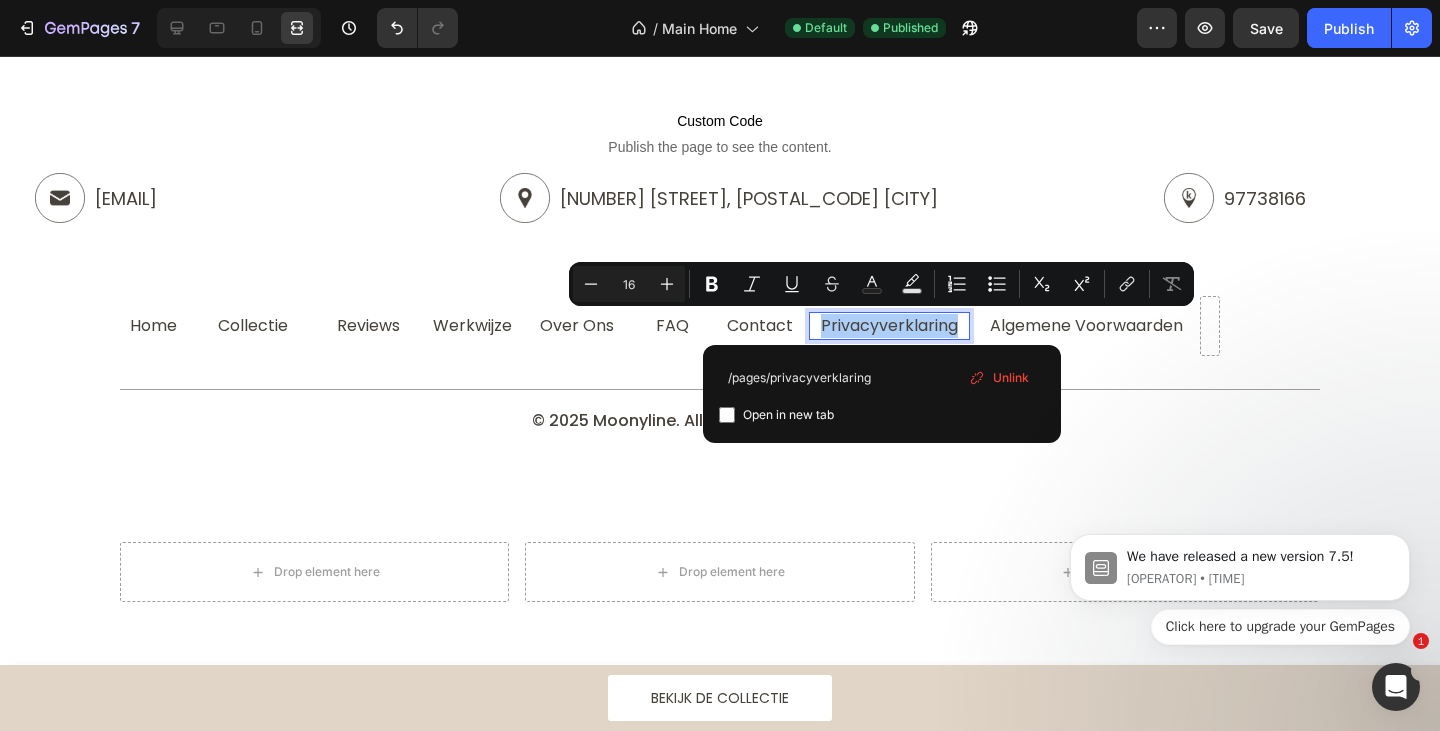 type on "/pages/privacyverklaring" 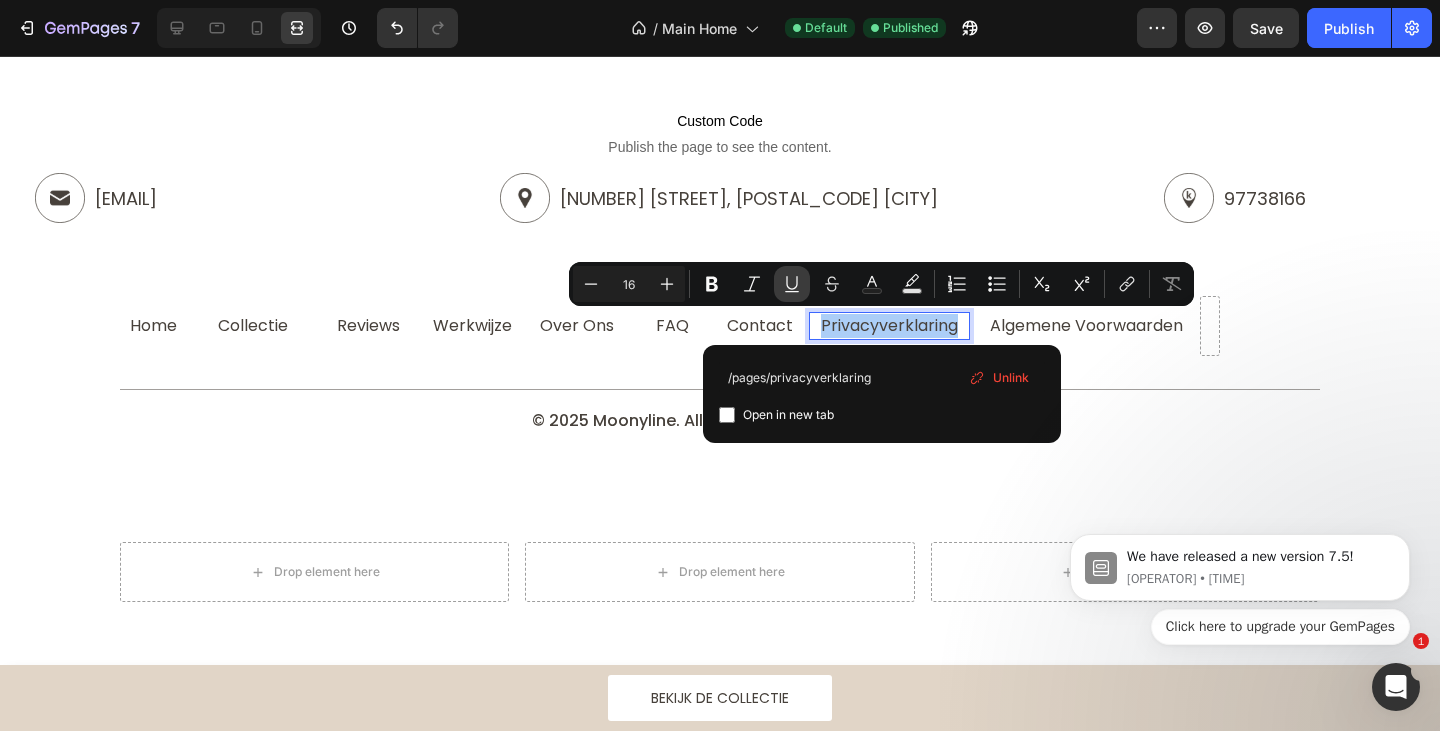 click 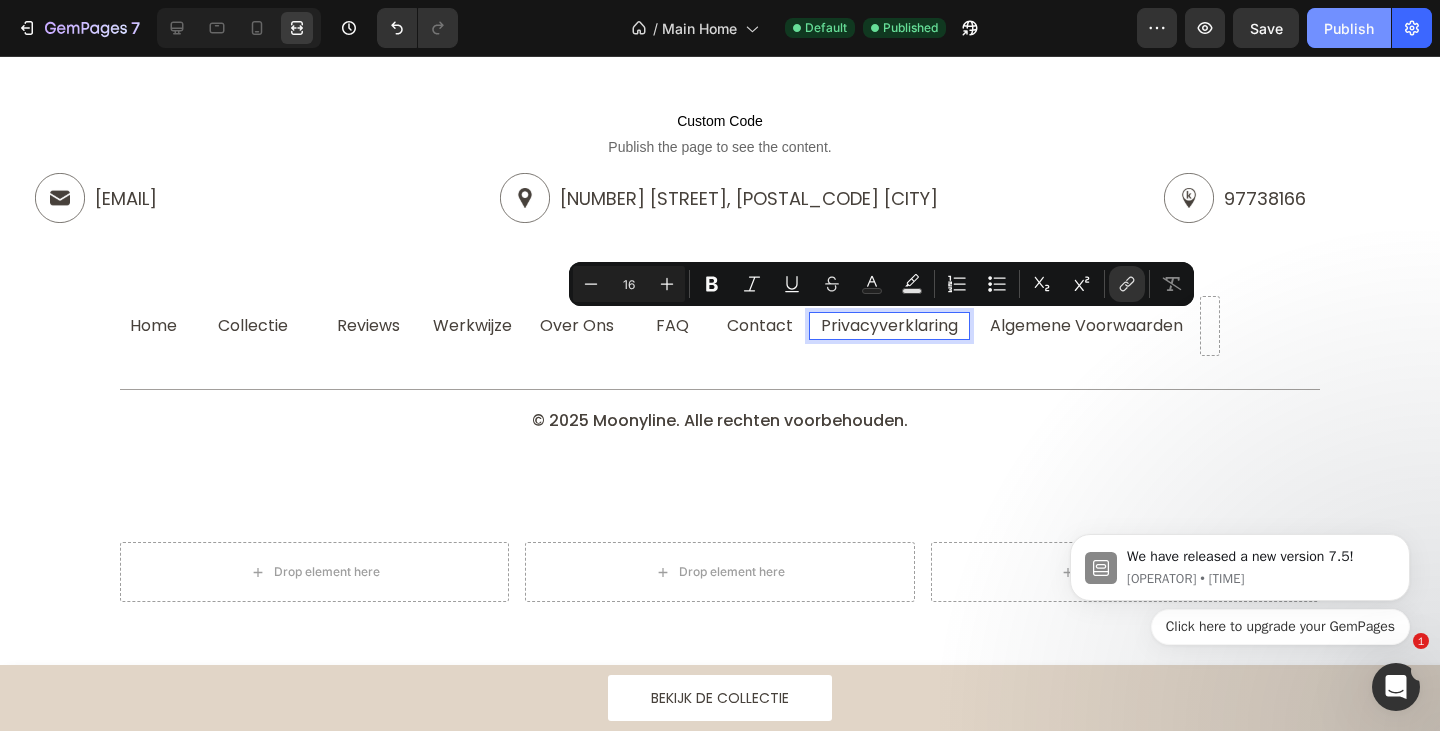 click on "Publish" at bounding box center [1349, 28] 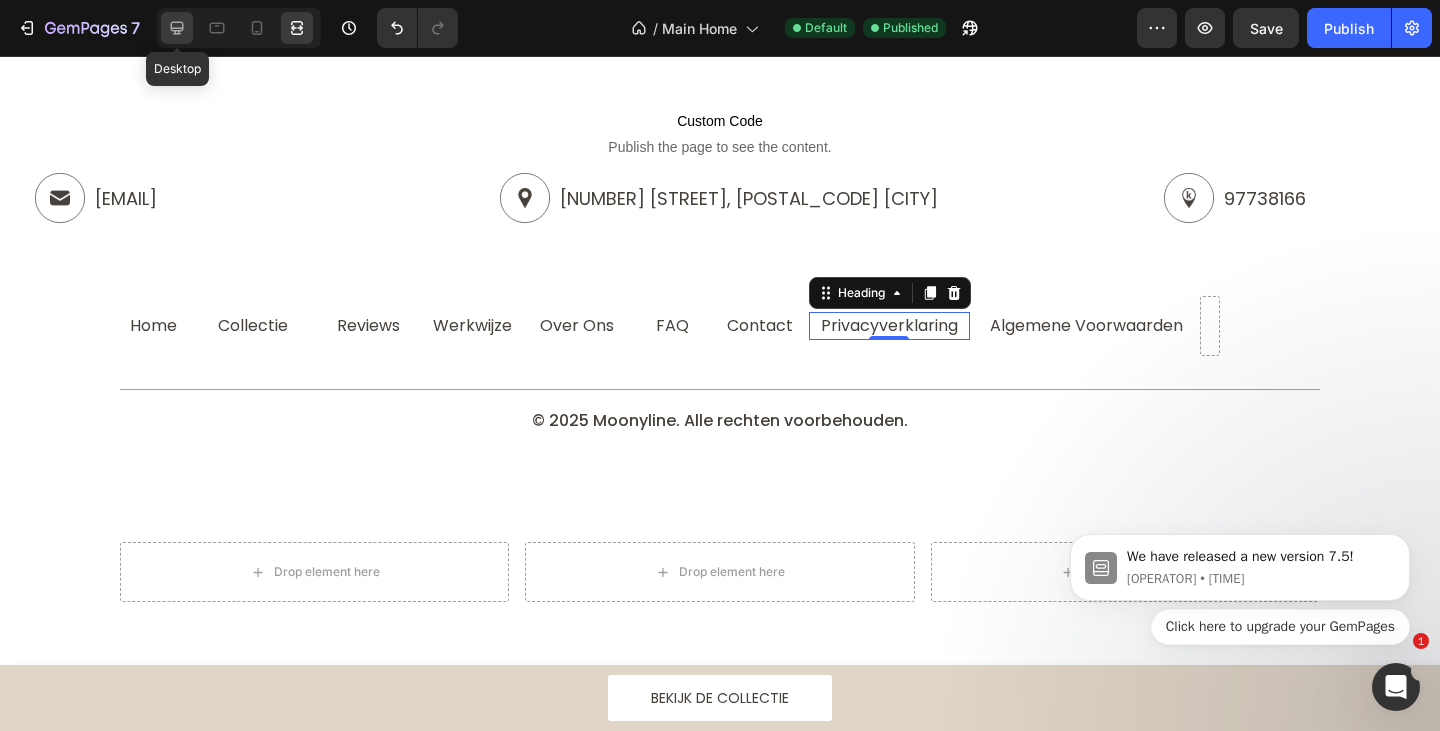 click 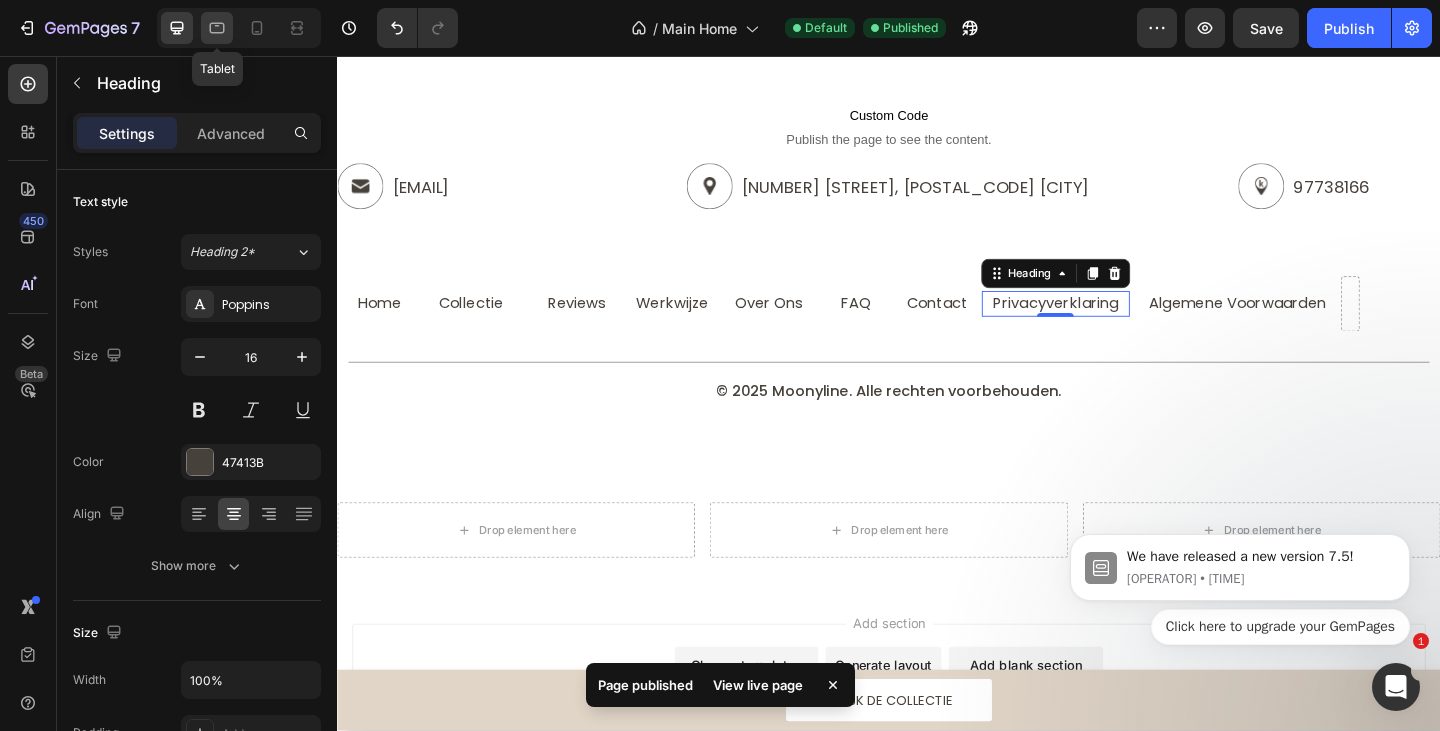 click 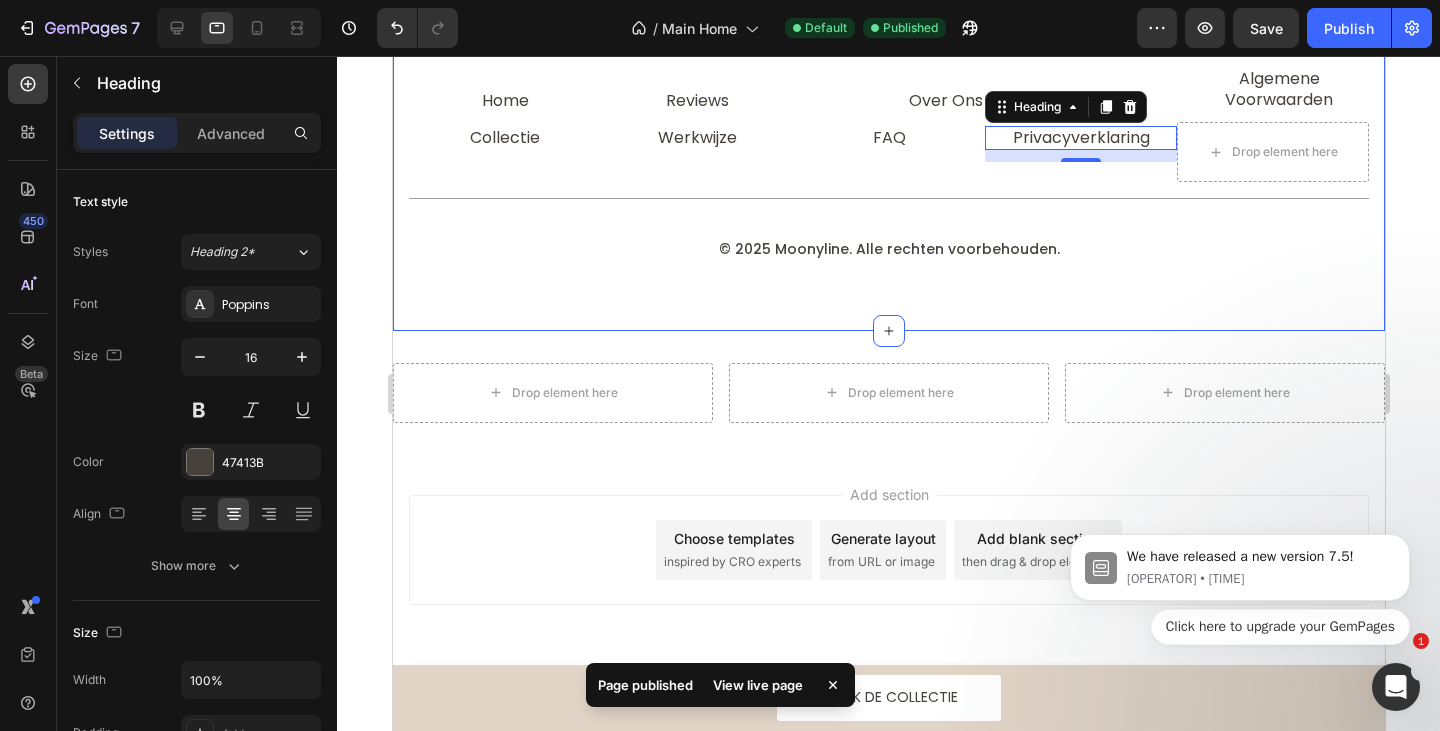 scroll, scrollTop: 3888, scrollLeft: 0, axis: vertical 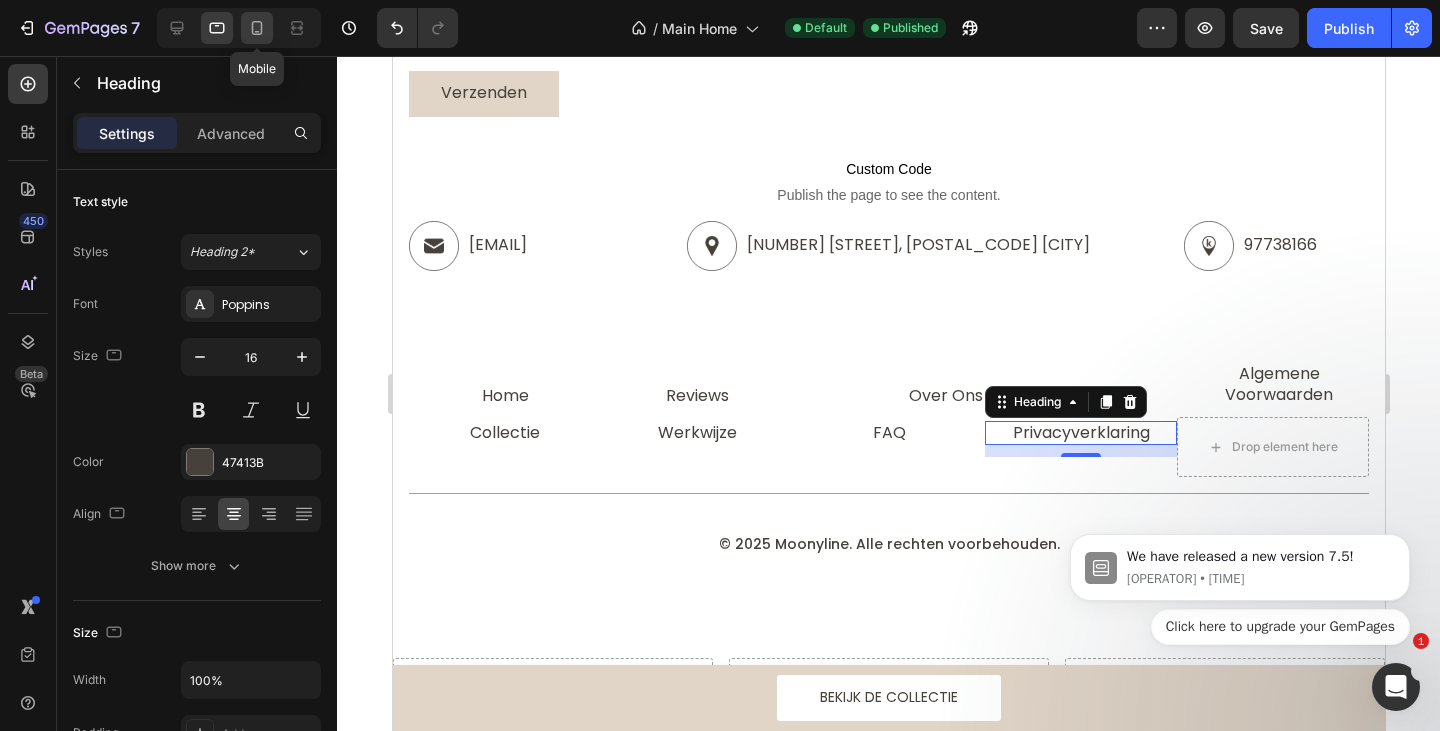 click 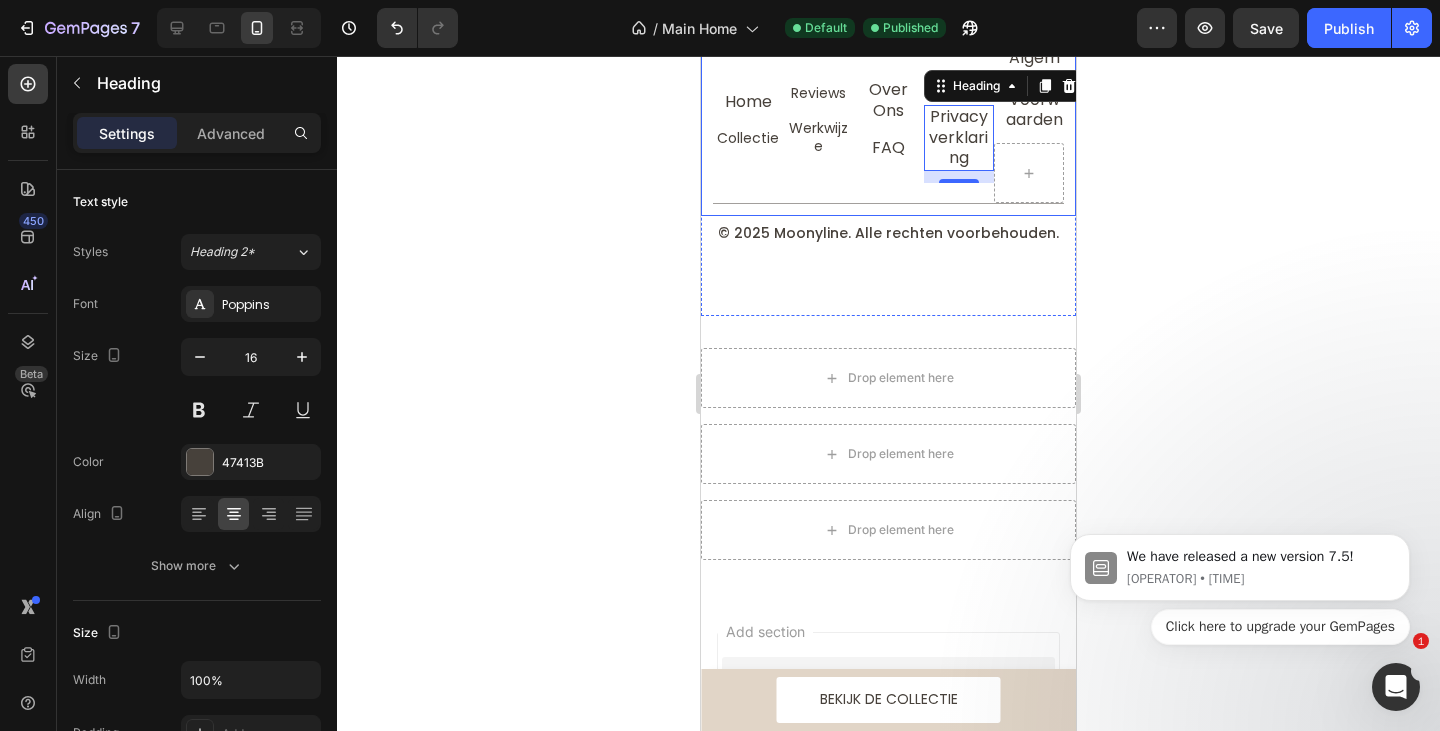 scroll, scrollTop: 3937, scrollLeft: 0, axis: vertical 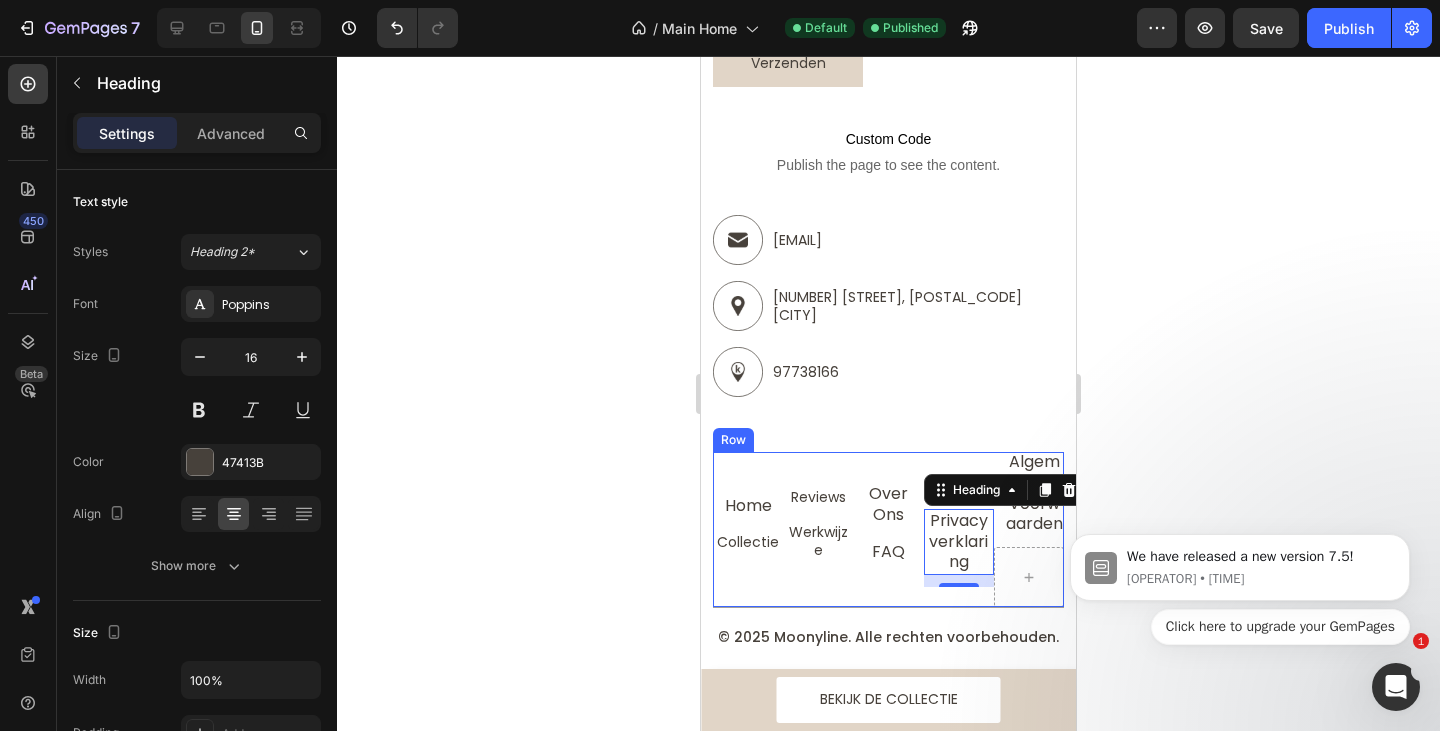 click on "OverOns Heading FAQ Heading Row" at bounding box center (888, 529) 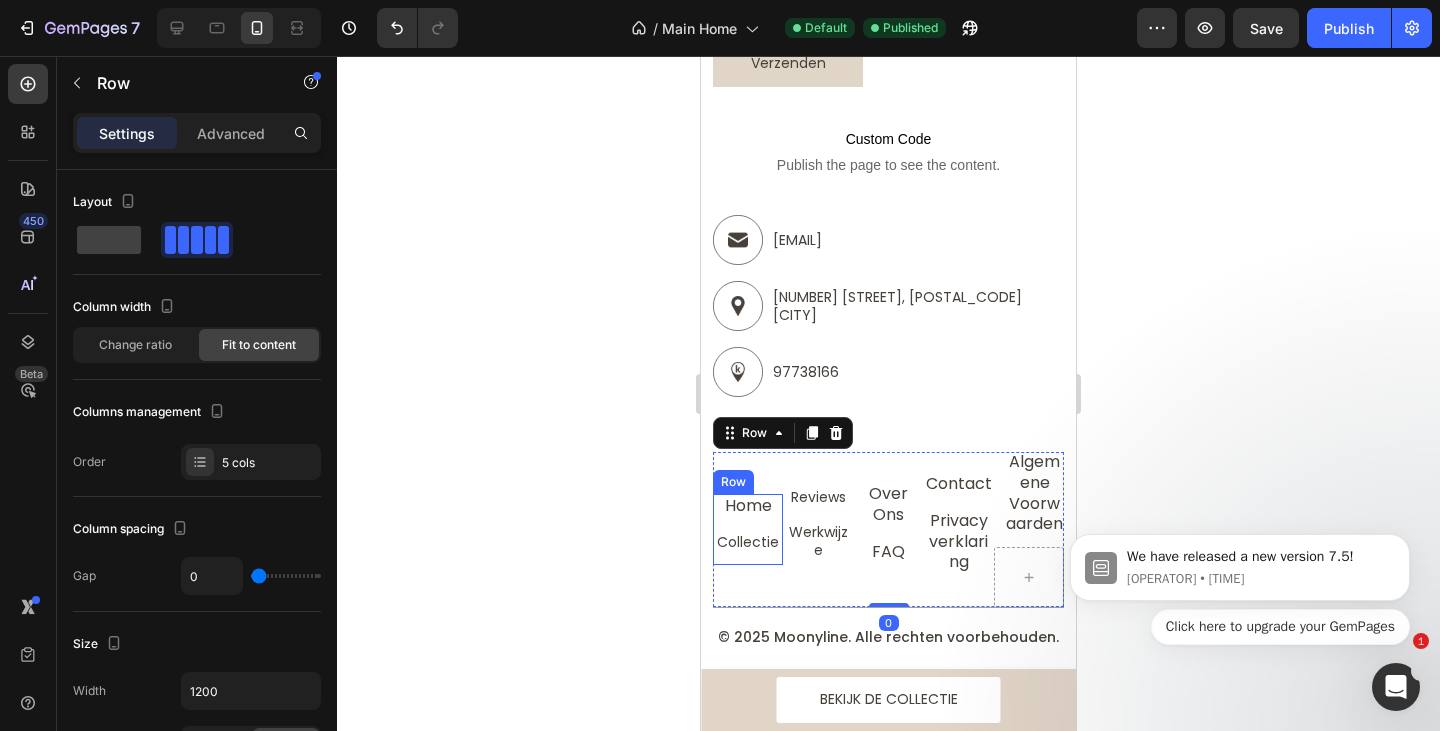 click on "Home Heading" at bounding box center [748, 512] 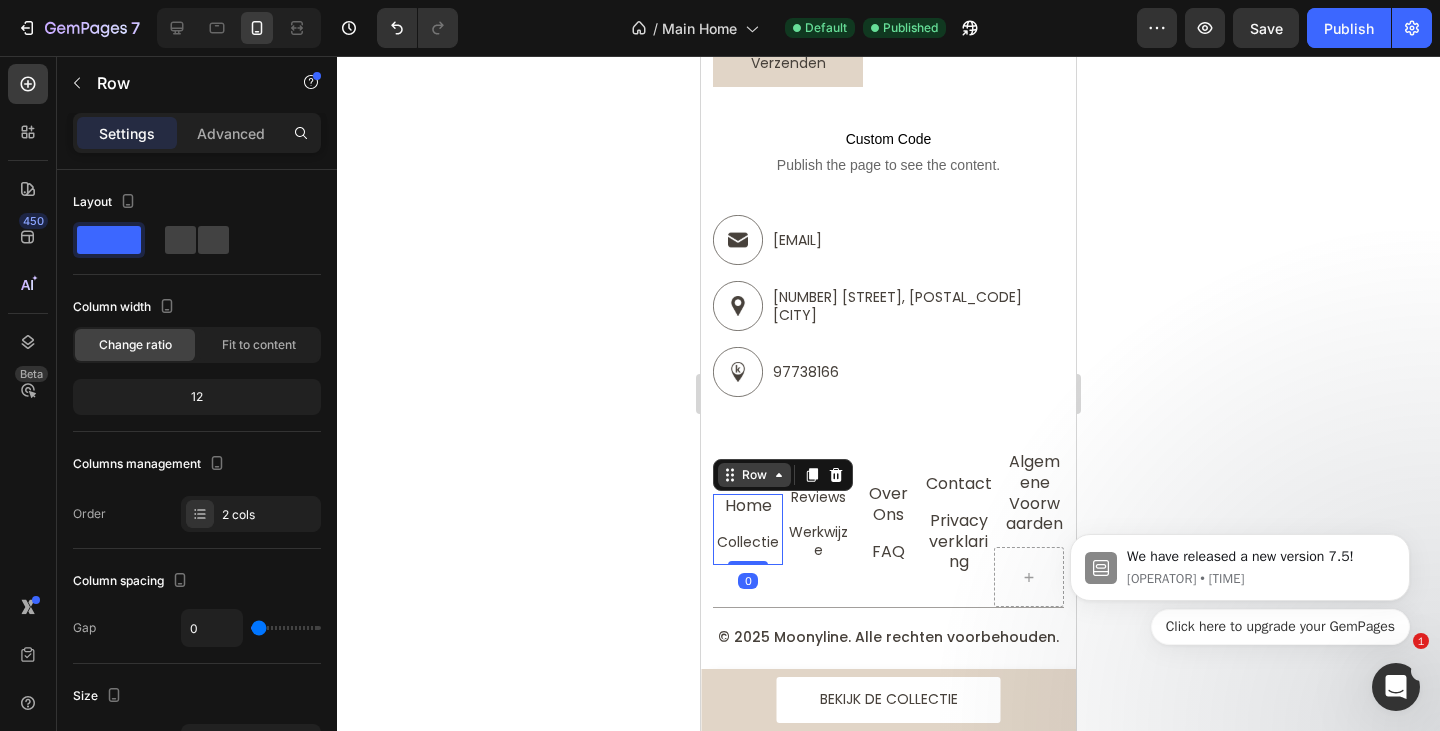 click on "Row" at bounding box center (754, 475) 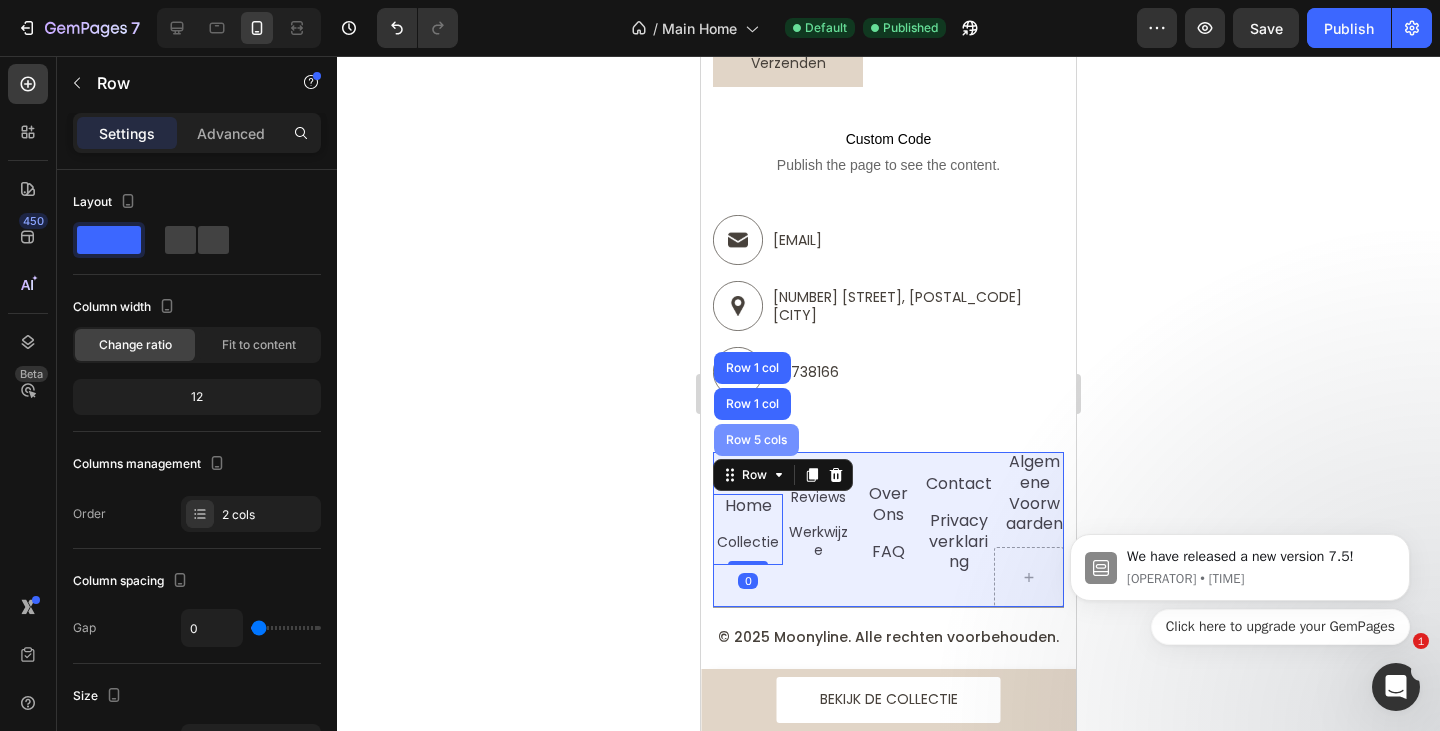 click on "Row 5 cols" at bounding box center (756, 440) 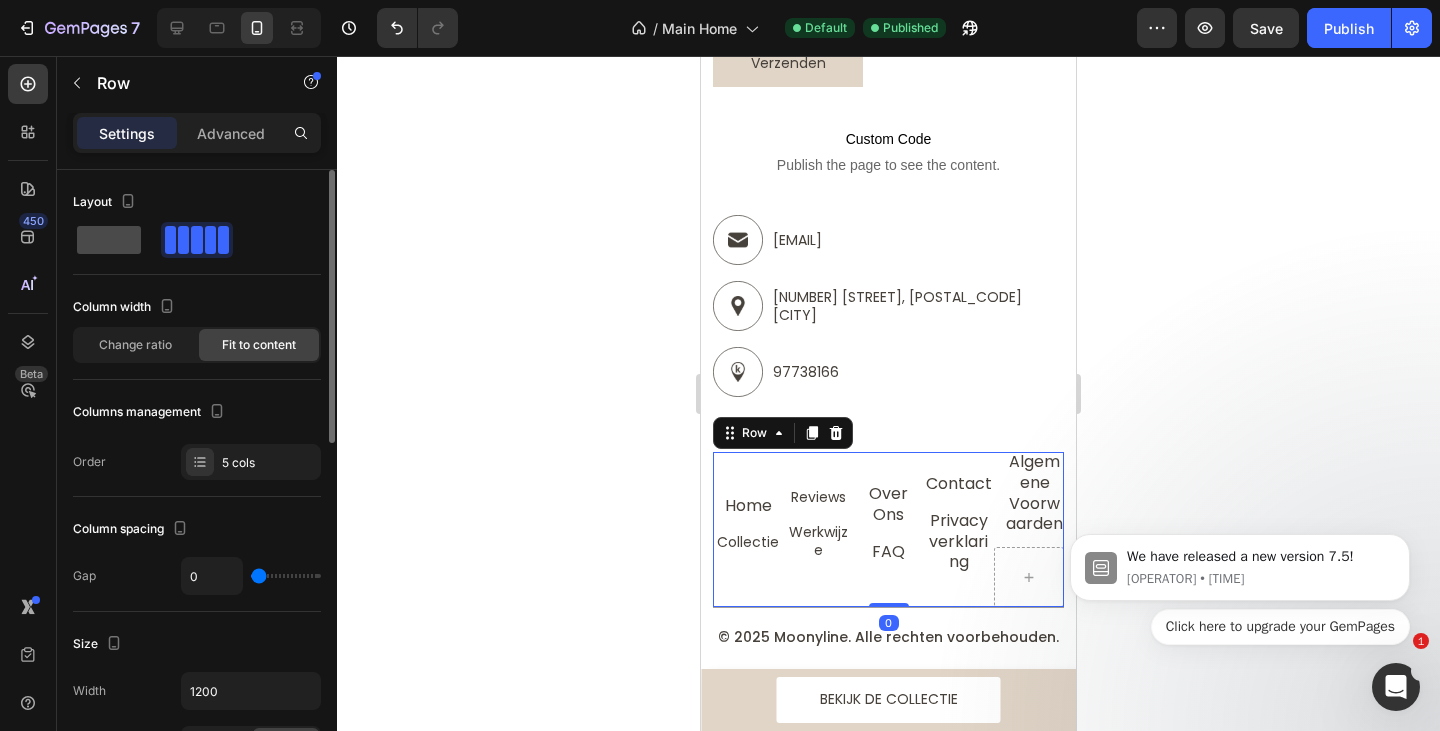 click 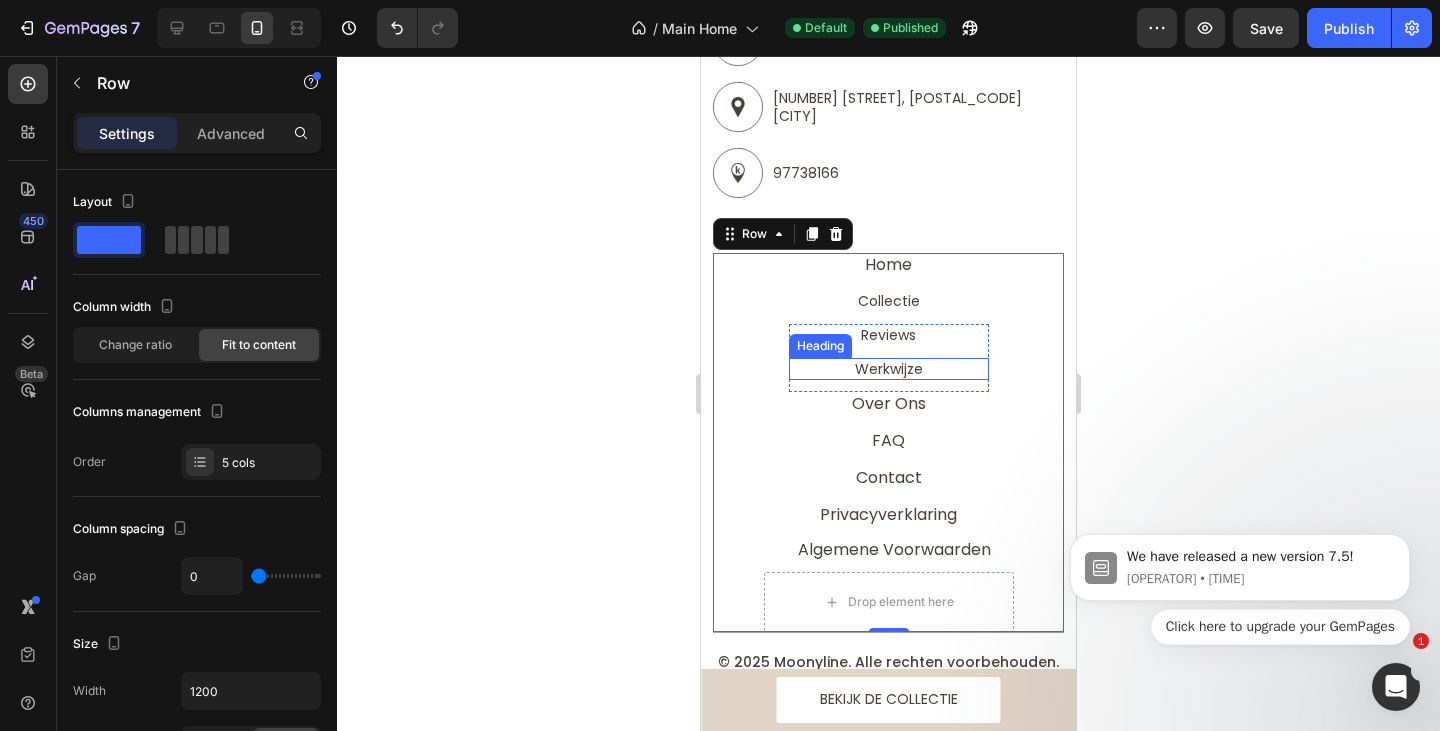 scroll, scrollTop: 4137, scrollLeft: 0, axis: vertical 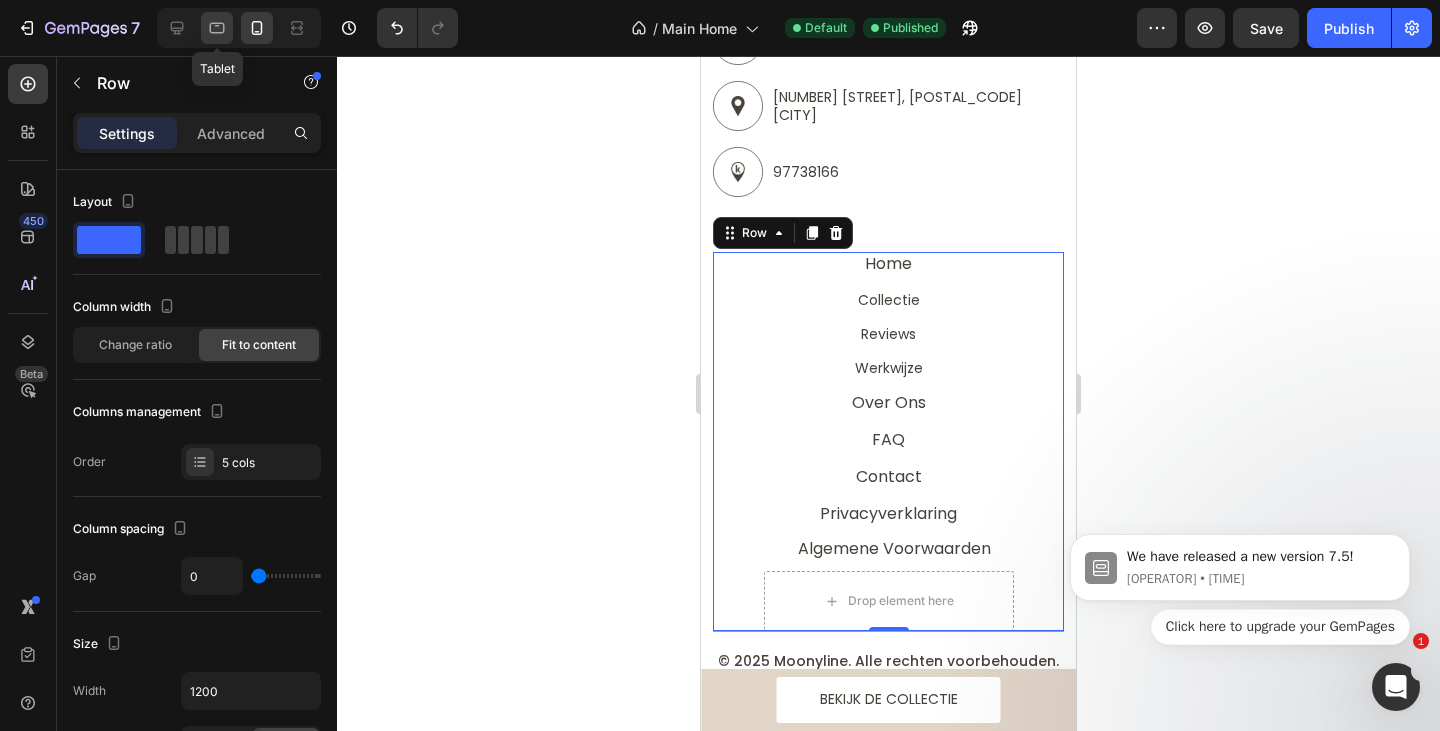 click 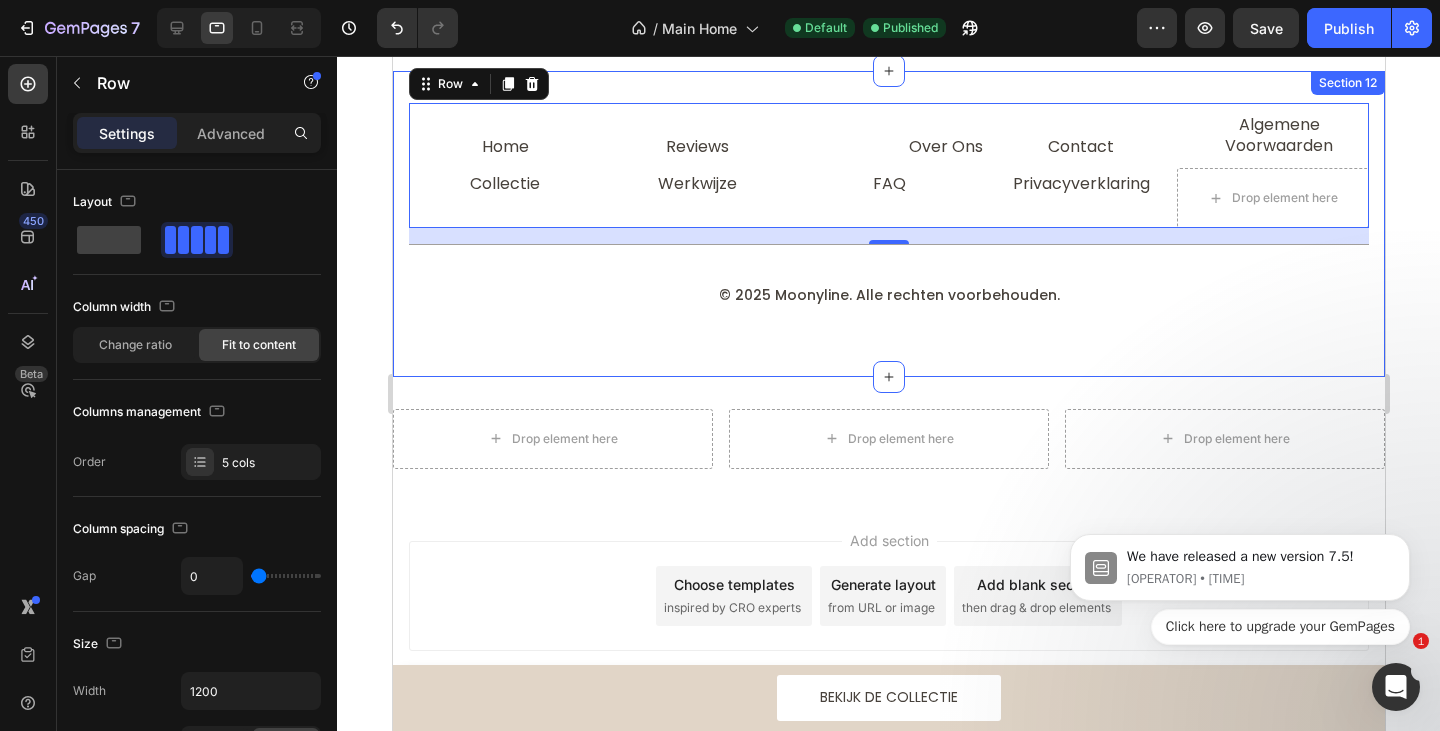 scroll, scrollTop: 4114, scrollLeft: 0, axis: vertical 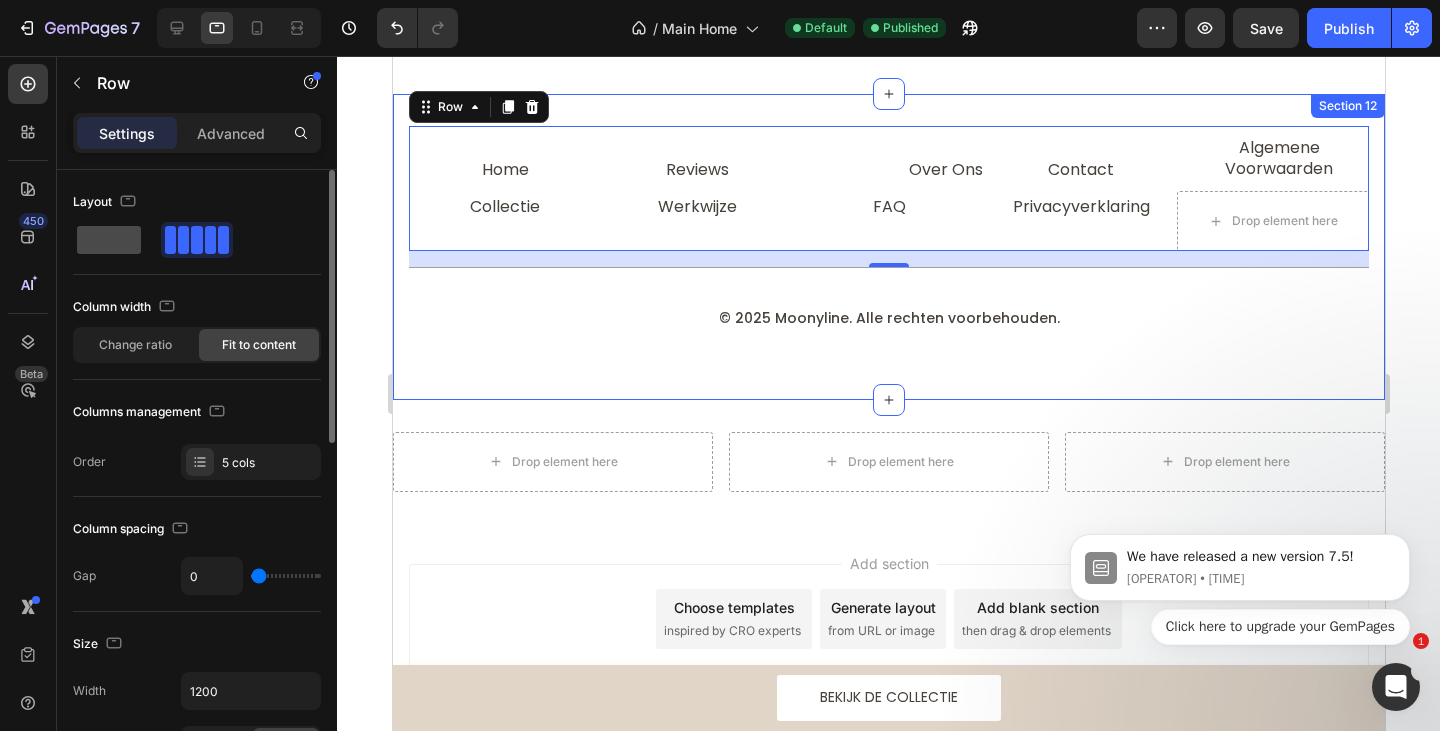 click 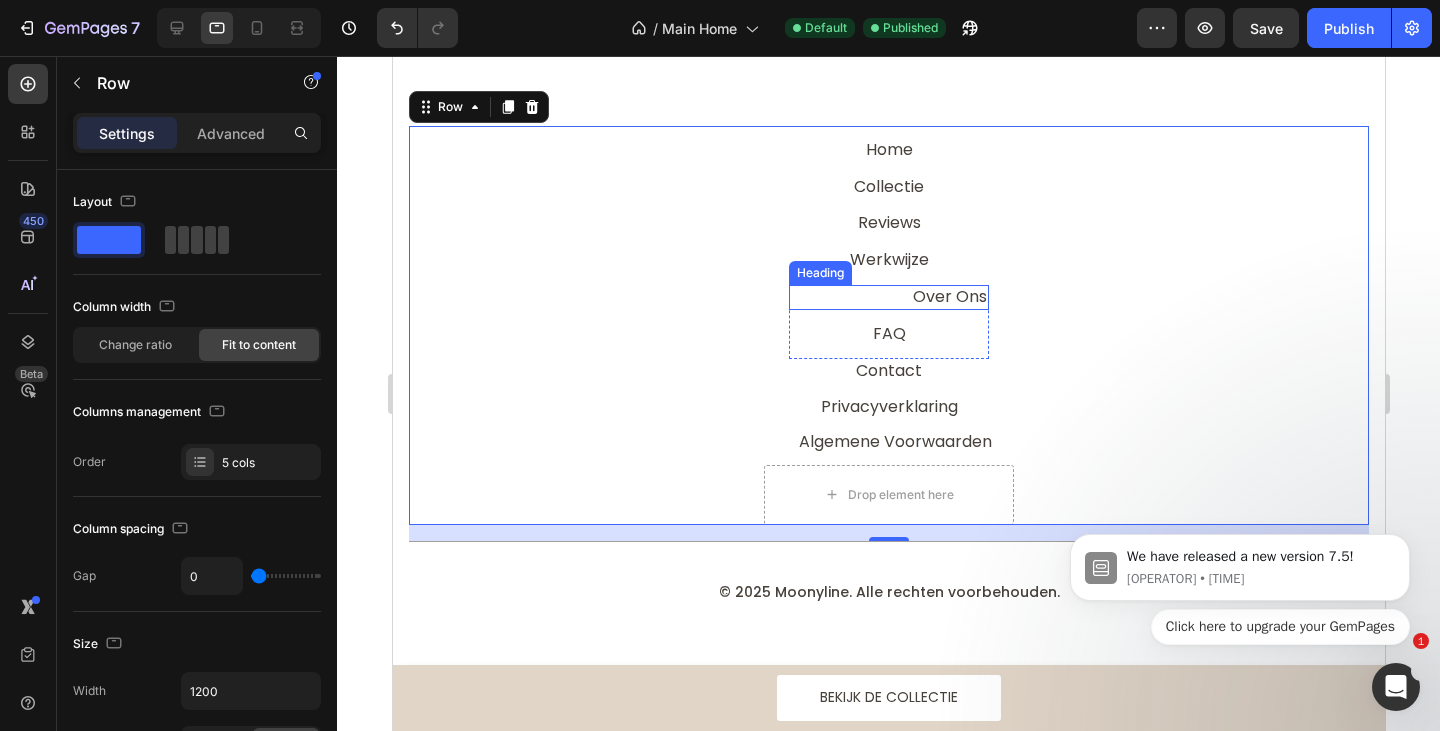 click on "Over Ons" at bounding box center [888, 297] 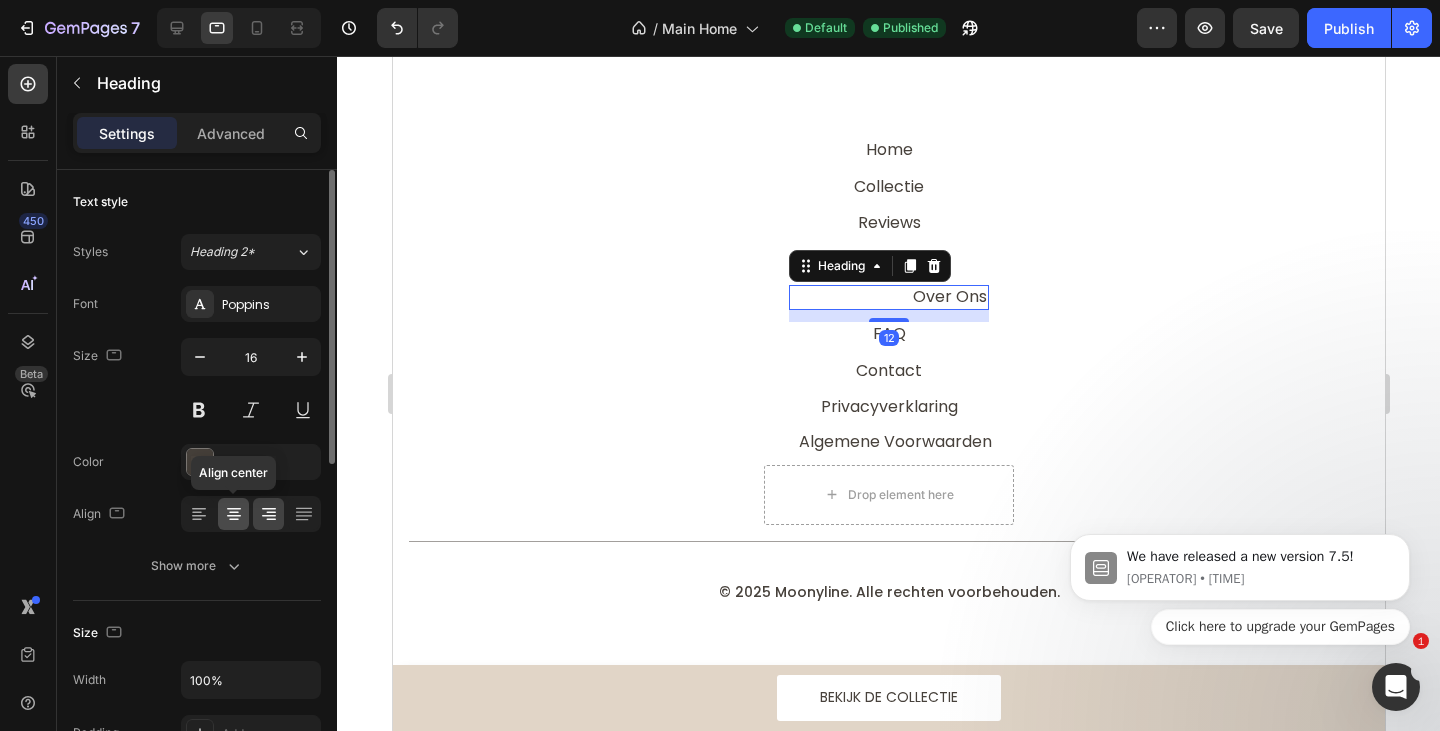 click 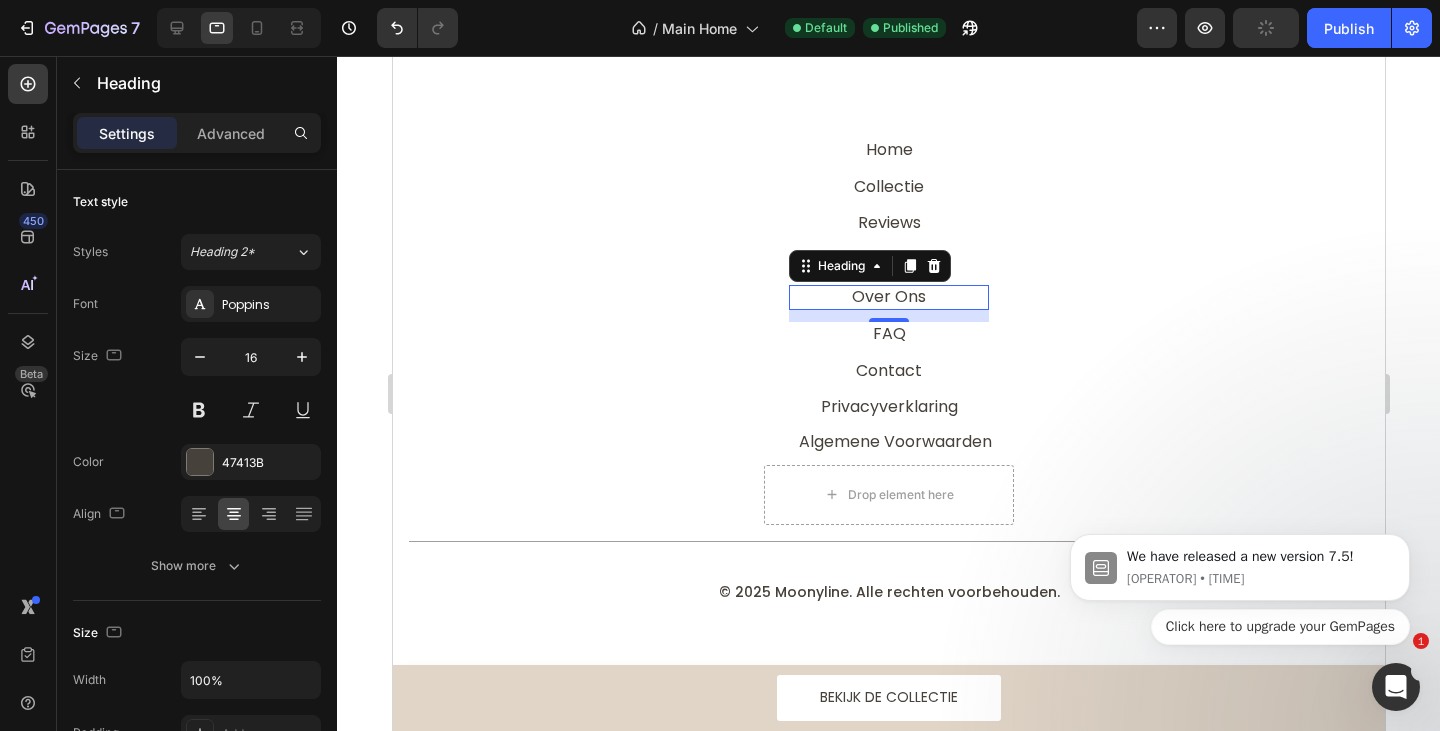 click on "12" at bounding box center [888, 338] 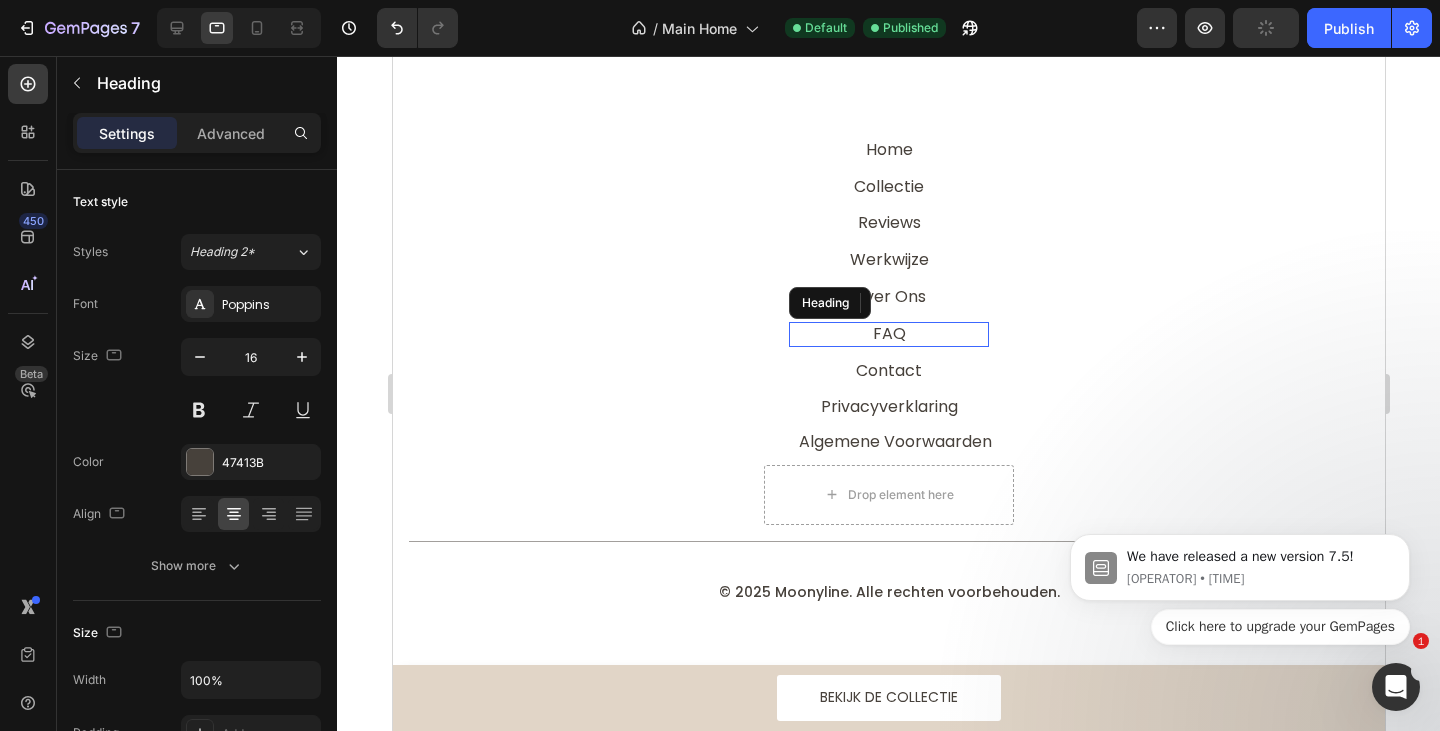 click on "FAQ" at bounding box center (888, 333) 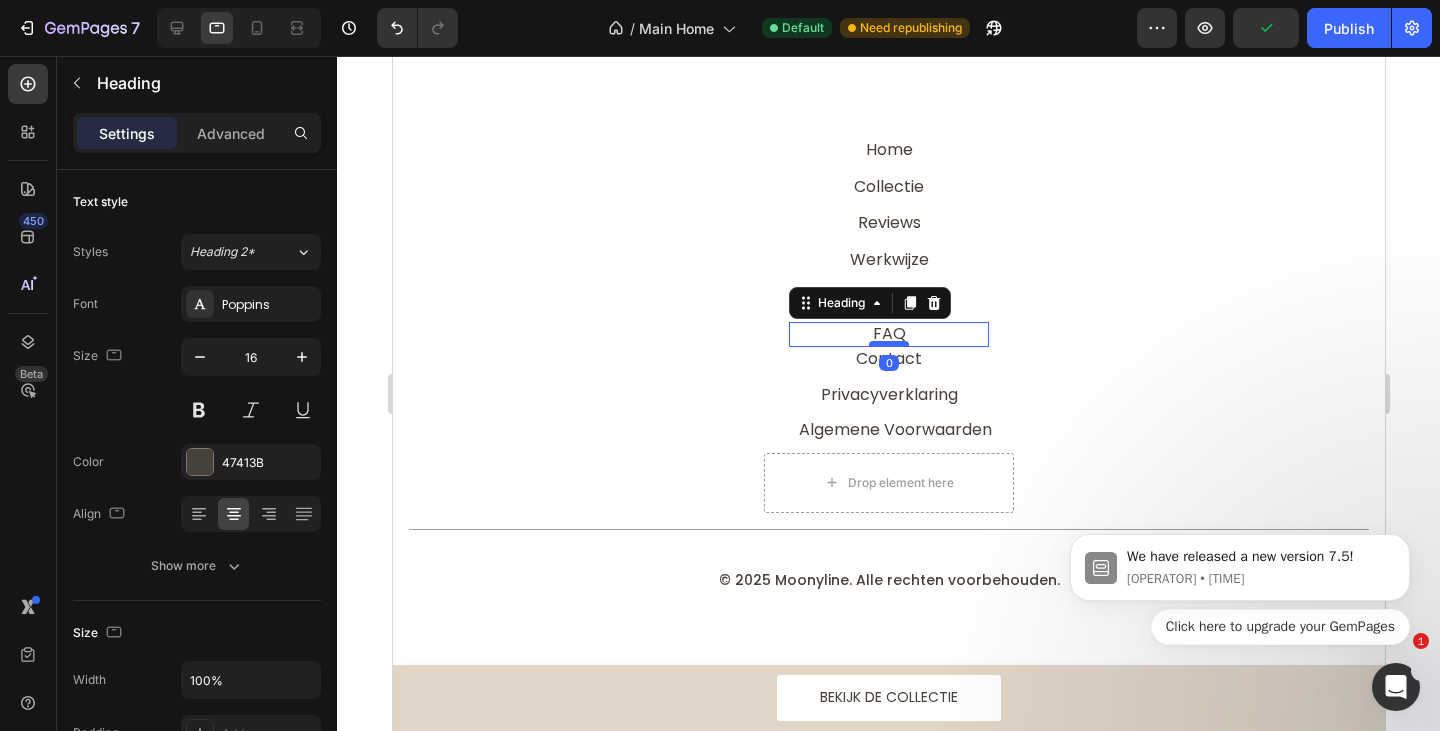 drag, startPoint x: 889, startPoint y: 357, endPoint x: 898, endPoint y: 346, distance: 14.21267 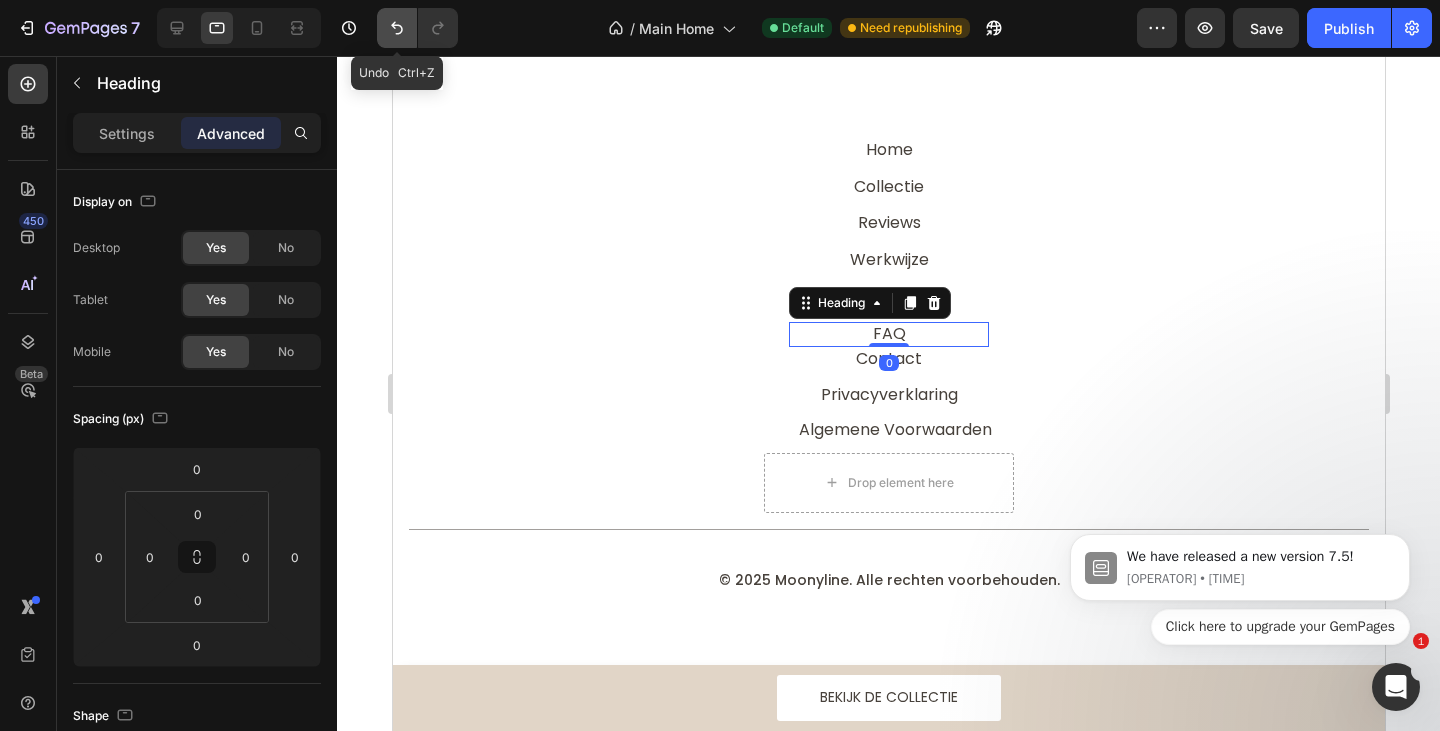 click 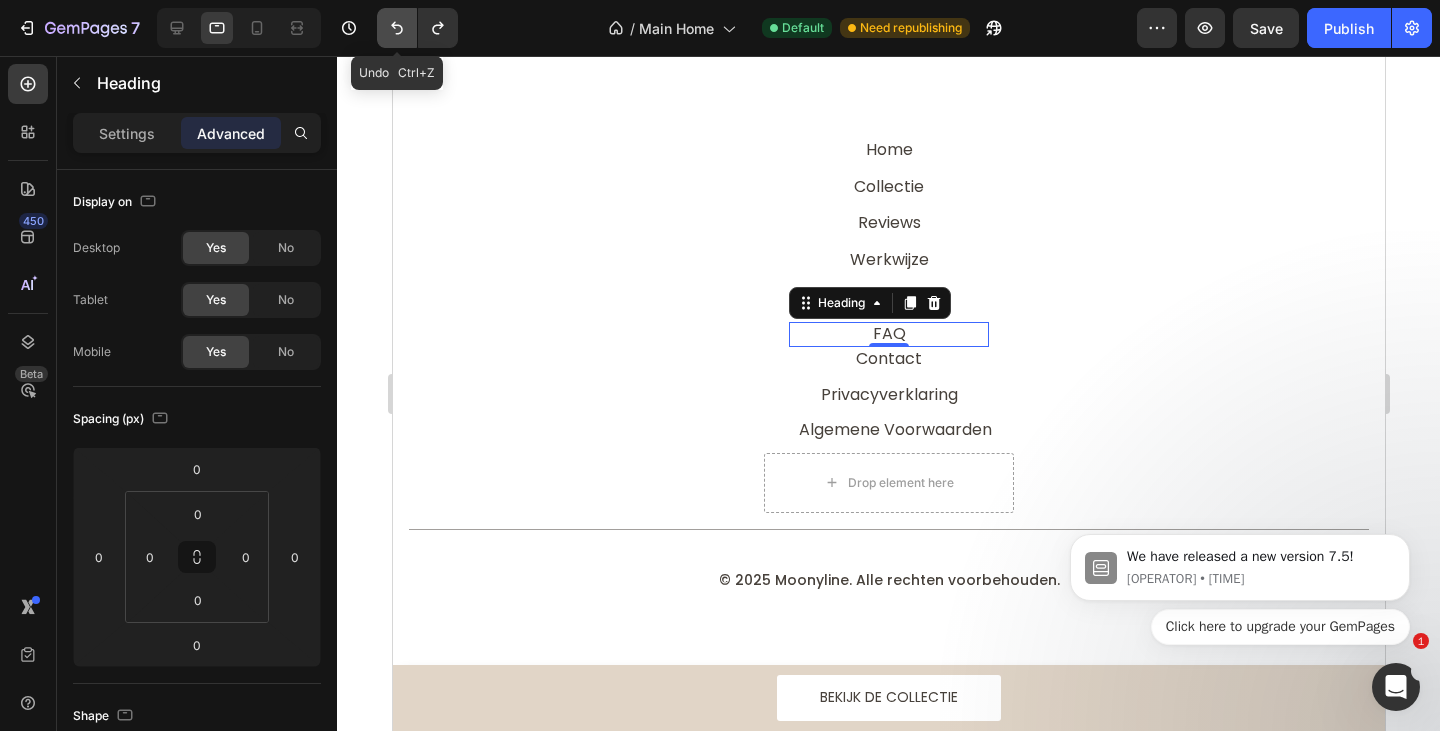 click 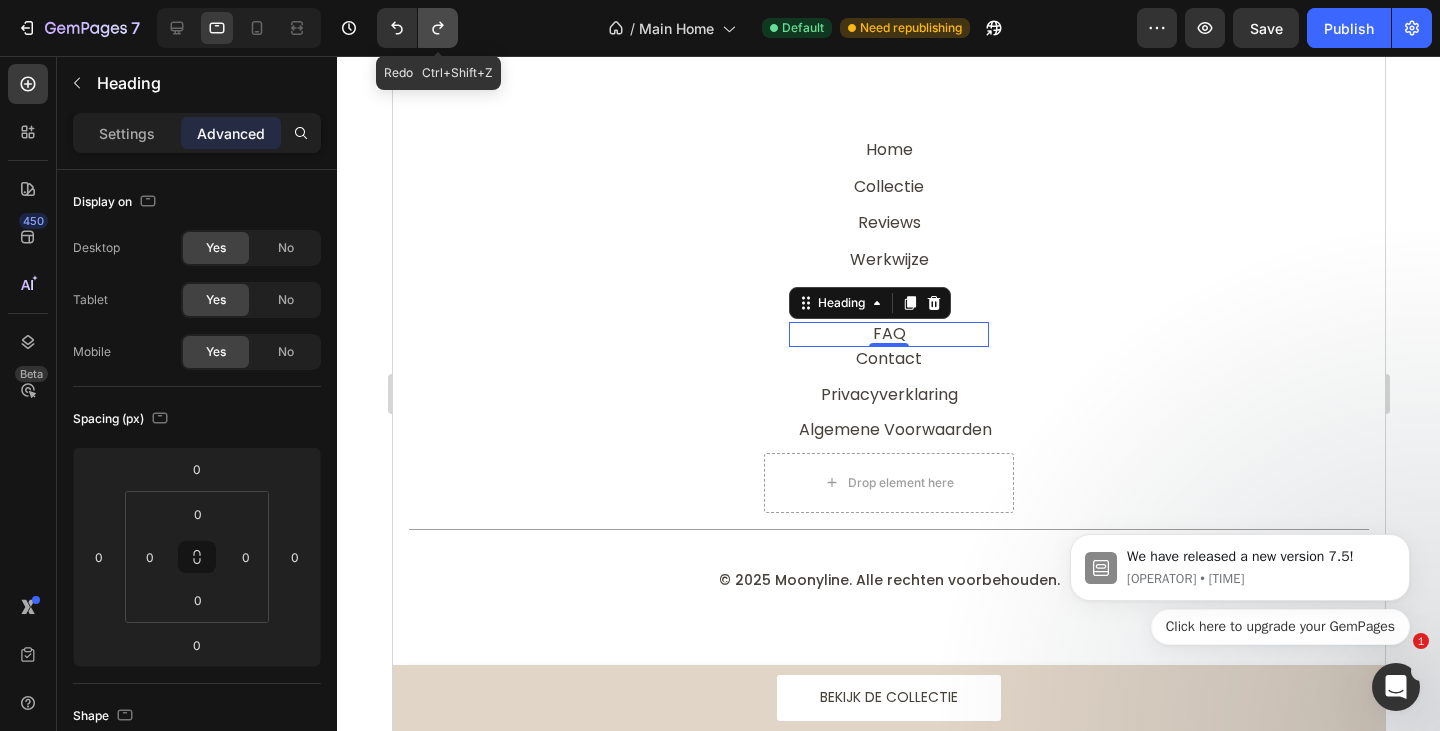 click 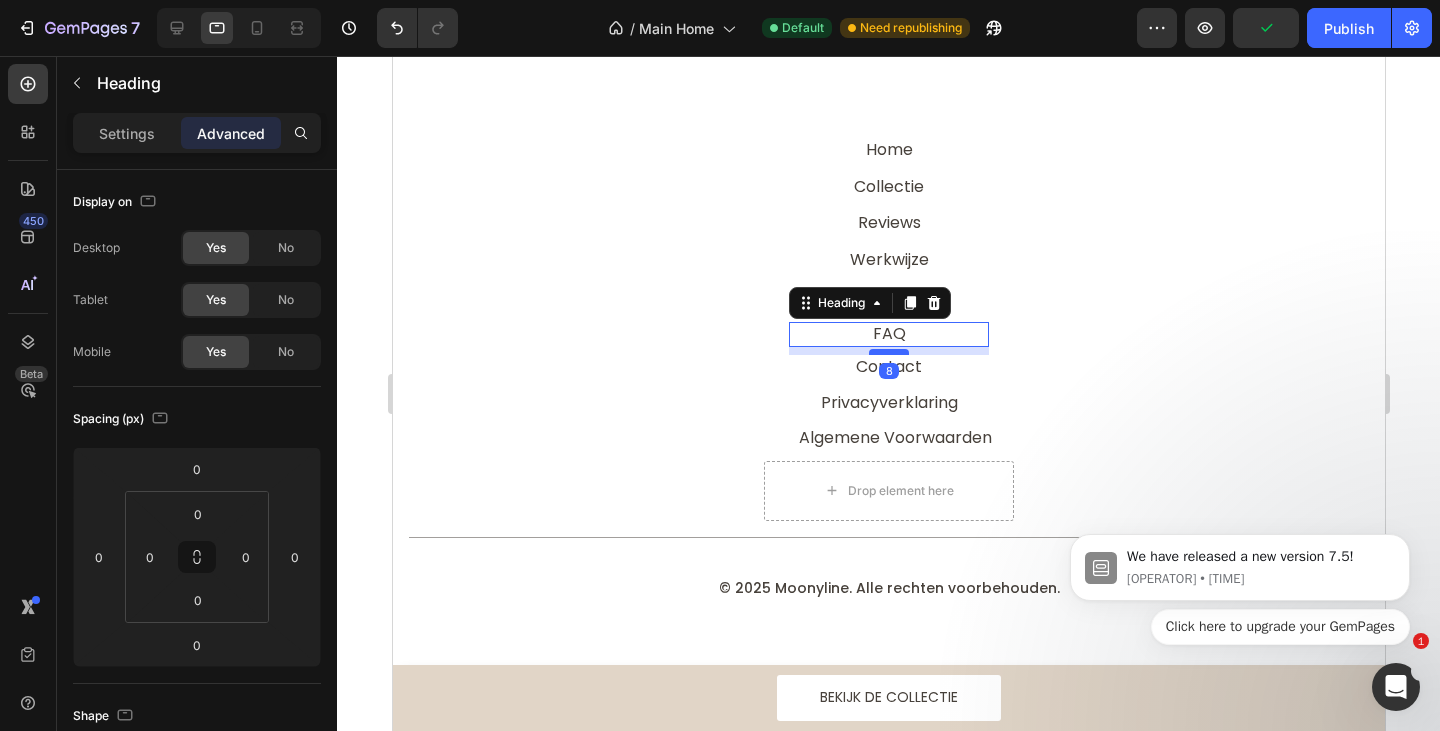 click at bounding box center (888, 352) 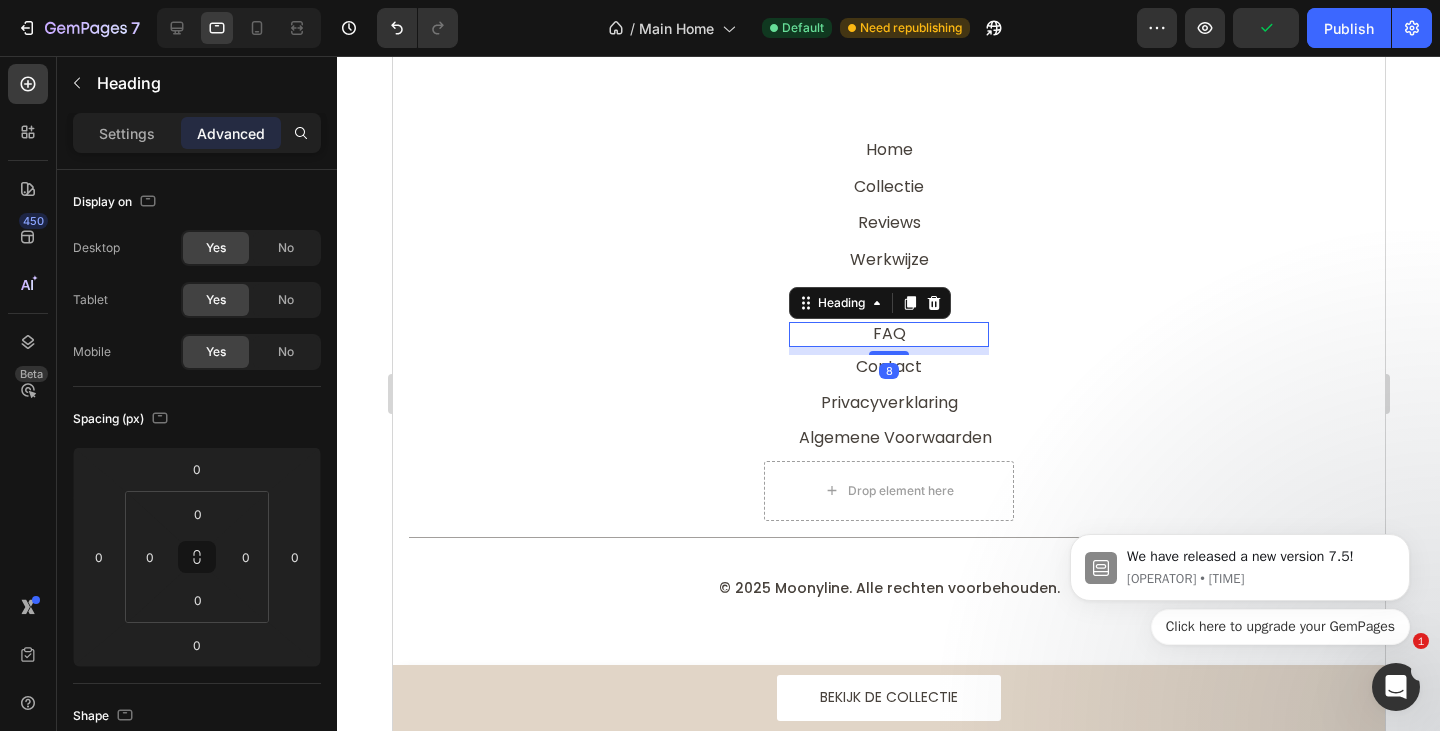 type on "8" 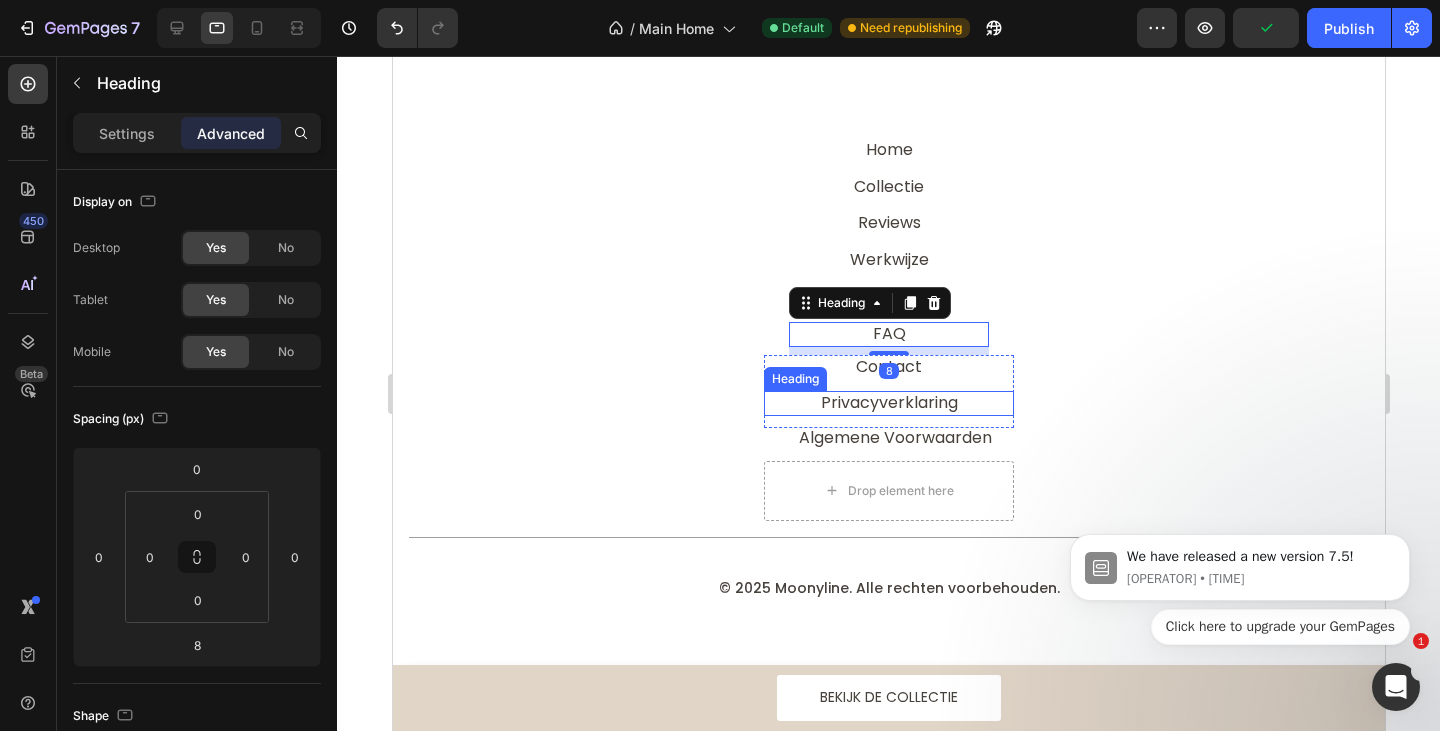 click on "Home Heading Collectie Heading Row Reviews Heading Werkwijze Heading Row Over Ons Heading FAQ Heading   8 Row Contact Heading ⁠⁠⁠⁠⁠⁠⁠ Privacyverklaring Heading Row ⁠⁠⁠⁠⁠⁠⁠ Algemene Voorwaarden Heading
Drop element here Row Row Row" at bounding box center (888, 323) 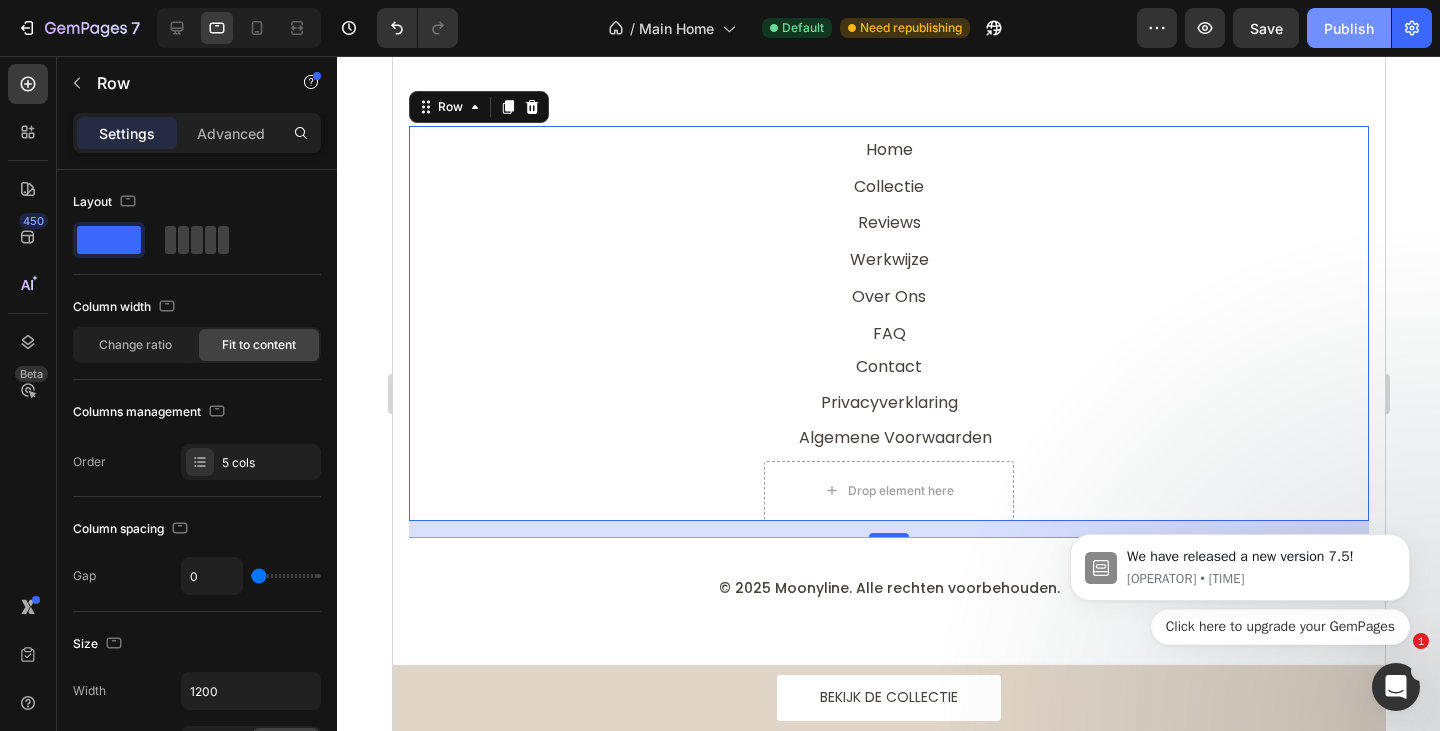 click on "Publish" at bounding box center [1349, 28] 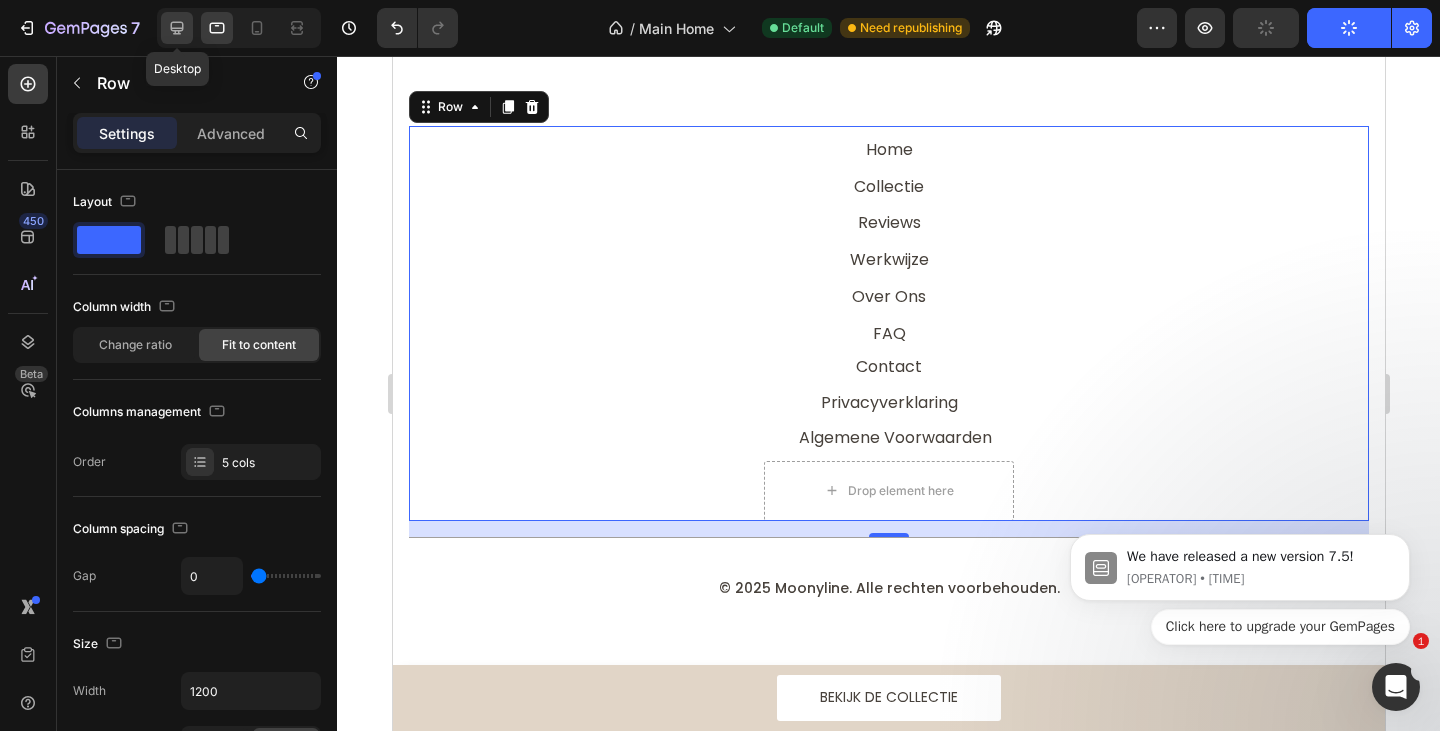 click 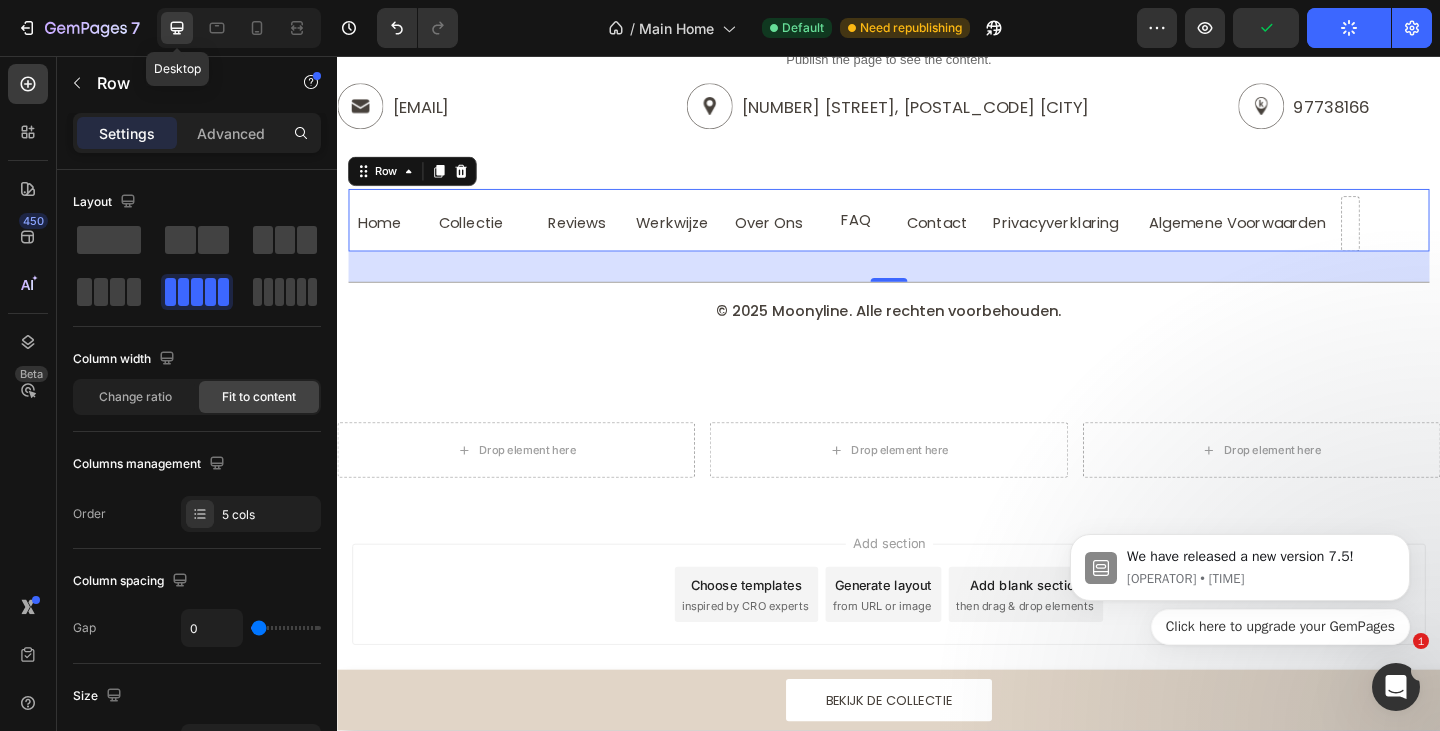 scroll, scrollTop: 4183, scrollLeft: 0, axis: vertical 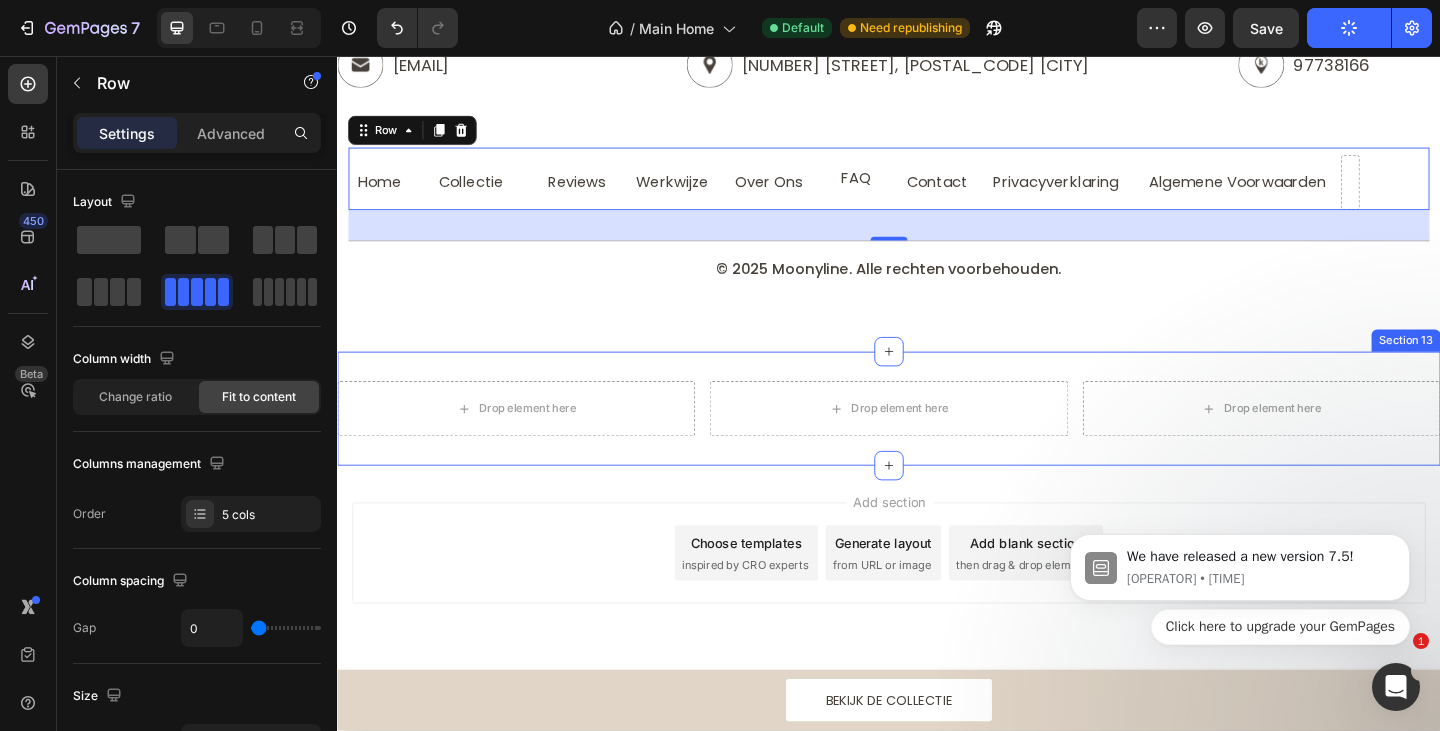 click on "Drop element here
Drop element here
Drop element here Row Section 13" at bounding box center (937, 440) 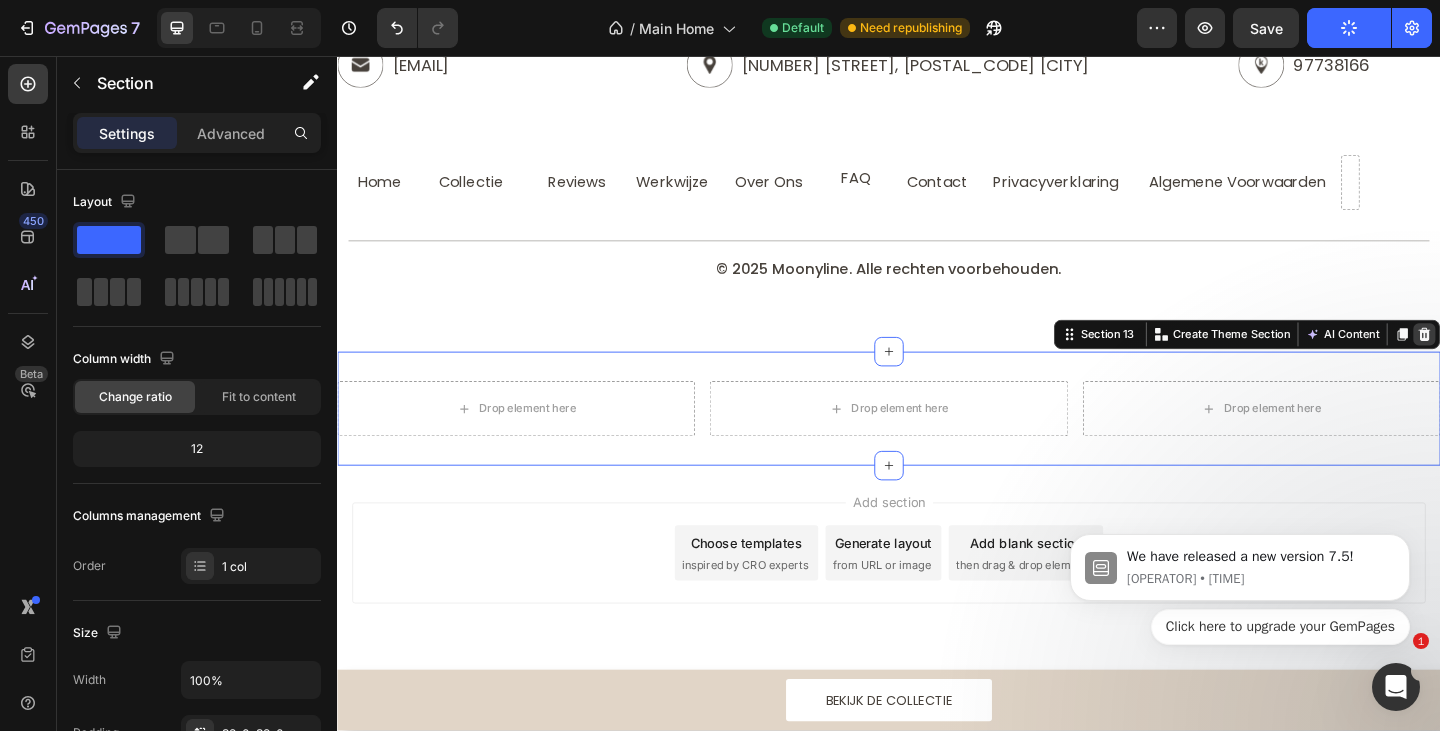 click 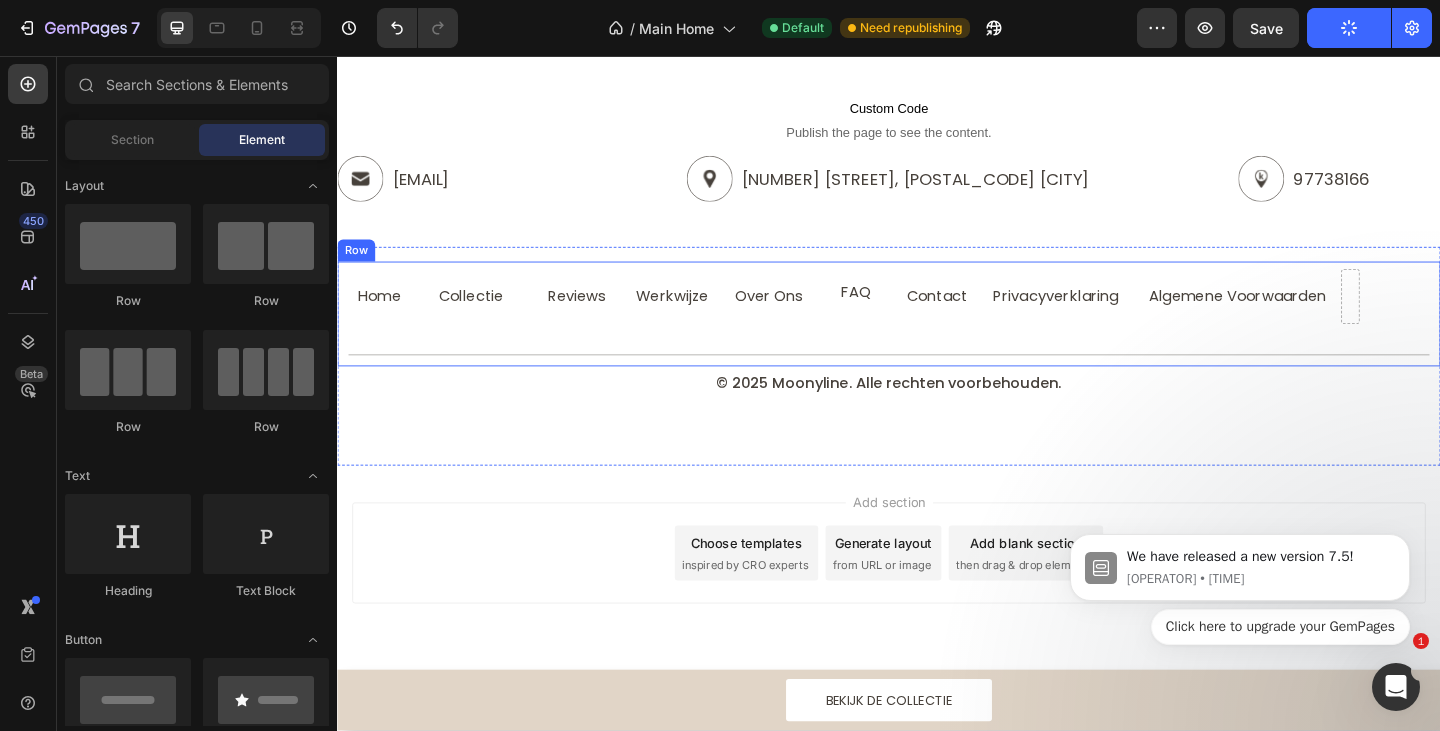 scroll, scrollTop: 4059, scrollLeft: 0, axis: vertical 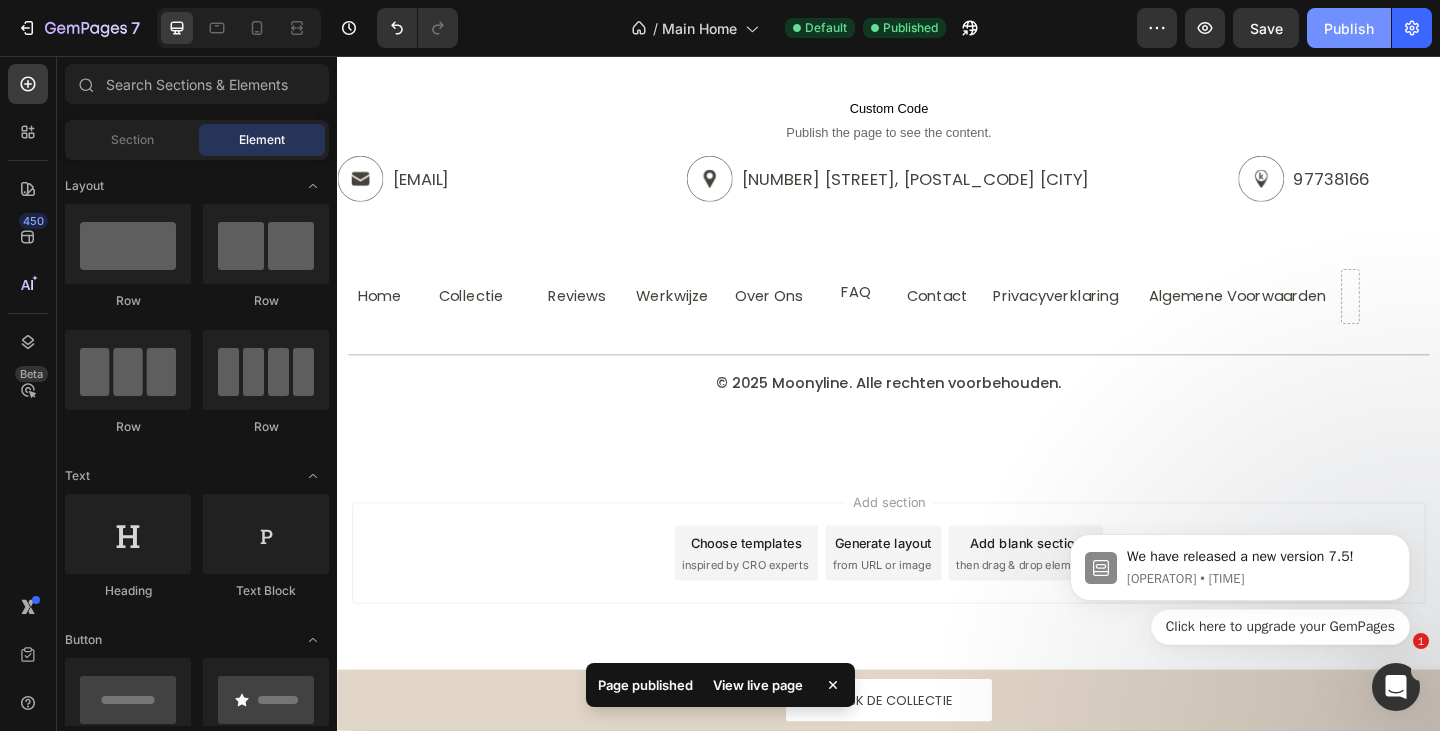 click on "Publish" 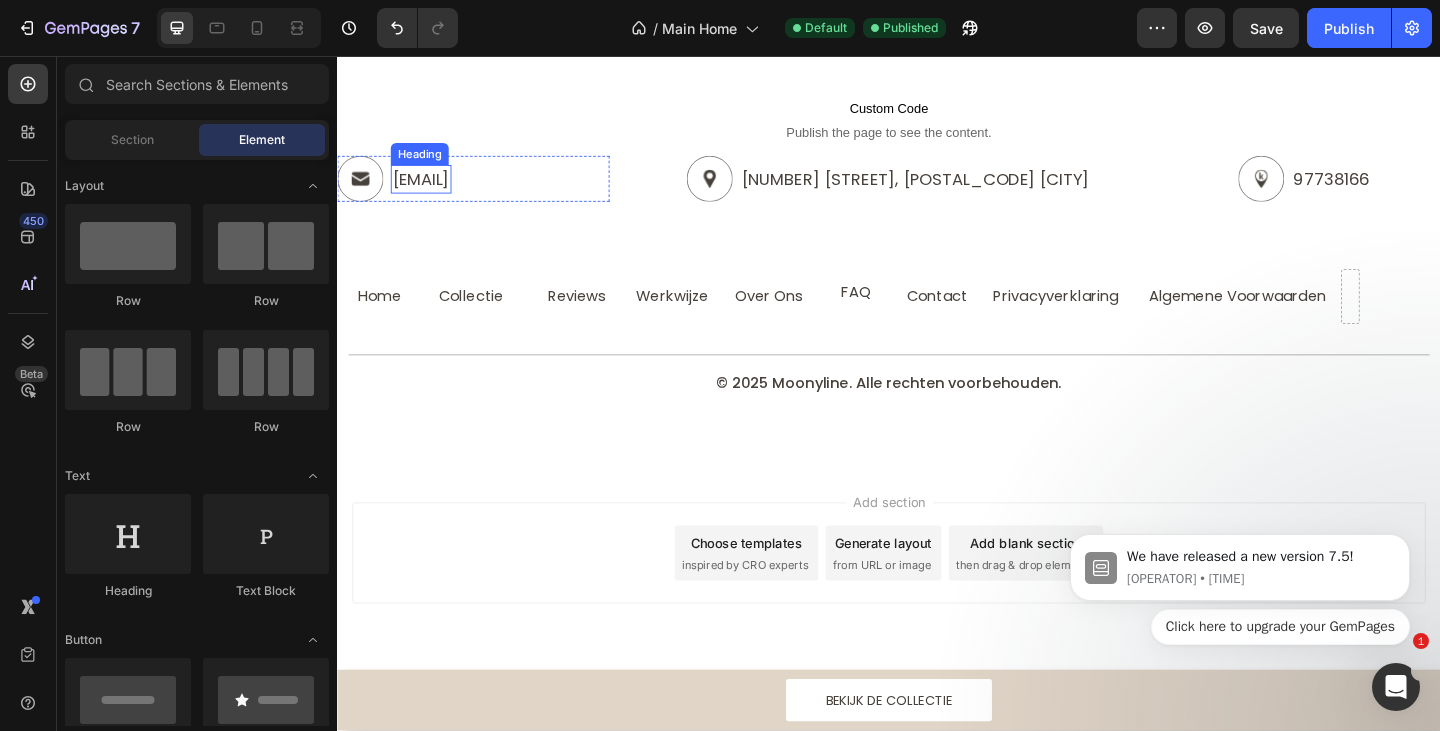 click on "info@example.com" at bounding box center [428, 190] 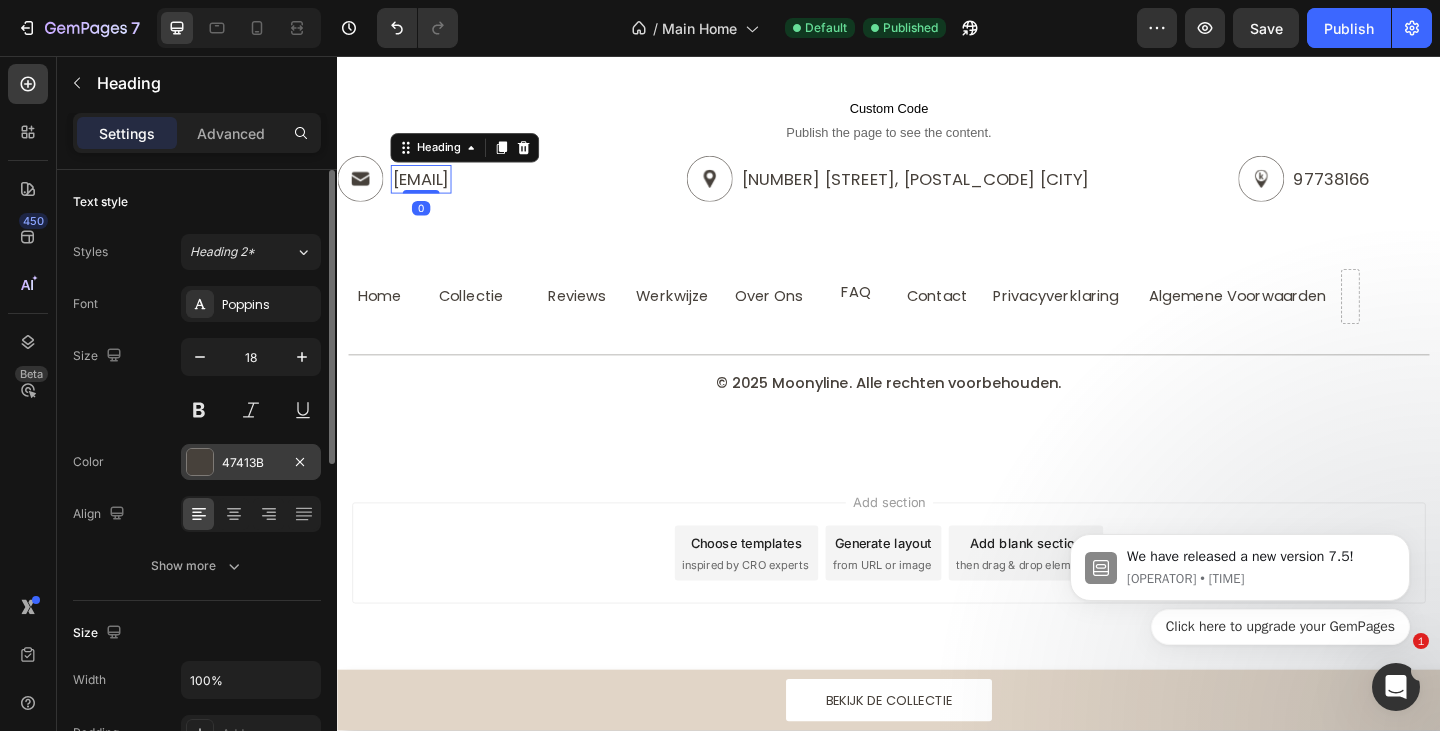 click on "47413B" at bounding box center (251, 463) 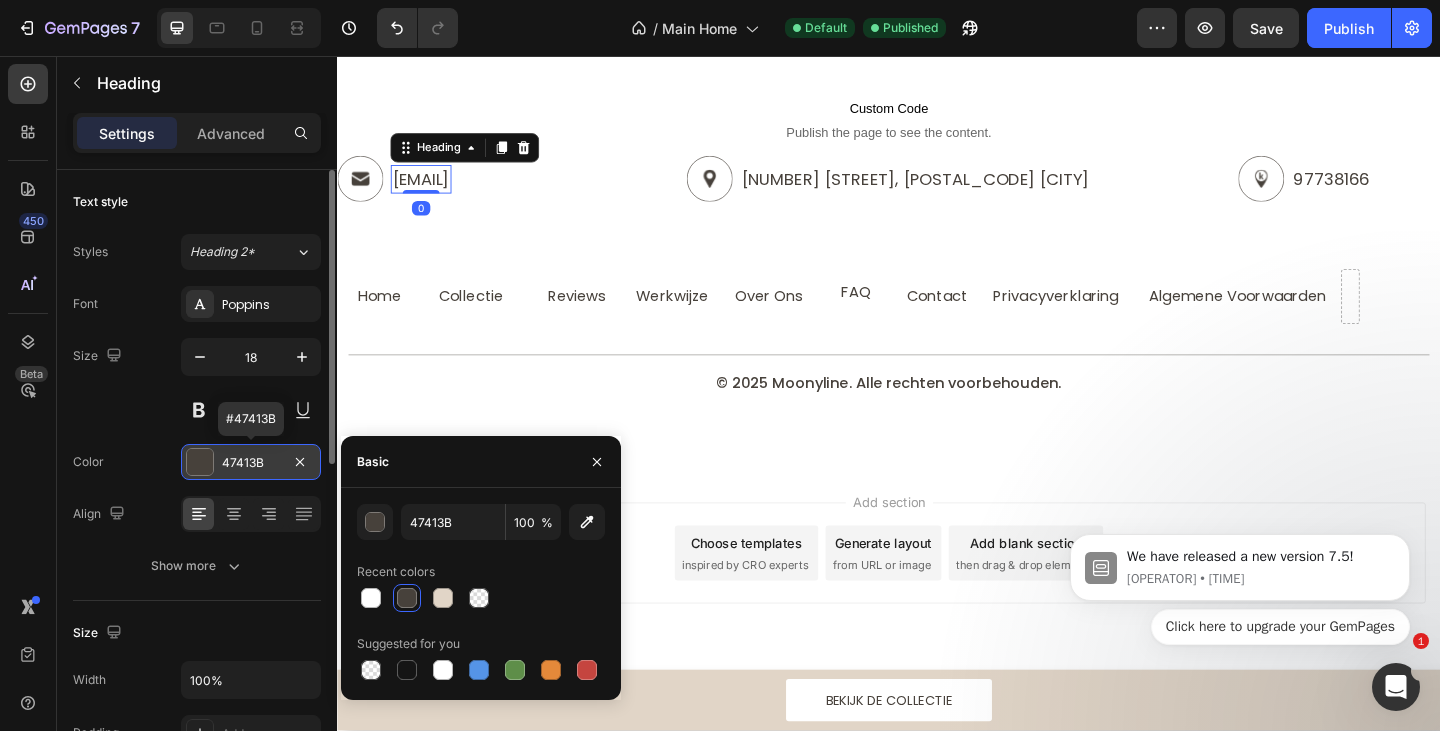 click on "47413B" at bounding box center (251, 463) 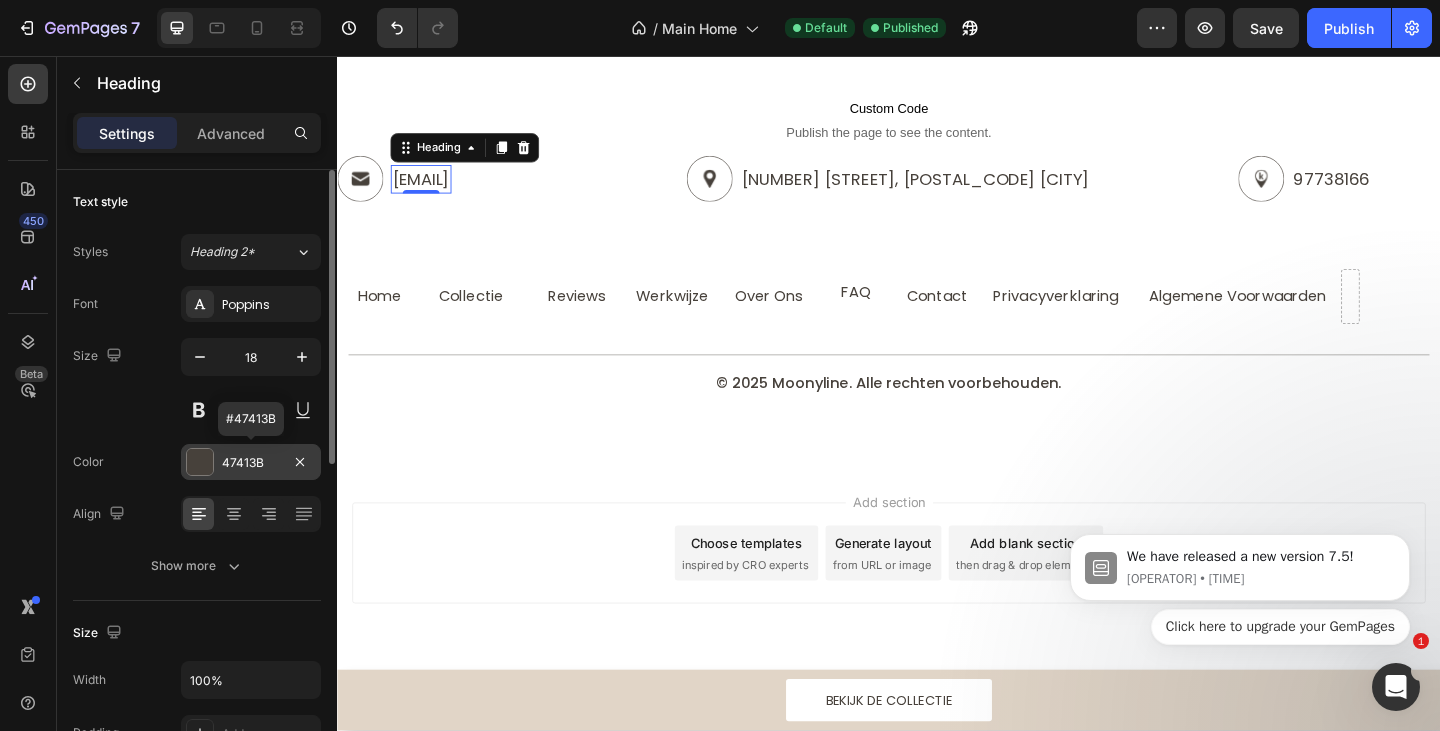 click on "47413B" at bounding box center (251, 463) 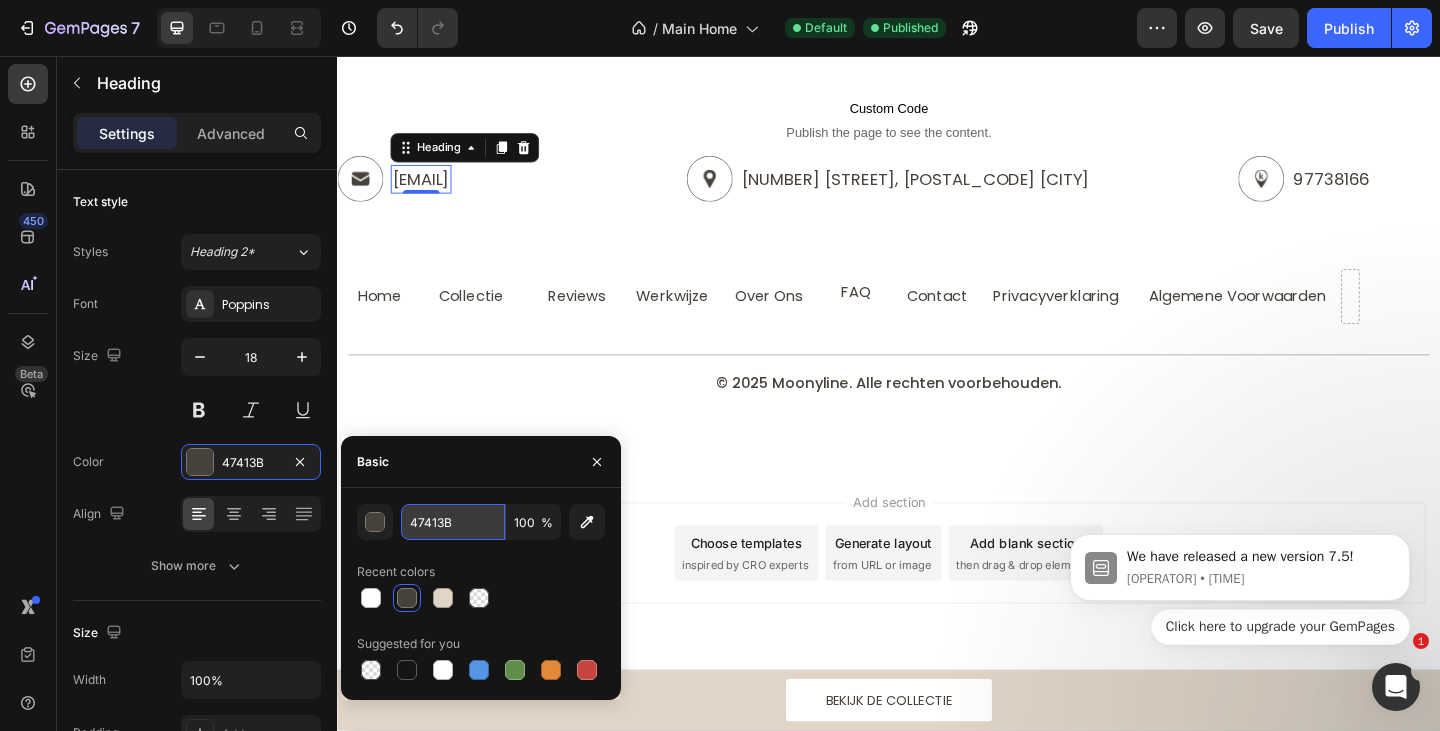 click on "47413B" at bounding box center [453, 522] 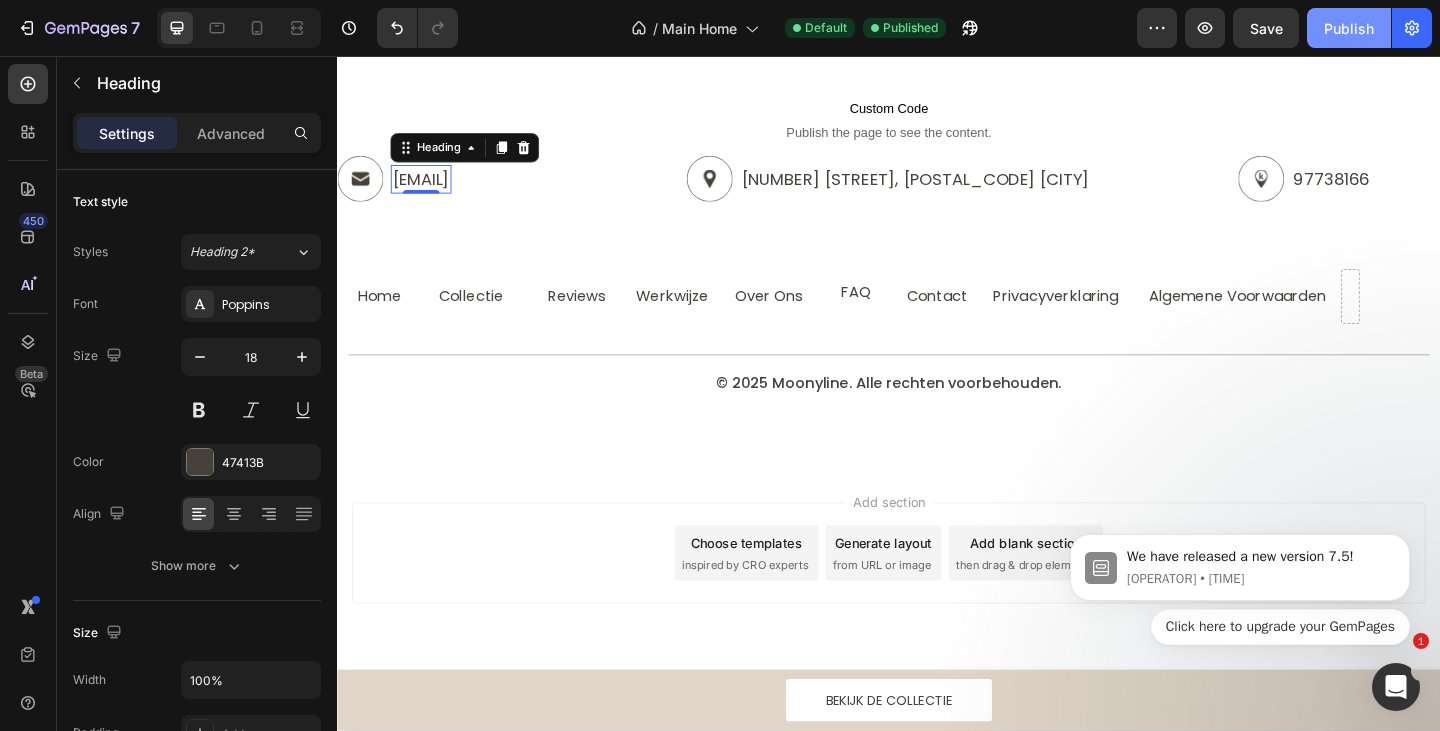 click on "Publish" at bounding box center [1349, 28] 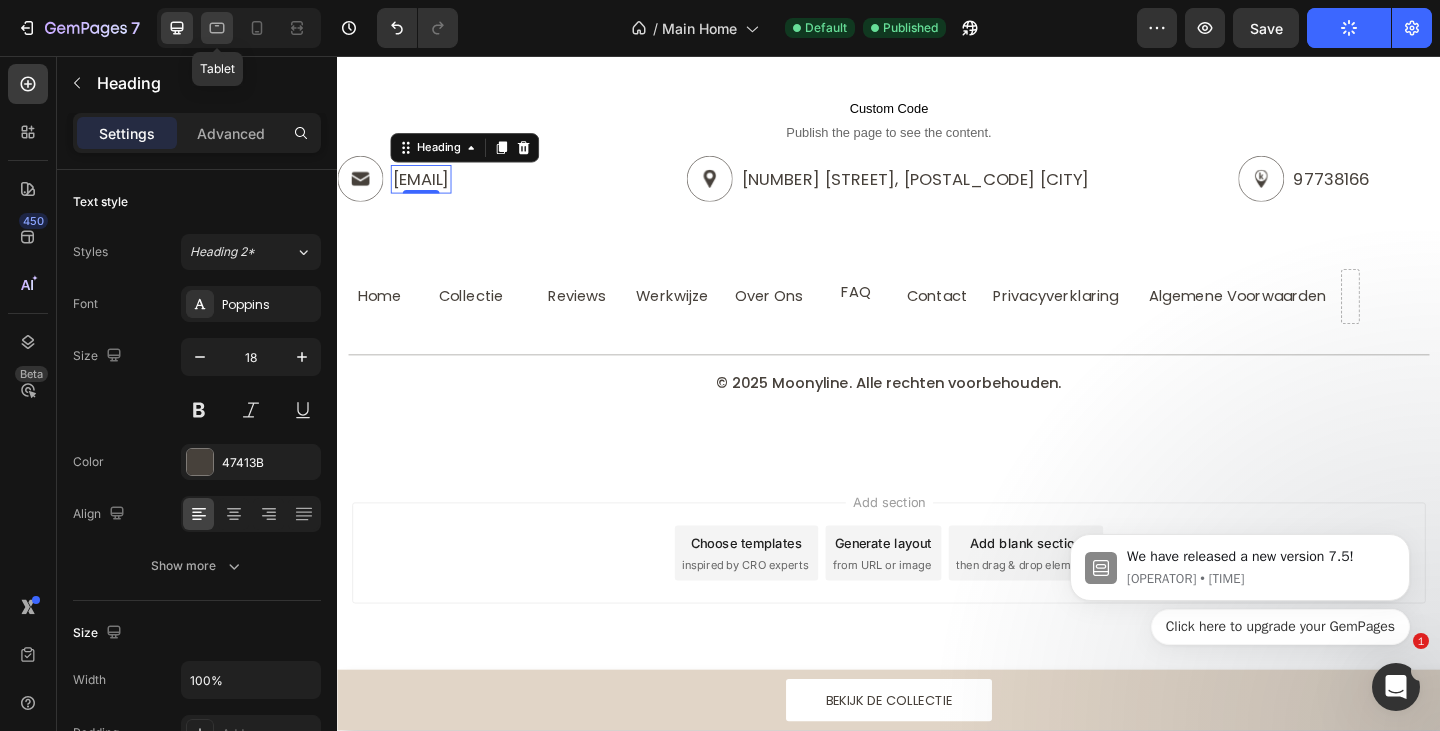 click 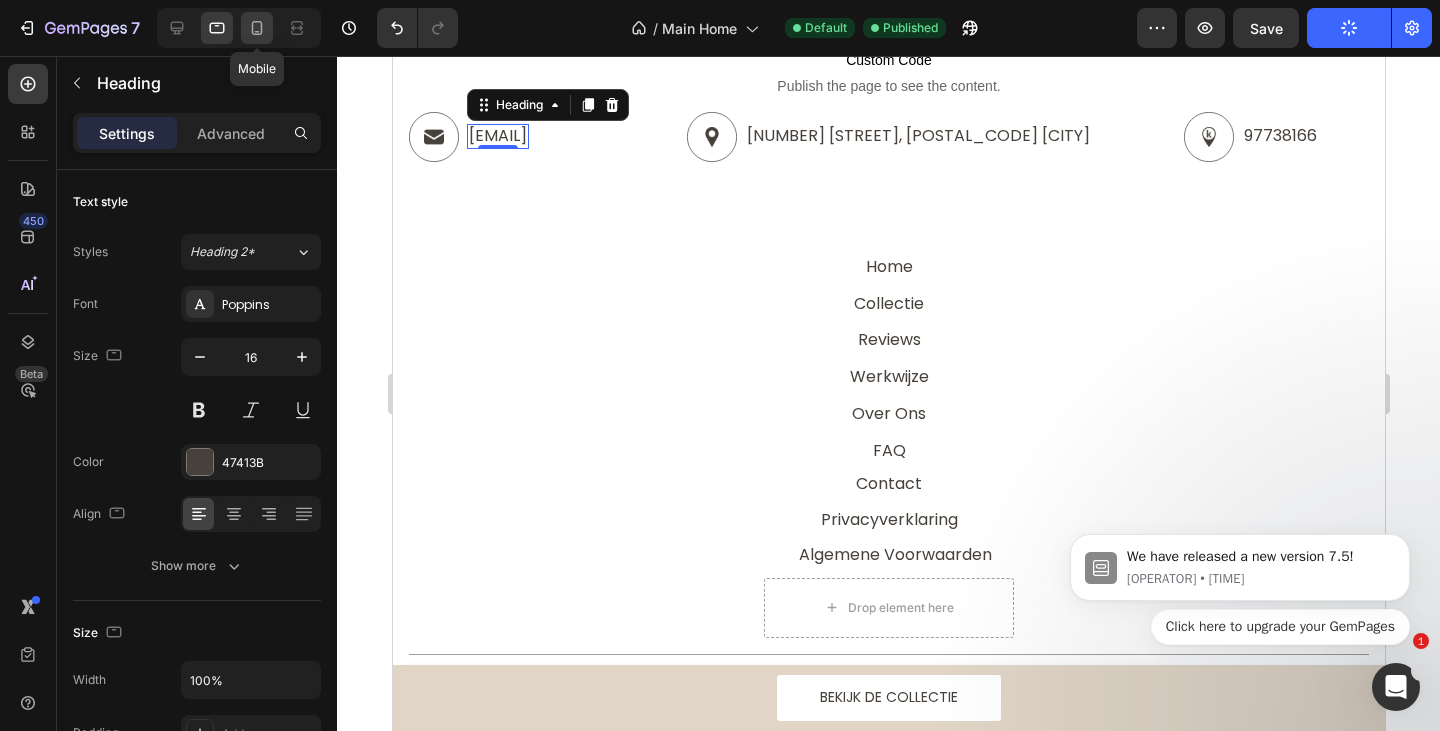 scroll, scrollTop: 3995, scrollLeft: 0, axis: vertical 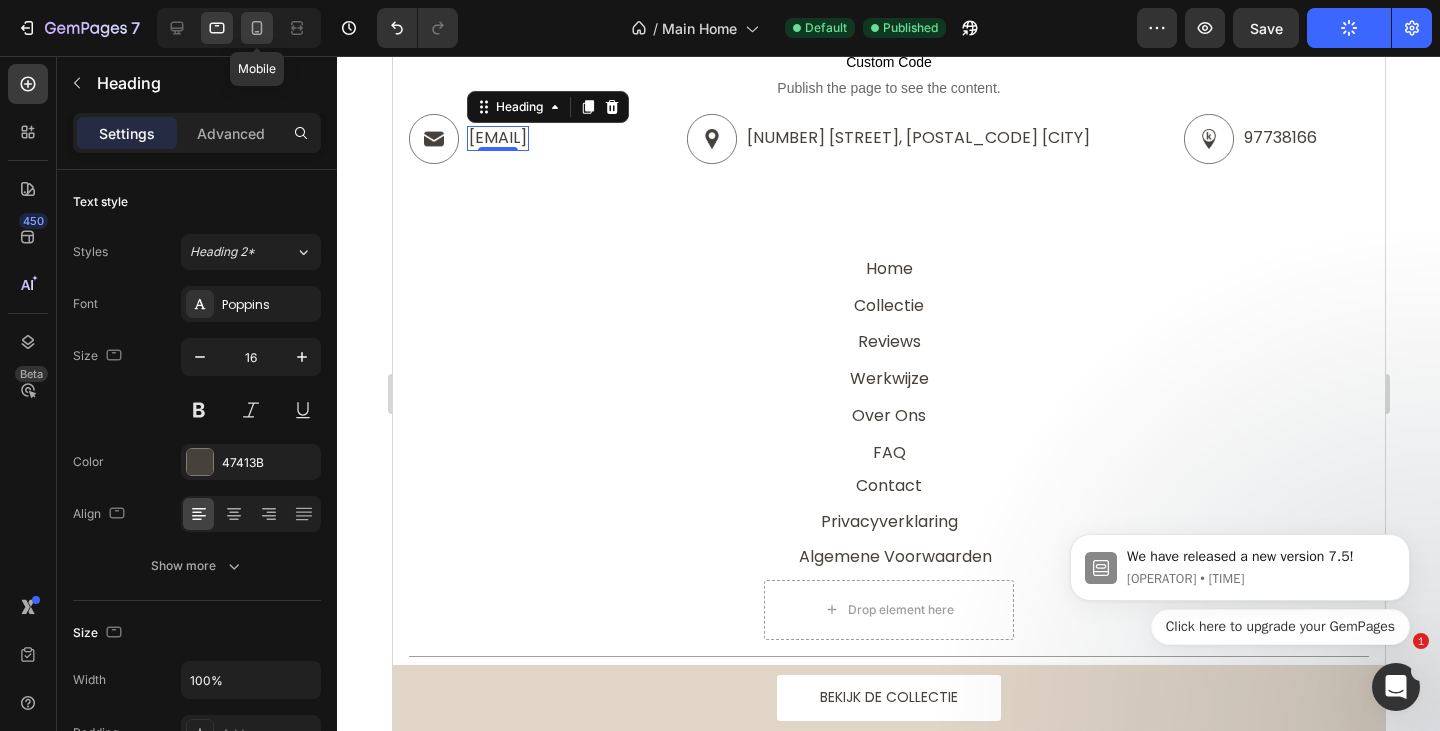 click 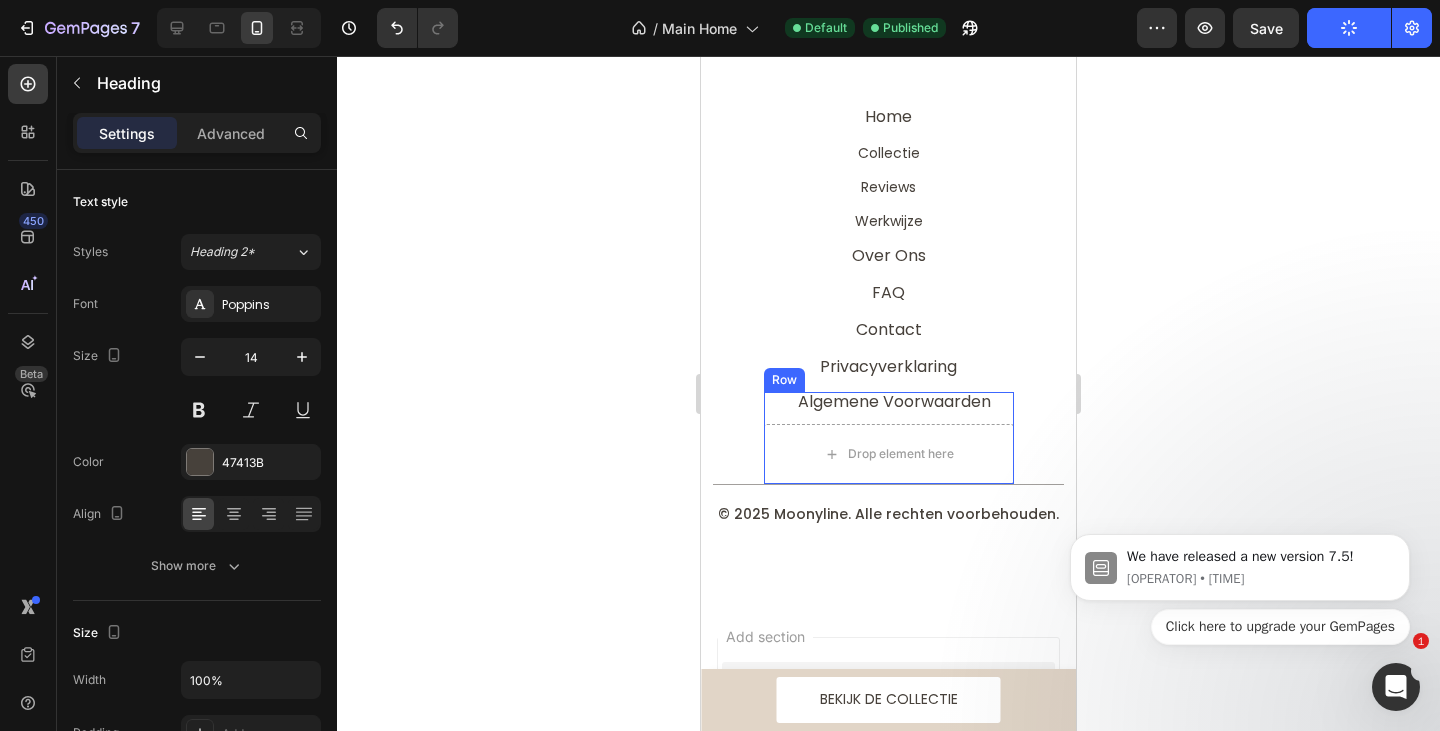 scroll, scrollTop: 4340, scrollLeft: 0, axis: vertical 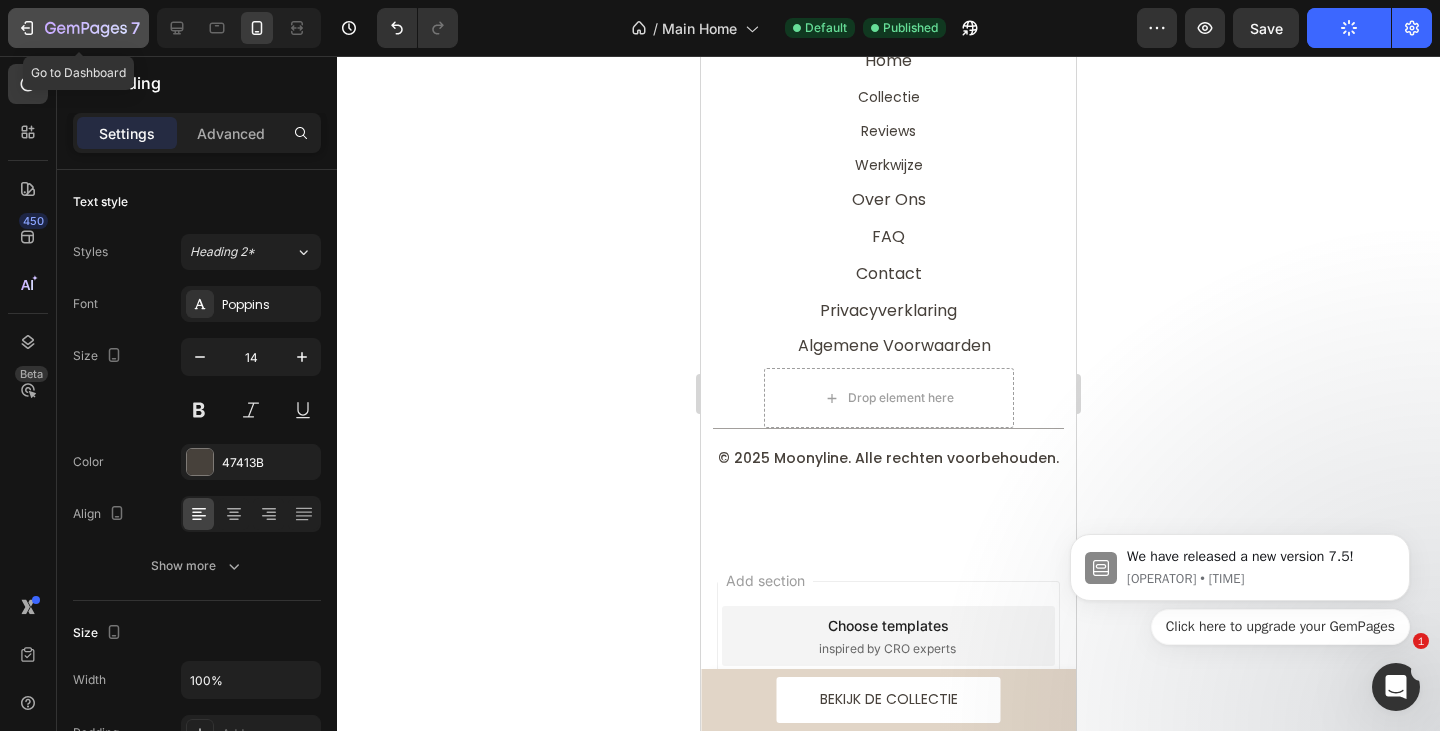 click 